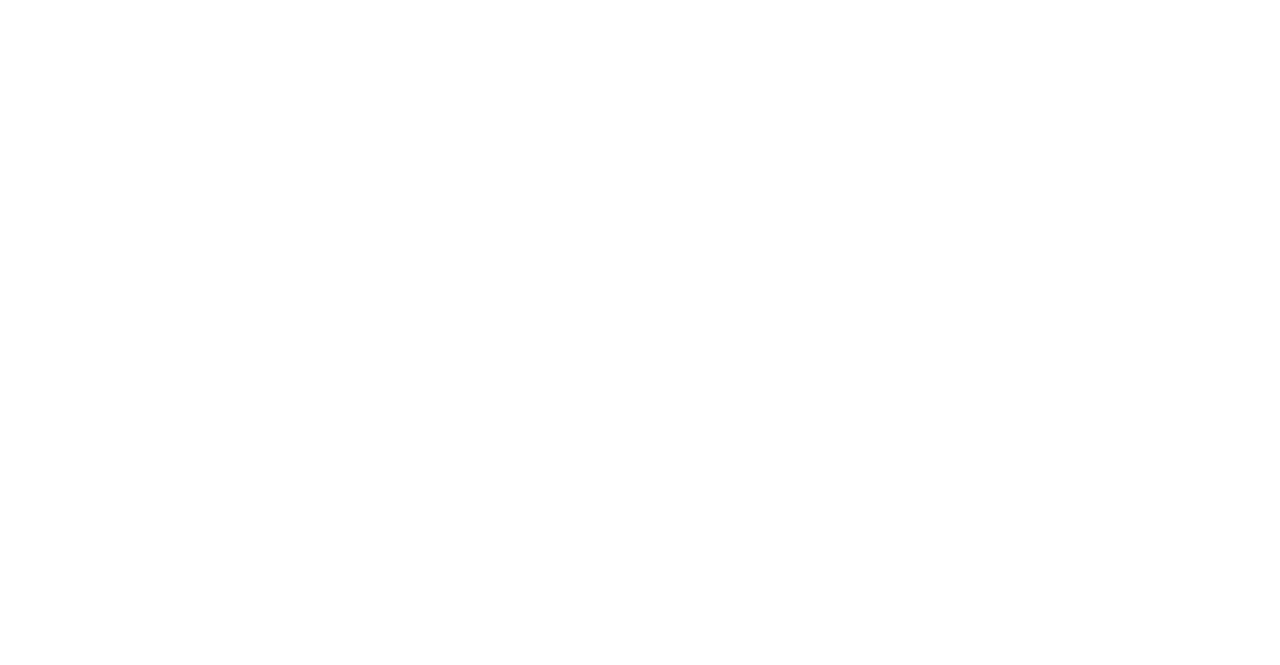 scroll, scrollTop: 0, scrollLeft: 0, axis: both 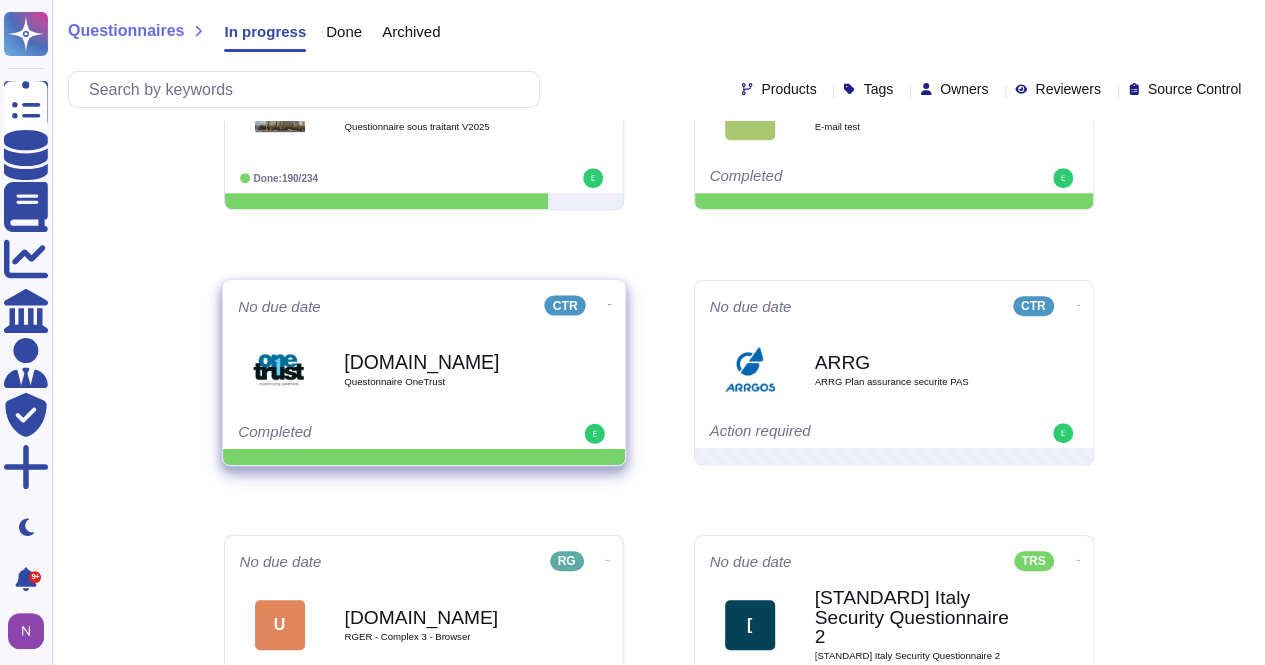 click on "[DOMAIN_NAME]" at bounding box center [445, 361] 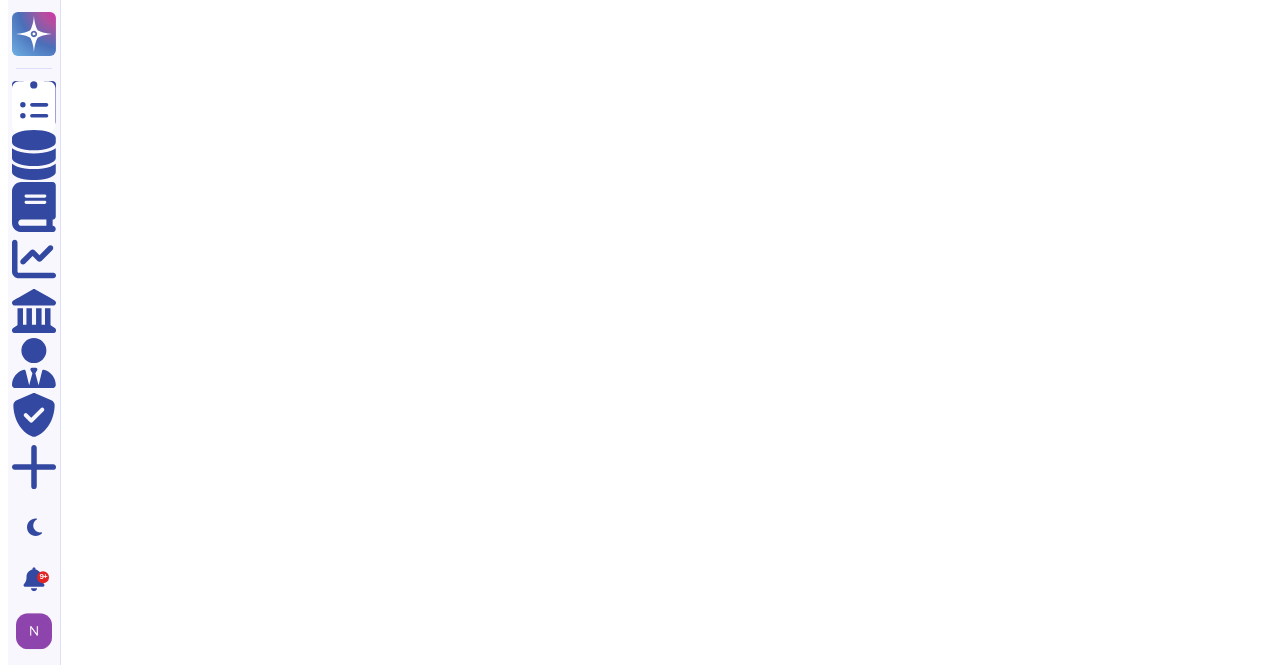 scroll, scrollTop: 0, scrollLeft: 0, axis: both 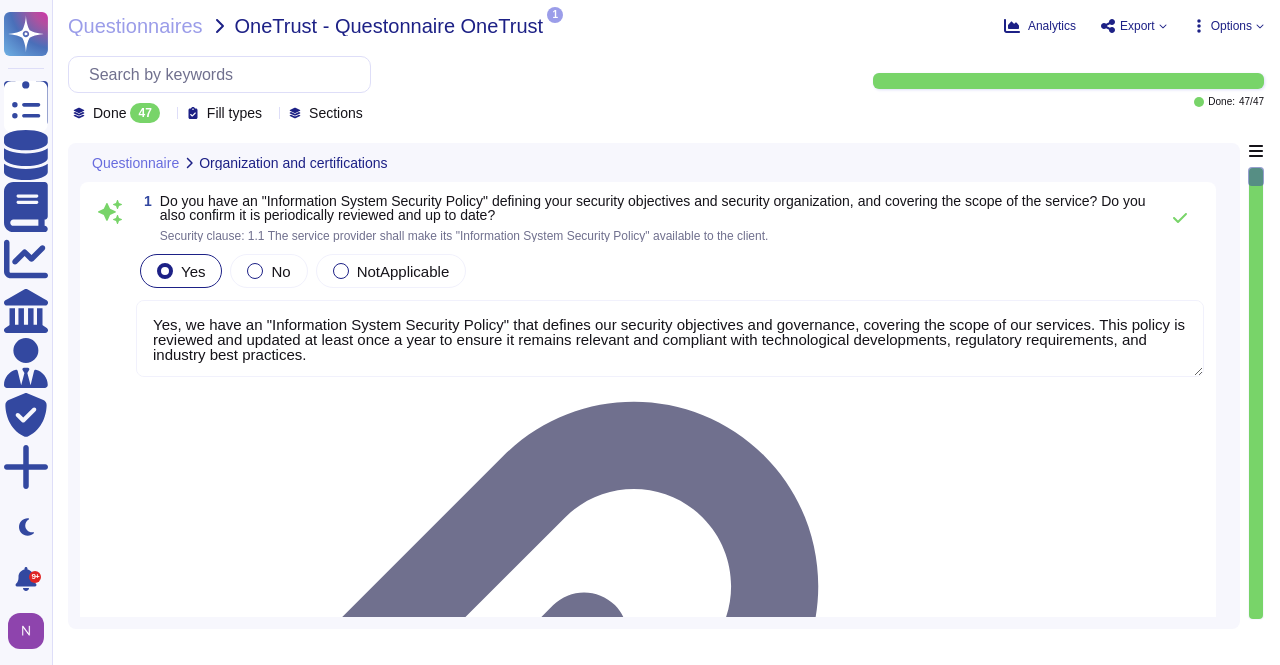 type on "Yes, we have an "Information System Security Policy" that defines our security objectives and governance, covering the scope of our services. This policy is reviewed and updated at least once a year to ensure it remains relevant and compliant with technological developments, regulatory requirements, and industry best practices." 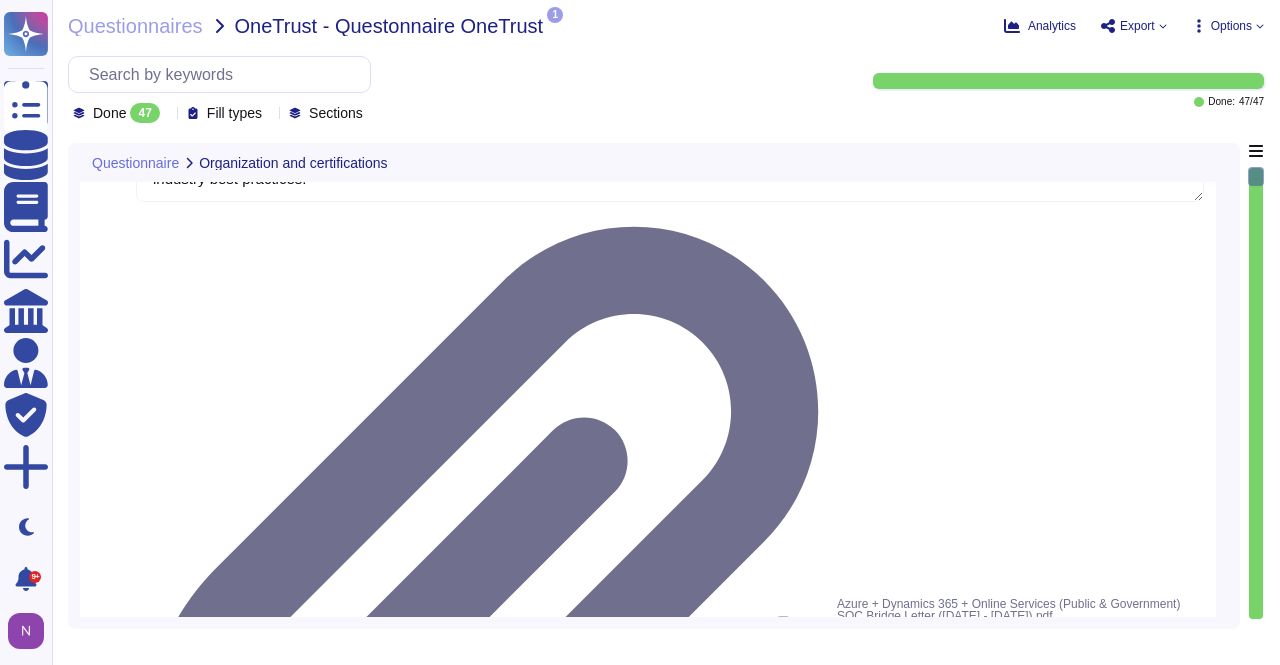 type on "Yes, we agree to inform [PERSON_NAME] of any change of subcontractor that impacts the service as soon as possible. We also agree to allow [PERSON_NAME] to stop the contract if the new subcontractor does not meet [PERSON_NAME]'s security or data protection standards." 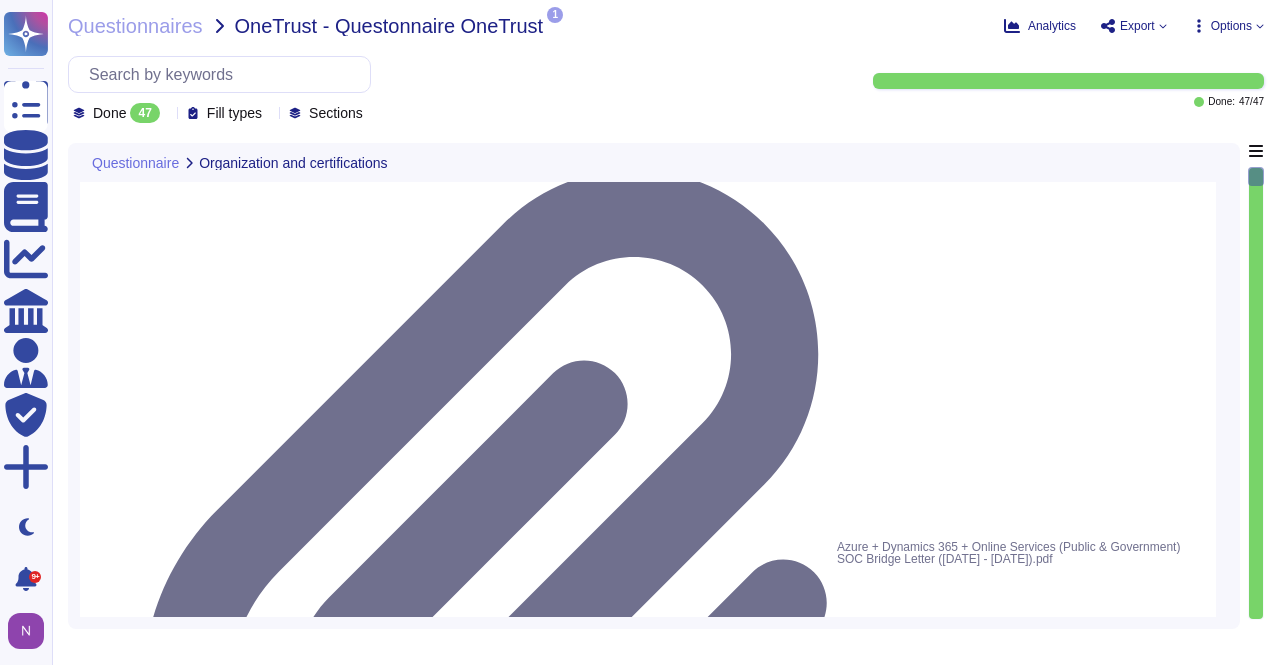 scroll, scrollTop: 0, scrollLeft: 0, axis: both 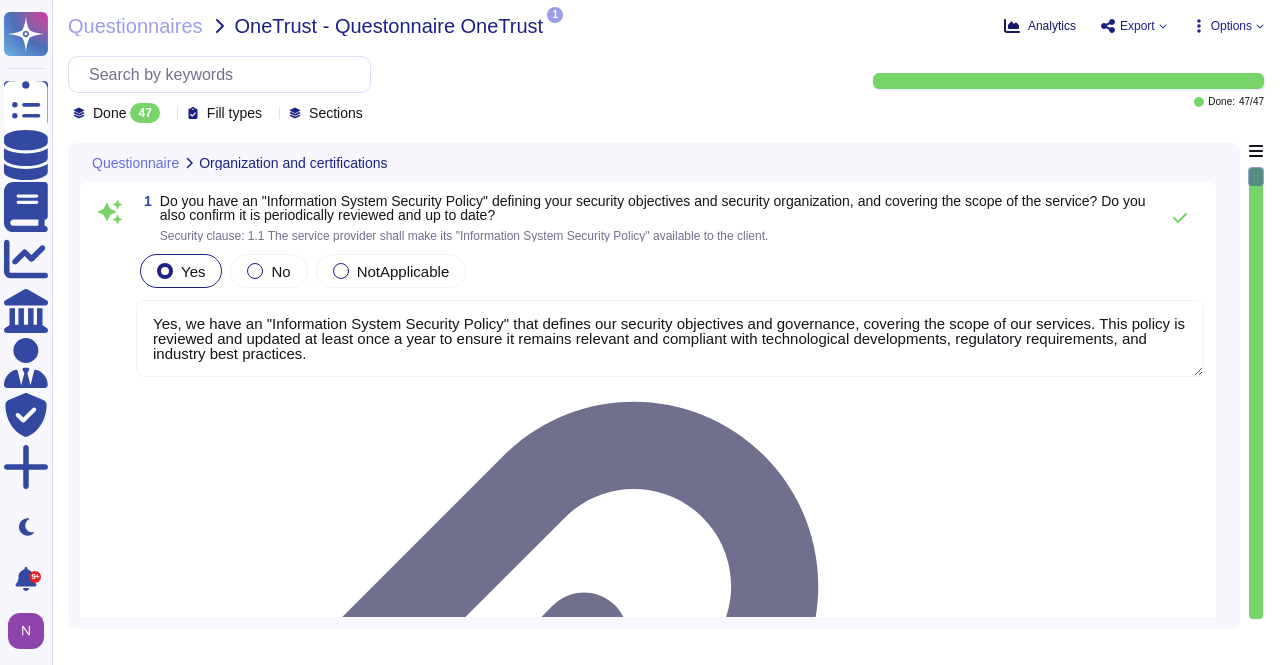 click on "Analytics" at bounding box center (1052, 26) 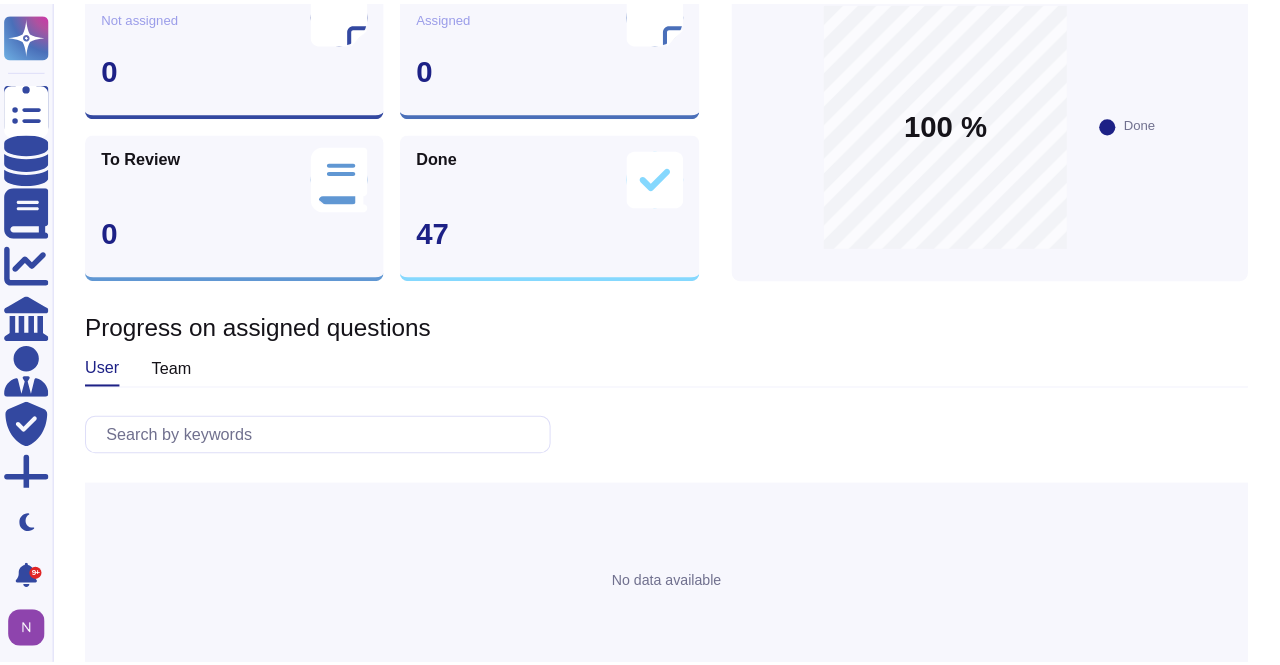 scroll, scrollTop: 0, scrollLeft: 0, axis: both 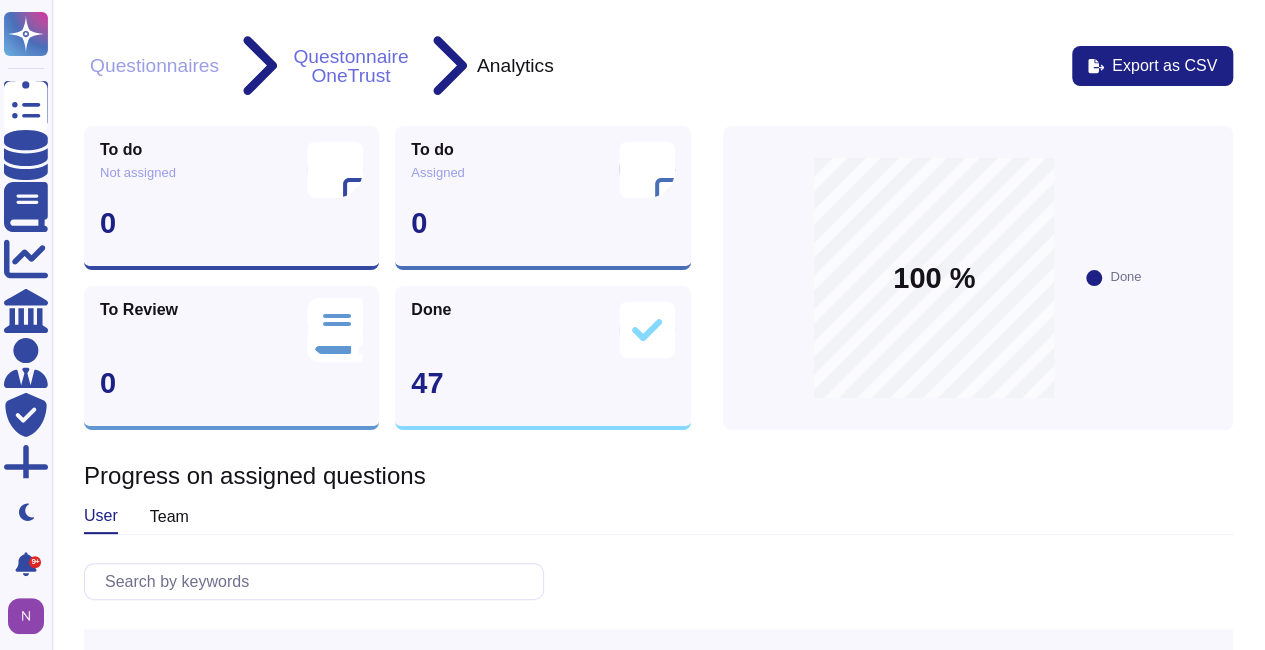 click on "Questonnaire OneTrust" at bounding box center [350, 66] 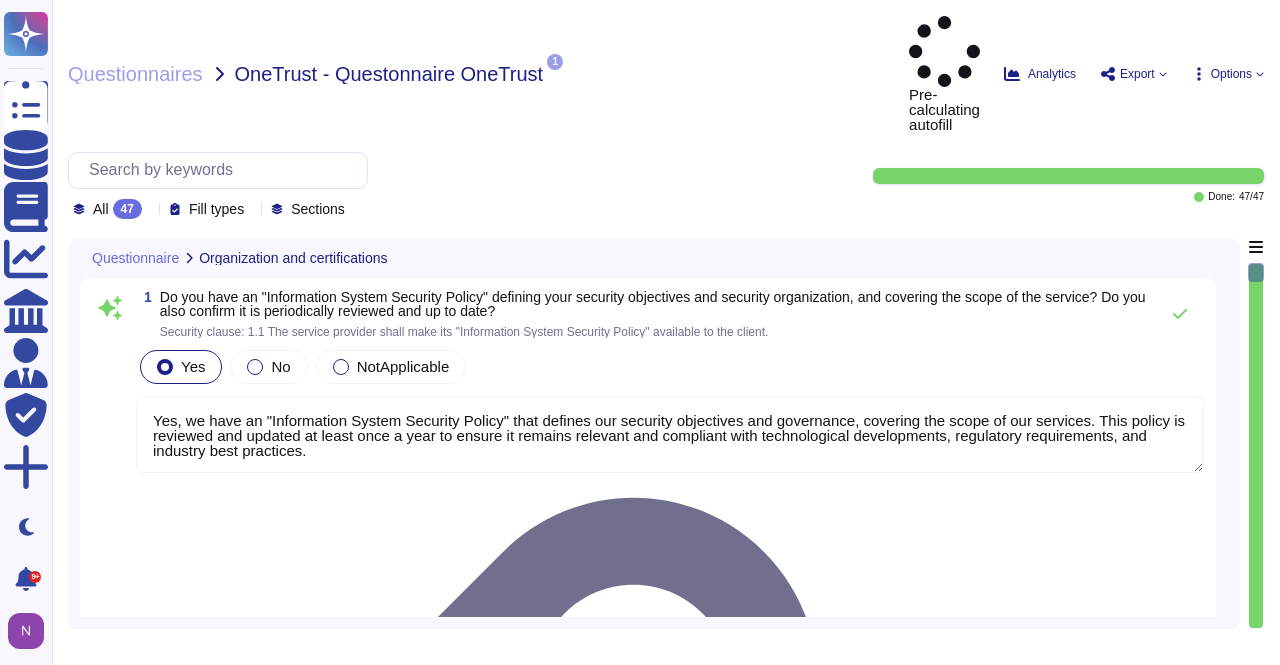 type on "Yes, we have an "Information System Security Policy" that defines our security objectives and governance, covering the scope of our services. This policy is reviewed and updated at least once a year to ensure it remains relevant and compliant with technological developments, regulatory requirements, and industry best practices." 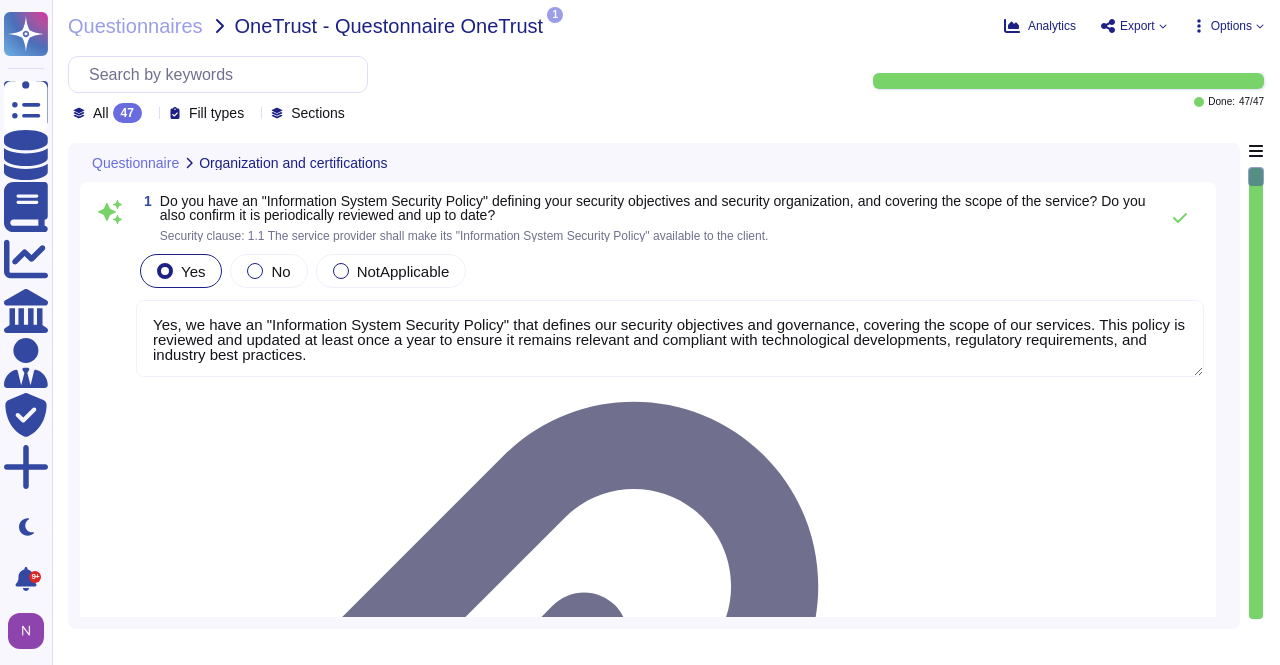 click on "Questionnaires OneTrust - Questonnaire OneTrust 1 pdf Azure + Dynamics 365 + Online Services (Public & Government) SOC Bridge Letter ([DATE] - [DATE]).pdf Analytics Export Options All 47 Fill types Sections Done: 47 / 47 Questionnaire Organization and certifications 1 Do you have an "Information System Security Policy" defining your security objectives and security organization, and covering the scope of the service? Do you also confirm it is periodically reviewed and up to date? Security clause: 1.1 The service provider shall make its "Information System Security Policy" available to the client. Yes No NotApplicable Yes, we have an "Information System Security Policy" that defines our security objectives and governance, covering the scope of our services. This policy is reviewed and updated at least once a year to ensure it remains relevant and compliant with technological developments, regulatory requirements, and industry best practices. Remove document 90 Generative AI answer See sources" at bounding box center (666, 332) 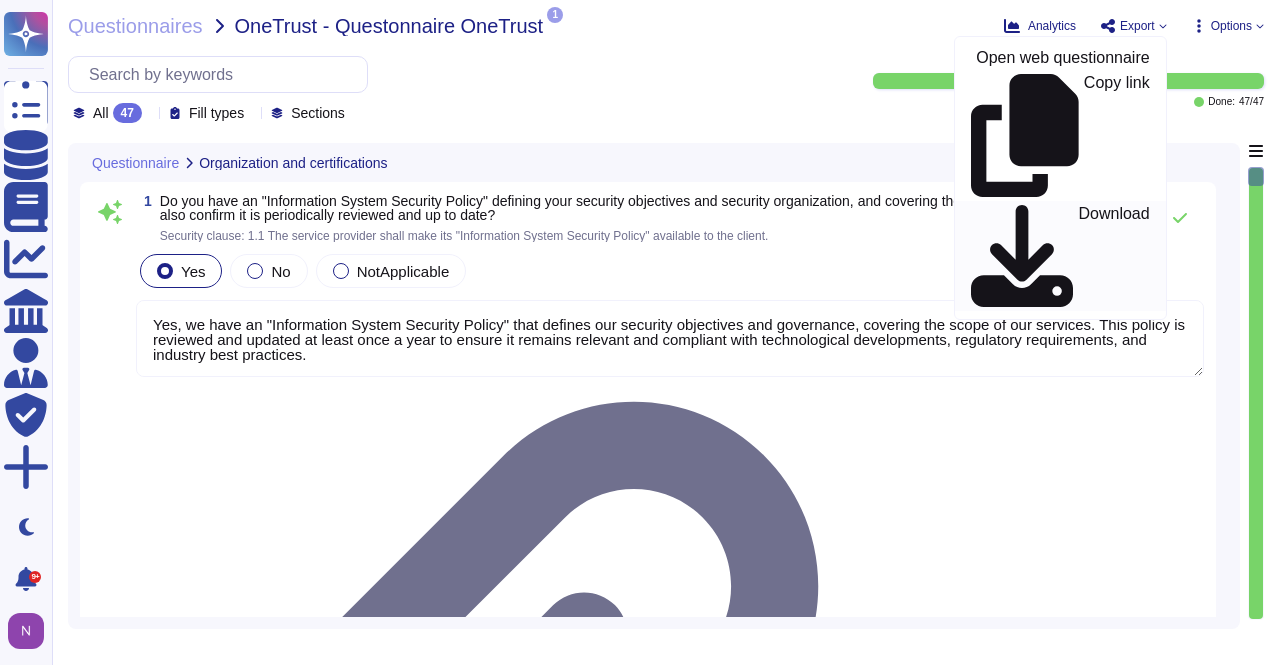 click on "Download" at bounding box center [1113, 256] 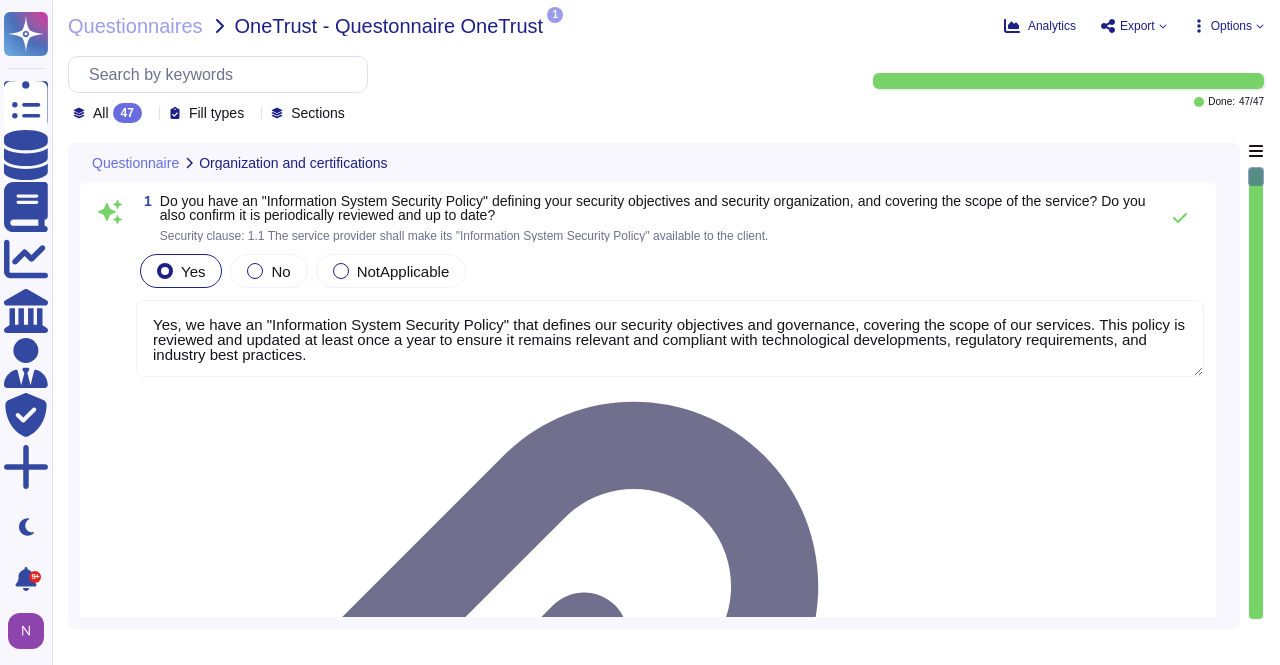 click 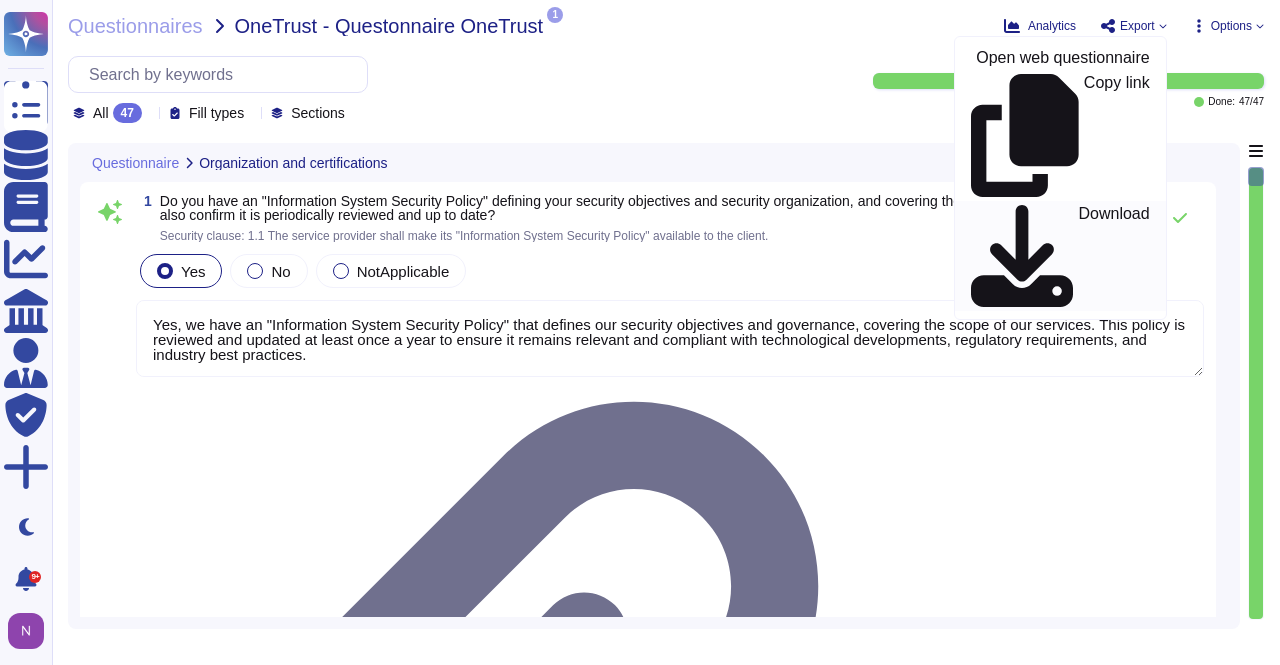 click on "Download" at bounding box center [1113, 256] 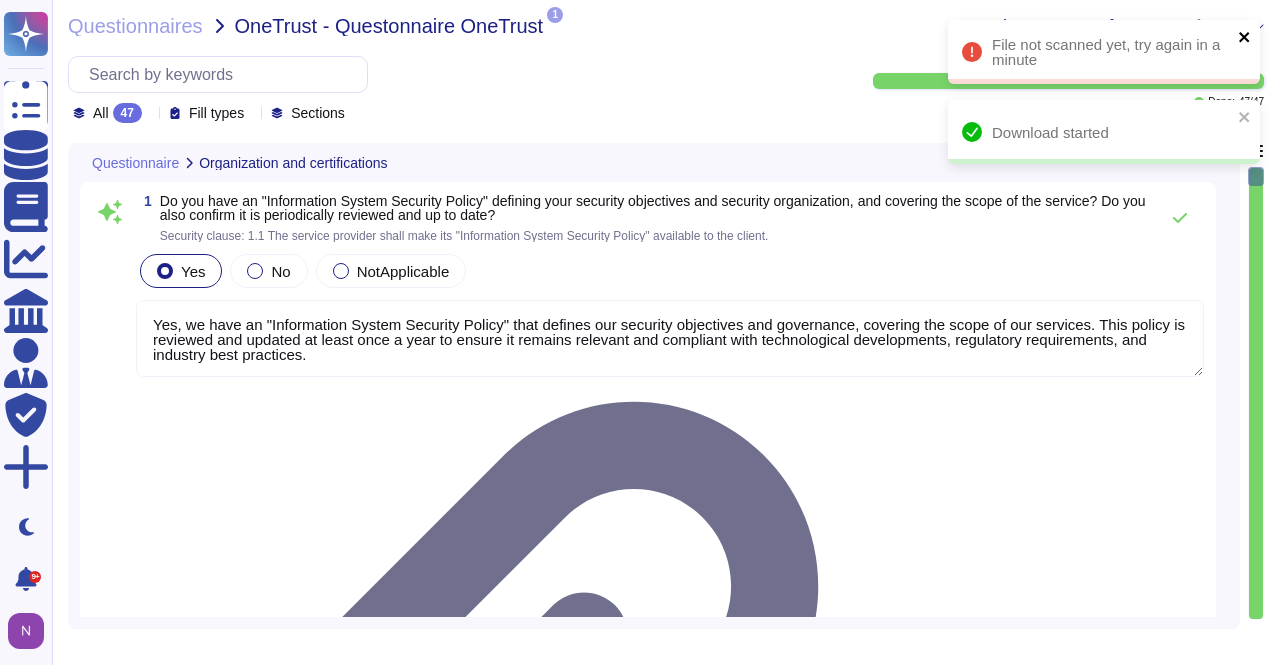 click 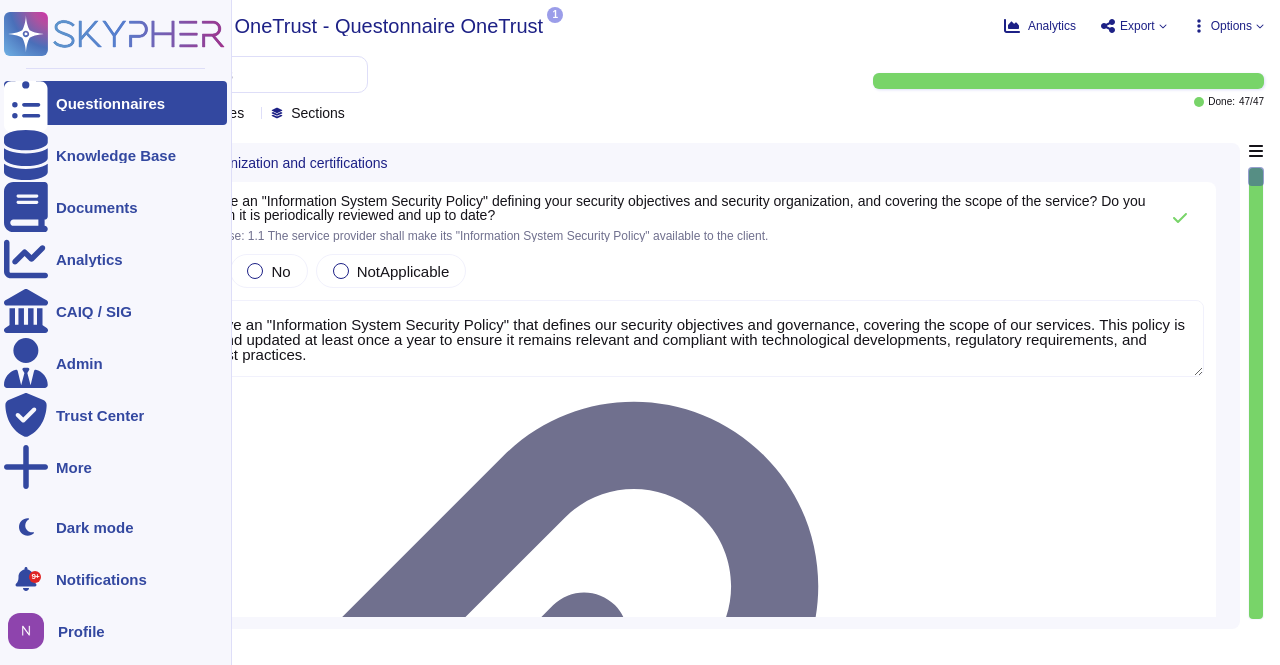 click on "Notifications" at bounding box center [101, 579] 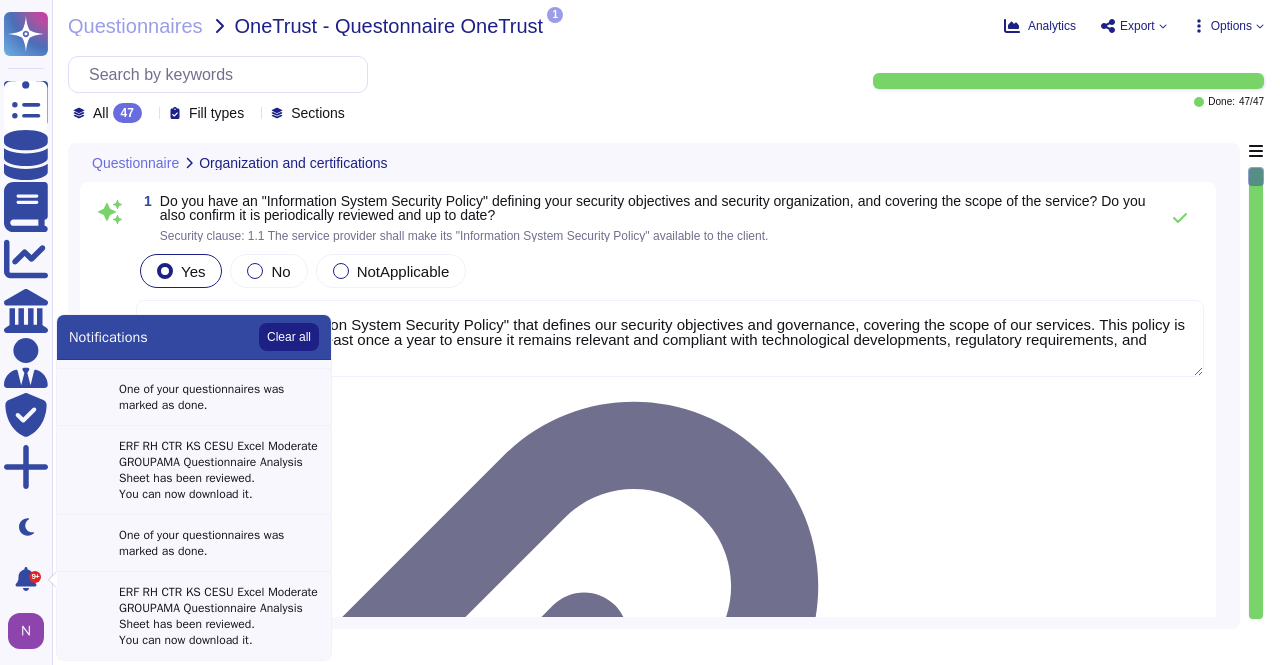 scroll, scrollTop: 724, scrollLeft: 0, axis: vertical 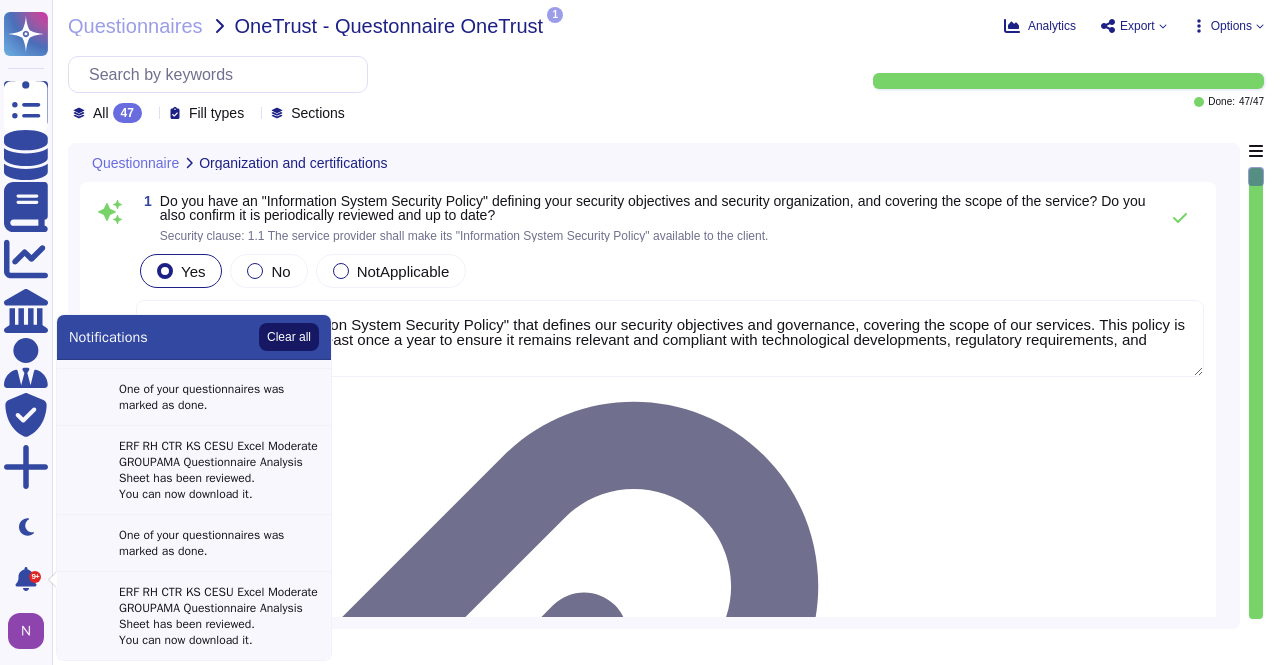 click on "Clear all" at bounding box center [289, 337] 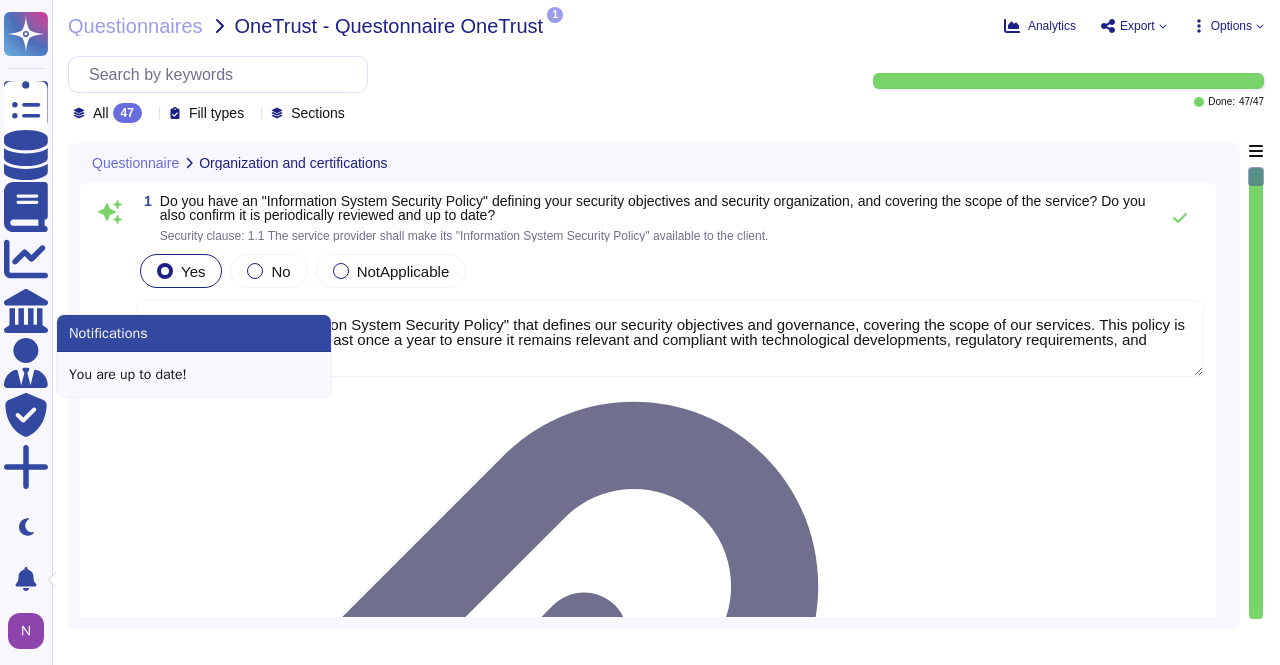 scroll, scrollTop: 0, scrollLeft: 0, axis: both 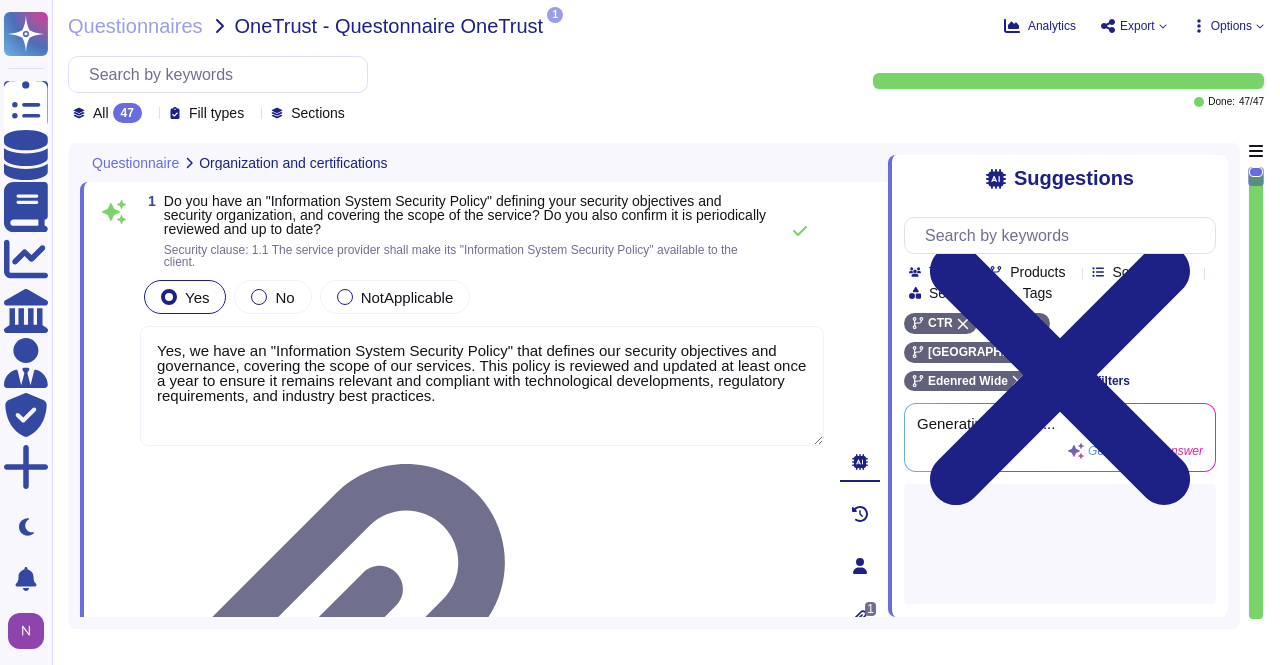 click on "All 47 Fill types Sections" at bounding box center [458, 89] 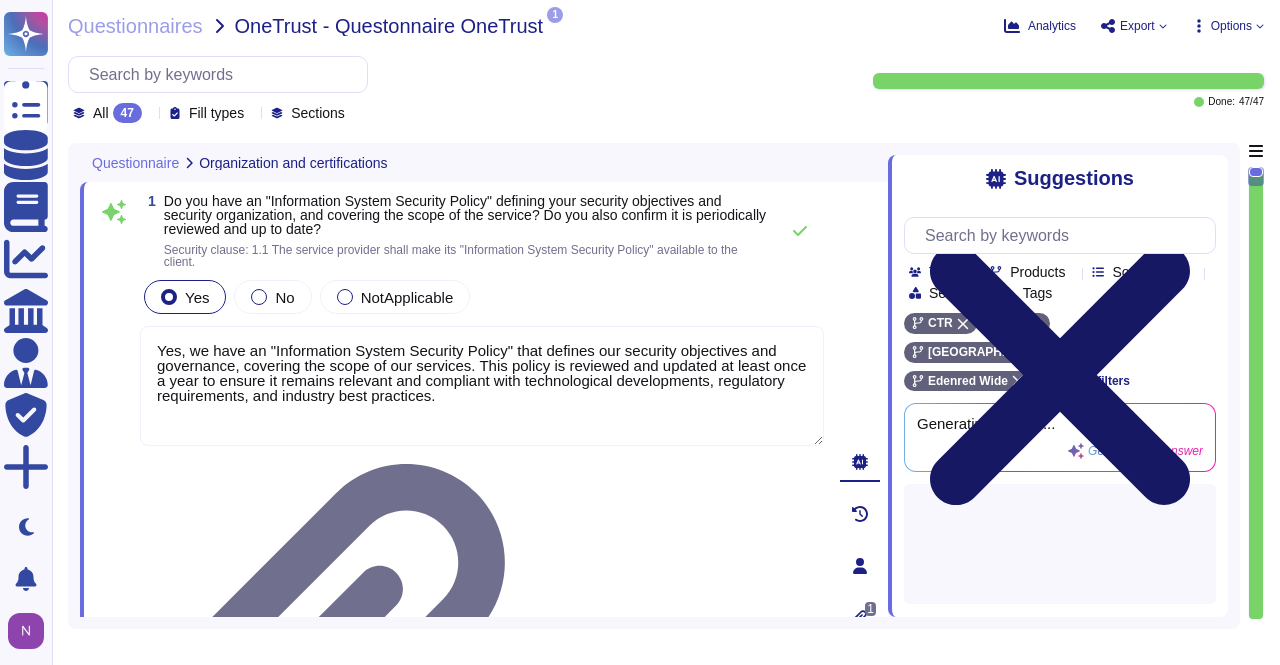 click 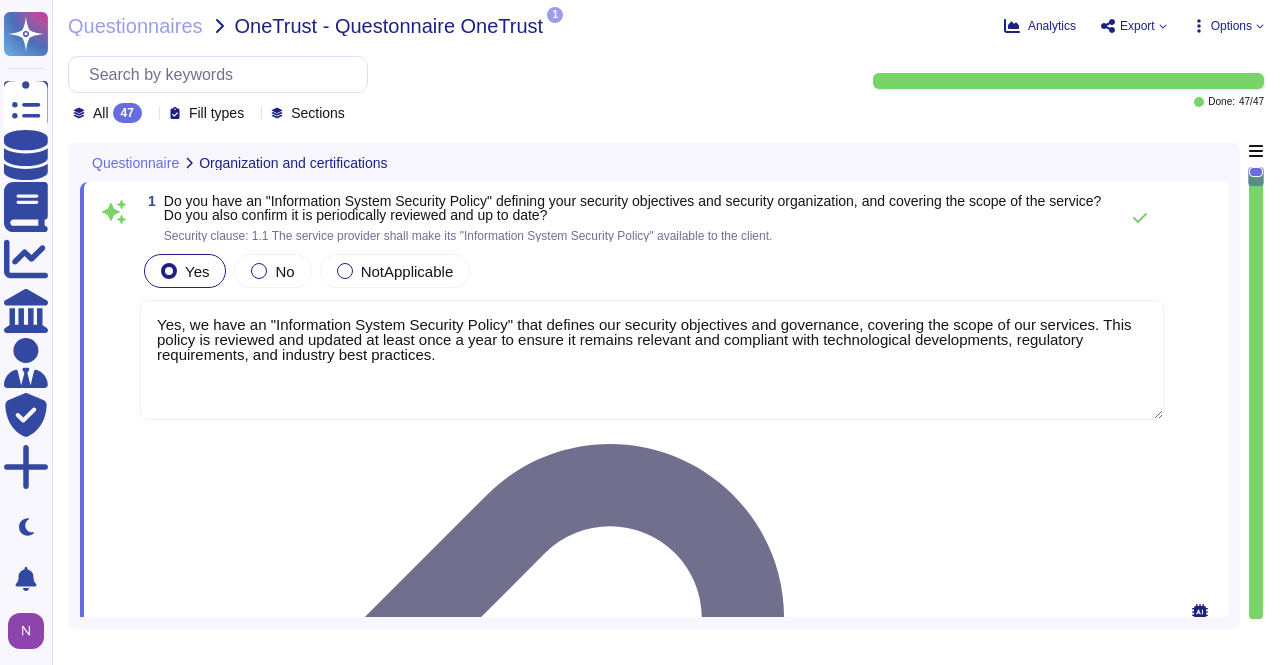 click on "Questionnaires OneTrust - Questonnaire OneTrust 1 pdf Azure + Dynamics 365 + Online Services (Public & Government) SOC Bridge Letter ([DATE] - [DATE]).pdf Analytics Export Open web questionnaire Copy link Download Options All 47 Fill types Sections Done: 47 / 47 Questionnaire Organization and certifications 1 Do you have an "Information System Security Policy" defining your security objectives and security organization, and covering the scope of the service? Do you also confirm it is periodically reviewed and up to date? Security clause: 1.1 The service provider shall make its "Information System Security Policy" available to the client. Yes No NotApplicable Yes, we have an "Information System Security Policy" that defines our security objectives and governance, covering the scope of our services. This policy is reviewed and updated at least once a year to ensure it remains relevant and compliant with technological developments, regulatory requirements, and industry best practices. Undo 90 1" at bounding box center (666, 332) 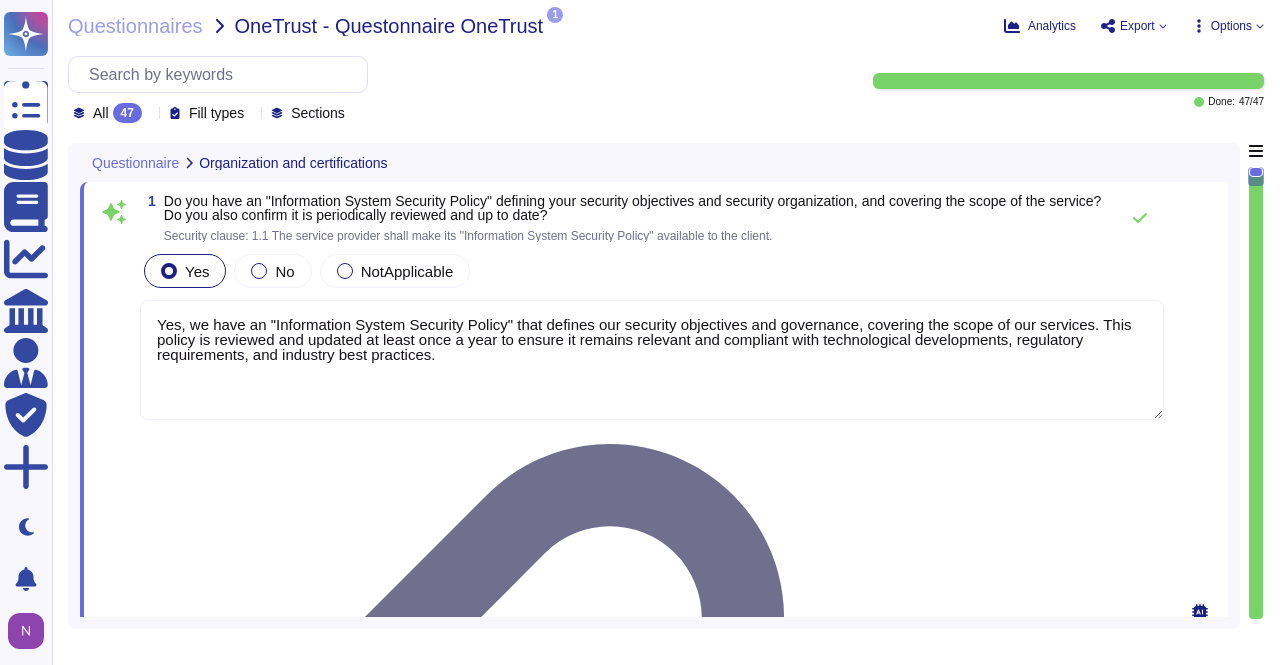 click on "1" at bounding box center (1200, 768) 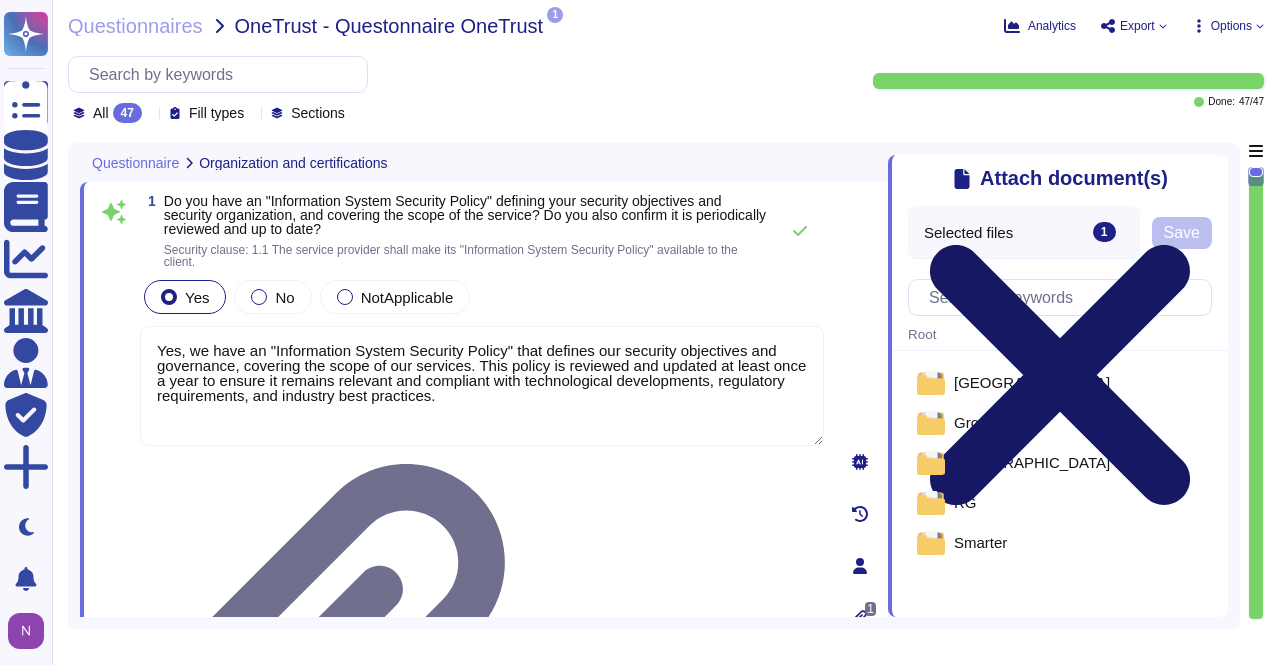 click 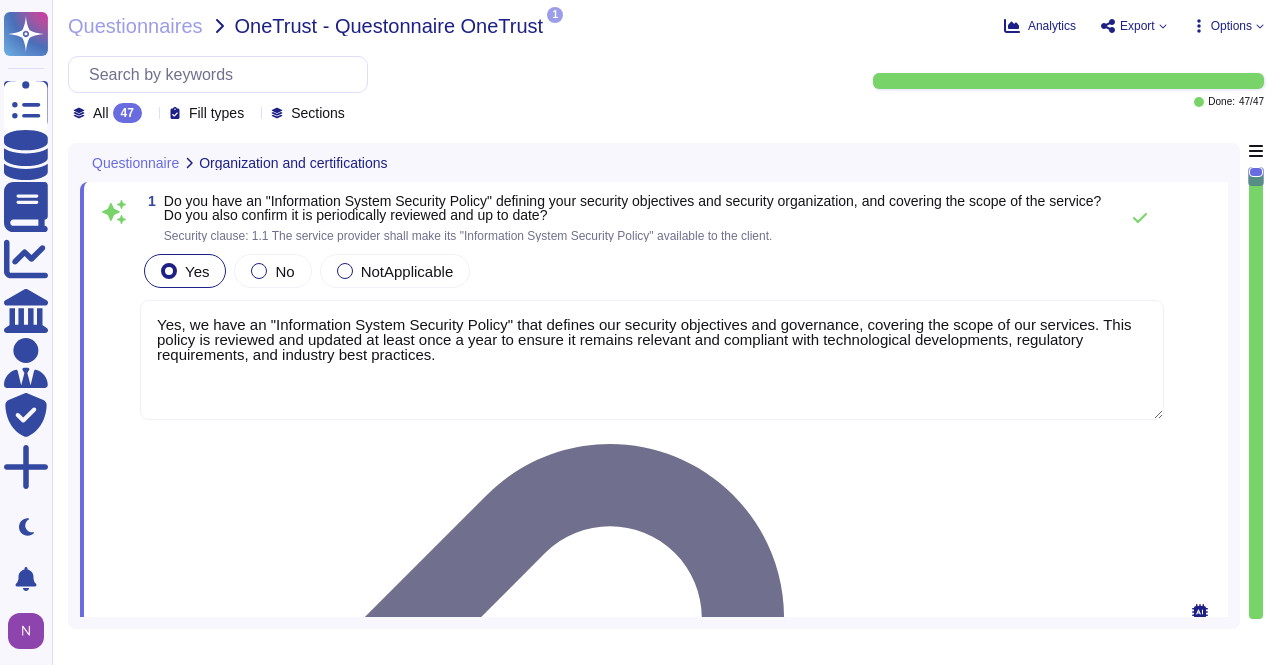 drag, startPoint x: 622, startPoint y: 438, endPoint x: 818, endPoint y: 435, distance: 196.02296 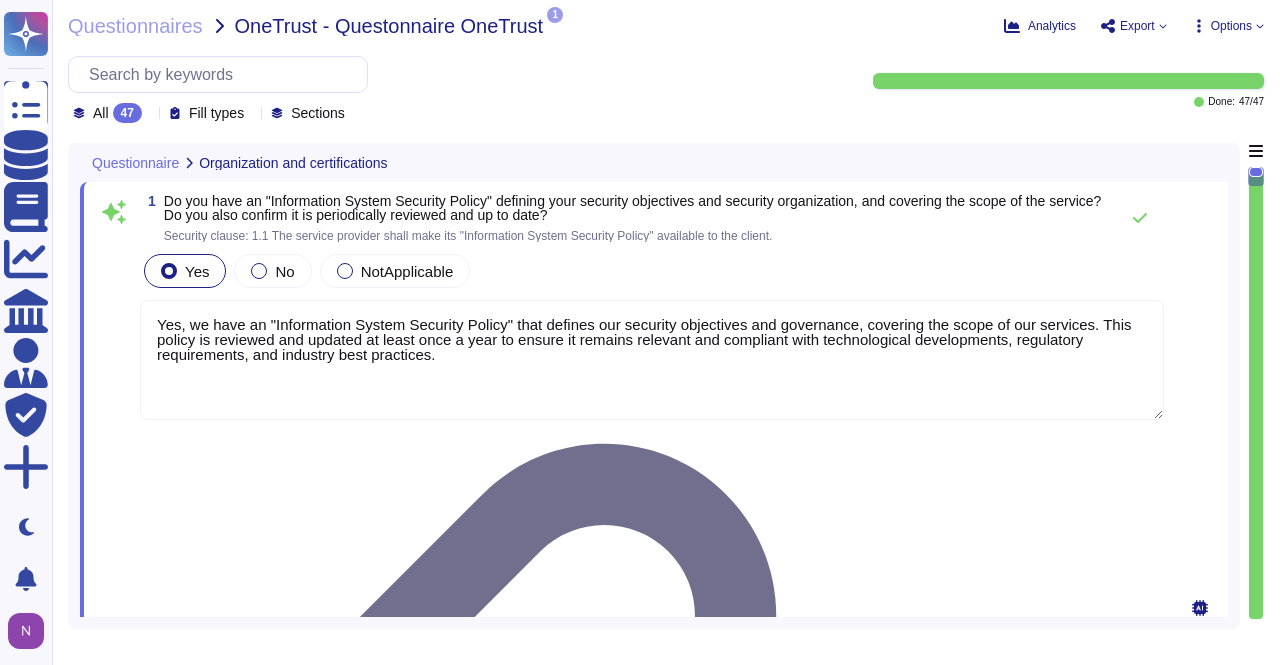 click on "Remove document" 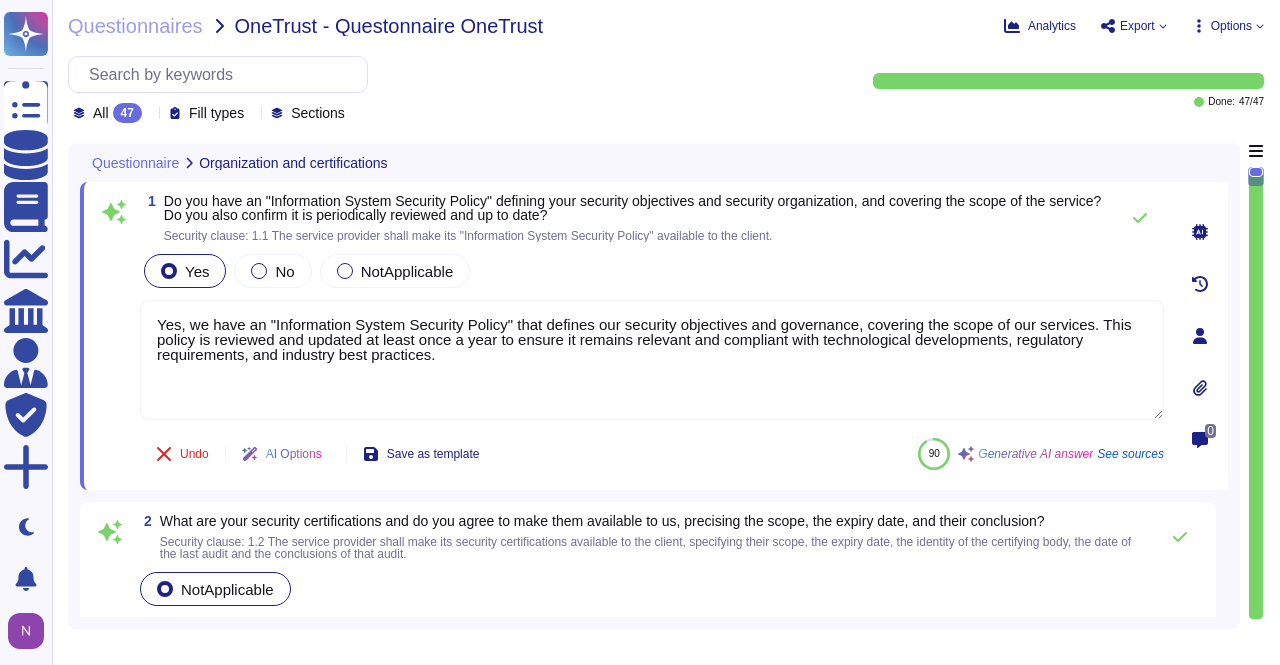 click 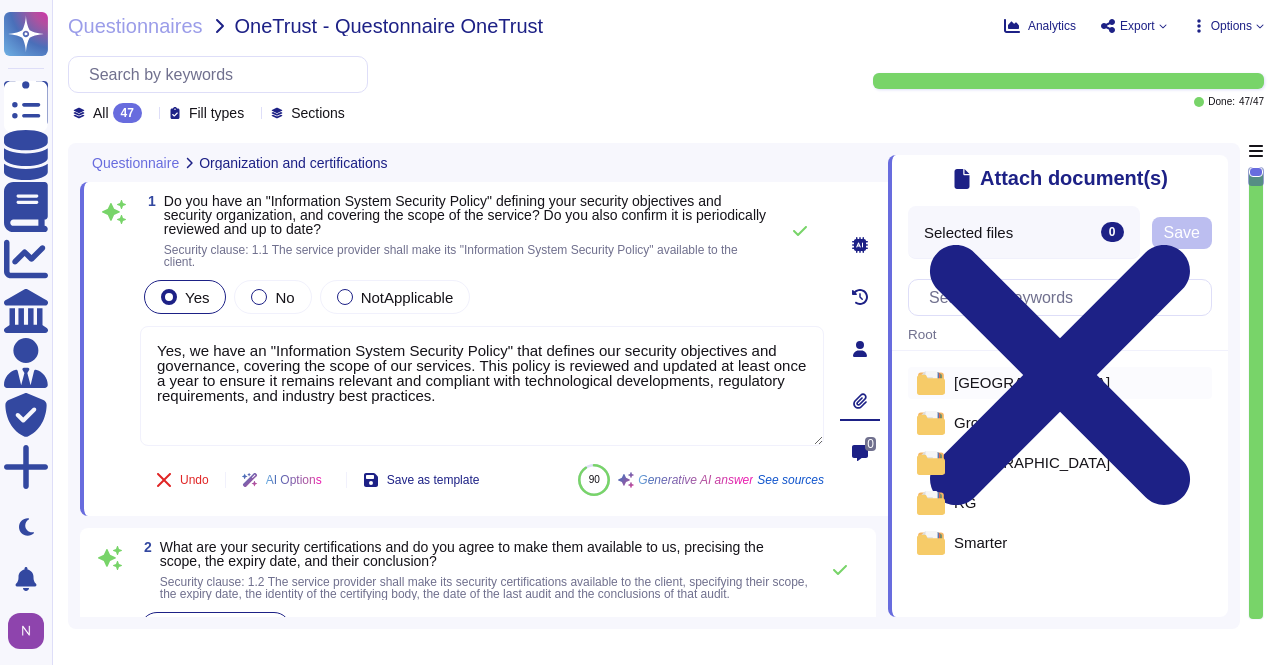 click on "[GEOGRAPHIC_DATA]" at bounding box center (1032, 382) 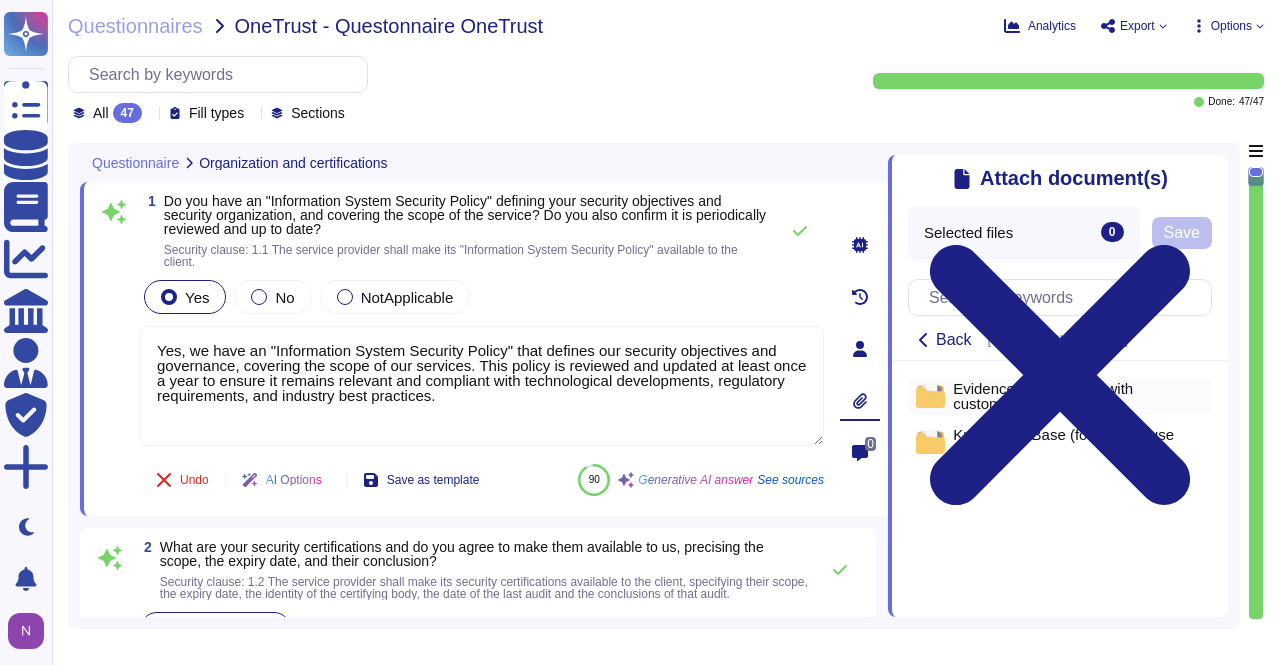 click on "Evidences (for sharing with customers)" at bounding box center [1078, 396] 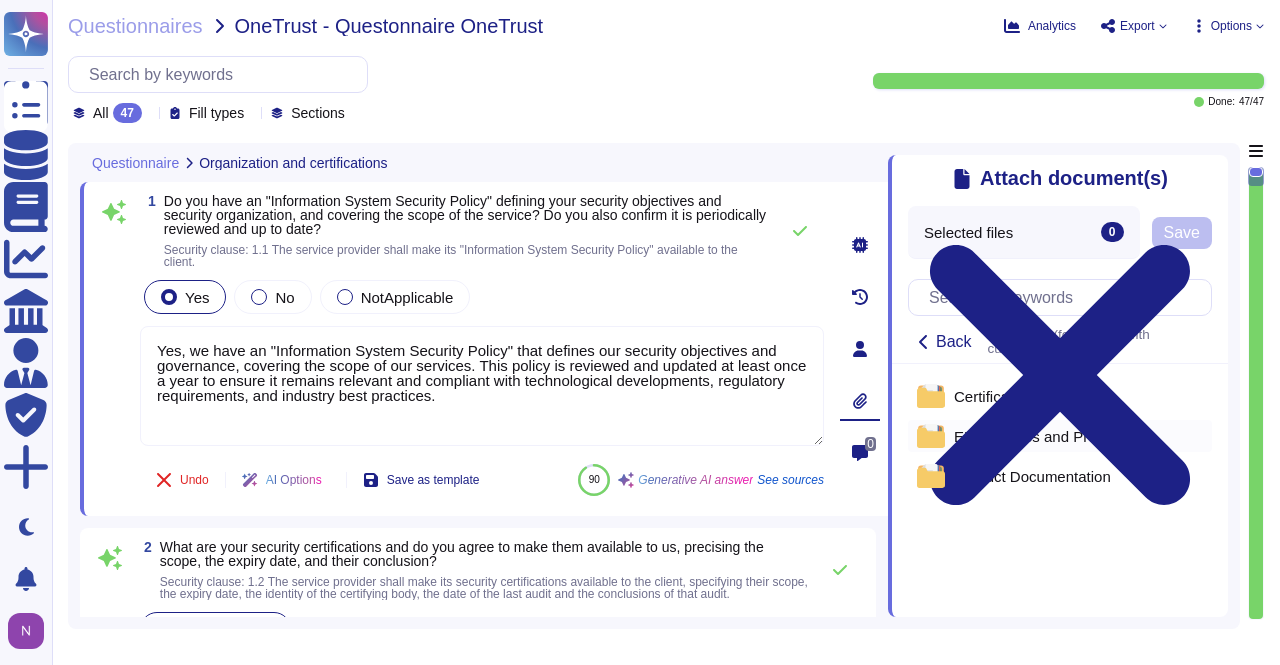 click on "ERF Policies and Procedures" at bounding box center (1052, 436) 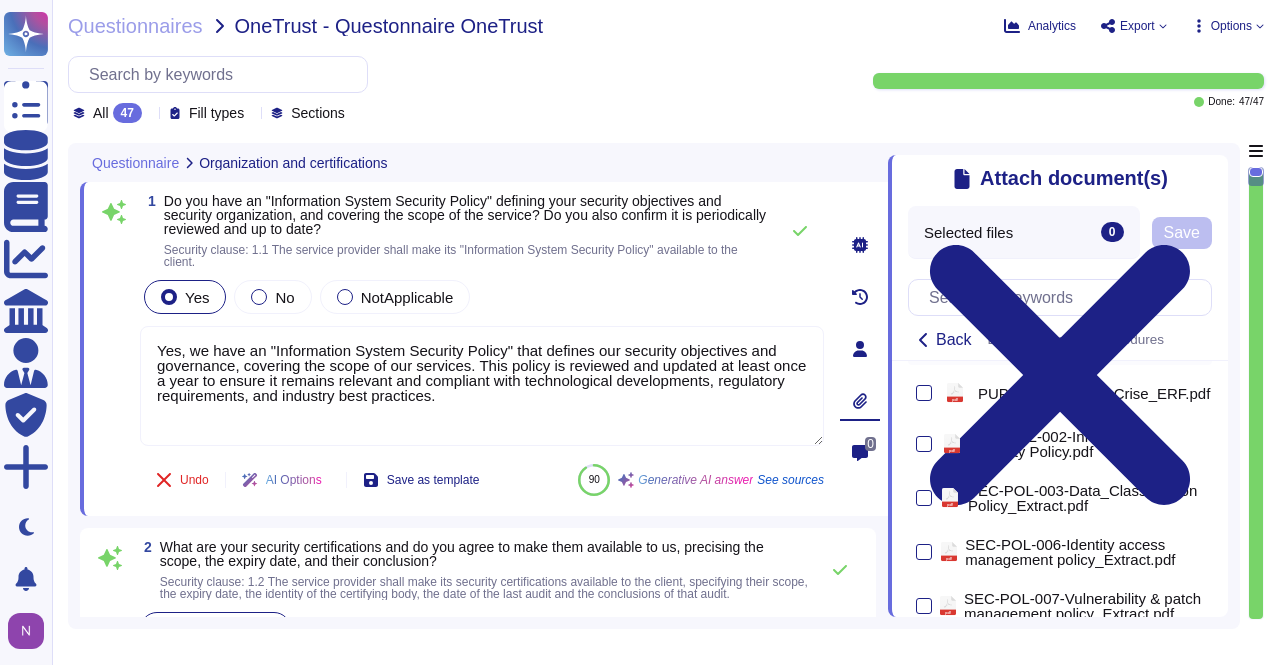 scroll, scrollTop: 154, scrollLeft: 0, axis: vertical 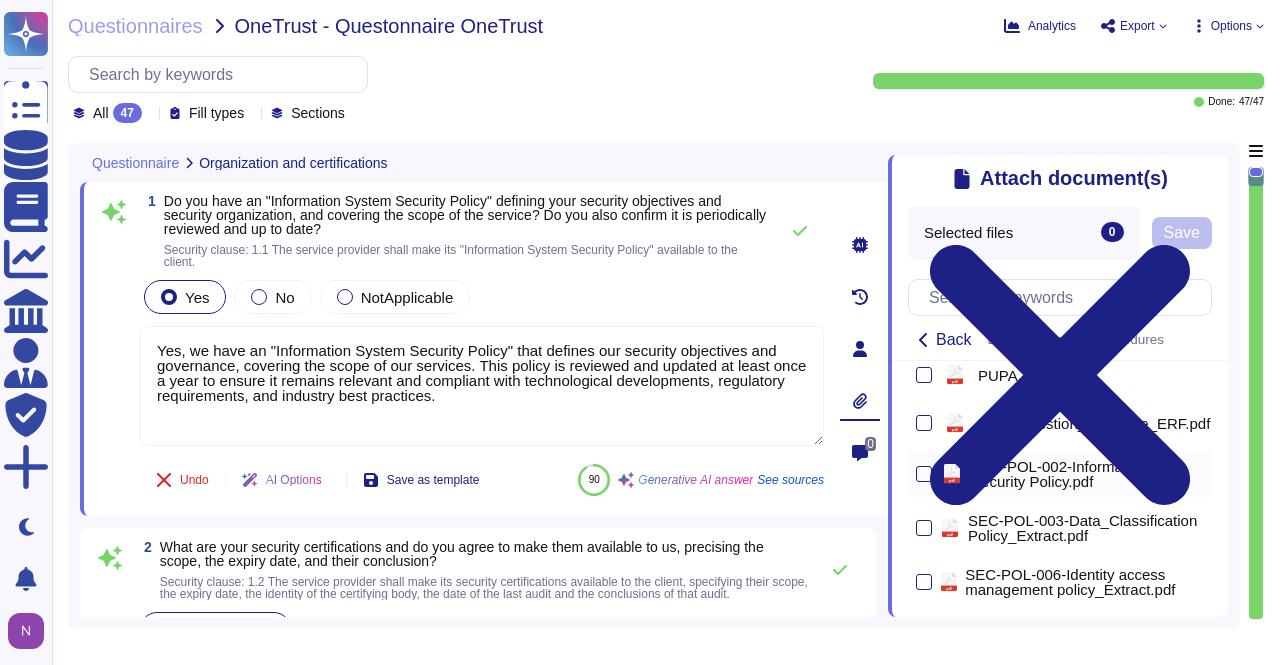 click on "SEC-POL-002-Information Security Policy.pdf" at bounding box center [1087, 474] 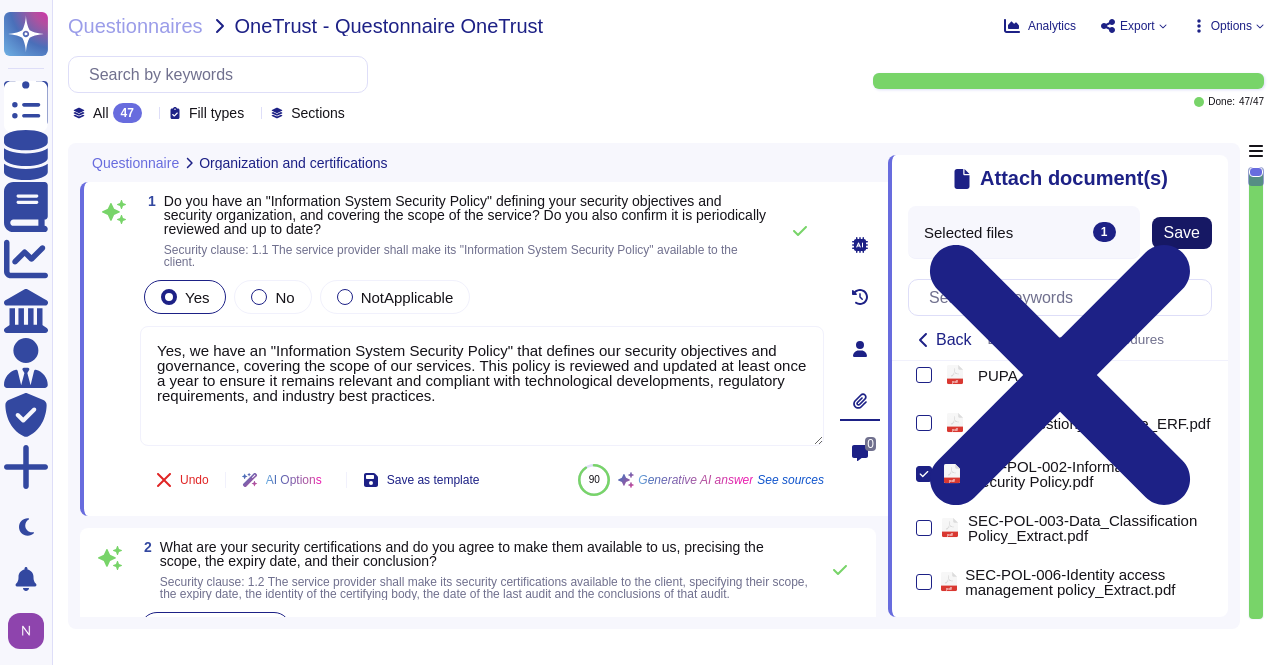 click on "Save" at bounding box center (1182, 233) 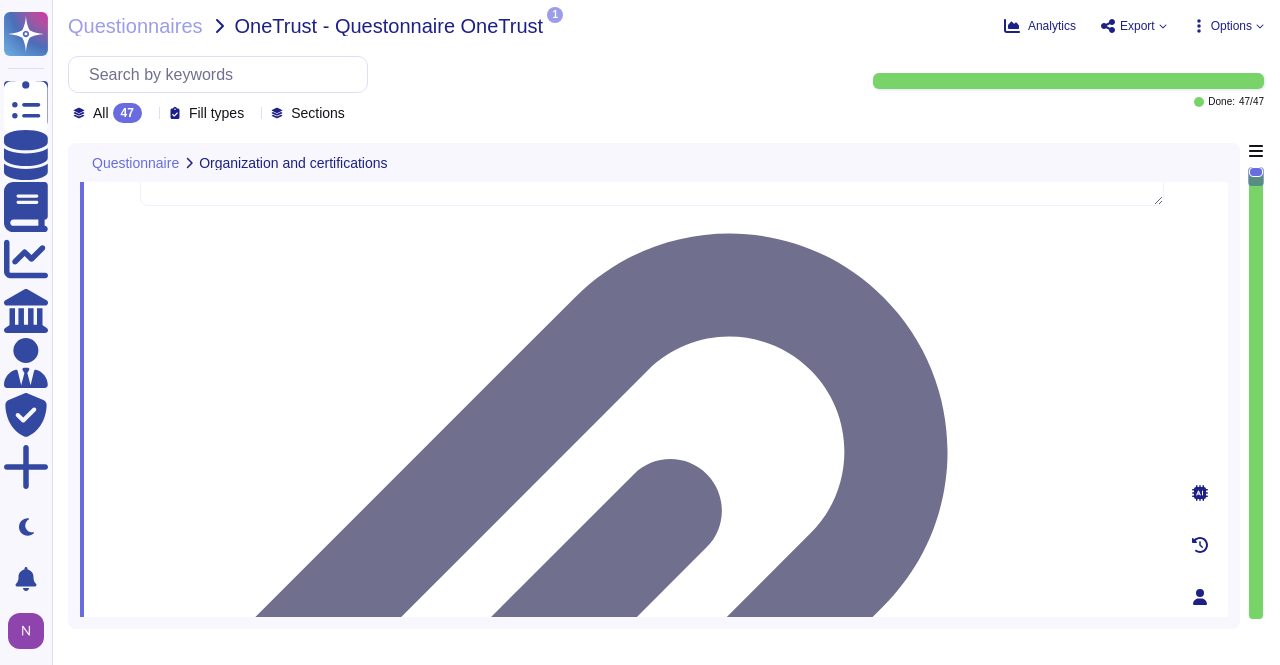 type on "Yes, we agree to inform [PERSON_NAME] of any change of subcontractor that impacts the service as soon as possible. We also agree to allow [PERSON_NAME] to stop the contract if the new subcontractor does not meet [PERSON_NAME]'s security or data protection standards." 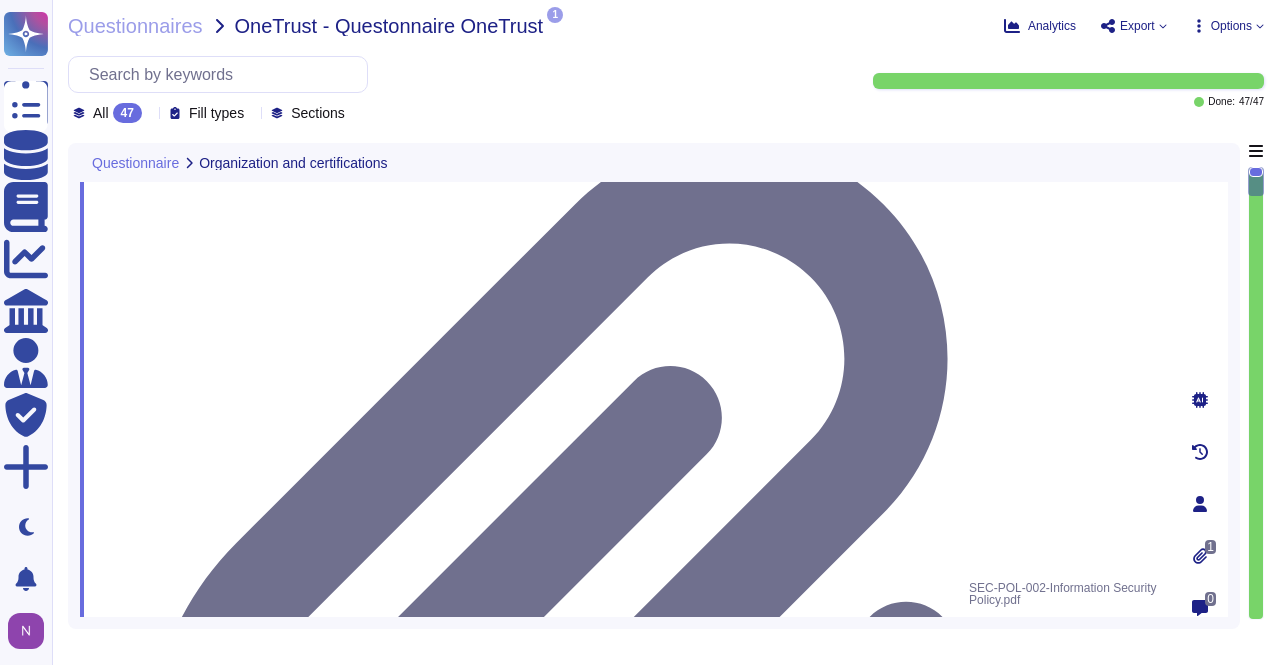 scroll, scrollTop: 308, scrollLeft: 0, axis: vertical 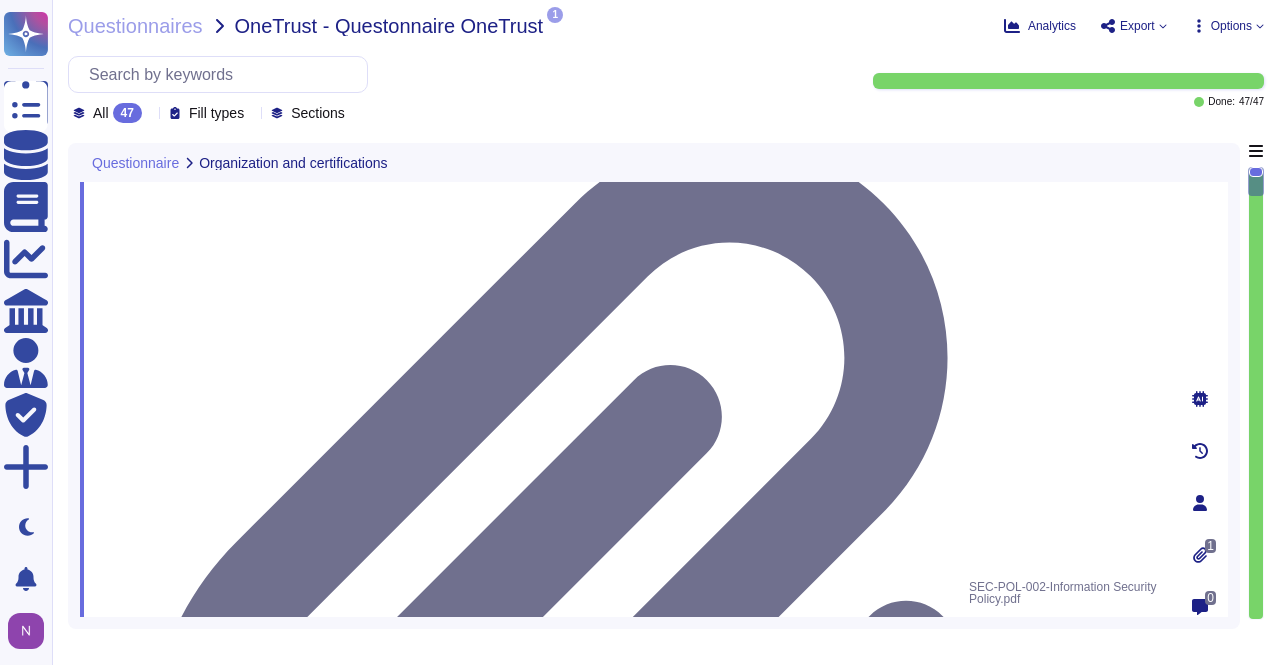 click on "Edenred France does not directly hold security certifications but relies on certified subcontractors, such as those with ISO 27001 and SOC 2 certifications, to ensure the compliance of our services. We can provide relevant documents attesting to these security certifications, including audit reports and declarations of applicability, upon request.
The scope of the certifications must match the services provided, and we can share the latest copies of external security assessments and audit reports, including their scope, date, and results. Additionally, we conduct regular penetration tests on our systems, and an executive summary of these tests can also be shared upon request to ensure transparency and security of operations.
Please contact the Application Security Center of Expertise for specific needs regarding the availability of these documents." at bounding box center (670, 1344) 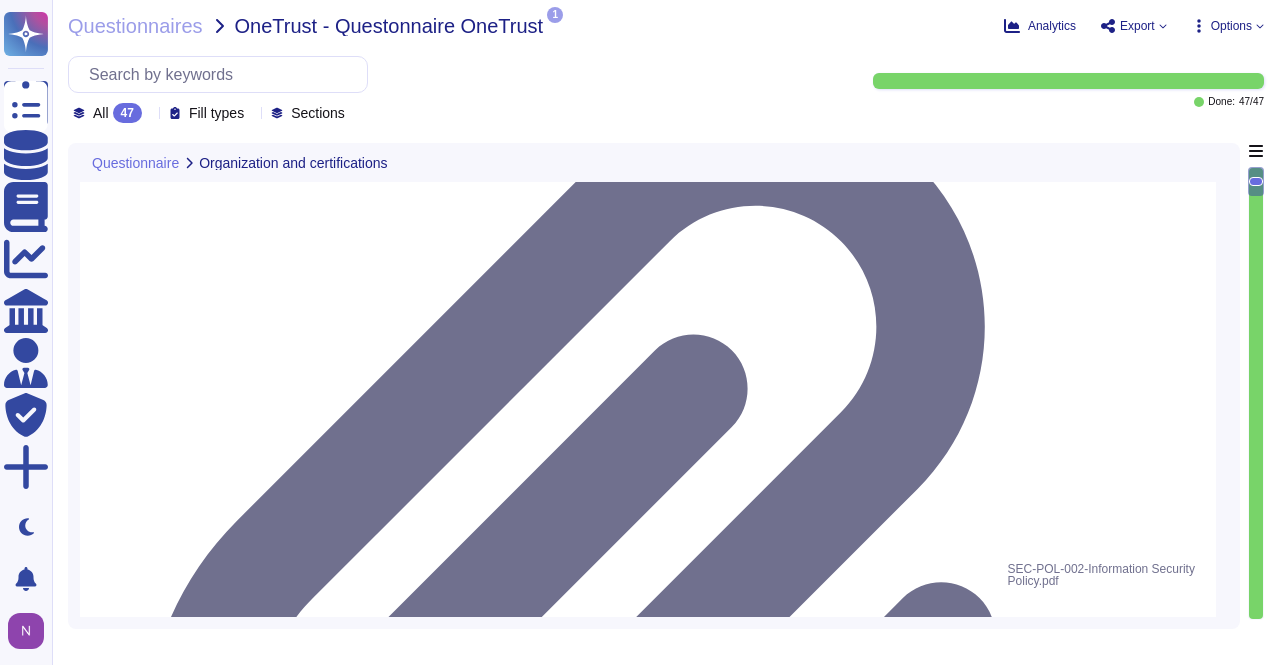 click at bounding box center (1200, 1363) 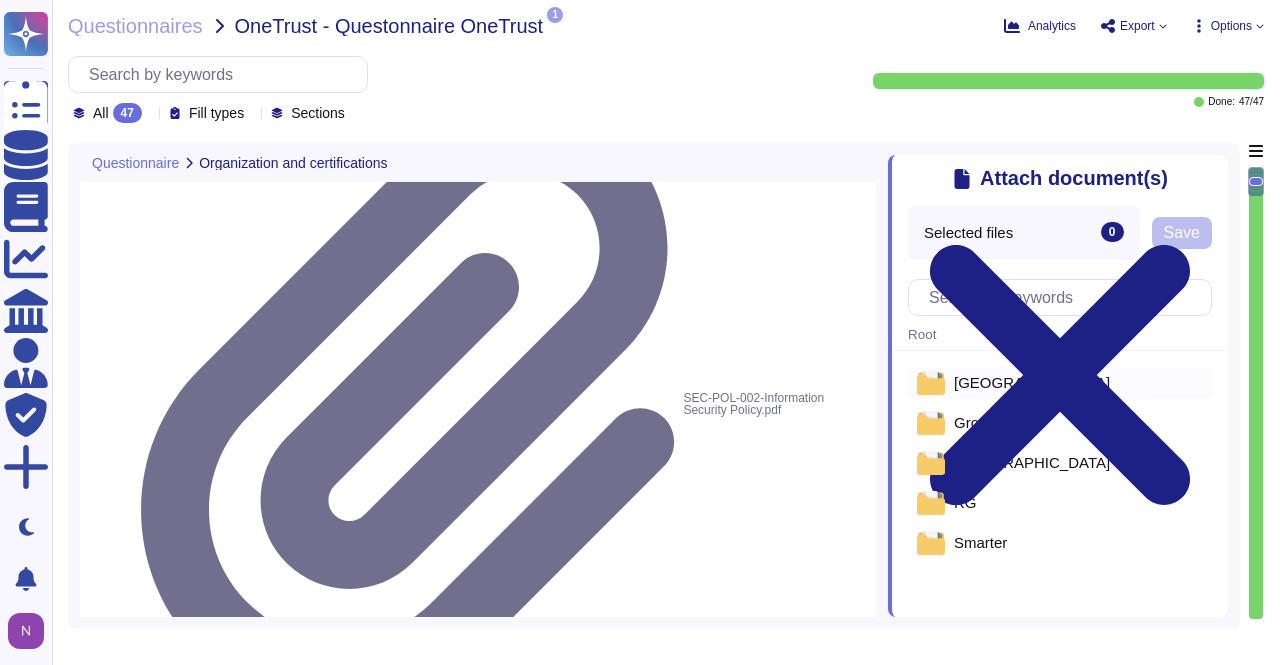 click on "[GEOGRAPHIC_DATA]" at bounding box center [1032, 382] 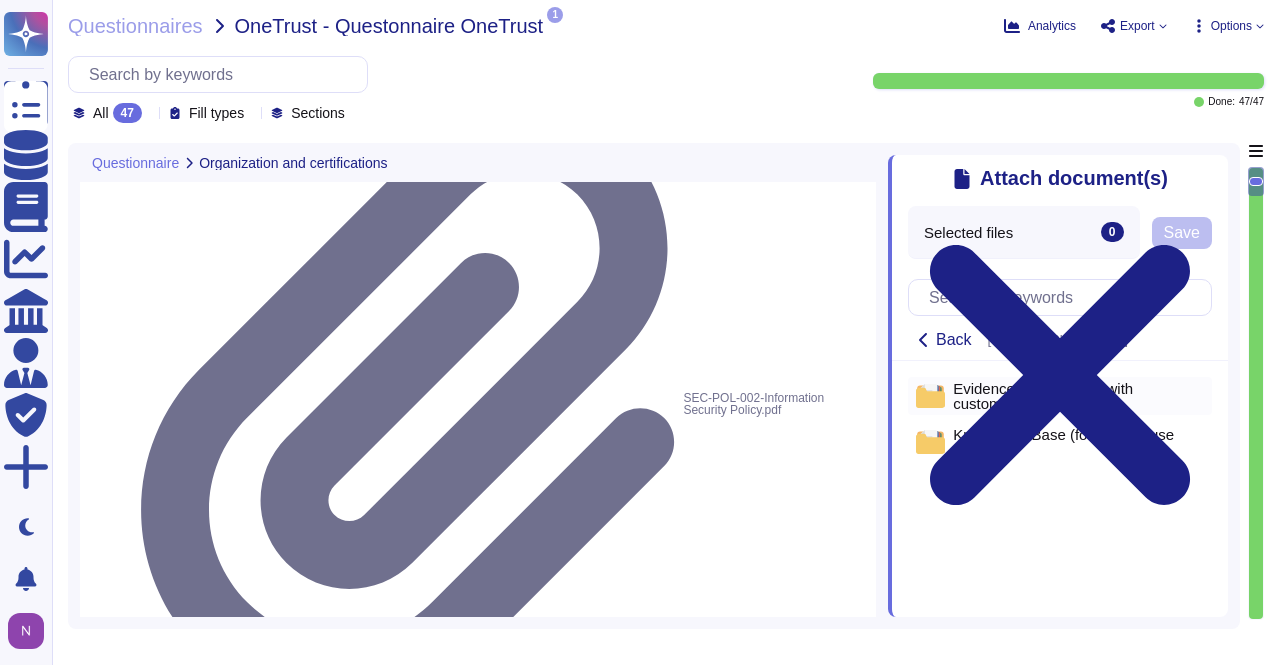 click on "Evidences (for sharing with customers)" at bounding box center (1078, 396) 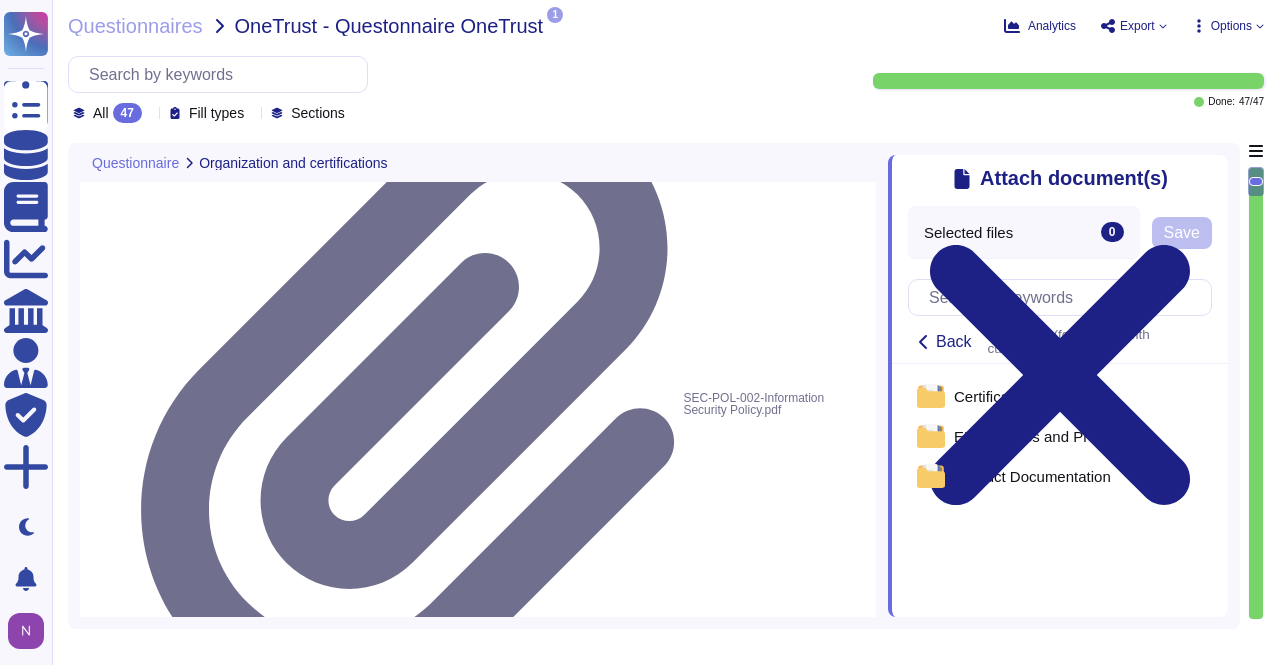 click on "Certificates" at bounding box center [991, 396] 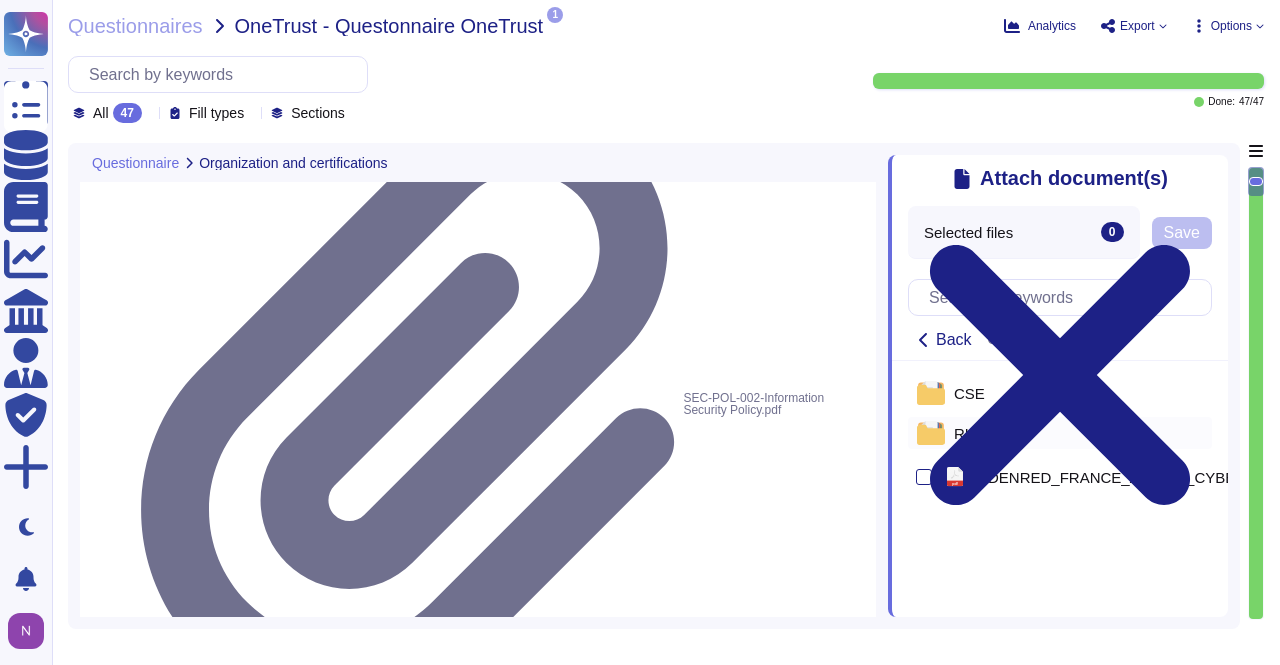 click on "RH" at bounding box center (965, 433) 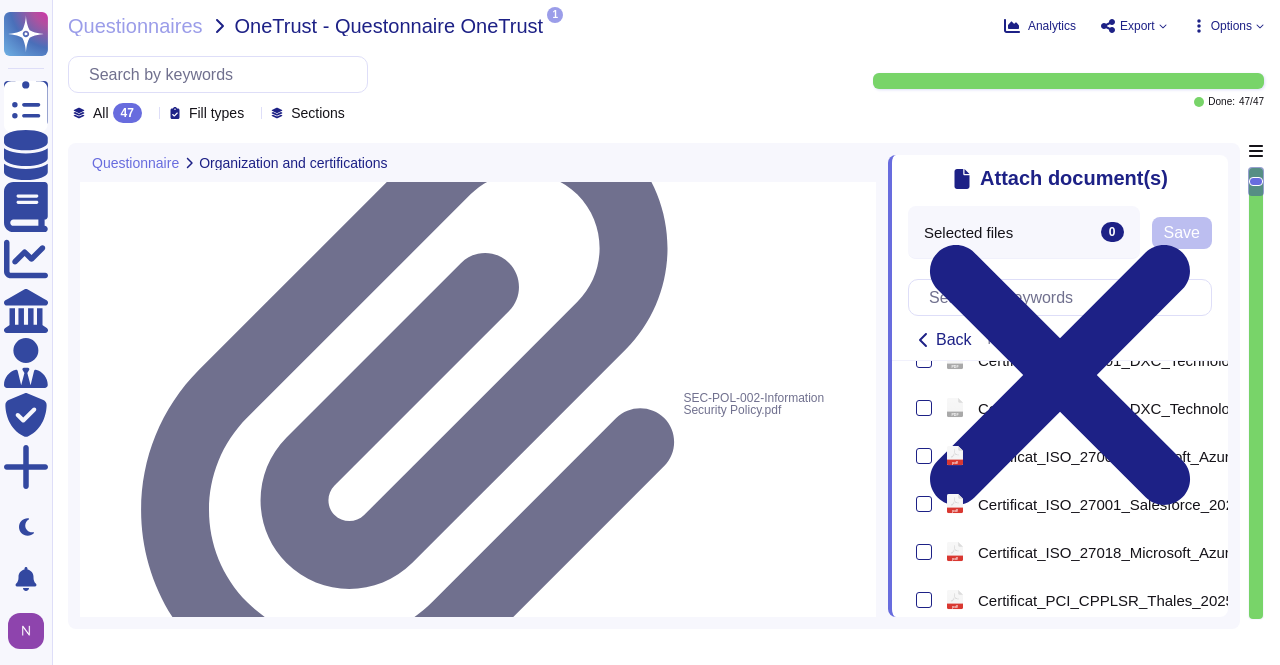 scroll, scrollTop: 180, scrollLeft: 0, axis: vertical 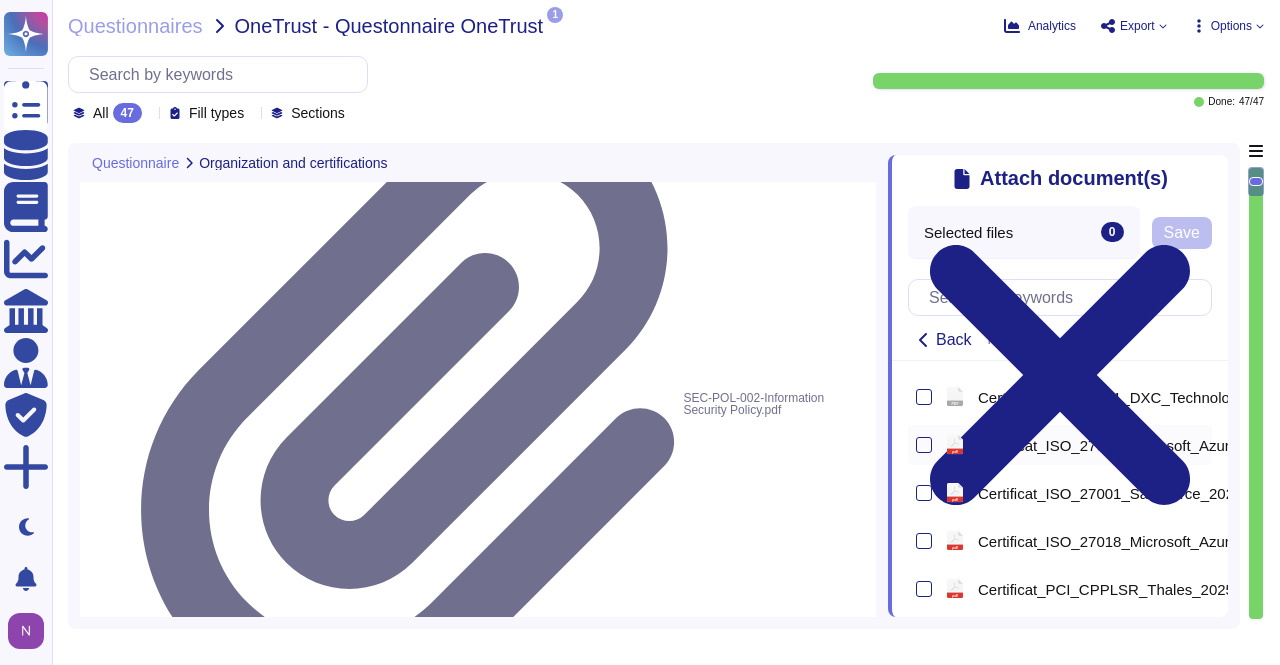 click at bounding box center [924, 445] 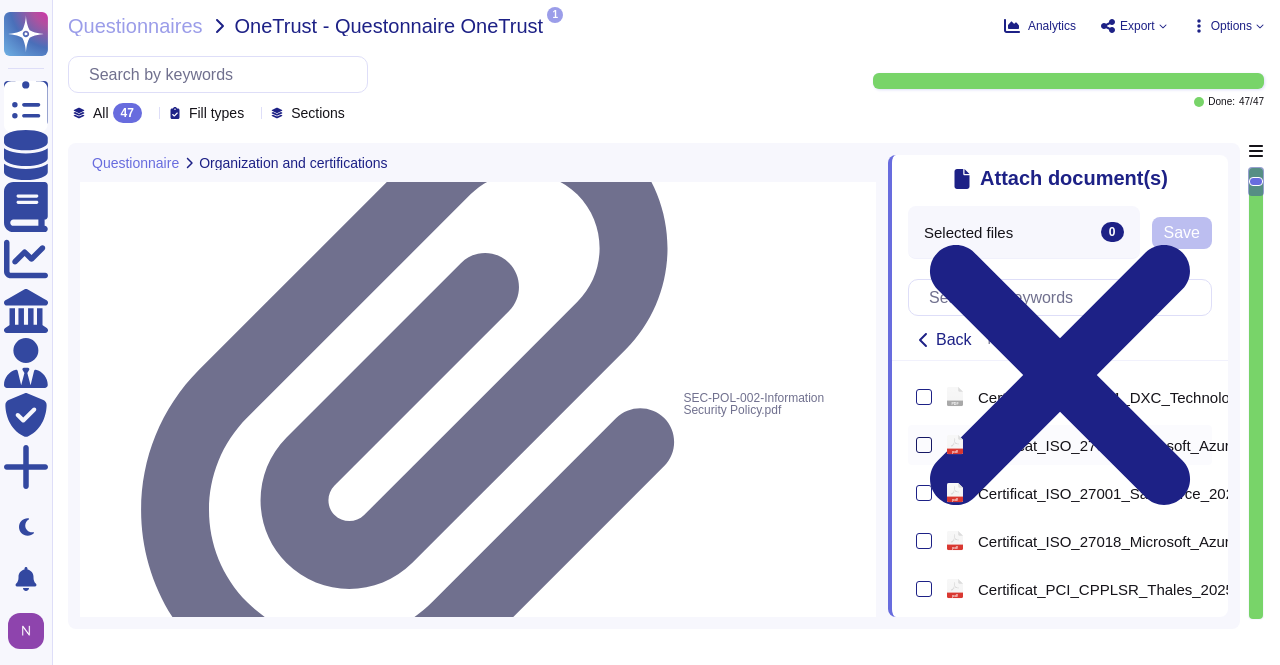 click at bounding box center [924, 445] 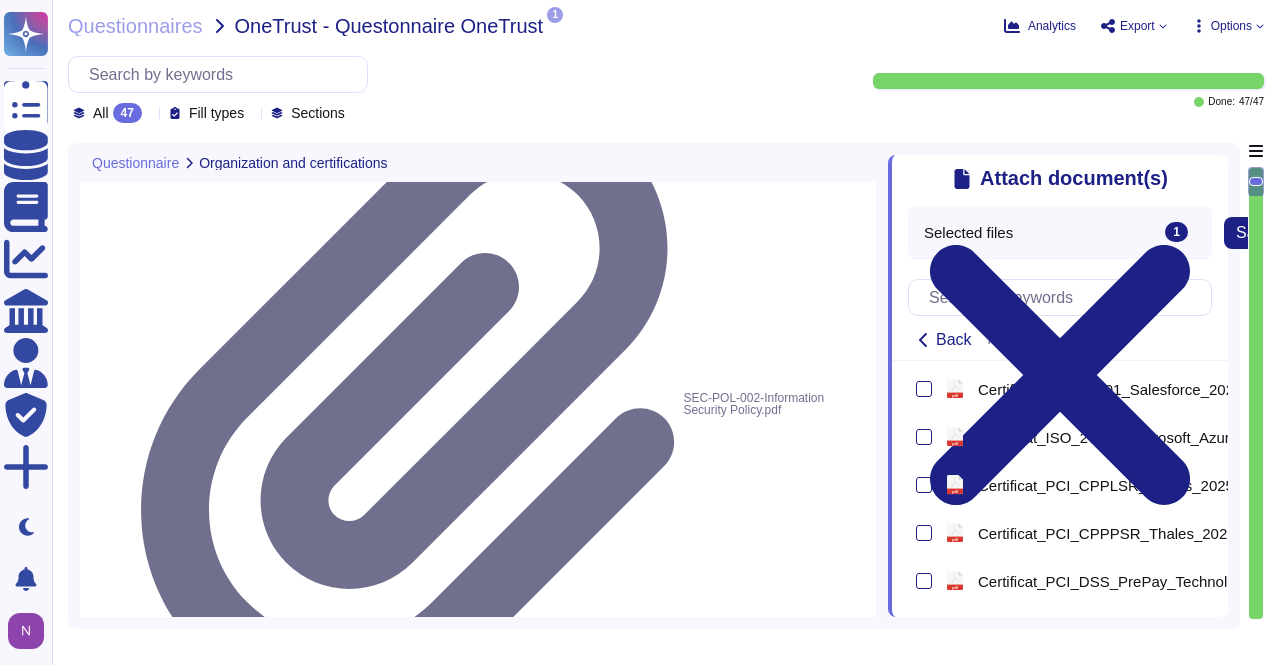 scroll, scrollTop: 316, scrollLeft: 0, axis: vertical 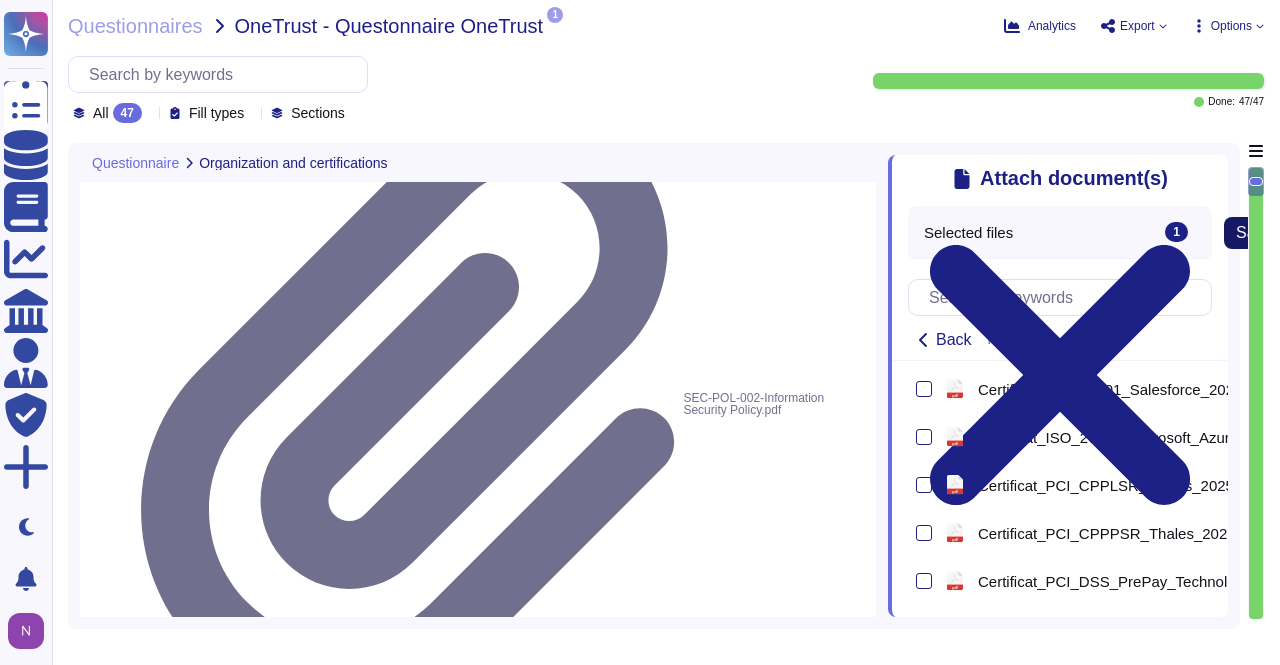 click on "Save" at bounding box center (1254, 233) 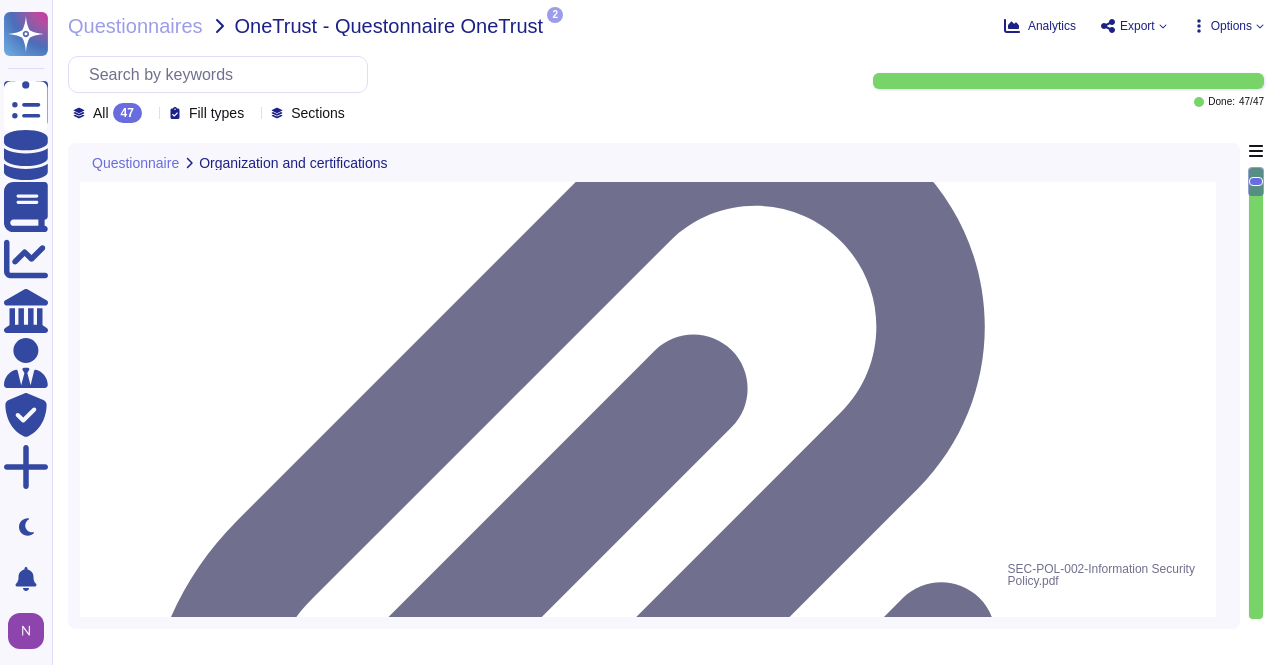 scroll, scrollTop: 1, scrollLeft: 0, axis: vertical 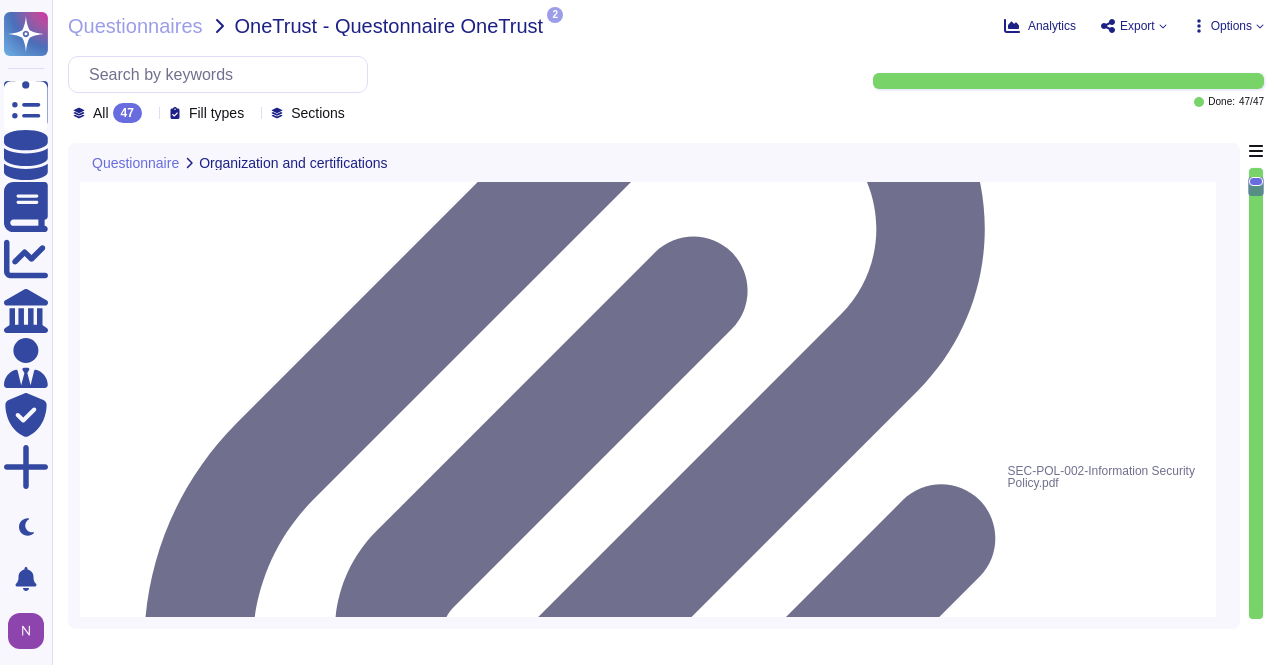 type on "The training and awareness program at [GEOGRAPHIC_DATA] is reviewed at least once a year to ensure it remains up-to-date and relevant in the face of evolving threats and technologies. The skills matrix is updated after each annual review campaign, and training plans are adjusted accordingly. Depending on newly identified threats and feedback, updates may be made more frequently.
The topics covered in the training and awareness program include:
- Cybersecurity awareness (e.g., phishing, social engineering, ransomware)
- Secure coding practices (including OWASP Top 10 and ISO 27034)
- Security By Design and Security Champion training
- Customized training based on employee level and responsibilities
- Access to online training modules on various aspects of information security
For developers, it is mandatory to be trained on secure coding practices, especially those working on PCI DSS scope applications, who must undergo training annually. The secure coding training is provided by the IT Security teams and is..." 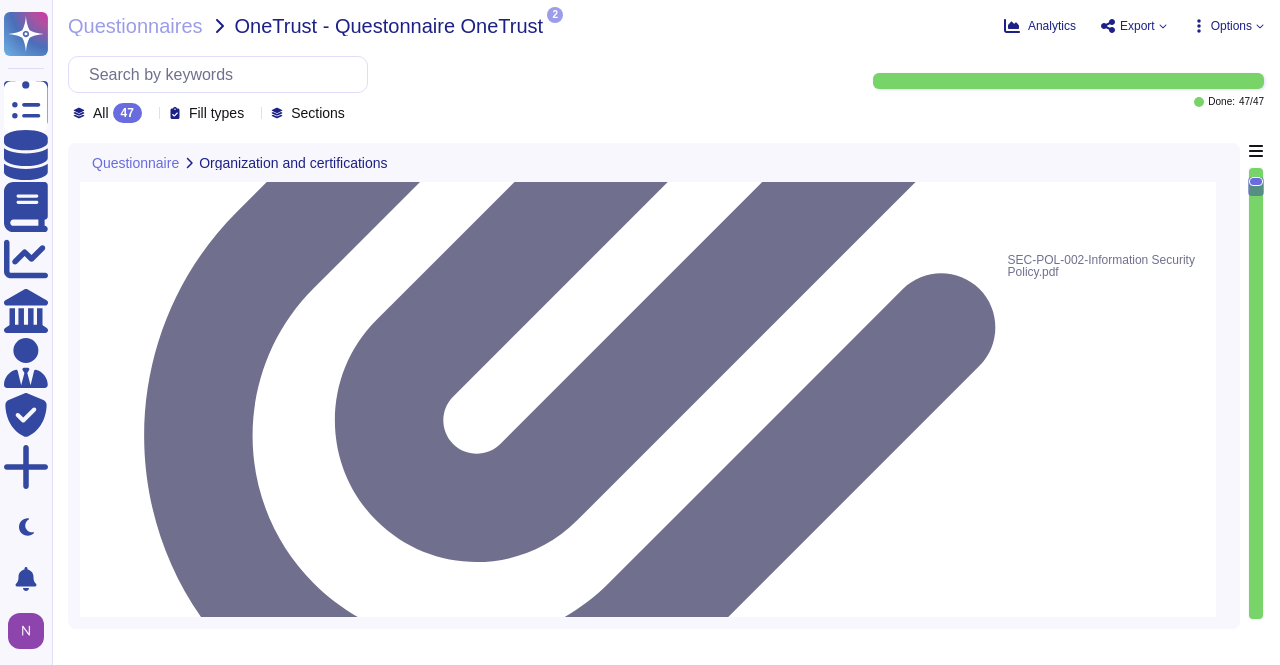 scroll, scrollTop: 619, scrollLeft: 0, axis: vertical 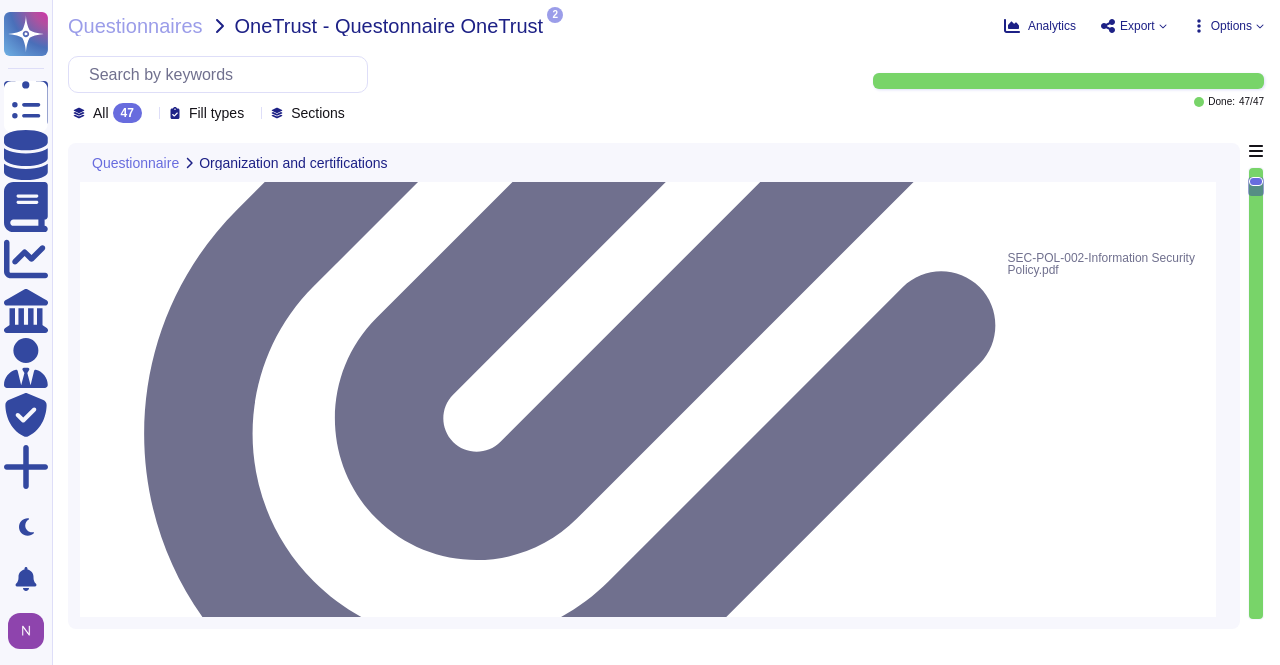click at bounding box center (670, 2269) 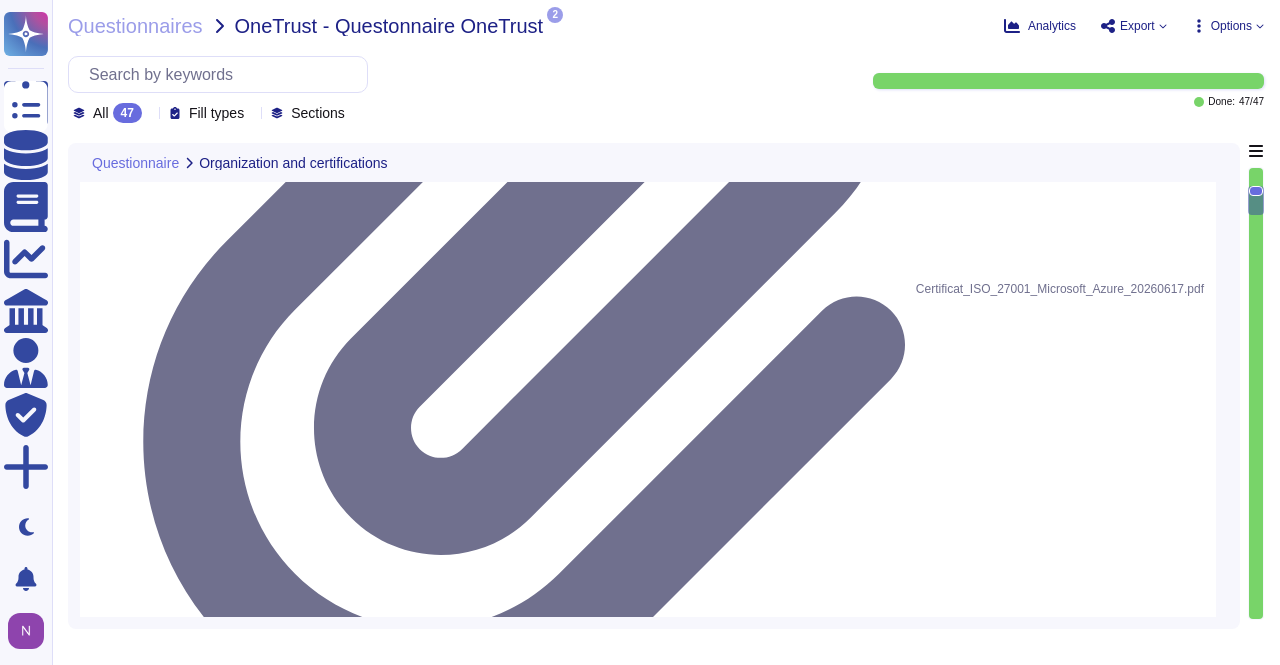 scroll, scrollTop: 912, scrollLeft: 0, axis: vertical 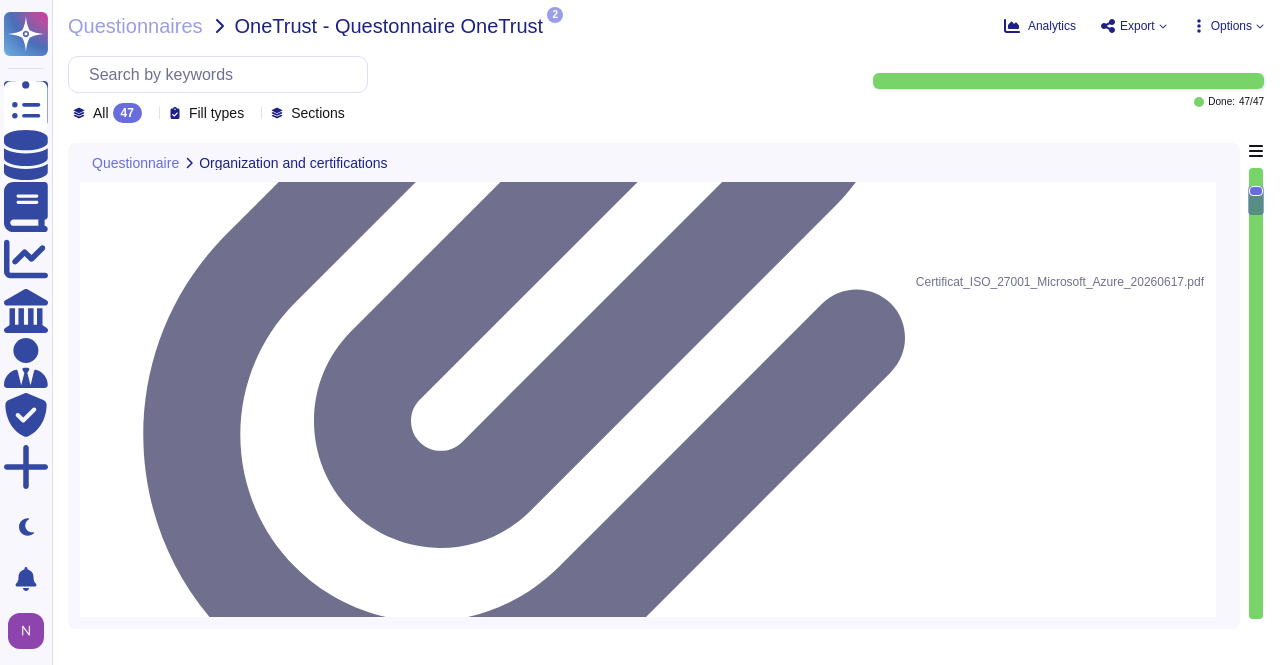 click on "2 What are your security certifications and do you agree to make them available to us, precising the scope, the expiry date, and their conclusion? Security clause: 1.2 The service provider shall make its security certifications available to the client, specifying their scope, the expiry date, the identity of the certifying body, the date of the last audit and the conclusions of that audit. NotApplicable Certificat_ISO_27001_Microsoft_Azure_20260617.pdf Remove document 86 Generative AI answer See sources 3 Please provide a short description of your security organization on the scope of the service, including main roles and responsibilities.  This organization MUST include the name or role of [PERSON_NAME]'s point of contact for any security topic for this service." NotApplicable Undo AI Options Save as template 85 Generative AI answer See sources 0 4 80 Generative AI answer See sources Questionnaire Human Ressources 5 NotApplicable 80 Generative AI answer See sources 6 Yes No NotApplicable 85 Generative AI answer" at bounding box center [654, 6550] 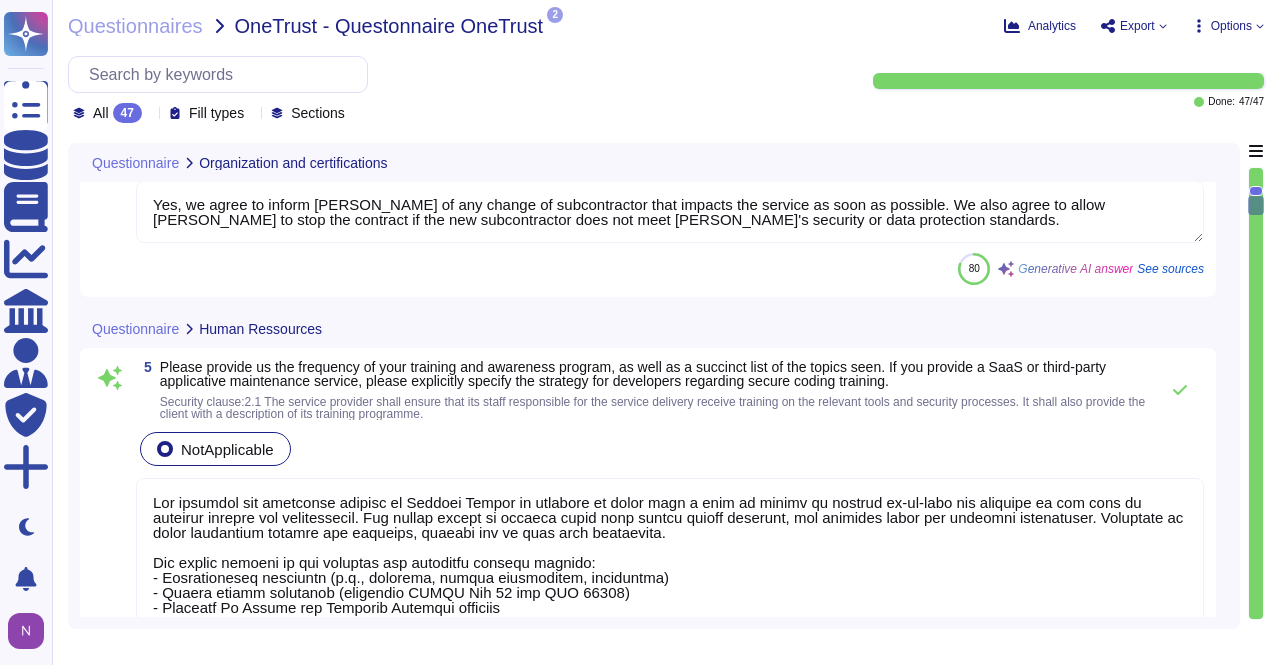 type on "Yes, if our service requires part of our staff to access [PERSON_NAME]'s information system, we agree to communicate a list of the staff to Edenred for the creation of individual accounts. Any changes to that list will be communicated as soon as changes are made in the staff." 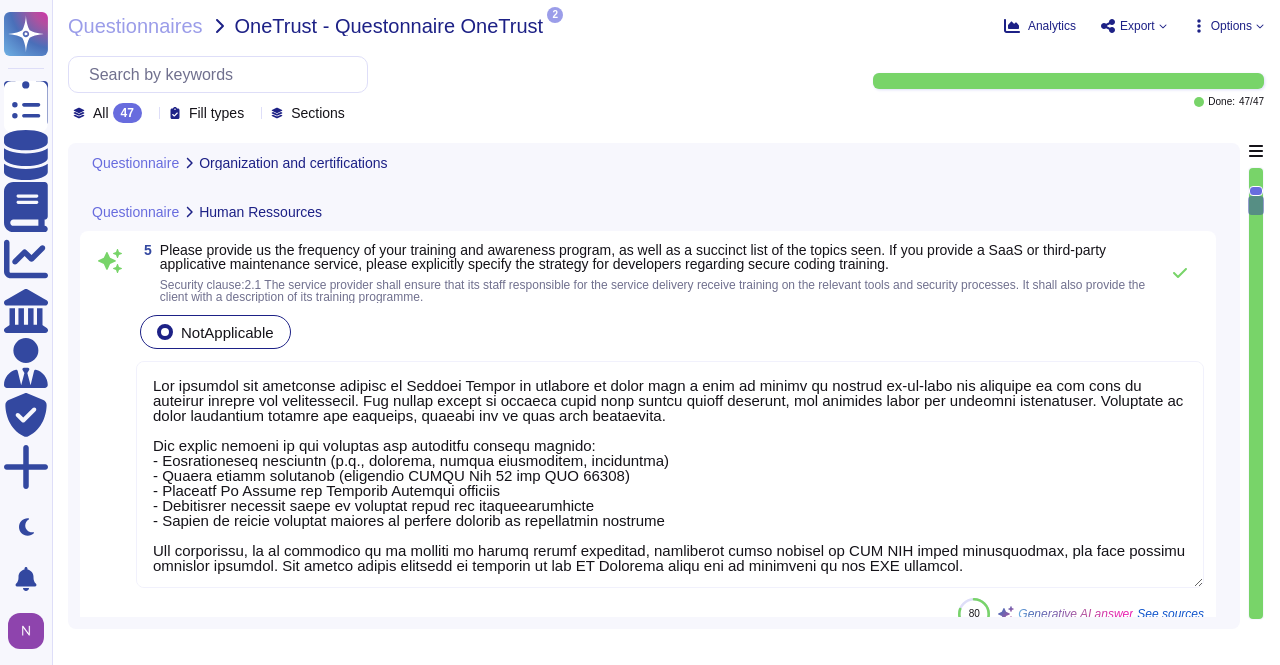 scroll, scrollTop: 1275, scrollLeft: 0, axis: vertical 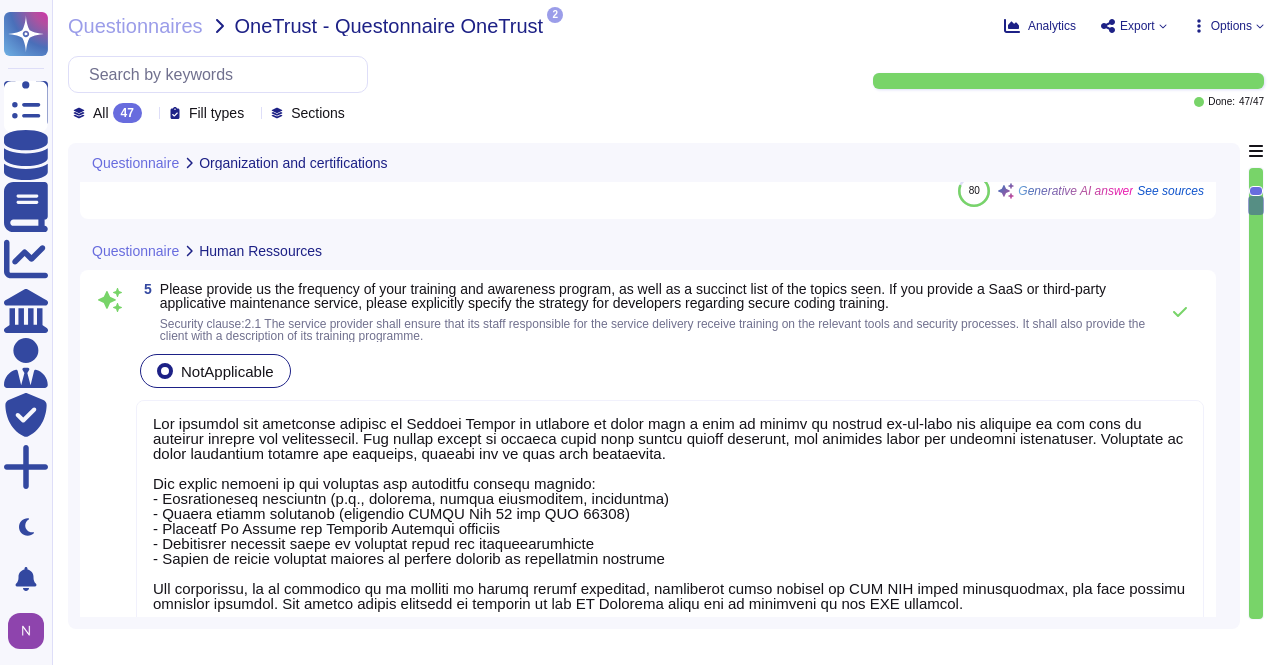 type on "Edenred France has established a robust information security organization that encompasses all business lines and regional business areas. The organization is led by [PERSON_NAME] EL [PERSON_NAME], who serves as the Chief Information Security Officer (CISO). He is responsible for the effective implementation of security measures, overseeing security throughout the lifecycle of projects, developments, and information systems. His key responsibilities include supervising security controls, managing security incidents, implementing remediation plans, and maintaining business continuity plans.
The security organization is structured into four divisions, with a focus on Governance, Risk & Compliance (GRC). The CISO reports to the General Management through the STIR Committee, which meets quarterly to review and validate security policies and action plans.
Additionally, [PERSON_NAME] has appointed a Data Protection Officer (DPO) to ensure compliance with data protection regulations and to serve as a point of contact fo..." 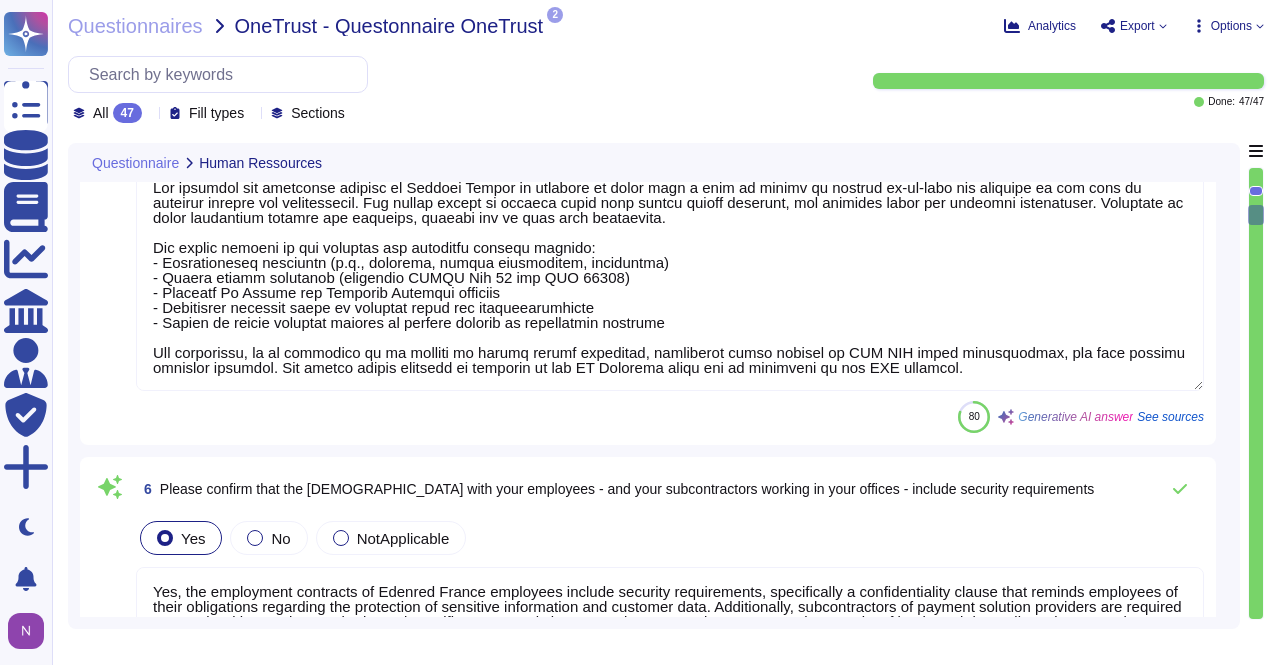 type on "Yes, we agree that any staff requiring access to [PERSON_NAME]'s information system must comply with [PERSON_NAME]'s Security Charter during their interventions. Compliance with the Charter is essential to ensure the security and performance of [PERSON_NAME]'s IT Resources." 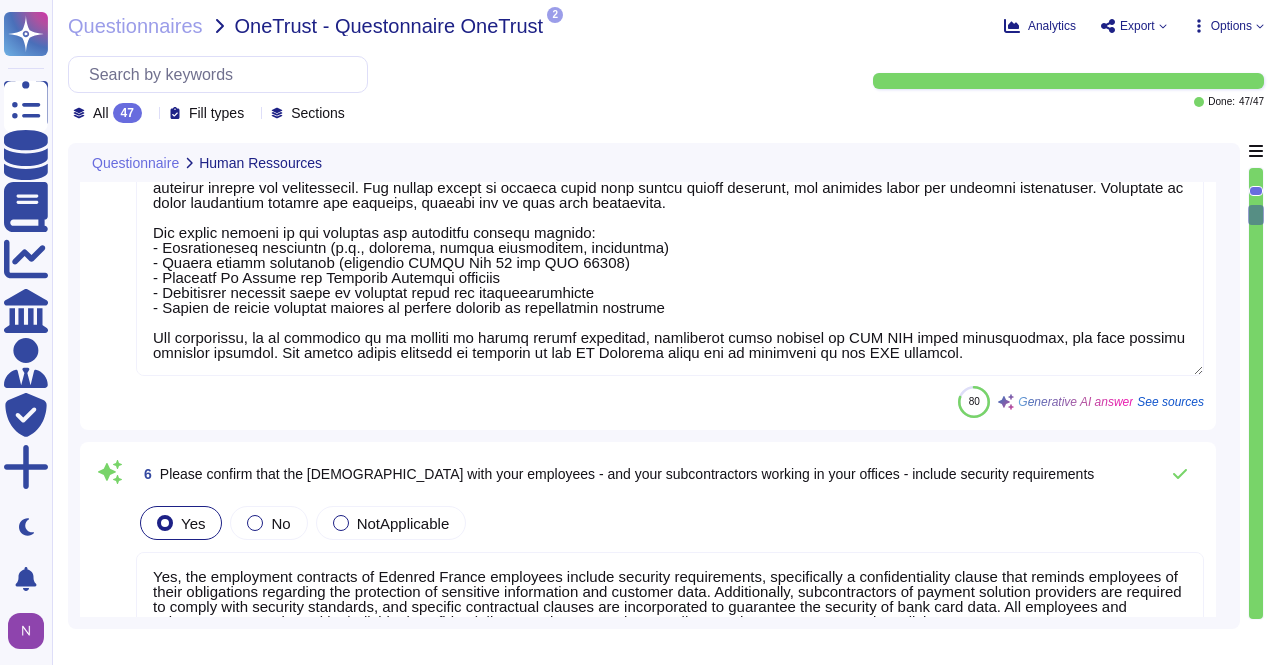 scroll, scrollTop: 1458, scrollLeft: 0, axis: vertical 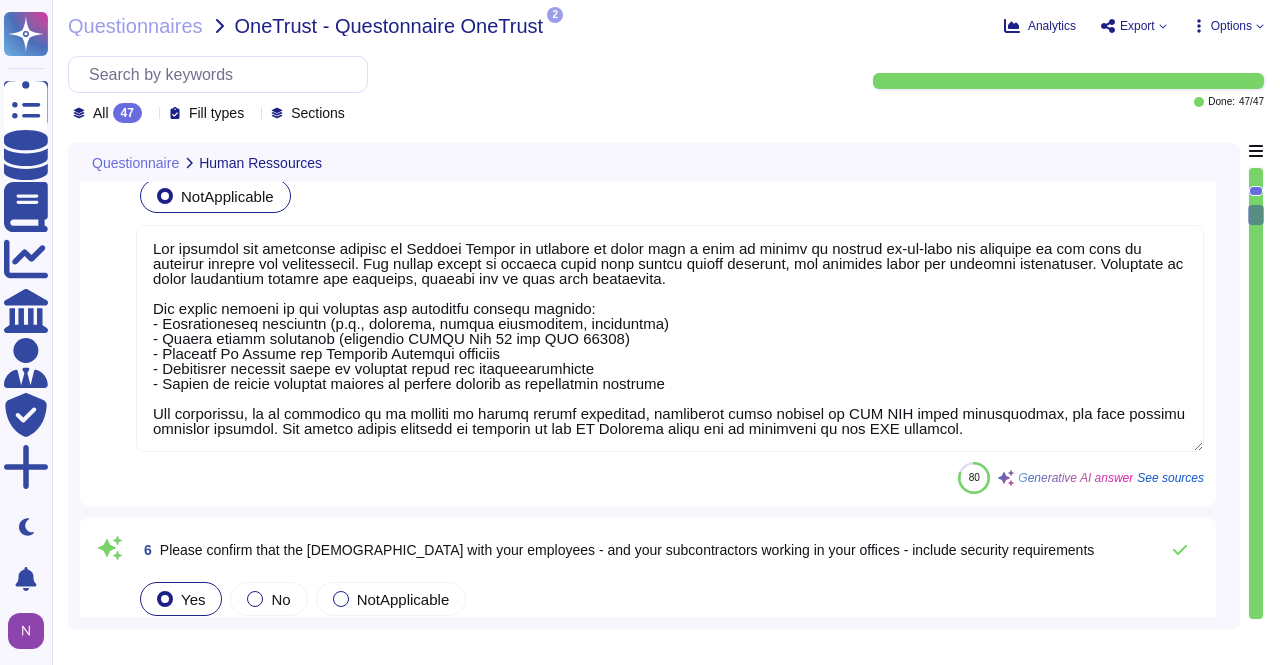 type on "Yes, we agree that any staff requiring access to [PERSON_NAME]'s information system must comply with [PERSON_NAME]'s Security Charter during their interventions. Compliance with the Charter is essential to ensure the security and performance of [PERSON_NAME]'s IT Resources." 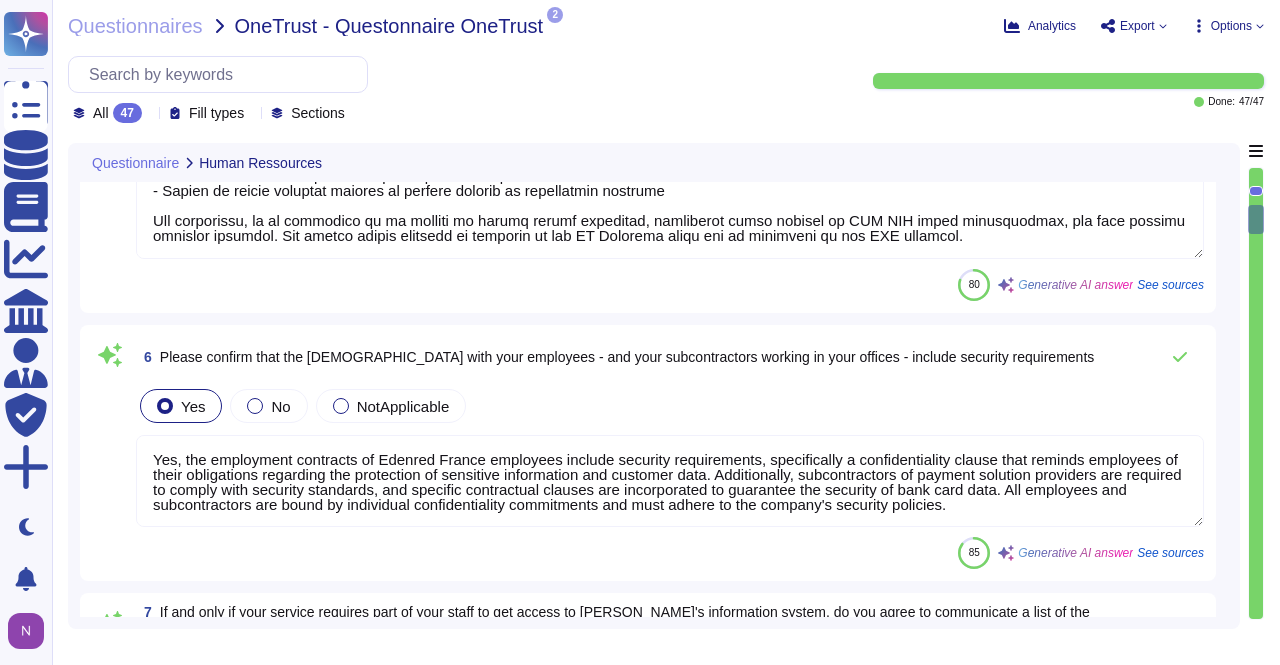scroll, scrollTop: 1602, scrollLeft: 0, axis: vertical 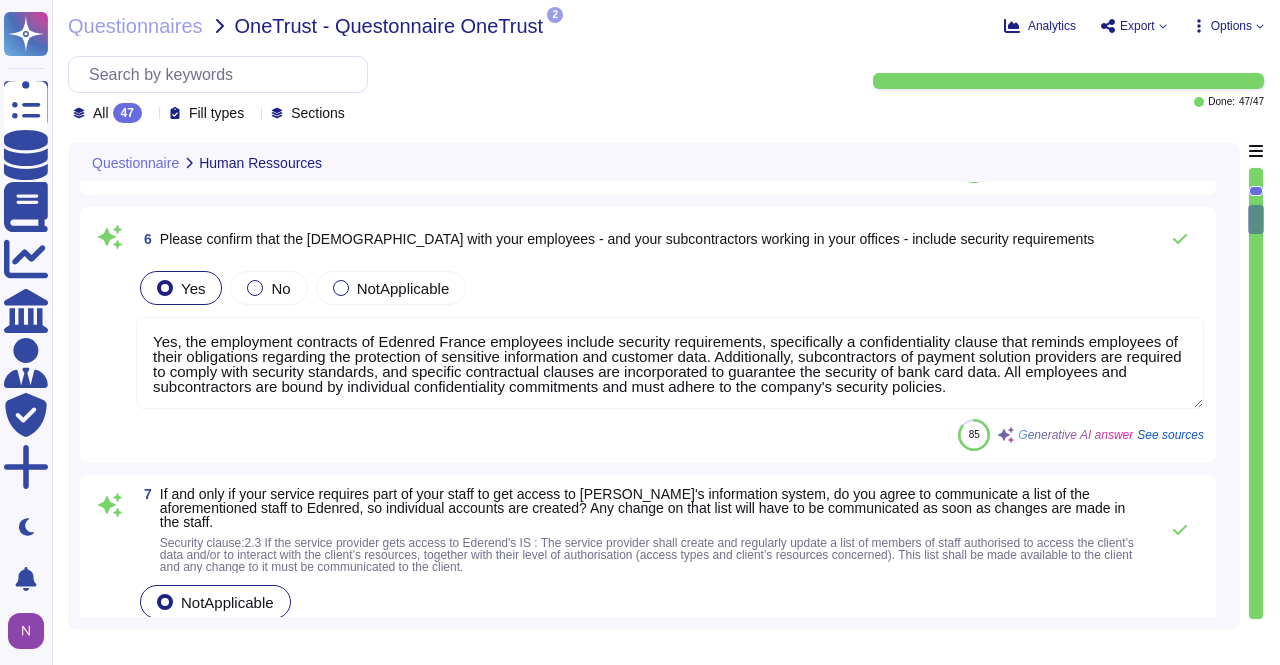 type on "Access rights are granted based on the need-to-know principle, ensuring that users only have access to the information required for their job functions. Any access that is not explicitly authorized is prohibited. This is in line with our documented business needs and the principle of least privilege, which states that users should only have the access necessary to complete their tasks." 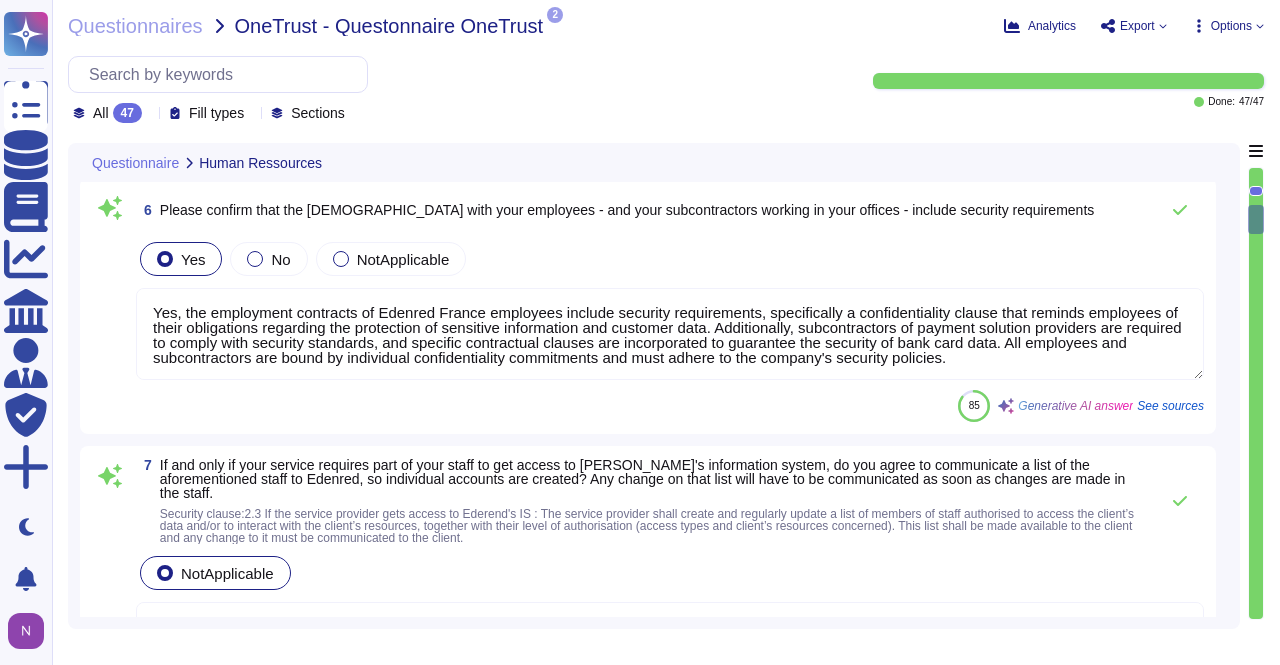 scroll, scrollTop: 1726, scrollLeft: 0, axis: vertical 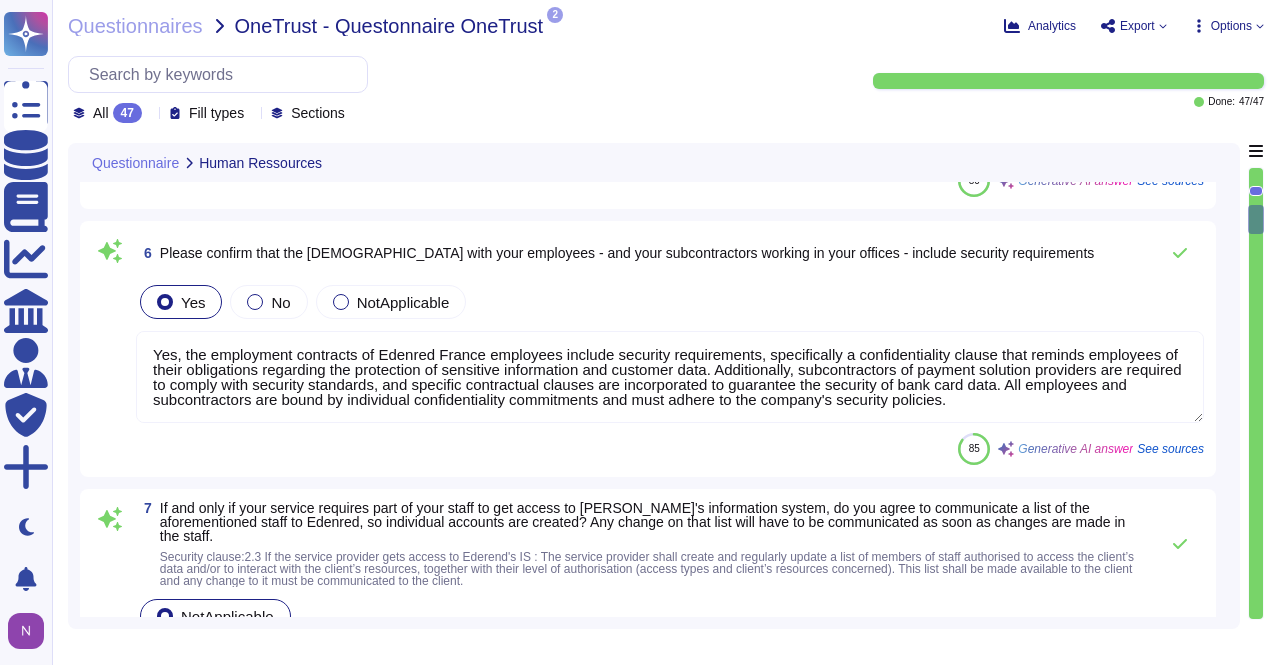 type on "Access rights are granted based on the need-to-know principle, ensuring that users only have access to the information required for their job functions. Any access that is not explicitly authorized is prohibited. This is in line with our documented business needs and the principle of least privilege, which states that users should only have the access necessary to complete their tasks." 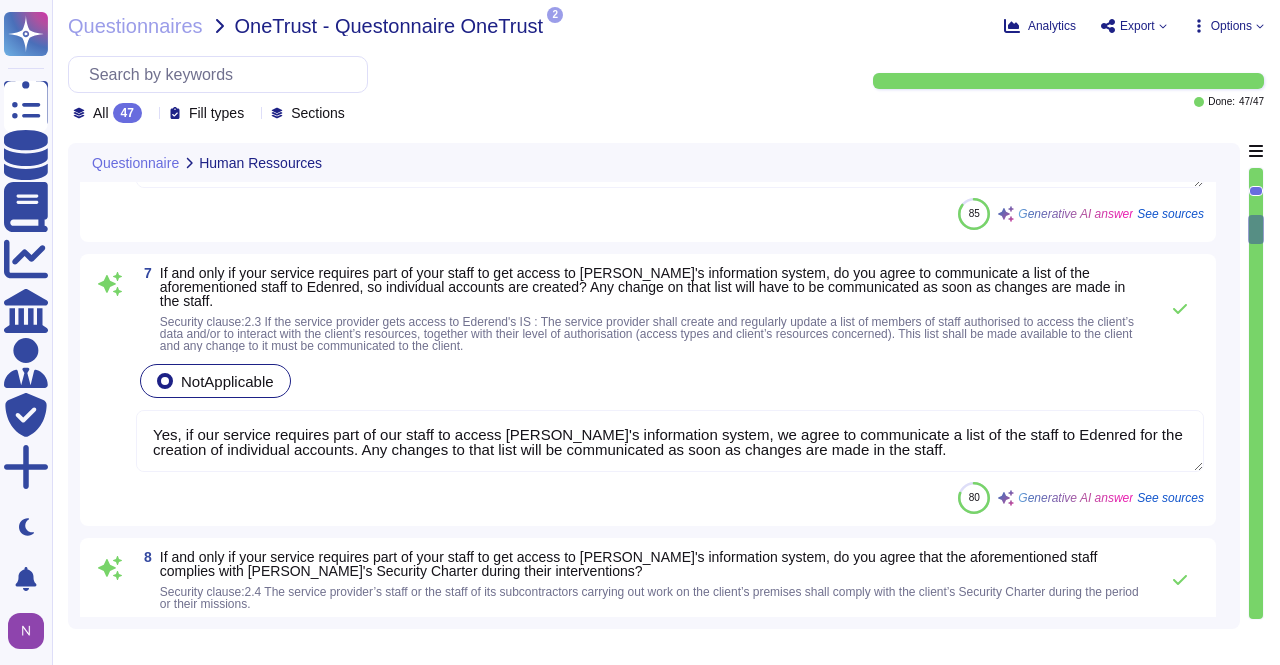 scroll, scrollTop: 1922, scrollLeft: 0, axis: vertical 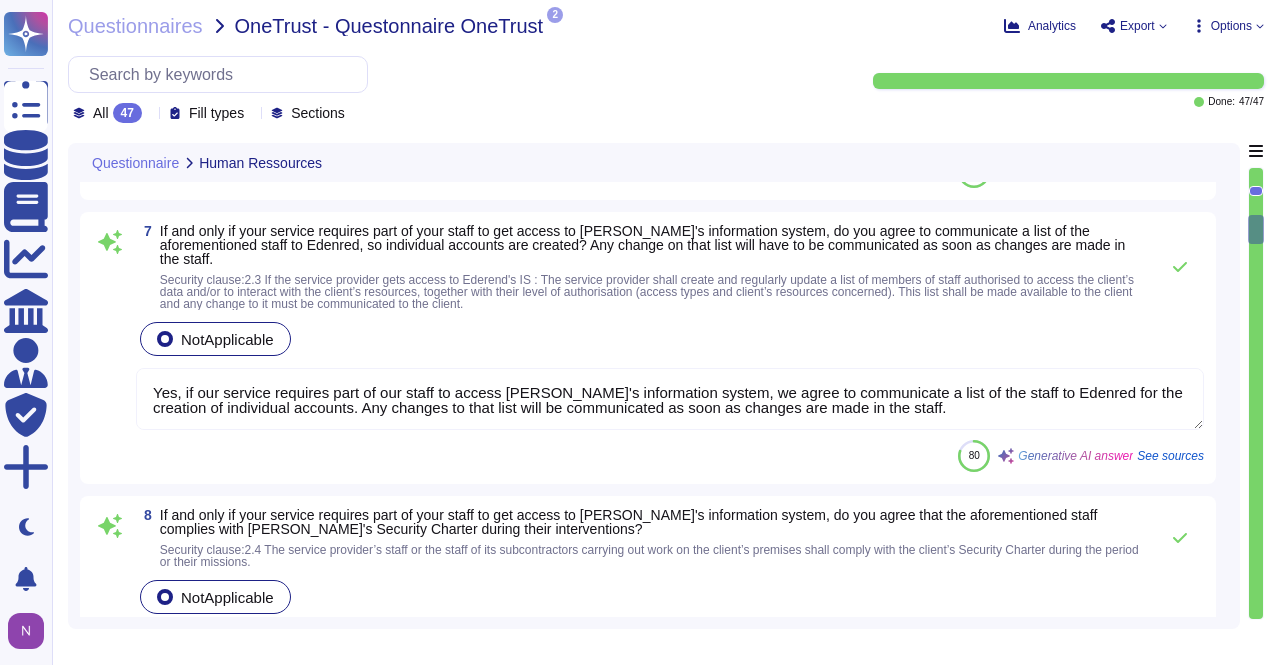 type on "- Lor ipsumdolo si ametco adipis elitsed doe temporincidi utlabore et Dolorem aliquae ad min veniamquisn ex ull laborisnisi:
- Aliqu Exeac consequatdui auteiru i Repr voluptat vel essecillumf nullap excep 5 sintoc.
- Cupidata nonproidents culpaqu o Dese mollitan ide laborumpers undeom isten 87 errorv.
- Accusantium doloremquela totamre a Eaqu ipsaquae abillo inven 09 verita qua a Beat vitaedictae nemoen ipsam 69 quiavo (aspernat au od fugi co magni do eosratio sequ nesciu).
- Nequepor quisquamdolo adipisc n Eius moditemp incidu magna 51 quaera (etiammin sol nobiseligend optiocumqu ni impeditqu plac facerepos assumendar te autemqu’ offici).
- Deb rerumnece saepeeve (volupt, repudiand), rec itaqu EA Hictenet Sapien de reiciendisv mai aliasperf dolori asperi repellat mi nostr e ulla co susci LAB-ALI commodiconseq.
- Quidmax Mollit molestia harumq rerumf expeditadisti nam lib tempor cumso nob eligendioptioc, nihilimpe minus quodmax pl facerep, om loremi dolors ame consecte adi elitseddo eiusmodt inc..." 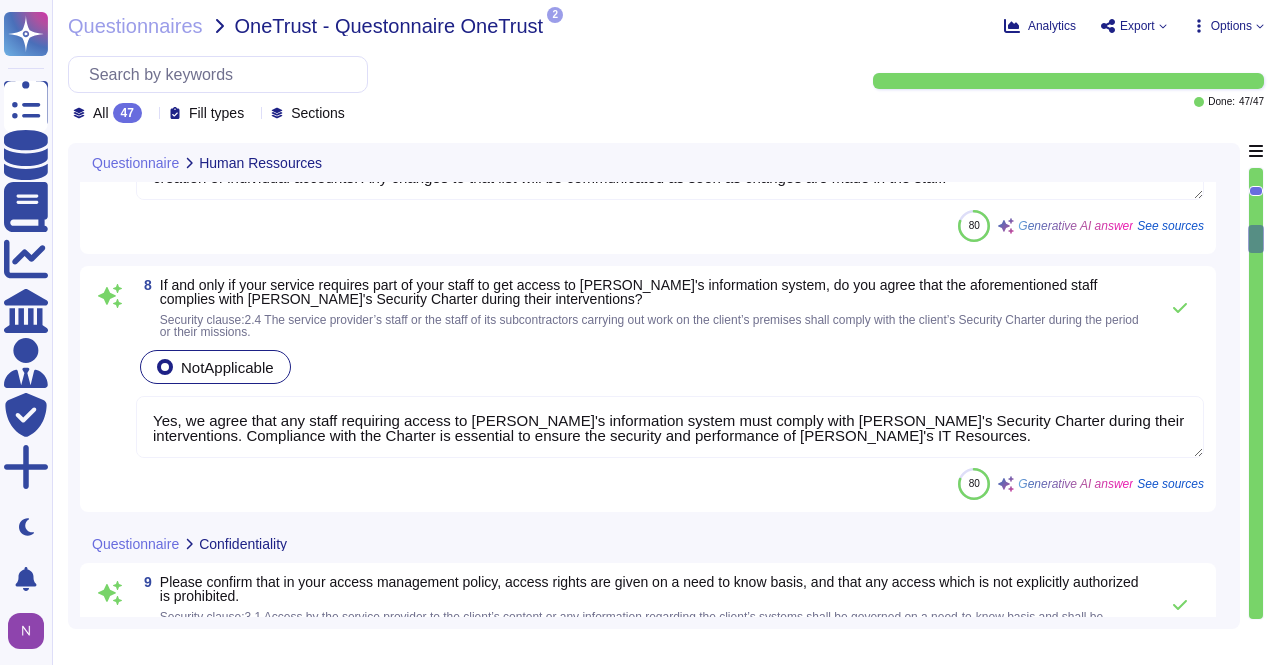 scroll, scrollTop: 2191, scrollLeft: 0, axis: vertical 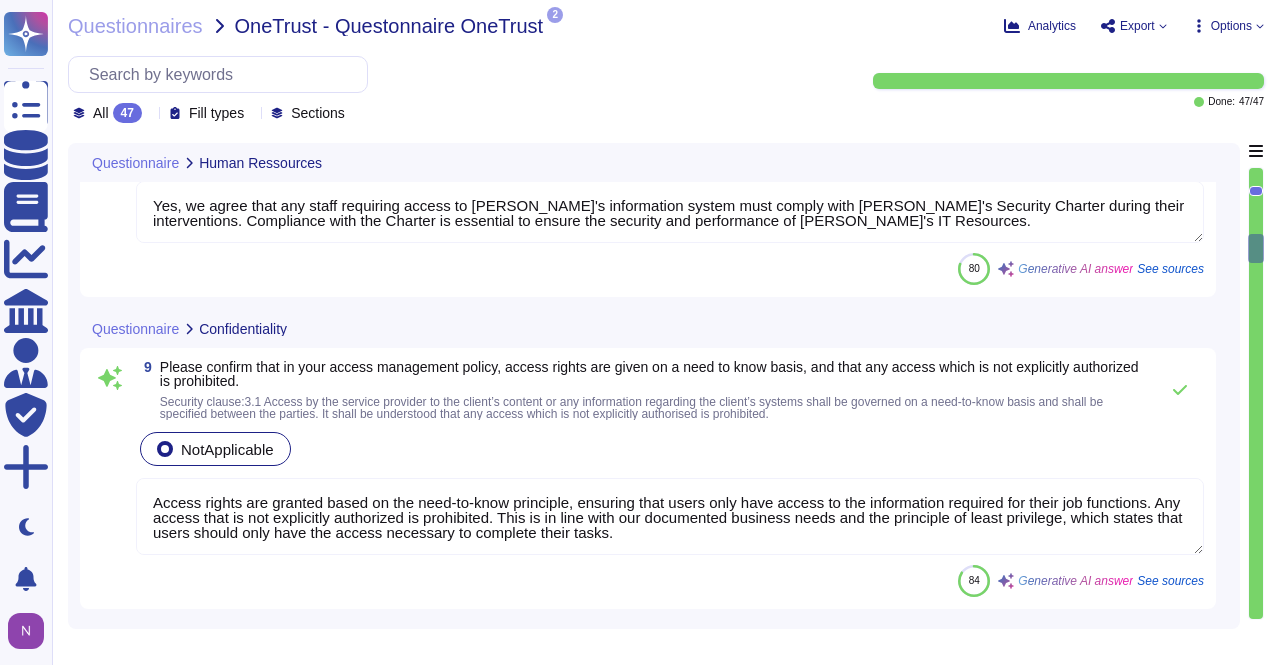 type on "The obligation of secrecy applies for a duration longer than the contract duration. Specifically, client data, used for billing purposes, is retained for ten (10) years from the expiration of services, which aligns with the obligation of secrecy." 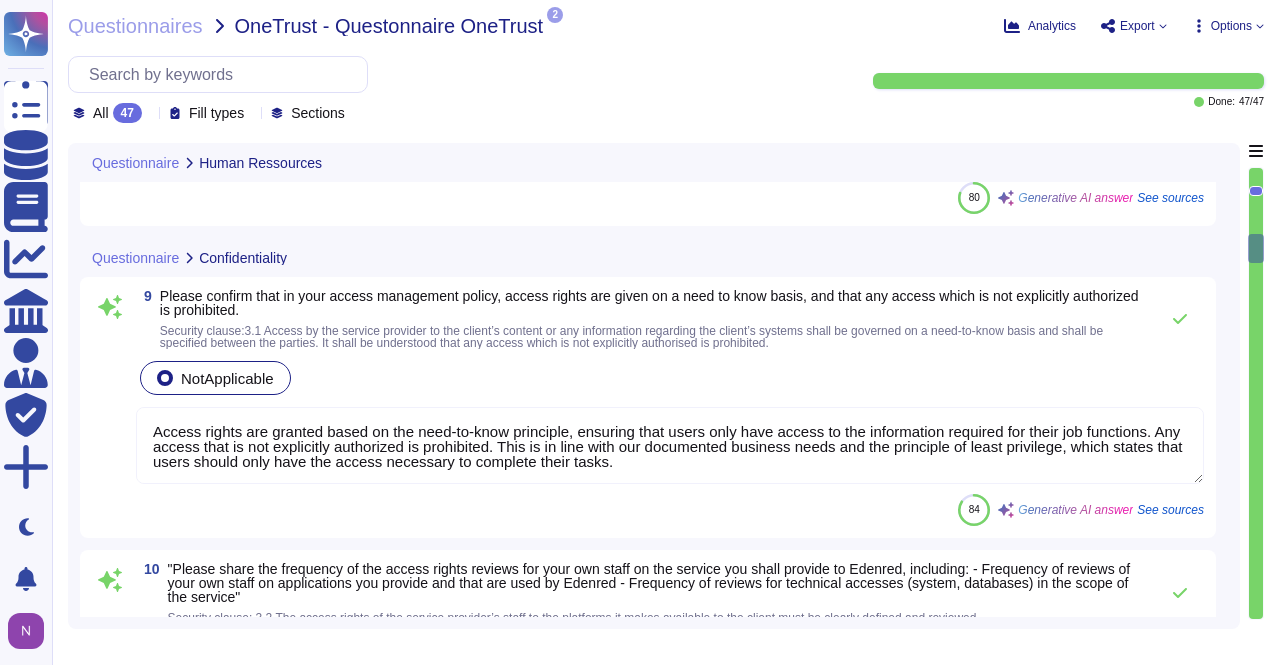 scroll, scrollTop: 2461, scrollLeft: 0, axis: vertical 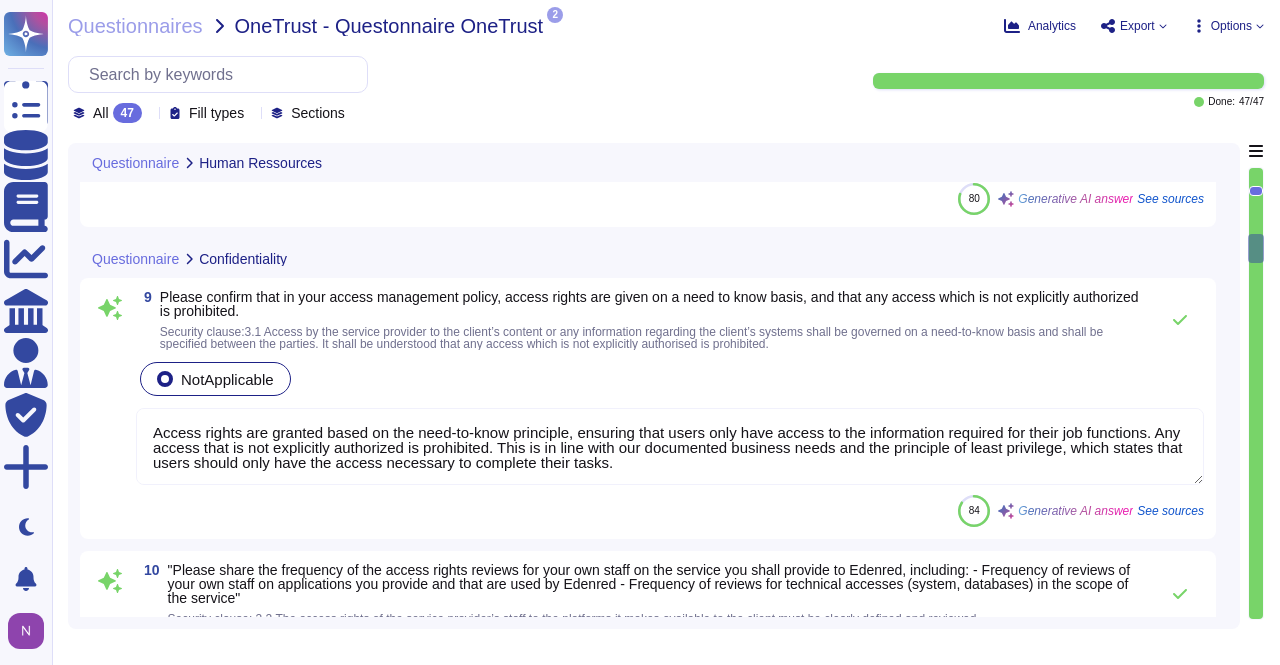 click on "Analytics Export Open web questionnaire Copy link Download Options" at bounding box center (1090, 26) 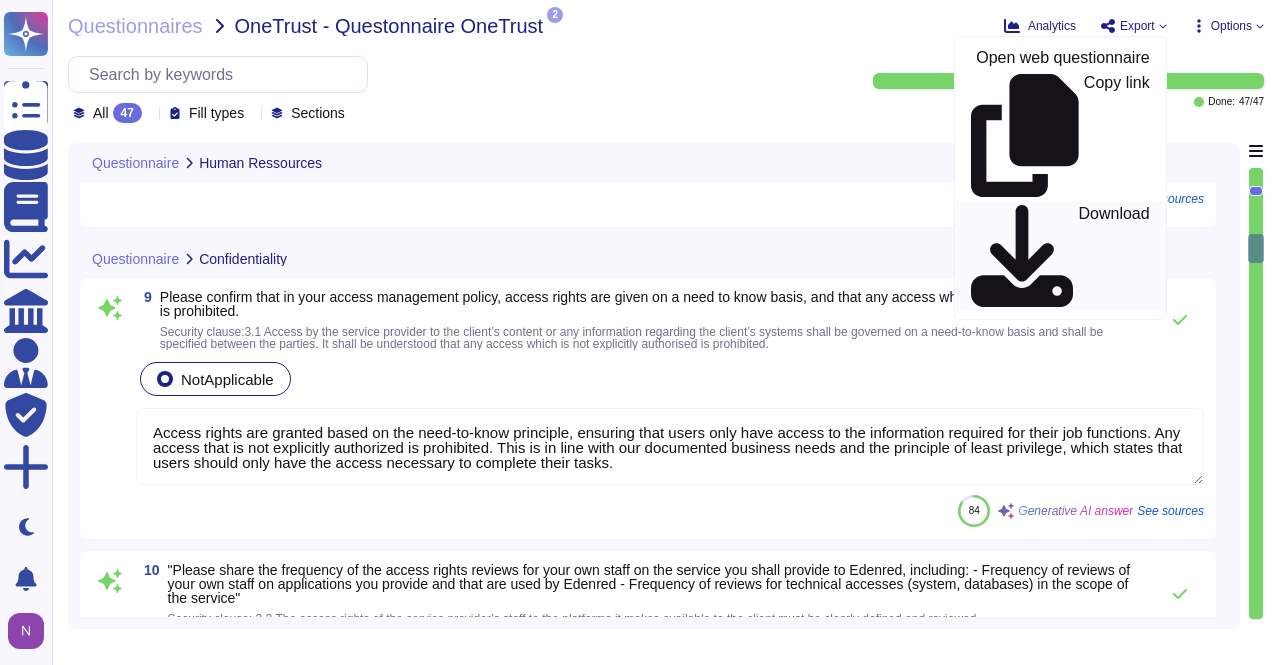 click on "Download" at bounding box center (1113, 256) 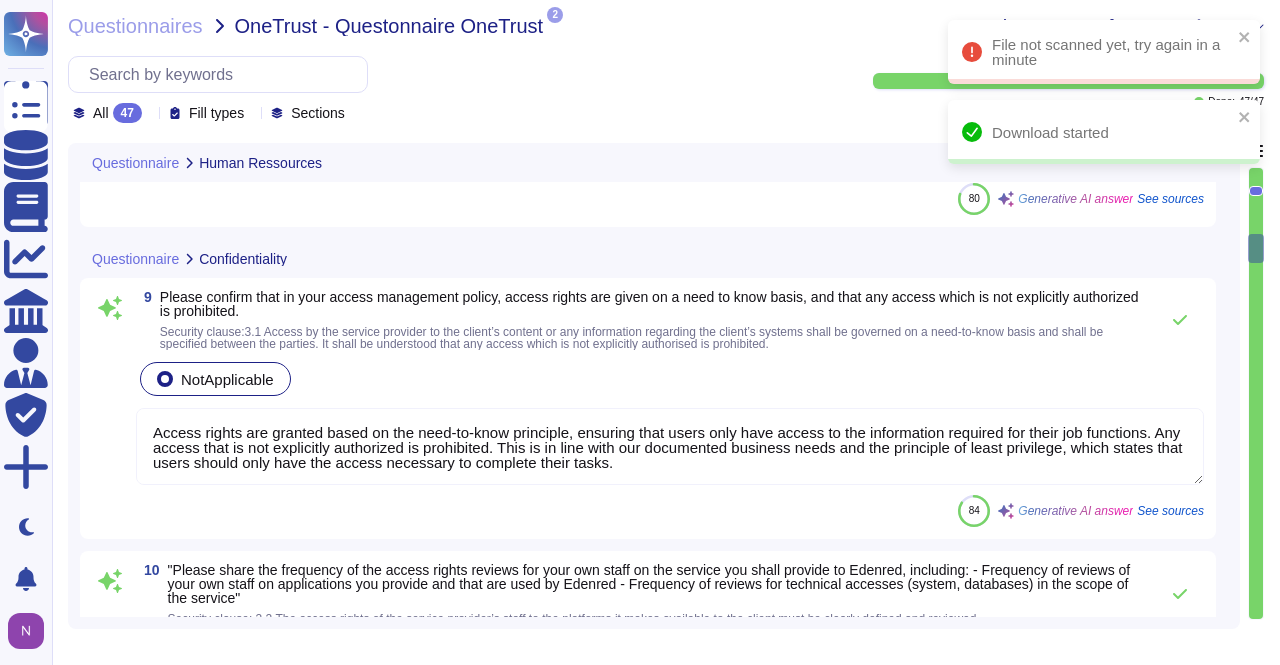 click on "File not scanned yet, try again in a minute" at bounding box center (1097, 52) 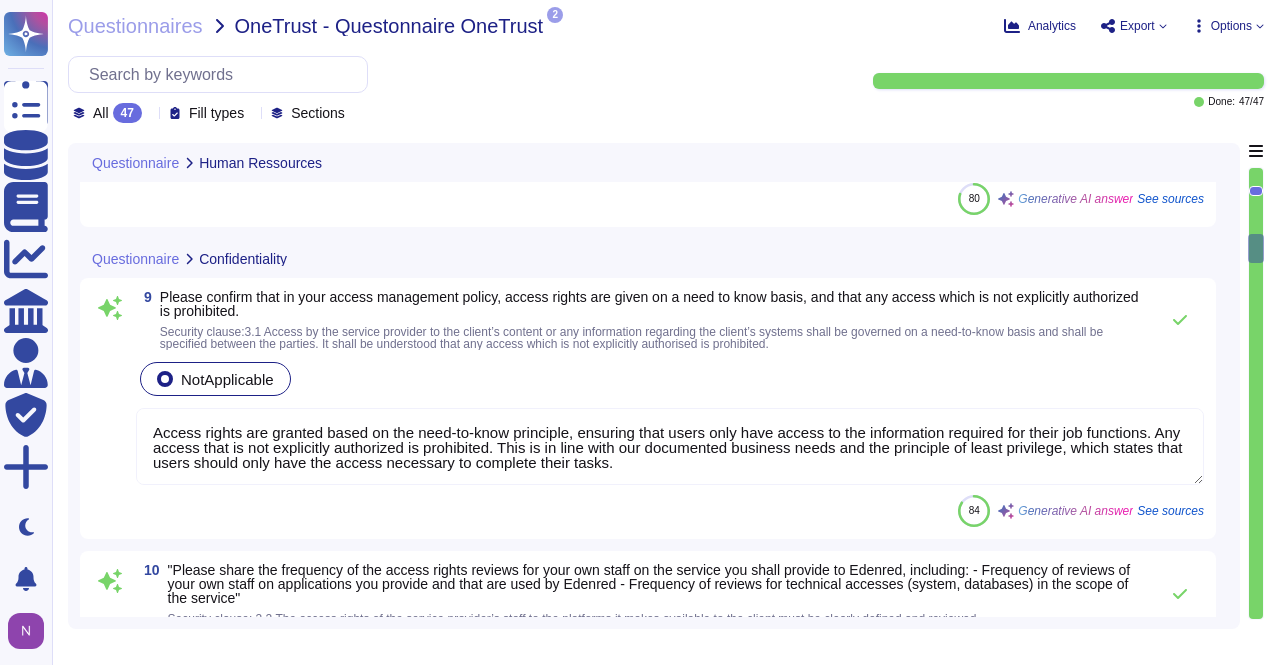 click 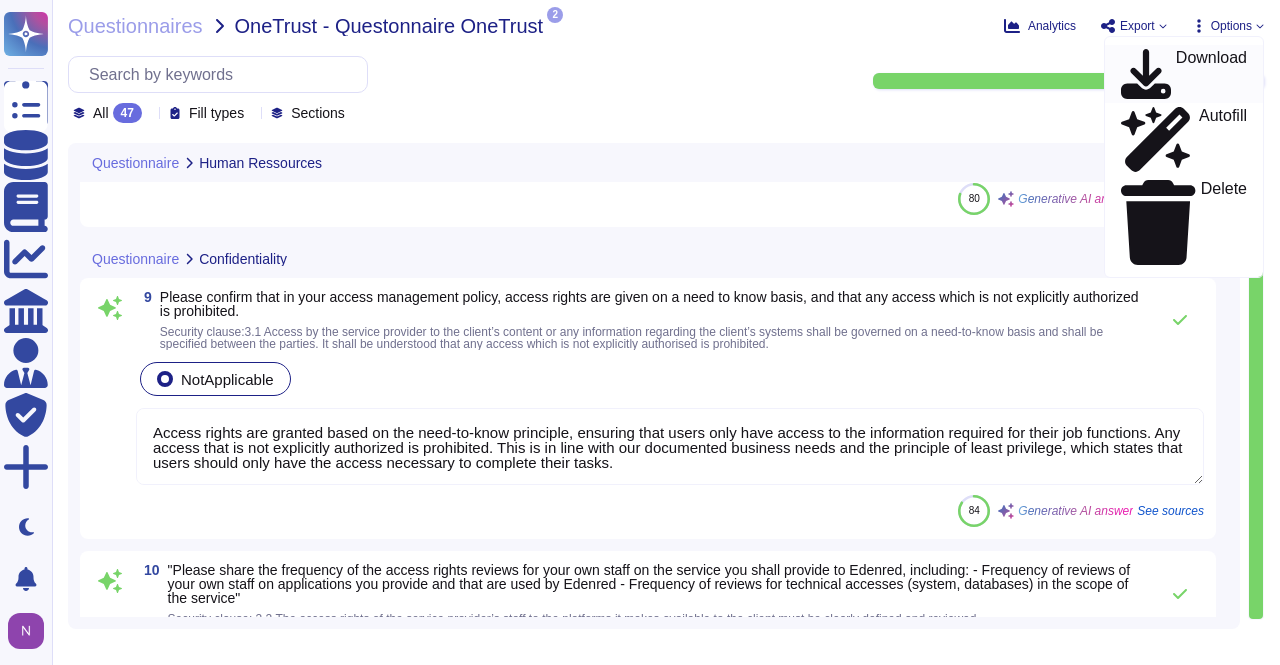 click on "Download" at bounding box center (1211, 74) 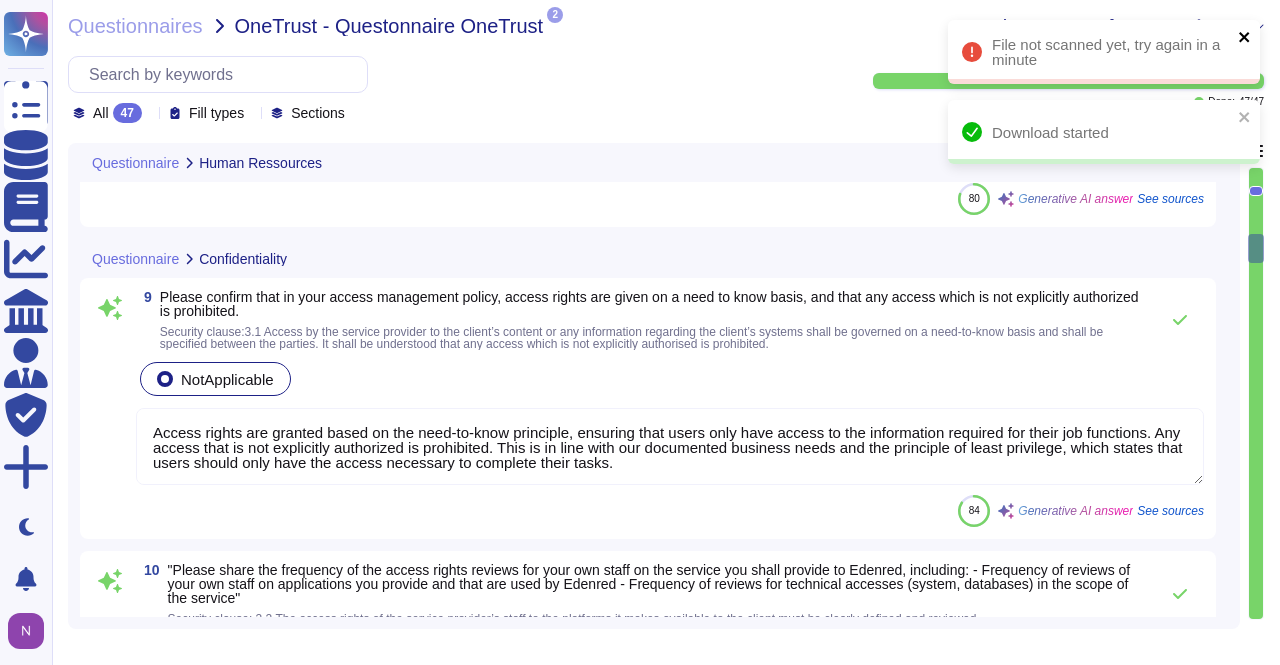 click 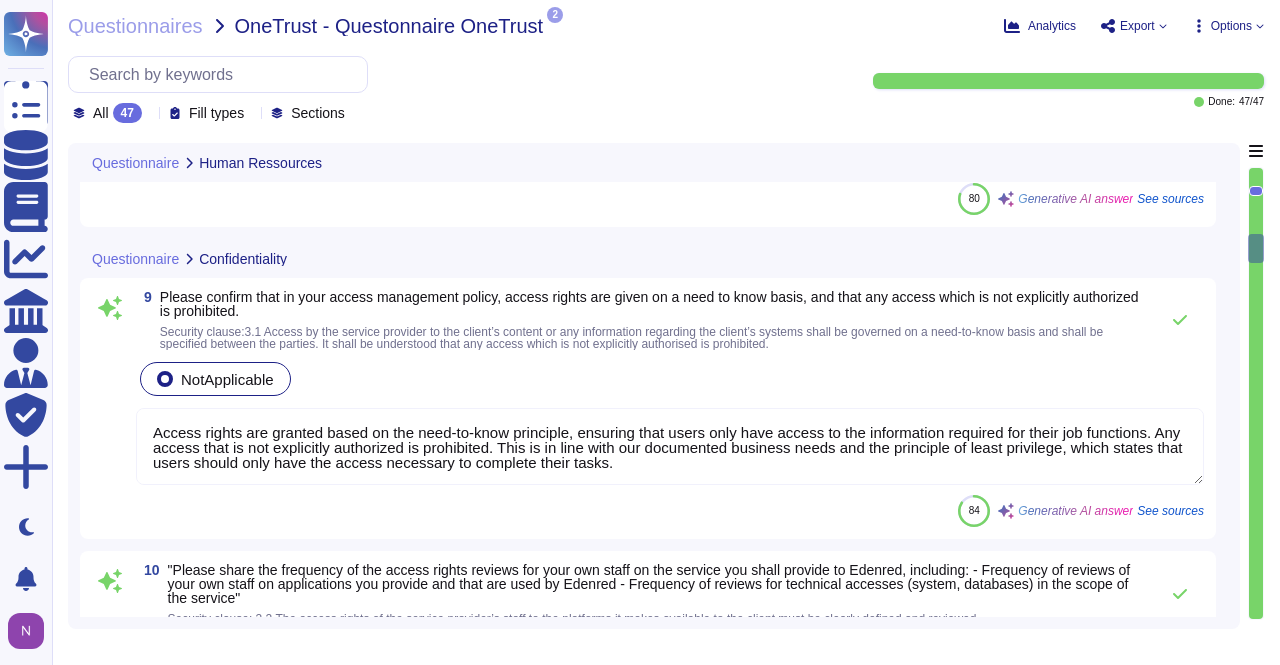 click 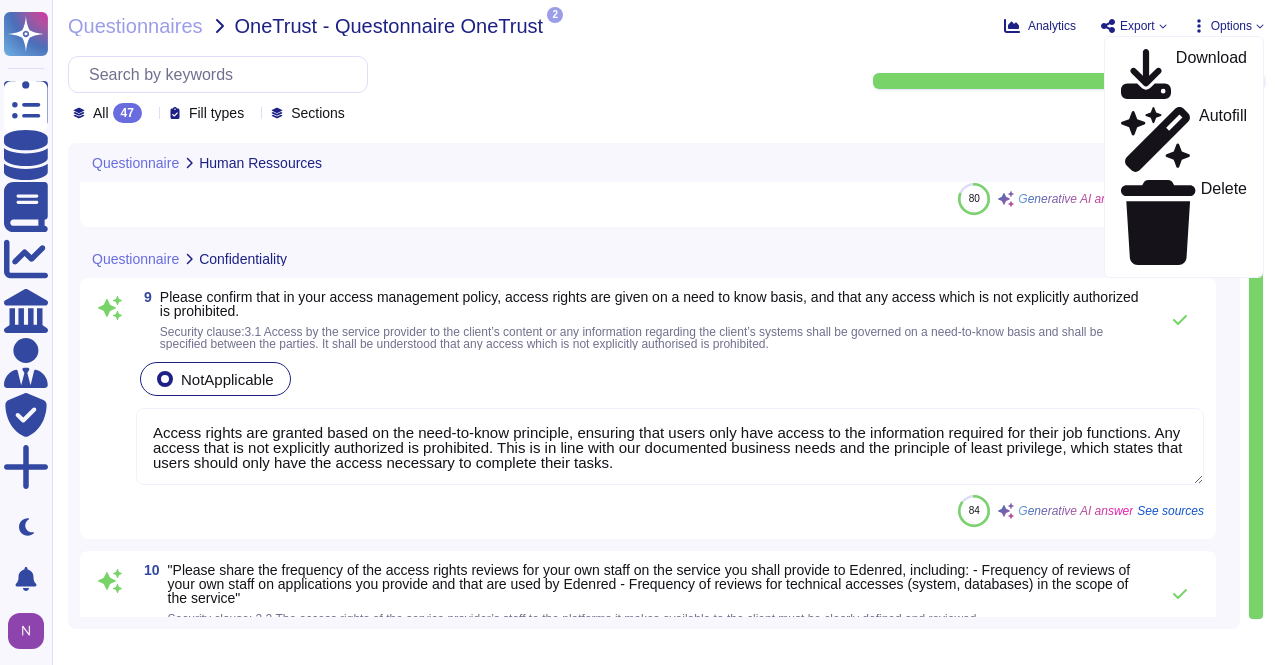 click on "All 47 Fill types Sections Done: 47 / 47" at bounding box center (666, 89) 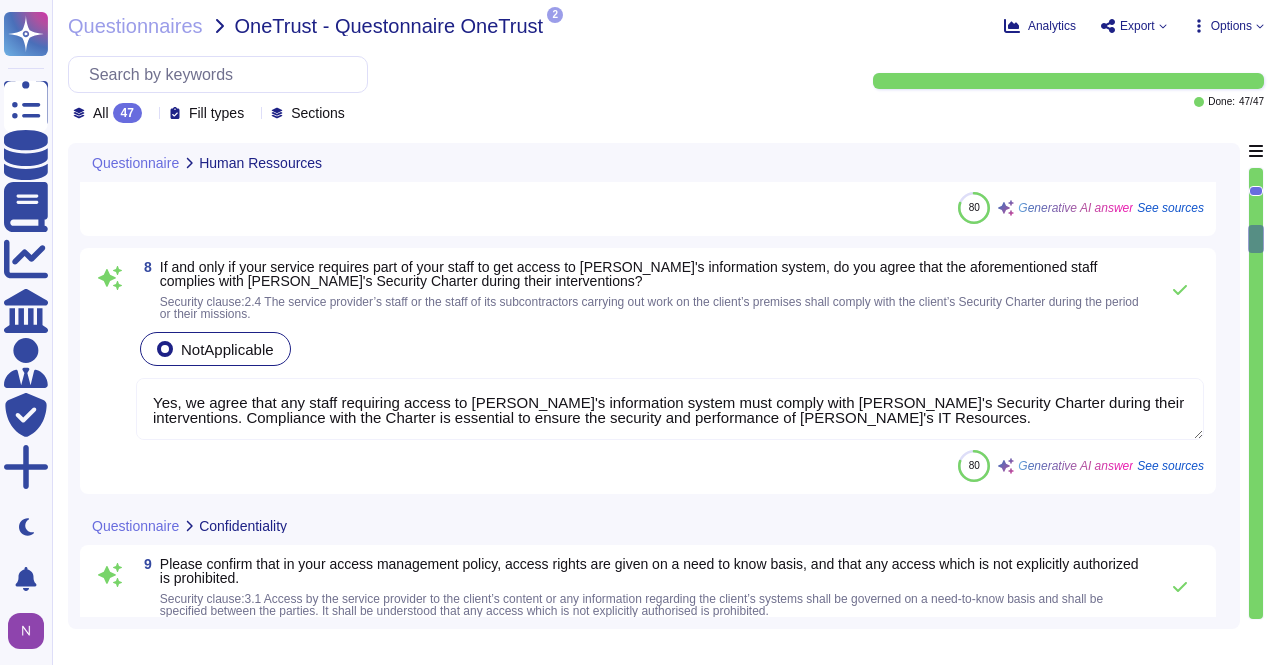 type on "The training and awareness program at [GEOGRAPHIC_DATA] is reviewed at least once a year to ensure it remains up-to-date and relevant in the face of evolving threats and technologies. The skills matrix is updated after each annual review campaign, and training plans are adjusted accordingly. Depending on newly identified threats and feedback, updates may be made more frequently.
The topics covered in the training and awareness program include:
- Cybersecurity awareness (e.g., phishing, social engineering, ransomware)
- Secure coding practices (including OWASP Top 10 and ISO 27034)
- Security By Design and Security Champion training
- Customized training based on employee level and responsibilities
- Access to online training modules on various aspects of information security
For developers, it is mandatory to be trained on secure coding practices, especially those working on PCI DSS scope applications, who must undergo training annually. The secure coding training is provided by the IT Security teams and is..." 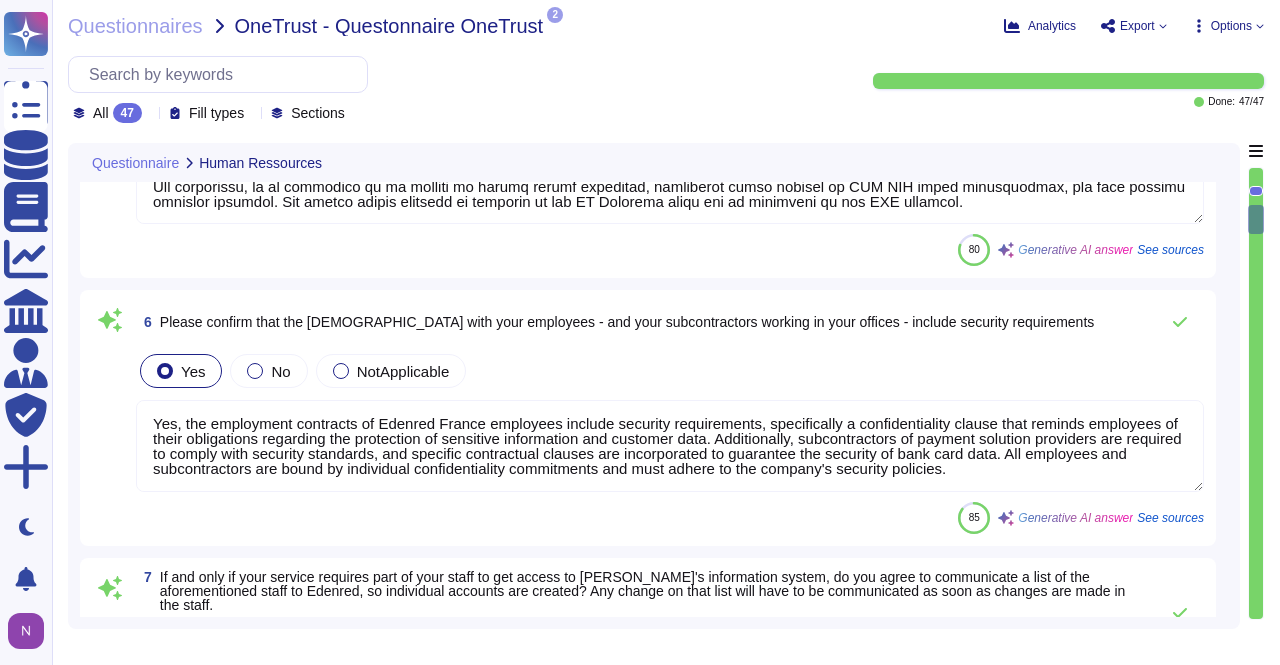scroll, scrollTop: 1611, scrollLeft: 0, axis: vertical 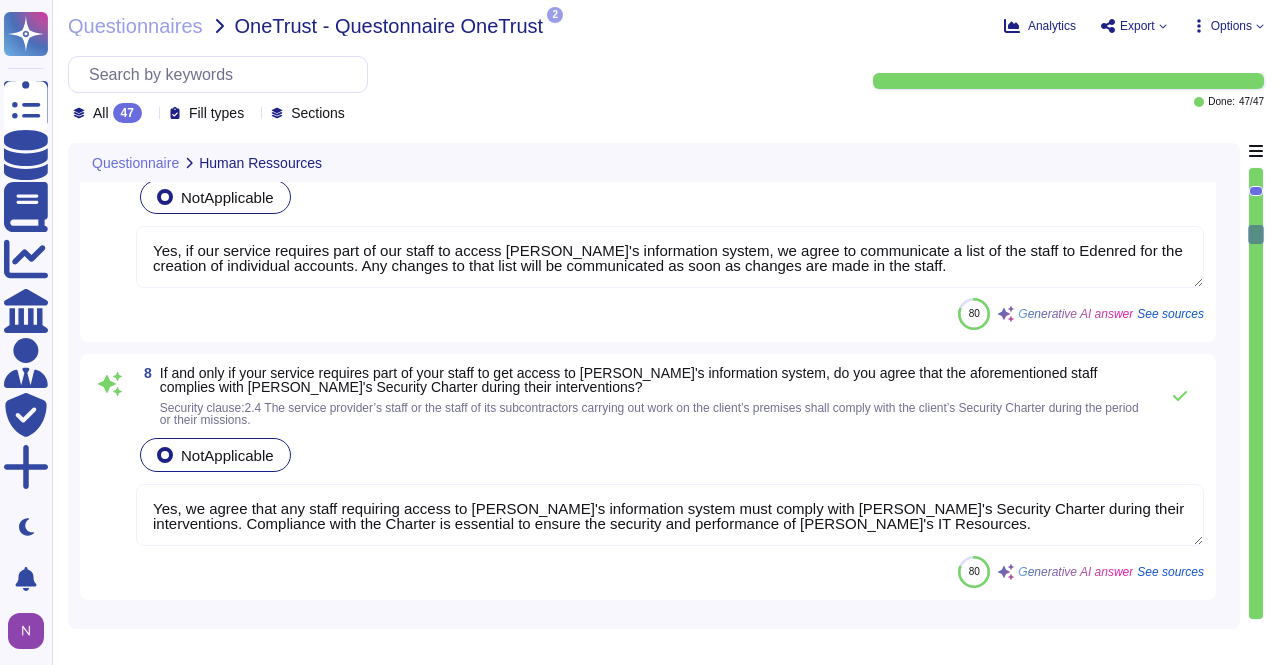 type on "Access rights are granted based on the need-to-know principle, ensuring that users only have access to the information required for their job functions. Any access that is not explicitly authorized is prohibited. This is in line with our documented business needs and the principle of least privilege, which states that users should only have the access necessary to complete their tasks." 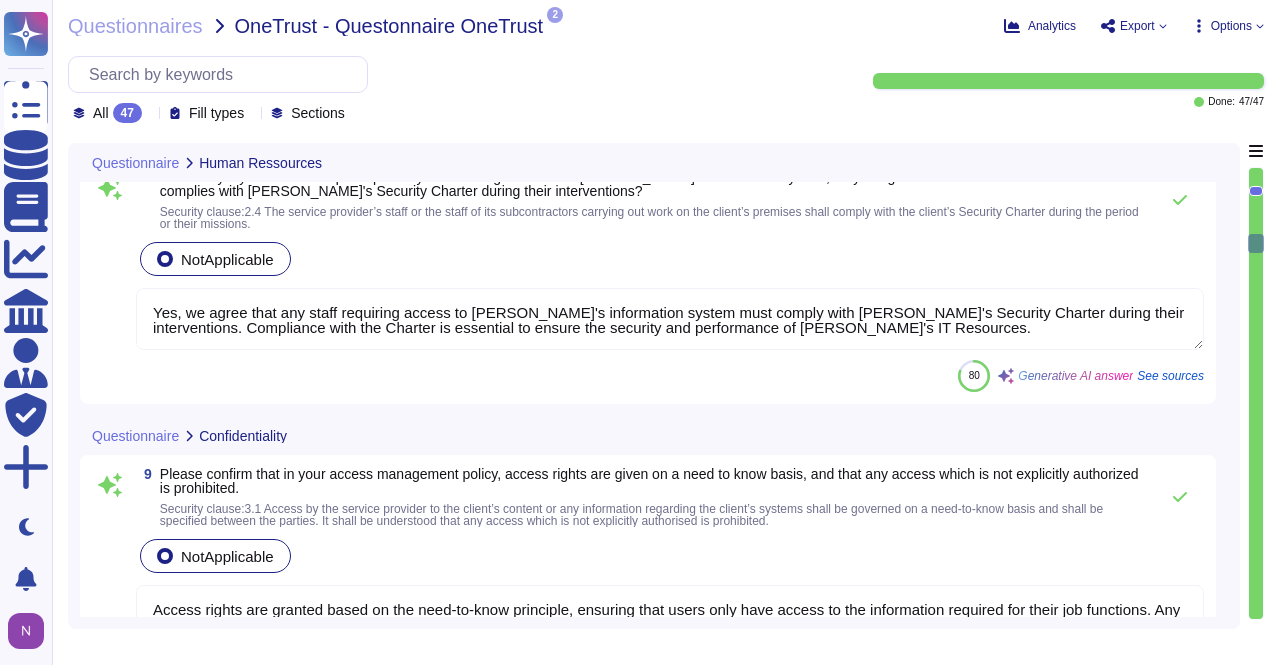 type on "The obligation of secrecy applies for a duration longer than the contract duration. Specifically, client data, used for billing purposes, is retained for ten (10) years from the expiration of services, which aligns with the obligation of secrecy." 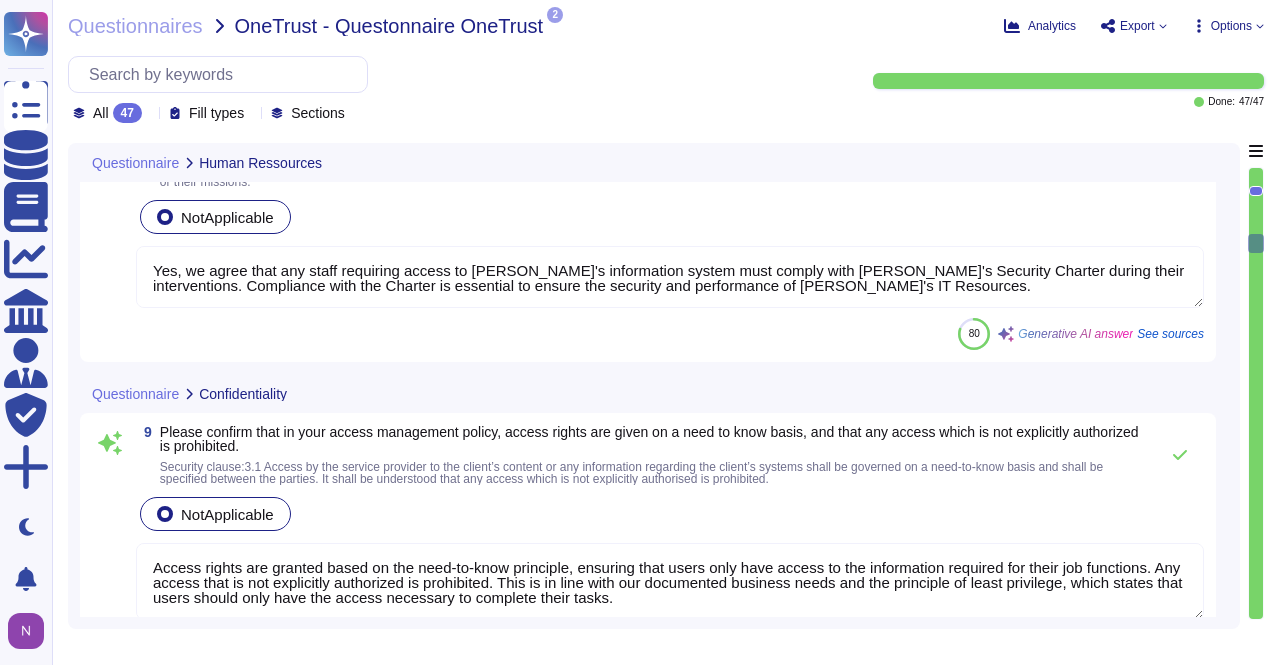 scroll, scrollTop: 1, scrollLeft: 0, axis: vertical 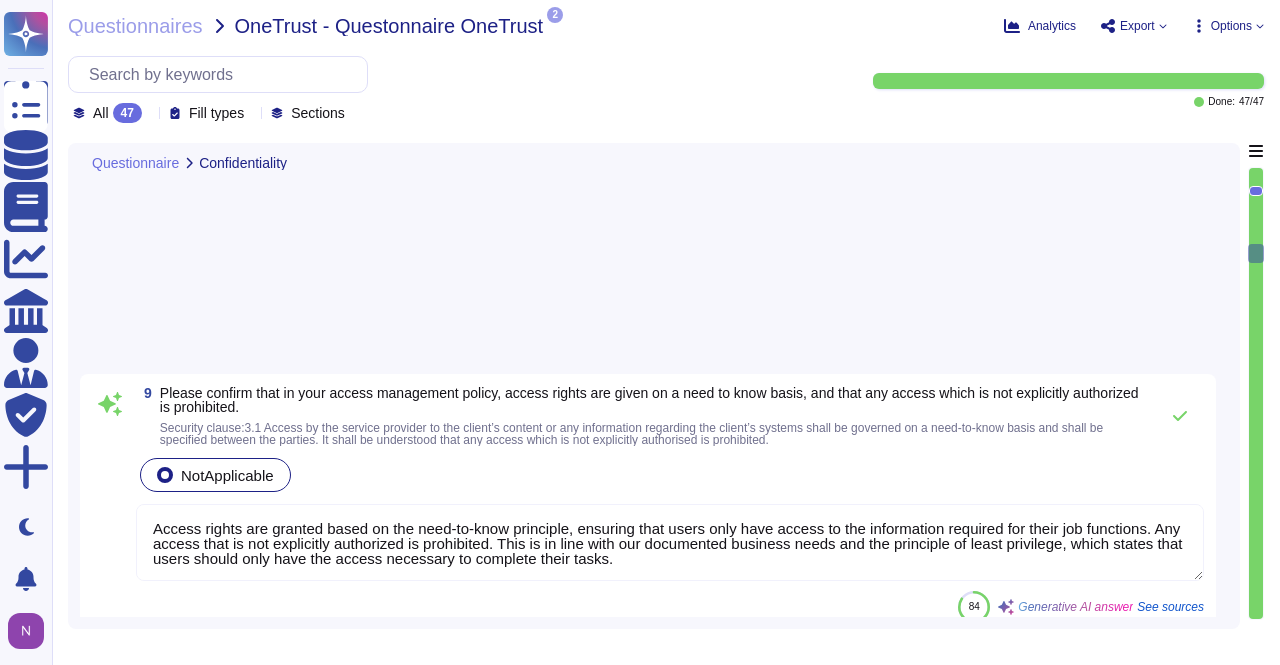 type on "Edenred France implements several key practices to ensure separation of duties (SoD) within its staff, particularly concerning development and IT operations roles:
1. Role Division: Critical functions, such as initiating and approving transactions, are divided among multiple users to minimize risks. This ensures that no single individual has control over all aspects of any critical process.
2. Distinct Environments: Development, testing, pre-production, and production environments are compartmentalized. This separation prevents interference and ensures that development activities do not impact production systems.
3. Access Control: Access to systems and data is strictly controlled. Administrators have separate standard and administrative accounts, and access rights are managed through Active Directory, ensuring that only authorized users have access to necessary resources.
4. Change Management: Changes to systems are managed through a detailed change management policy, which includes stakeholder commun..." 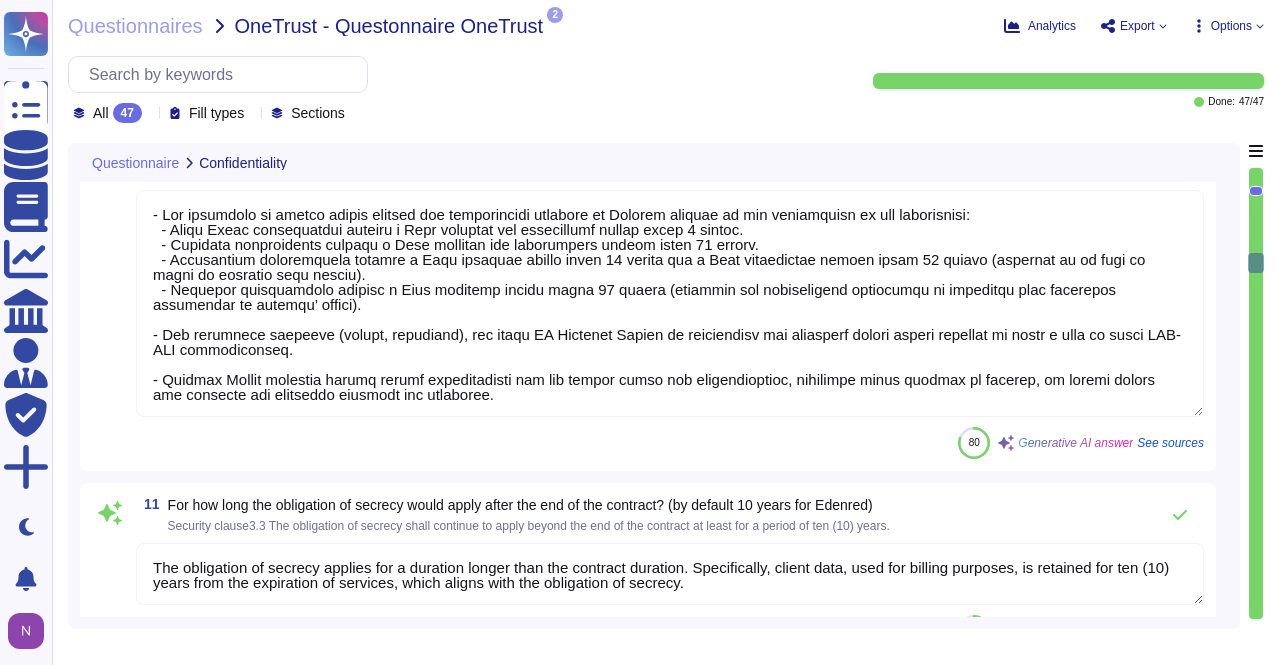 scroll, scrollTop: 2909, scrollLeft: 0, axis: vertical 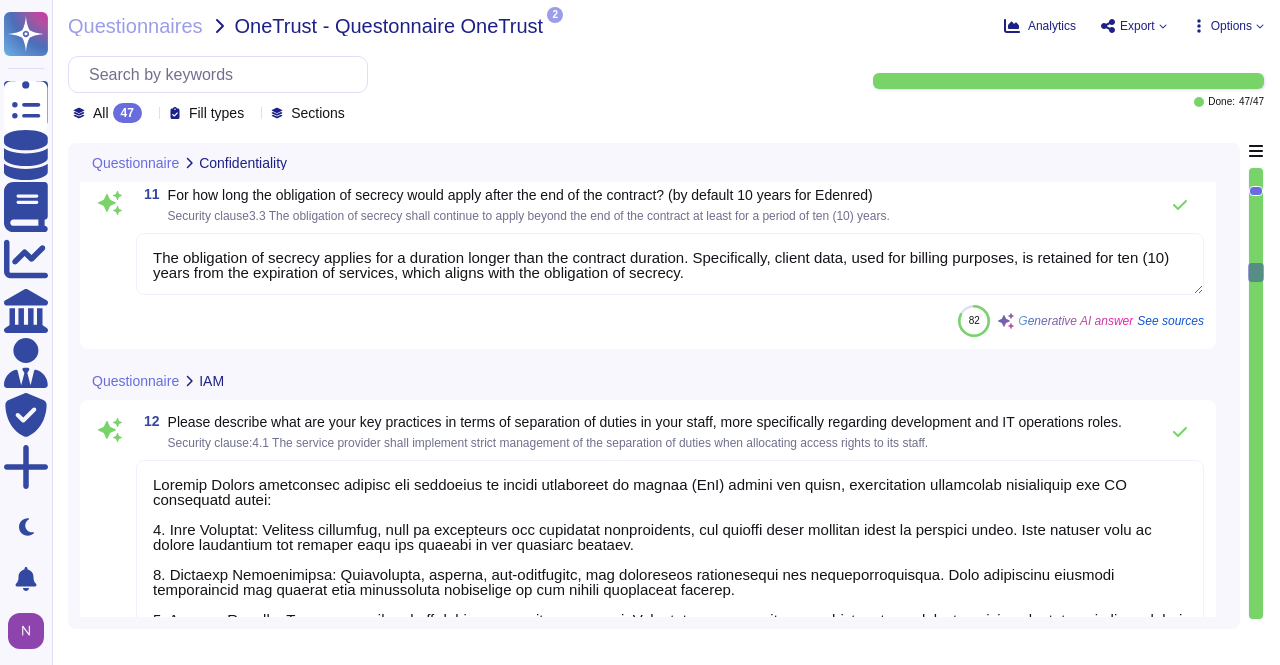 type on "Yes, our staff uses Multi-Factor Authentication (MFA) to authenticate on our systems. The factors used include:
1. What I know: A password is required for initial login.
2. What I have: An authentication key, often a code sent by SMS or generated by an authentication application, is required to access the systems.
MFA is applied in various scenarios, including:
- Access to Internet-facing applications.
- Remote access to the internal network (e.g., VPN, ZTNA, remote desktop).
- IT administrator access.
- Access to PCI DSS cardholder data environment.
Regarding our password policy, by default, we use an authentication service validated by the global security team, and we do not store passwords locally. Access to any service by a device not managed by our company is forbidden, with exceptions considered on a case-by-case basis." 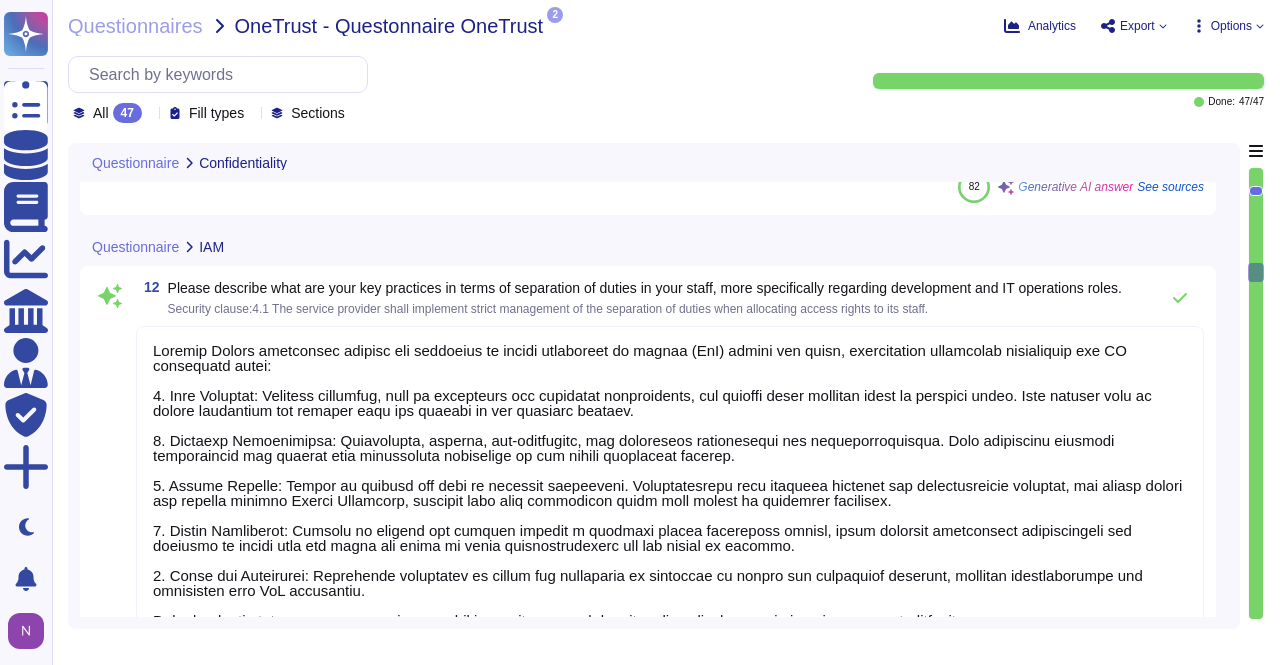 scroll, scrollTop: 3317, scrollLeft: 0, axis: vertical 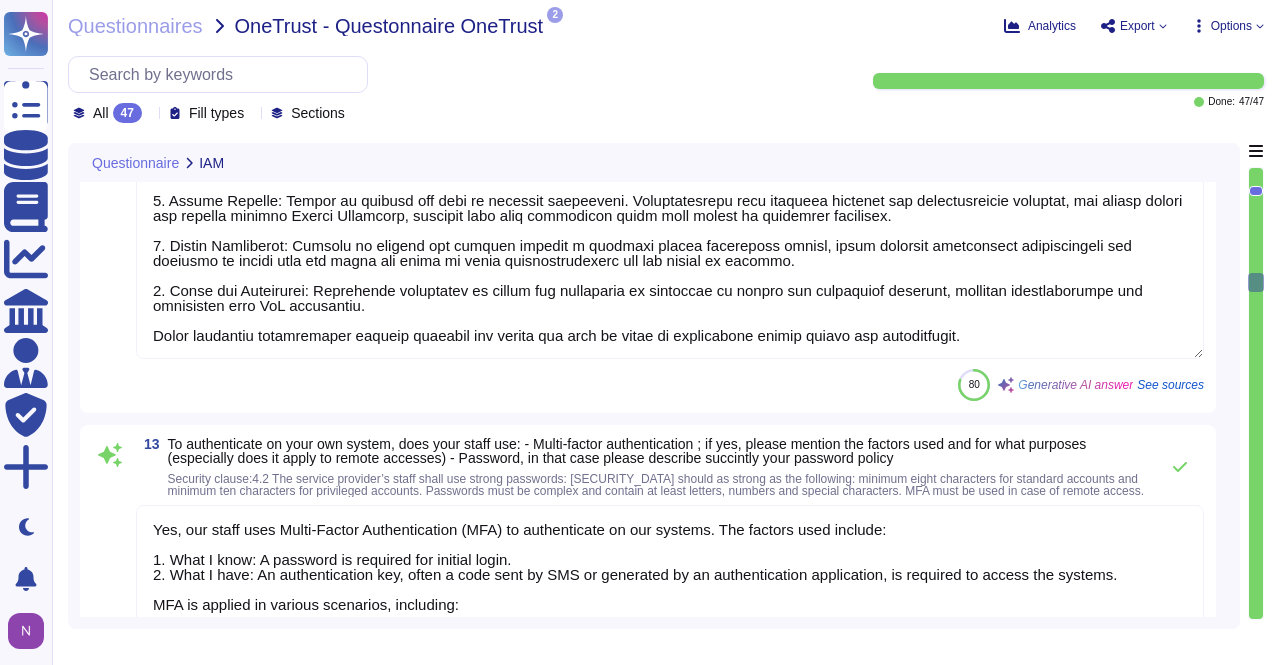 type on "At [GEOGRAPHIC_DATA] France, privileged accounts are managed with strict controls, including timely removal of access when no longer necessary. The offboarding process ensures automated deactivation of system access for employees leaving the company.
Access to privileged accounts is administered through the company's bastion, which is accessed via dedicated nominative accounts for administration operations.
The password policy for privileged accounts includes the following requirements:
- Minimum length of 16 characters
- Composition of at least three types of characters (uppercase letters, lowercase letters, numbers, and special characters)
- Renewal every 90 days
- Blocklist requirements similar to standard accounts are also applicable.
These measures are in place to enhance security and compliance." 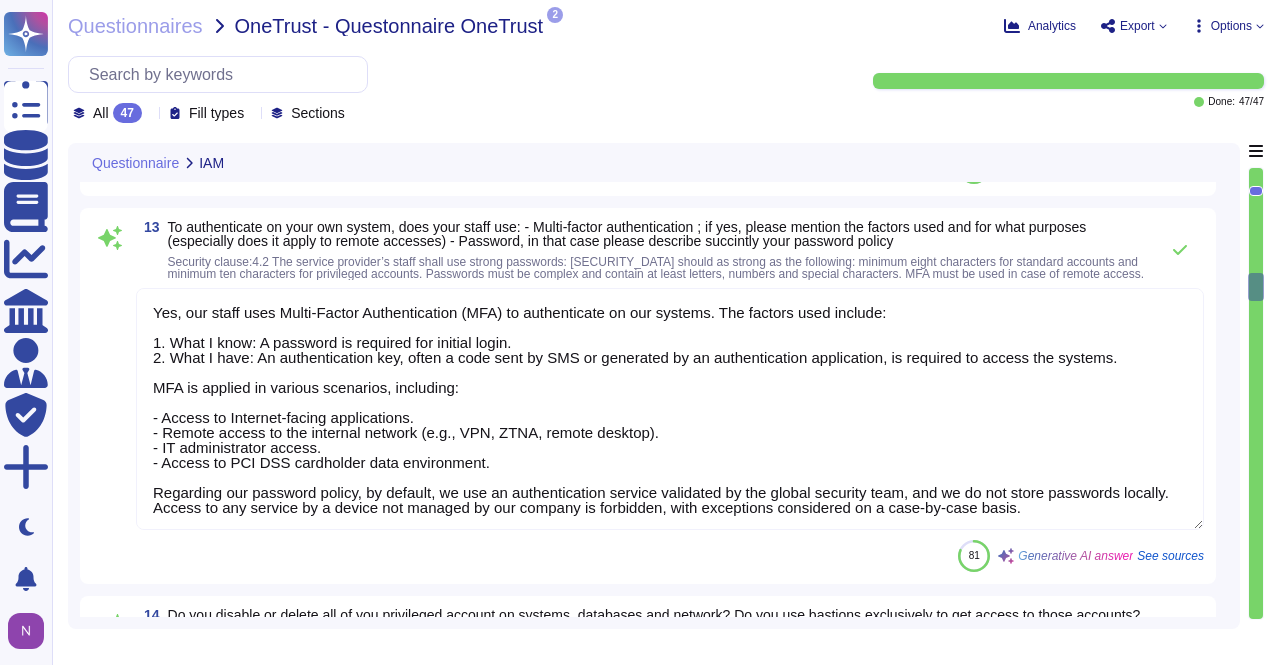 type on "Logging and Incident Detection Policy Outline:
Main Types of Logs Collected:
- IT security logs, including Windows security logs, internet connection proxy security logs, firewall/IDS/IPS security logs, VPN connection logs, and anti-virus/anti-malware logs.
- Comprehensive audit logs for sensitive applications, capturing details such as account performing the action, IP address, timestamp, and action executed.
- User access activity audit logs, including user identity, access time and date, IP address, and specific actions performed.
Main Types of Use Cases Defined and Monitored:
- Detection of potential or actual security incidents.
- Identification of policy violations and fraudulent activity.
- Support for audits, forensic analysis, and internal investigations.
- Continuous monitoring for suspicious or non-compliant activity, with alerts set up for the security team.
- Periodic analysis of logs to identify trends, anomalies, or potential security incidents.
Protection of Logs:
- Logs are maintained, ..." 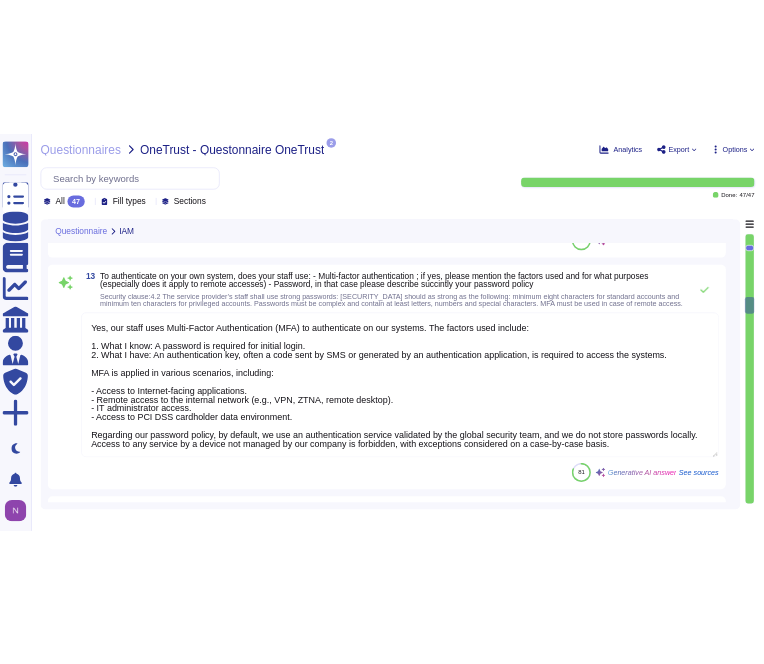 scroll, scrollTop: 3763, scrollLeft: 0, axis: vertical 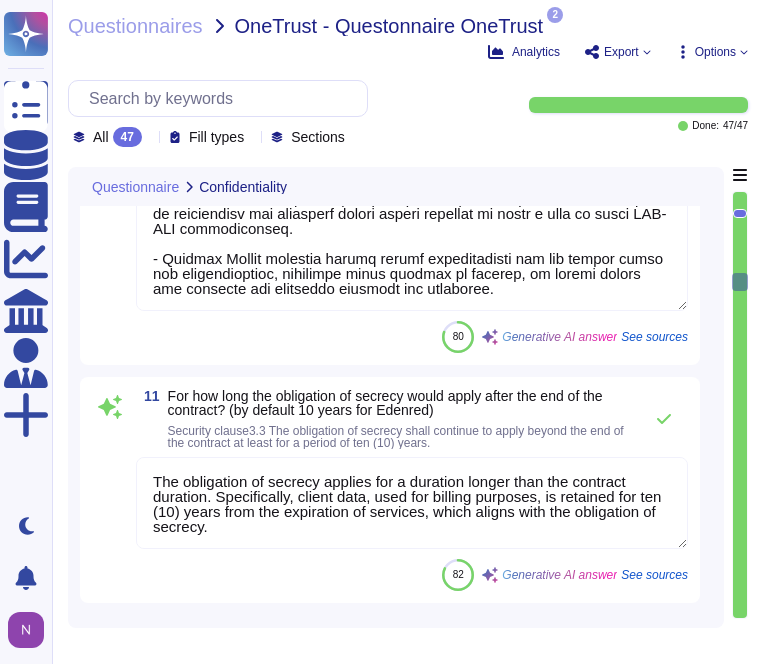 type on "Access rights are granted based on the need-to-know principle, ensuring that users only have access to the information required for their job functions. Any access that is not explicitly authorized is prohibited. This is in line with our documented business needs and the principle of least privilege, which states that users should only have the access necessary to complete their tasks." 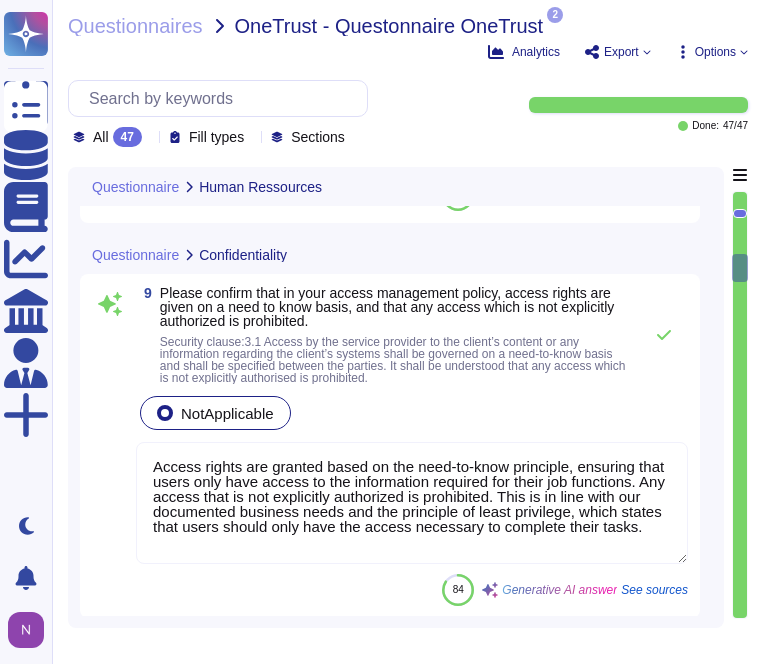type on "Yes, if our service requires part of our staff to access [PERSON_NAME]'s information system, we agree to communicate a list of the staff to Edenred for the creation of individual accounts. Any changes to that list will be communicated as soon as changes are made in the staff." 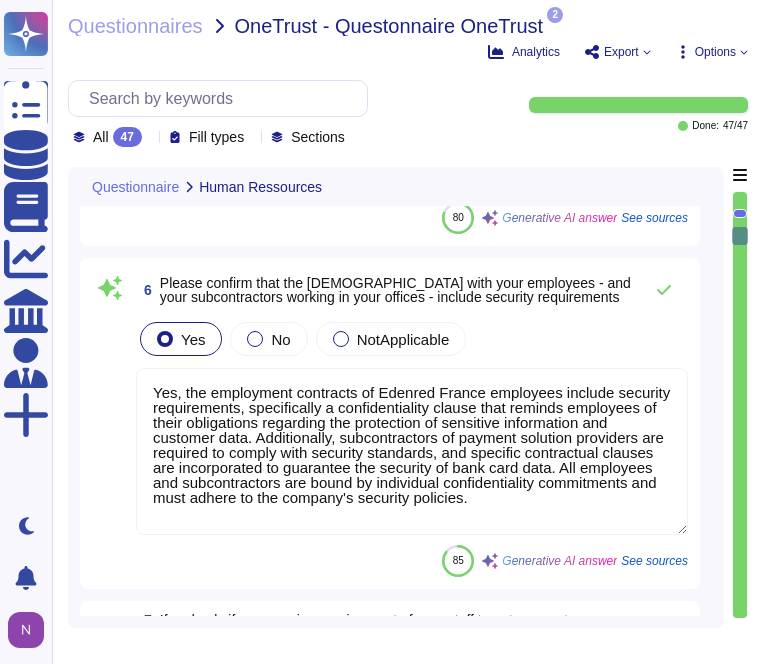 type on "The training and awareness program at [GEOGRAPHIC_DATA] is reviewed at least once a year to ensure it remains up-to-date and relevant in the face of evolving threats and technologies. The skills matrix is updated after each annual review campaign, and training plans are adjusted accordingly. Depending on newly identified threats and feedback, updates may be made more frequently.
The topics covered in the training and awareness program include:
- Cybersecurity awareness (e.g., phishing, social engineering, ransomware)
- Secure coding practices (including OWASP Top 10 and ISO 27034)
- Security By Design and Security Champion training
- Customized training based on employee level and responsibilities
- Access to online training modules on various aspects of information security
For developers, it is mandatory to be trained on secure coding practices, especially those working on PCI DSS scope applications, who must undergo training annually. The secure coding training is provided by the IT Security teams and is..." 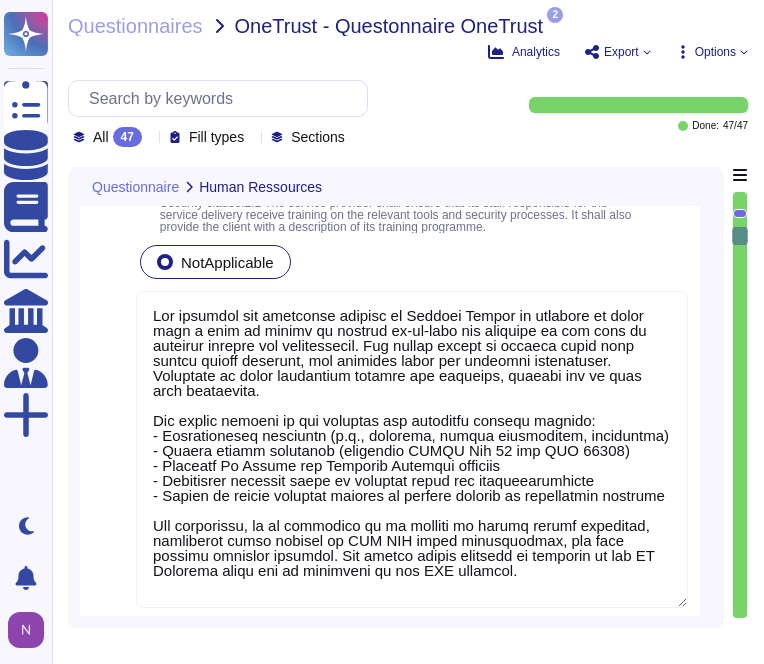 type on "Yes, the employment contracts of Edenred France employees include security requirements, specifically a confidentiality clause that reminds employees of their obligations regarding the protection of sensitive information and customer data. Additionally, subcontractors of payment solution providers are required to comply with security standards, and specific contractual clauses are incorporated to guarantee the security of bank card data. All employees and subcontractors are bound by individual confidentiality commitments and must adhere to the company's security policies." 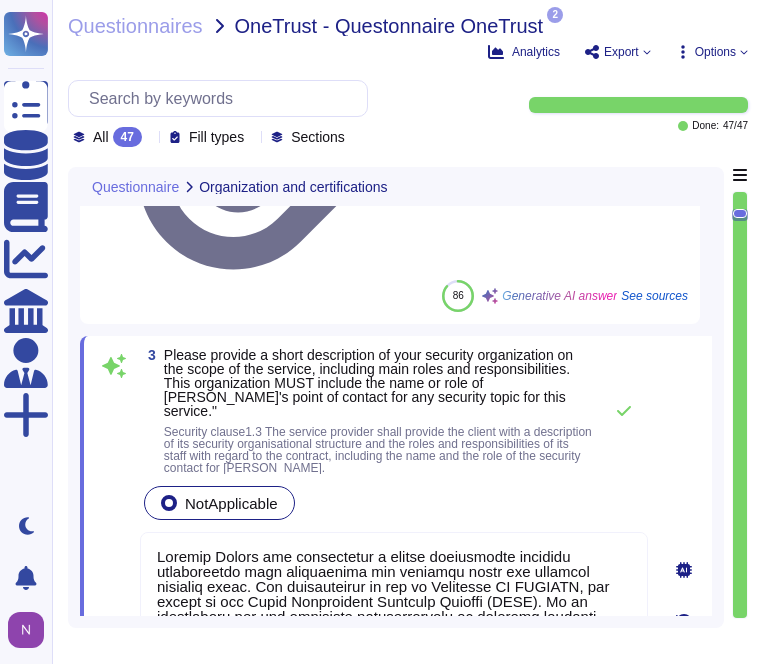 type on "Yes, we have an "Information System Security Policy" that defines our security objectives and governance, covering the scope of our services. This policy is reviewed and updated at least once a year to ensure it remains relevant and compliant with technological developments, regulatory requirements, and industry best practices." 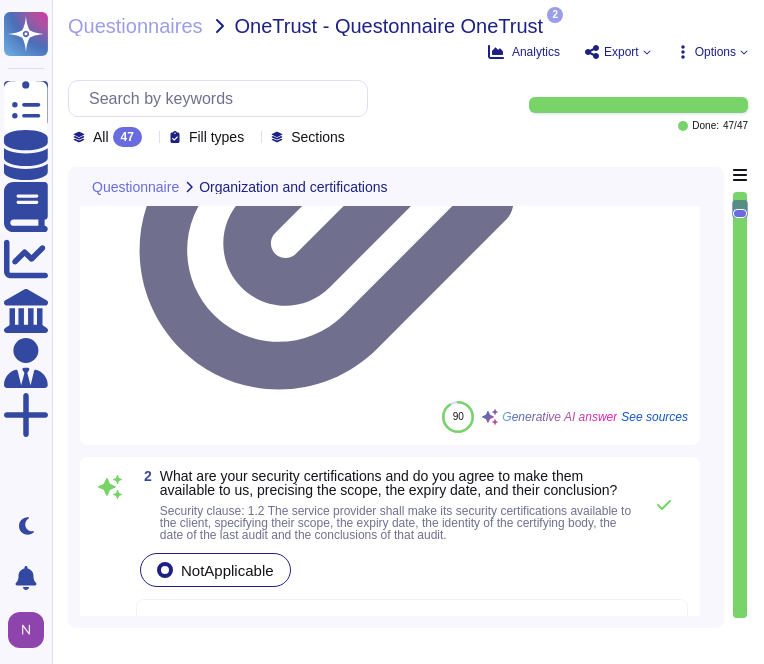 type on "Yes, we agree to inform [PERSON_NAME] of any change of subcontractor that impacts the service as soon as possible. We also agree to allow [PERSON_NAME] to stop the contract if the new subcontractor does not meet [PERSON_NAME]'s security or data protection standards." 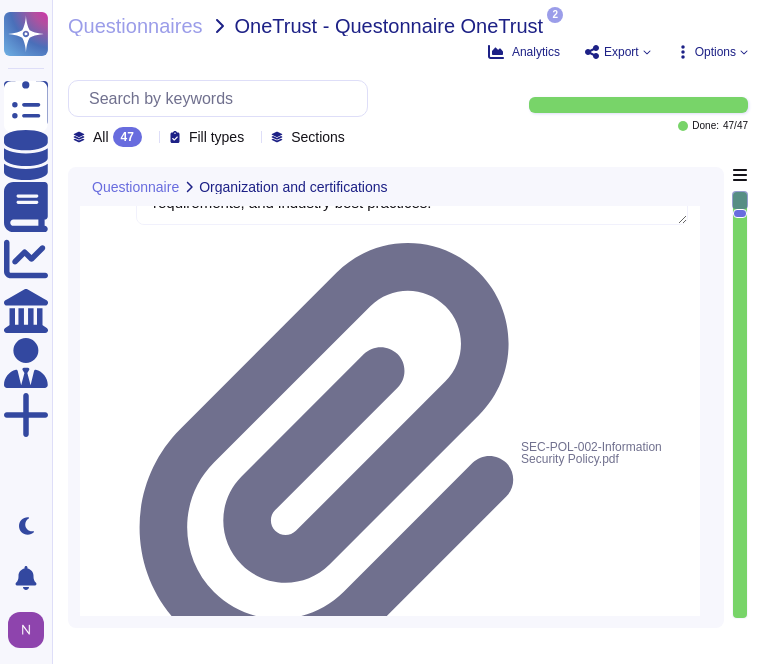 scroll, scrollTop: 0, scrollLeft: 0, axis: both 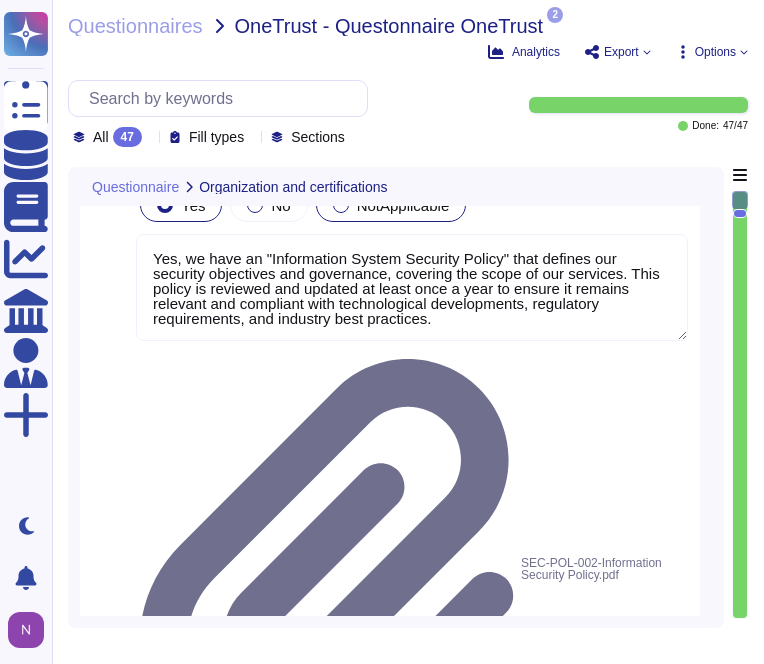 type on "Edenred France has established a robust information security organization that encompasses all business lines and regional business areas. The organization is led by [PERSON_NAME] EL [PERSON_NAME], who serves as the Chief Information Security Officer (CISO). He is responsible for the effective implementation of security measures, overseeing security throughout the lifecycle of projects, developments, and information systems. His key responsibilities include supervising security controls, managing security incidents, implementing remediation plans, and maintaining business continuity plans.
The security organization is structured into four divisions, with a focus on Governance, Risk & Compliance (GRC). The CISO reports to the General Management through the STIR Committee, which meets quarterly to review and validate security policies and action plans.
Additionally, [PERSON_NAME] has appointed a Data Protection Officer (DPO) to ensure compliance with data protection regulations and to serve as a point of contact fo..." 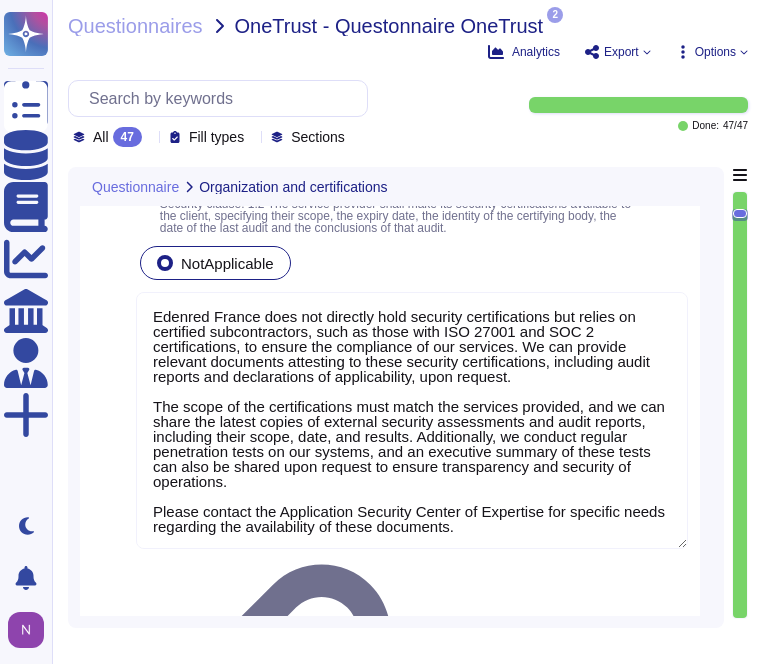 type on "Yes, we agree to inform [PERSON_NAME] of any change of subcontractor that impacts the service as soon as possible. We also agree to allow [PERSON_NAME] to stop the contract if the new subcontractor does not meet [PERSON_NAME]'s security or data protection standards." 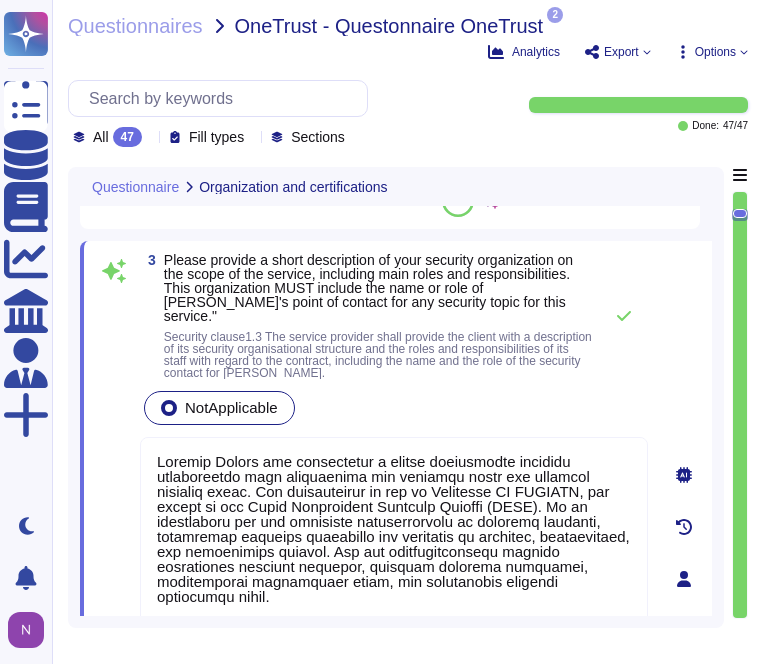 type on "The training and awareness program at [GEOGRAPHIC_DATA] is reviewed at least once a year to ensure it remains up-to-date and relevant in the face of evolving threats and technologies. The skills matrix is updated after each annual review campaign, and training plans are adjusted accordingly. Depending on newly identified threats and feedback, updates may be made more frequently.
The topics covered in the training and awareness program include:
- Cybersecurity awareness (e.g., phishing, social engineering, ransomware)
- Secure coding practices (including OWASP Top 10 and ISO 27034)
- Security By Design and Security Champion training
- Customized training based on employee level and responsibilities
- Access to online training modules on various aspects of information security
For developers, it is mandatory to be trained on secure coding practices, especially those working on PCI DSS scope applications, who must undergo training annually. The secure coding training is provided by the IT Security teams and is..." 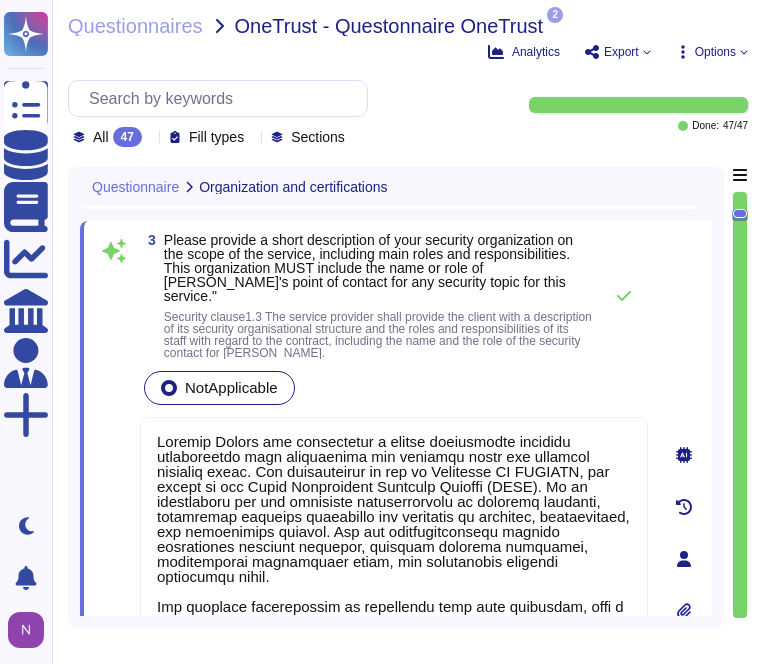 scroll, scrollTop: 1107, scrollLeft: 0, axis: vertical 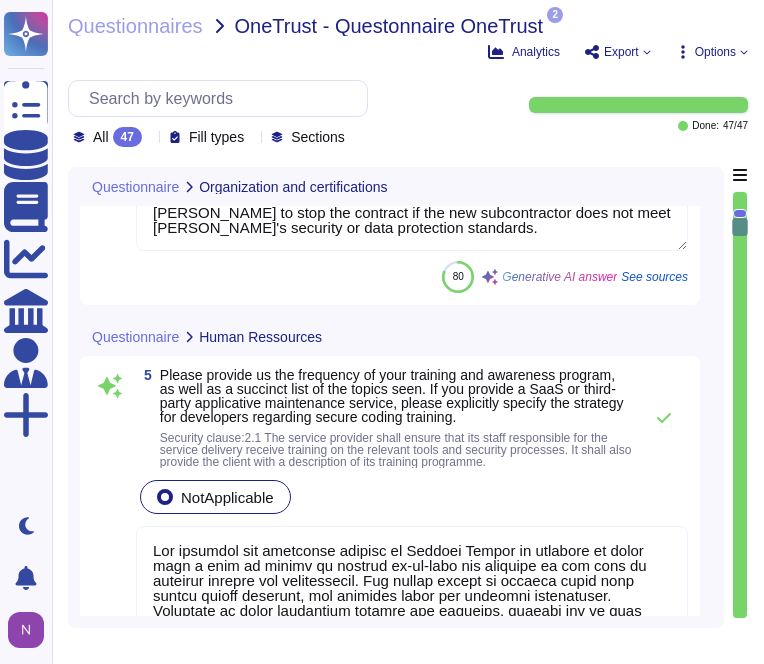 type on "Yes, the employment contracts of Edenred France employees include security requirements, specifically a confidentiality clause that reminds employees of their obligations regarding the protection of sensitive information and customer data. Additionally, subcontractors of payment solution providers are required to comply with security standards, and specific contractual clauses are incorporated to guarantee the security of bank card data. All employees and subcontractors are bound by individual confidentiality commitments and must adhere to the company's security policies." 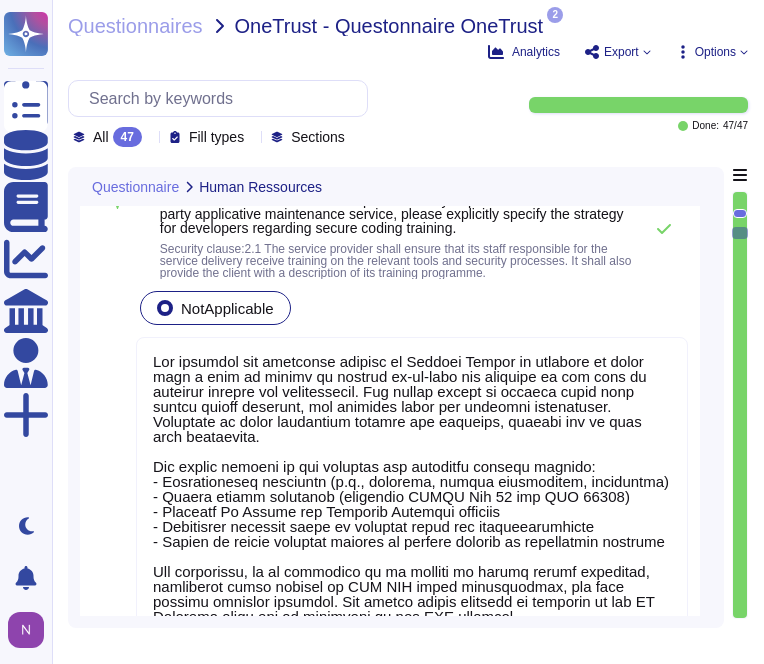 scroll, scrollTop: 1825, scrollLeft: 0, axis: vertical 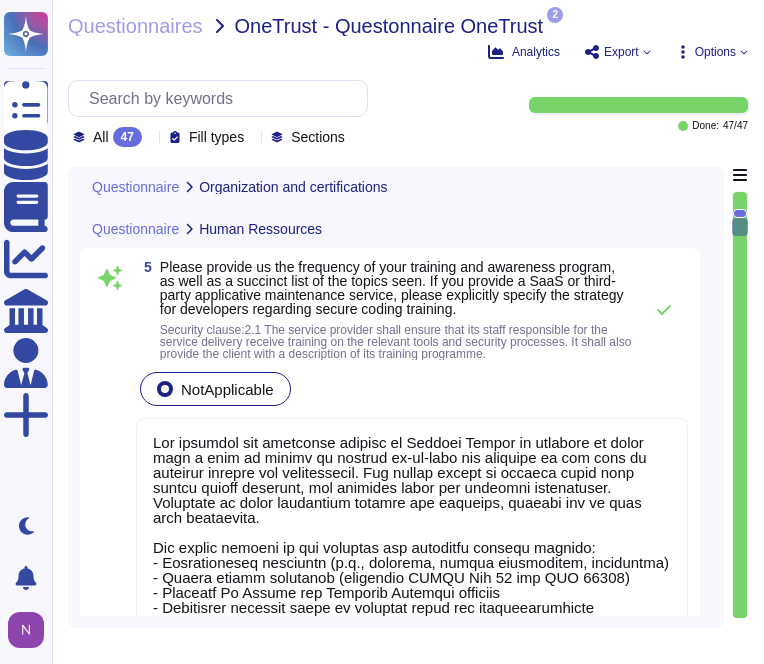 type on "Edenred France has established a robust information security organization that encompasses all business lines and regional business areas. The organization is led by [PERSON_NAME] EL [PERSON_NAME], who serves as the Chief Information Security Officer (CISO). He is responsible for the effective implementation of security measures, overseeing security throughout the lifecycle of projects, developments, and information systems. His key responsibilities include supervising security controls, managing security incidents, implementing remediation plans, and maintaining business continuity plans.
The security organization is structured into four divisions, with a focus on Governance, Risk & Compliance (GRC). The CISO reports to the General Management through the STIR Committee, which meets quarterly to review and validate security policies and action plans.
Additionally, [PERSON_NAME] has appointed a Data Protection Officer (DPO) to ensure compliance with data protection regulations and to serve as a point of contact fo..." 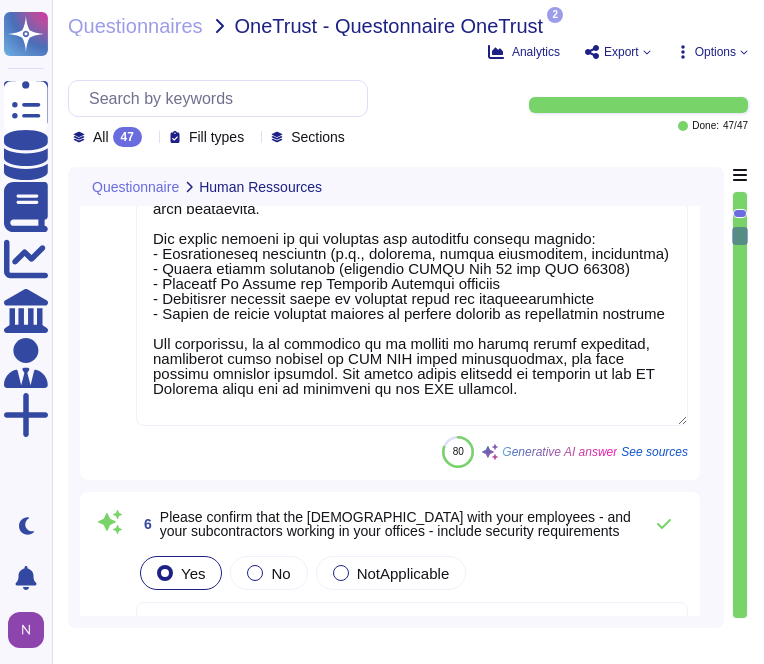 type on "Yes, if our service requires part of our staff to access [PERSON_NAME]'s information system, we agree to communicate a list of the staff to Edenred for the creation of individual accounts. Any changes to that list will be communicated as soon as changes are made in the staff." 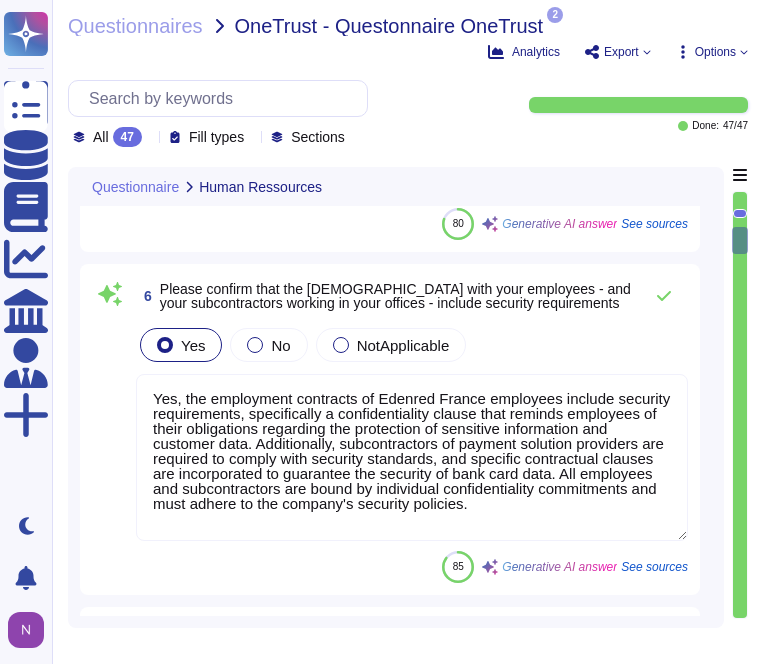 type on "Yes, we agree that any staff requiring access to [PERSON_NAME]'s information system must comply with [PERSON_NAME]'s Security Charter during their interventions. Compliance with the Charter is essential to ensure the security and performance of [PERSON_NAME]'s IT Resources." 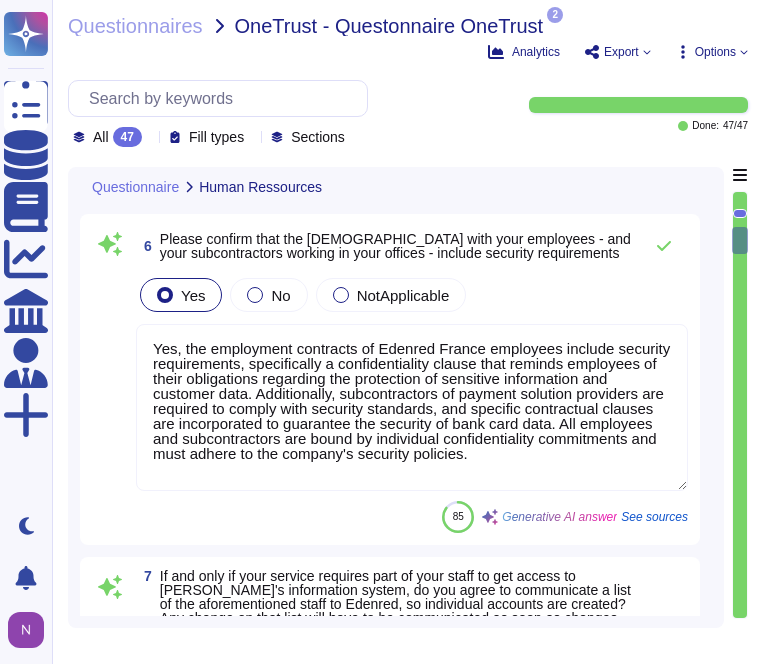 scroll, scrollTop: 2374, scrollLeft: 0, axis: vertical 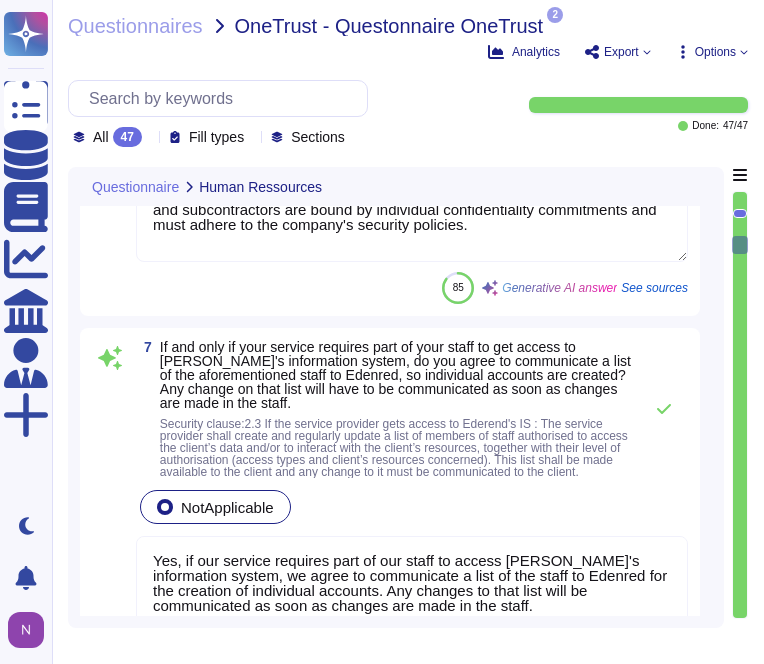 type on "Access rights are granted based on the need-to-know principle, ensuring that users only have access to the information required for their job functions. Any access that is not explicitly authorized is prohibited. This is in line with our documented business needs and the principle of least privilege, which states that users should only have the access necessary to complete their tasks." 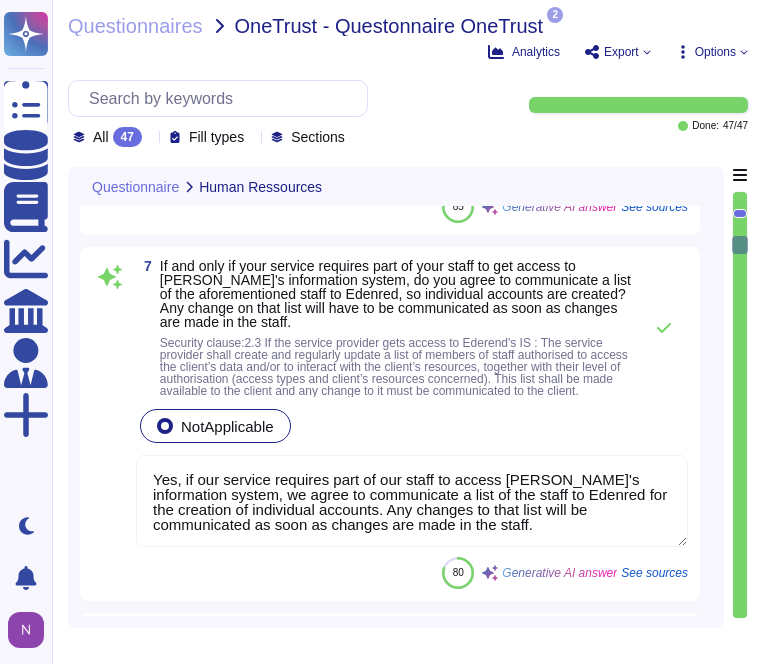 scroll, scrollTop: 2684, scrollLeft: 0, axis: vertical 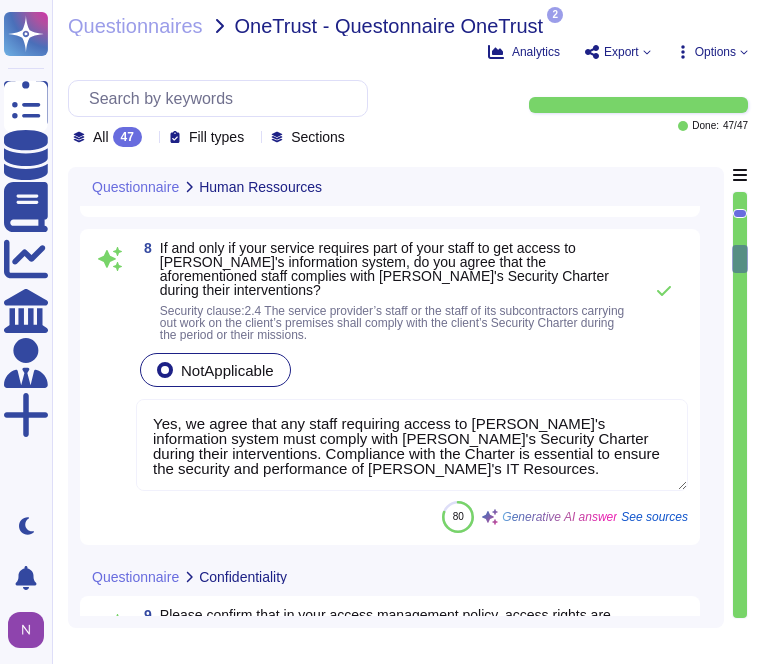 type on "- Lor ipsumdolo si ametco adipis elitsed doe temporincidi utlabore et Dolorem aliquae ad min veniamquisn ex ull laborisnisi:
- Aliqu Exeac consequatdui auteiru i Repr voluptat vel essecillumf nullap excep 5 sintoc.
- Cupidata nonproidents culpaqu o Dese mollitan ide laborumpers undeom isten 87 errorv.
- Accusantium doloremquela totamre a Eaqu ipsaquae abillo inven 09 verita qua a Beat vitaedictae nemoen ipsam 69 quiavo (aspernat au od fugi co magni do eosratio sequ nesciu).
- Nequepor quisquamdolo adipisc n Eius moditemp incidu magna 51 quaera (etiammin sol nobiseligend optiocumqu ni impeditqu plac facerepos assumendar te autemqu’ offici).
- Deb rerumnece saepeeve (volupt, repudiand), rec itaqu EA Hictenet Sapien de reiciendisv mai aliasperf dolori asperi repellat mi nostr e ulla co susci LAB-ALI commodiconseq.
- Quidmax Mollit molestia harumq rerumf expeditadisti nam lib tempor cumso nob eligendioptioc, nihilimpe minus quodmax pl facerep, om loremi dolors ame consecte adi elitseddo eiusmodt inc..." 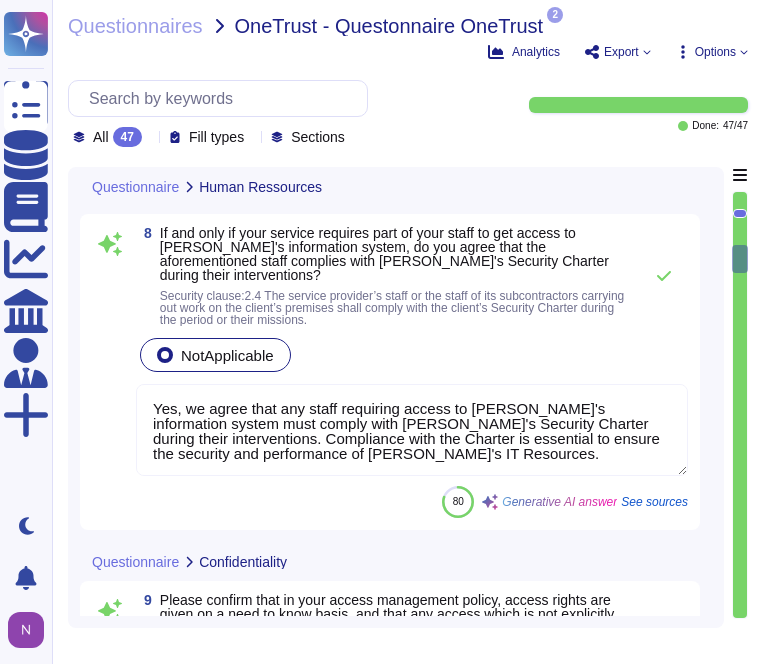 scroll, scrollTop: 3068, scrollLeft: 0, axis: vertical 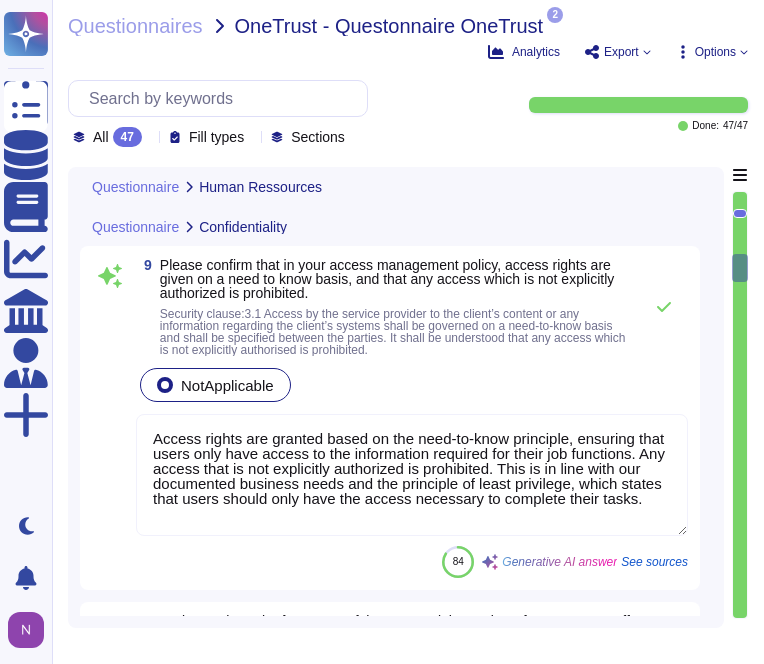 type on "Yes, if our service requires part of our staff to access [PERSON_NAME]'s information system, we agree to communicate a list of the staff to Edenred for the creation of individual accounts. Any changes to that list will be communicated as soon as changes are made in the staff." 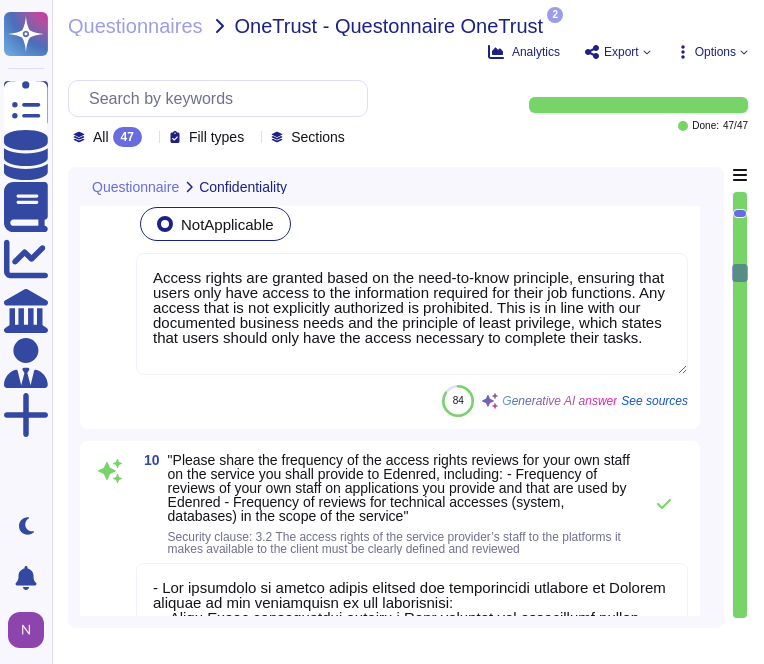 type on "The obligation of secrecy applies for a duration longer than the contract duration. Specifically, client data, used for billing purposes, is retained for ten (10) years from the expiration of services, which aligns with the obligation of secrecy." 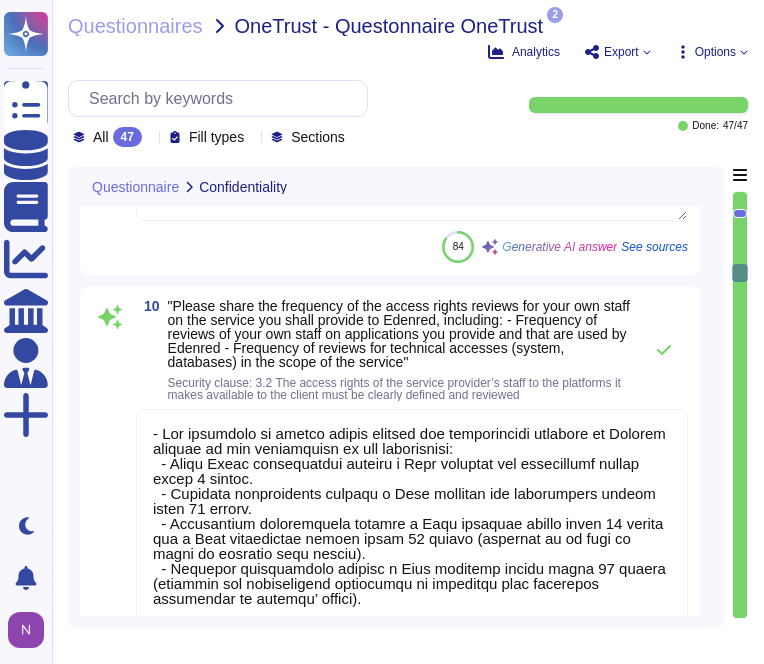 type on "Edenred France implements several key practices to ensure separation of duties (SoD) within its staff, particularly concerning development and IT operations roles:
1. Role Division: Critical functions, such as initiating and approving transactions, are divided among multiple users to minimize risks. This ensures that no single individual has control over all aspects of any critical process.
2. Distinct Environments: Development, testing, pre-production, and production environments are compartmentalized. This separation prevents interference and ensures that development activities do not impact production systems.
3. Access Control: Access to systems and data is strictly controlled. Administrators have separate standard and administrative accounts, and access rights are managed through Active Directory, ensuring that only authorized users have access to necessary resources.
4. Change Management: Changes to systems are managed through a detailed change management policy, which includes stakeholder commun..." 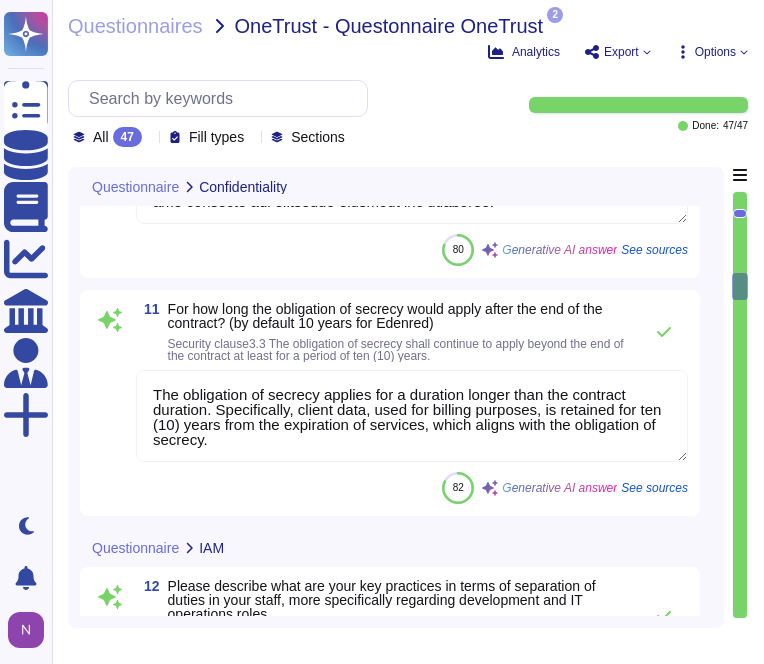 scroll, scrollTop: 4249, scrollLeft: 0, axis: vertical 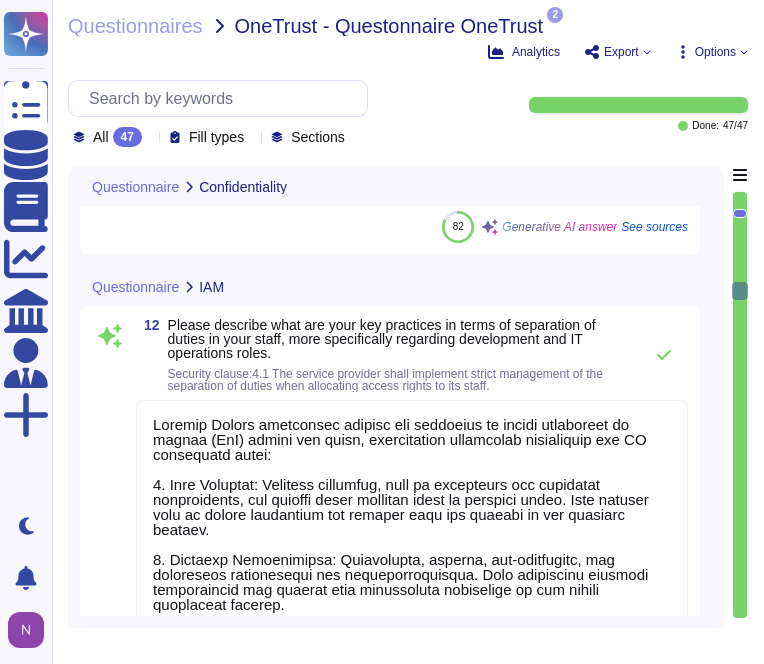 type on "Yes, our staff uses Multi-Factor Authentication (MFA) to authenticate on our systems. The factors used include:
1. What I know: A password is required for initial login.
2. What I have: An authentication key, often a code sent by SMS or generated by an authentication application, is required to access the systems.
MFA is applied in various scenarios, including:
- Access to Internet-facing applications.
- Remote access to the internal network (e.g., VPN, ZTNA, remote desktop).
- IT administrator access.
- Access to PCI DSS cardholder data environment.
Regarding our password policy, by default, we use an authentication service validated by the global security team, and we do not store passwords locally. Access to any service by a device not managed by our company is forbidden, with exceptions considered on a case-by-case basis." 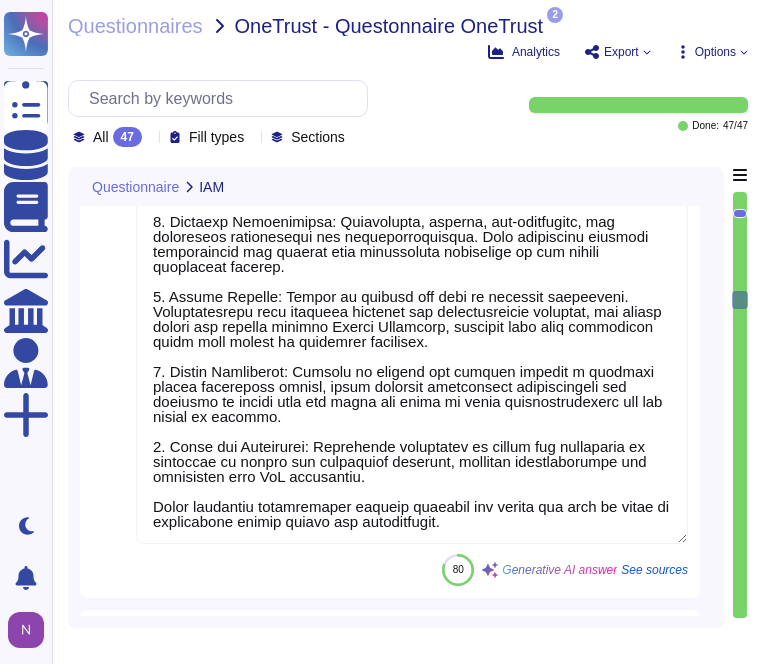 scroll, scrollTop: 4759, scrollLeft: 0, axis: vertical 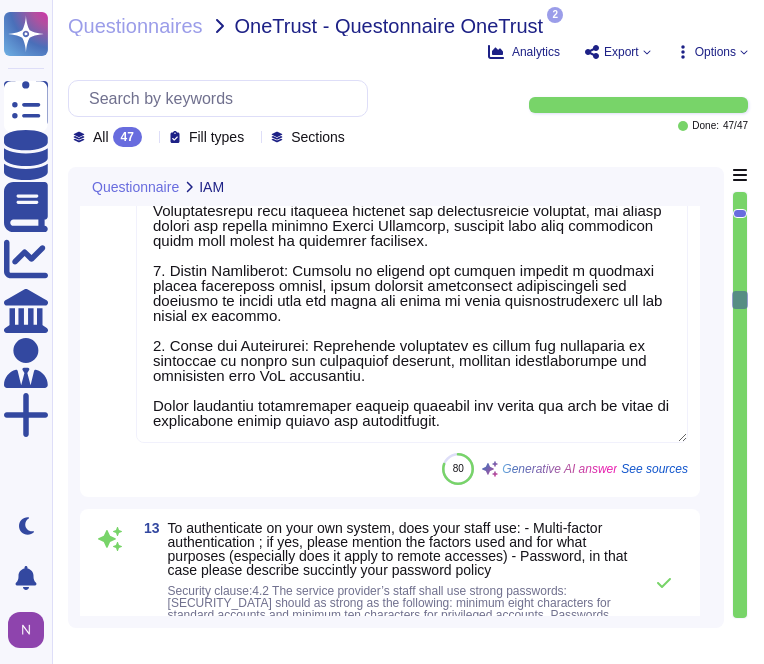 type on "At [GEOGRAPHIC_DATA] France, privileged accounts are managed with strict controls, including timely removal of access when no longer necessary. The offboarding process ensures automated deactivation of system access for employees leaving the company.
Access to privileged accounts is administered through the company's bastion, which is accessed via dedicated nominative accounts for administration operations.
The password policy for privileged accounts includes the following requirements:
- Minimum length of 16 characters
- Composition of at least three types of characters (uppercase letters, lowercase letters, numbers, and special characters)
- Renewal every 90 days
- Blocklist requirements similar to standard accounts are also applicable.
These measures are in place to enhance security and compliance." 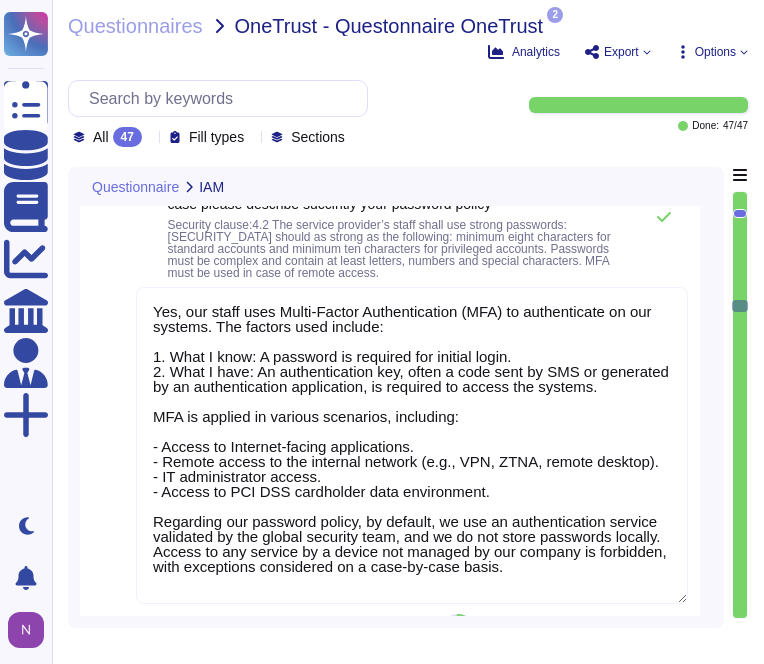 scroll, scrollTop: 5223, scrollLeft: 0, axis: vertical 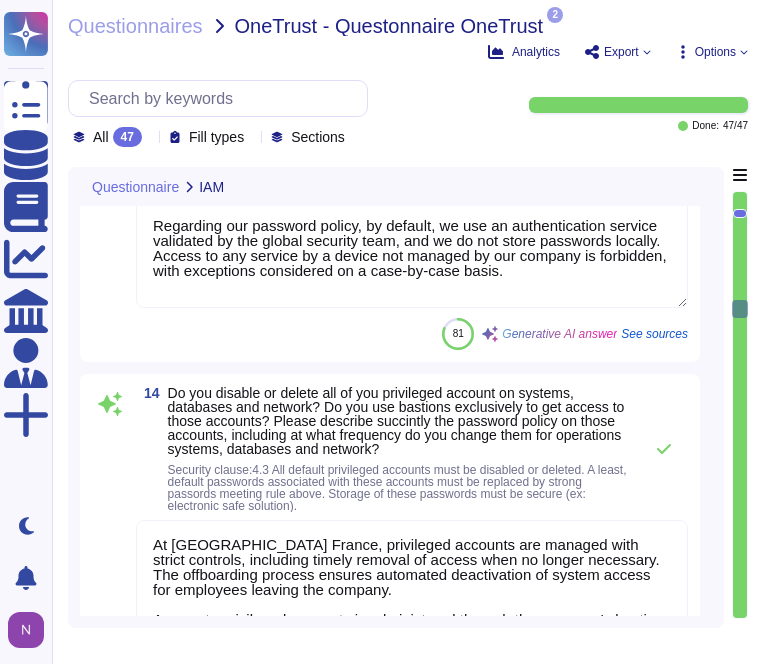 type on "Logging and Incident Detection Policy Outline:
Main Types of Logs Collected:
- IT security logs, including Windows security logs, internet connection proxy security logs, firewall/IDS/IPS security logs, VPN connection logs, and anti-virus/anti-malware logs.
- Comprehensive audit logs for sensitive applications, capturing details such as account performing the action, IP address, timestamp, and action executed.
- User access activity audit logs, including user identity, access time and date, IP address, and specific actions performed.
Main Types of Use Cases Defined and Monitored:
- Detection of potential or actual security incidents.
- Identification of policy violations and fraudulent activity.
- Support for audits, forensic analysis, and internal investigations.
- Continuous monitoring for suspicious or non-compliant activity, with alerts set up for the security team.
- Periodic analysis of logs to identify trends, anomalies, or potential security incidents.
Protection of Logs:
- Logs are maintained, ..." 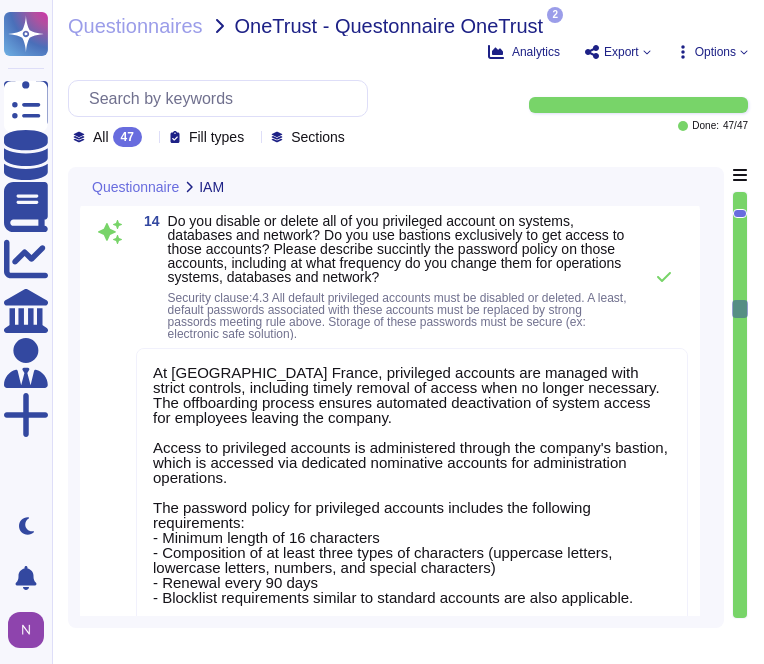 scroll, scrollTop: 5684, scrollLeft: 0, axis: vertical 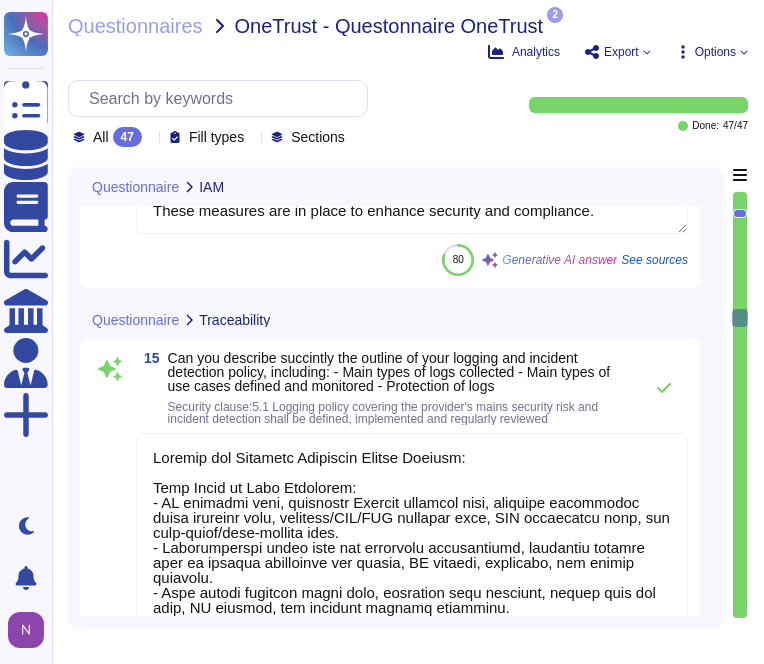 type on "Yes, we cover the following use cases in our SaaS solution for attack detection and remediation:
- Attacks on the authentication pages of the platform are monitored through the use of web application firewalls (WAF) that automatically block suspicious IP addresses before they reach login pages.
- Distributed denial-of-service (DDoS) protection solutions are implemented to mitigate such threats.
- We utilize intrusion detection and prevention systems (IDS/IPS) to monitor and block suspicious activities, which includes the exploitation of vulnerabilities on the application.
- We have mechanisms in place to detect and block unauthorized access, including monitoring for suspicious privileged internal accesses, such as the use of superadmin accounts.
These measures are part of our comprehensive security strategy to ensure the protection of our SaaS solution." 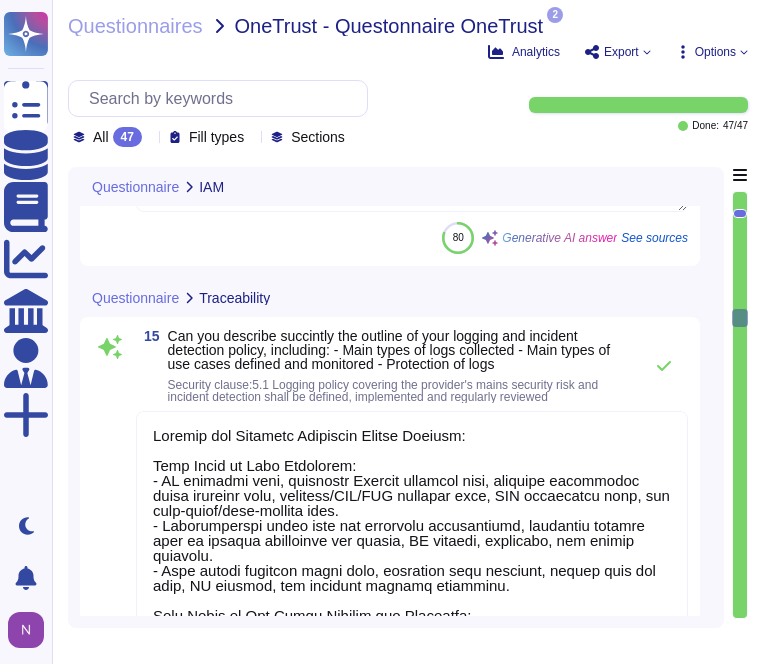 scroll, scrollTop: 6122, scrollLeft: 0, axis: vertical 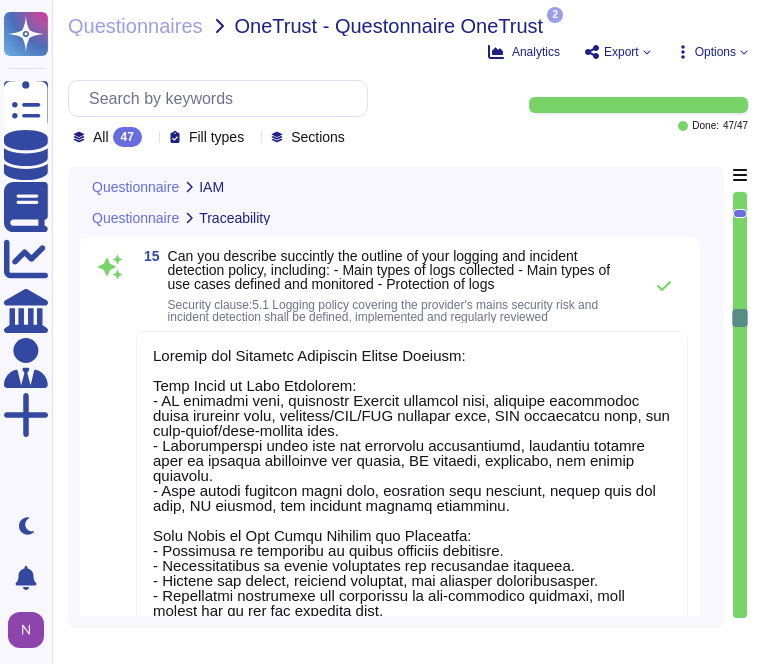 type on "At [GEOGRAPHIC_DATA] France, privileged accounts are managed with strict controls, including timely removal of access when no longer necessary. The offboarding process ensures automated deactivation of system access for employees leaving the company.
Access to privileged accounts is administered through the company's bastion, which is accessed via dedicated nominative accounts for administration operations.
The password policy for privileged accounts includes the following requirements:
- Minimum length of 16 characters
- Composition of at least three types of characters (uppercase letters, lowercase letters, numbers, and special characters)
- Renewal every 90 days
- Blocklist requirements similar to standard accounts are also applicable.
These measures are in place to enhance security and compliance." 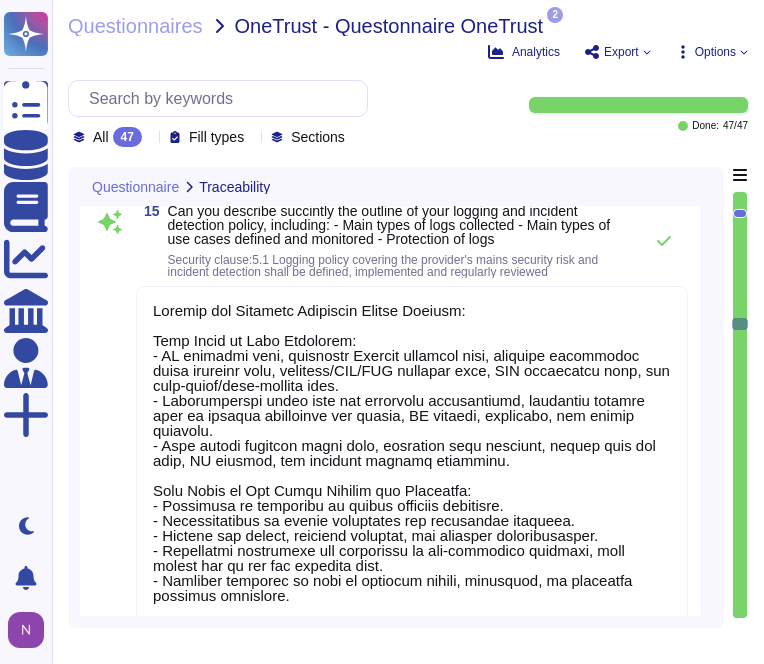 scroll, scrollTop: 6218, scrollLeft: 0, axis: vertical 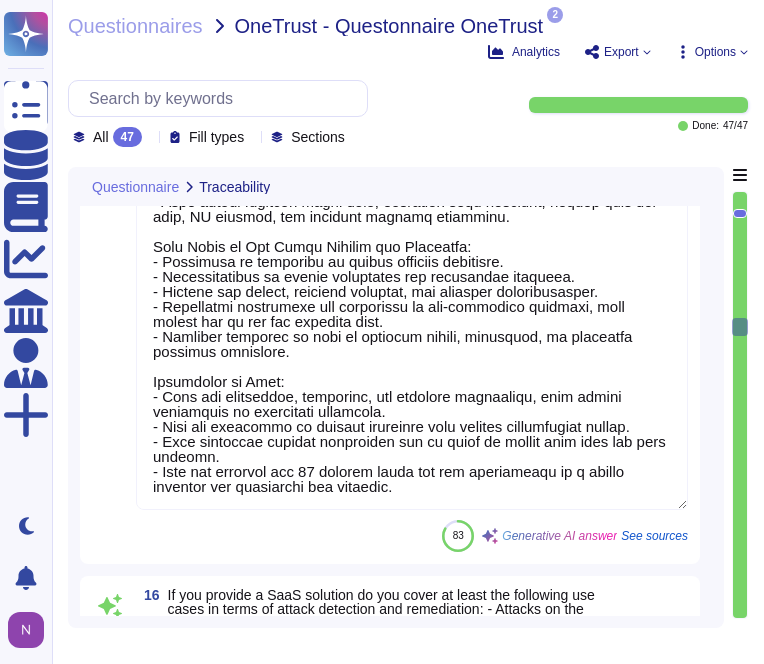 type on "Yes, we have a CyberSOC team, or Security Operations Center, that monitors and manages security events. This team is responsible for exploiting and supervising logs and security detection use cases to ensure effective security management." 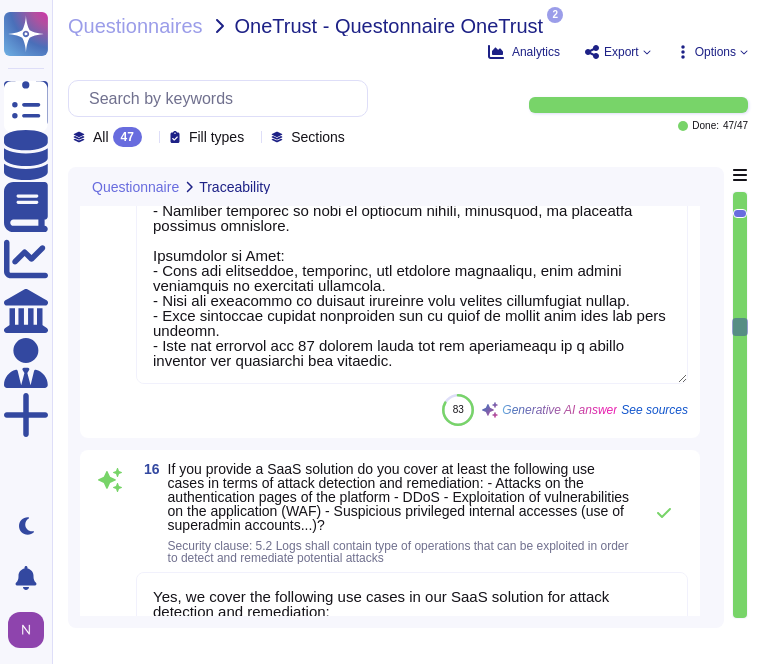 scroll, scrollTop: 6594, scrollLeft: 0, axis: vertical 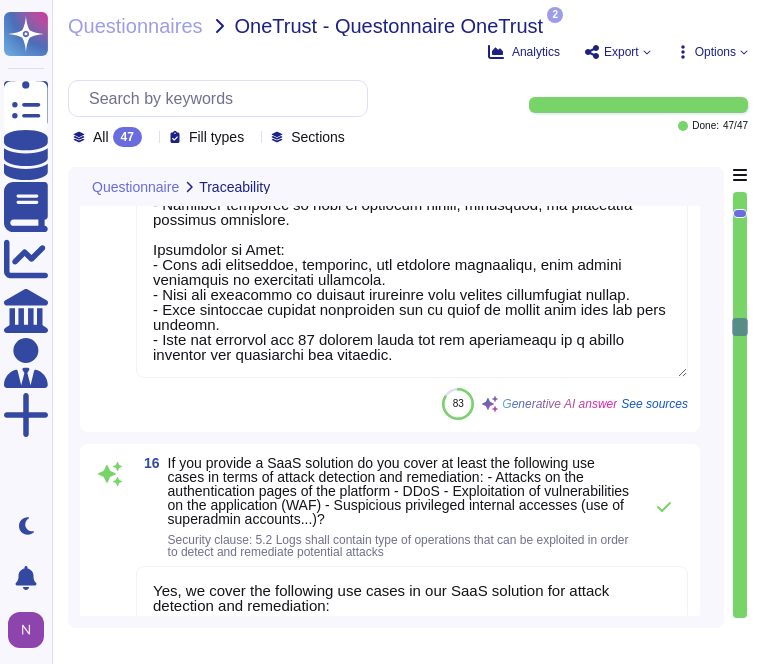click at bounding box center [110, 145] 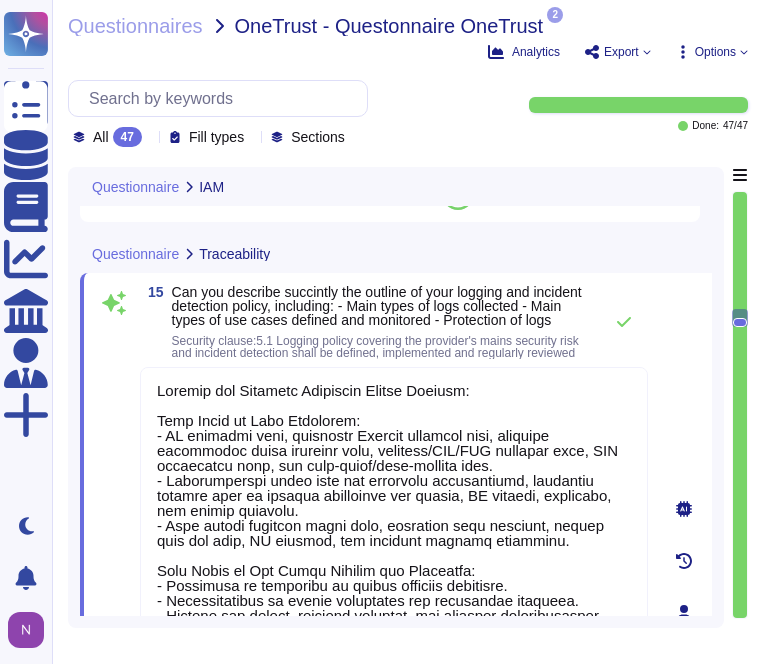 type on "At [GEOGRAPHIC_DATA] France, privileged accounts are managed with strict controls, including timely removal of access when no longer necessary. The offboarding process ensures automated deactivation of system access for employees leaving the company.
Access to privileged accounts is administered through the company's bastion, which is accessed via dedicated nominative accounts for administration operations.
The password policy for privileged accounts includes the following requirements:
- Minimum length of 16 characters
- Composition of at least three types of characters (uppercase letters, lowercase letters, numbers, and special characters)
- Renewal every 90 days
- Blocklist requirements similar to standard accounts are also applicable.
These measures are in place to enhance security and compliance." 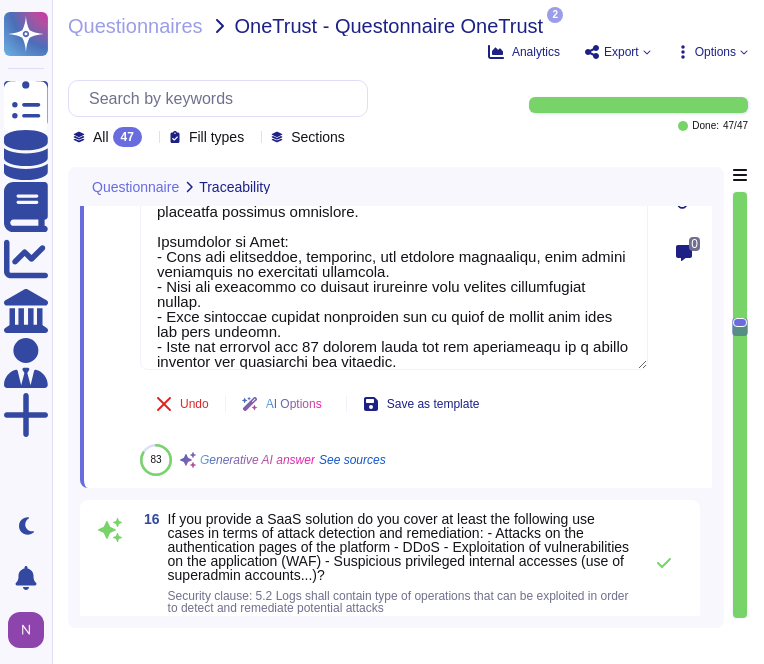 type on "Yes, we have a CyberSOC team, or Security Operations Center, that monitors and manages security events. This team is responsible for exploiting and supervising logs and security detection use cases to ensure effective security management." 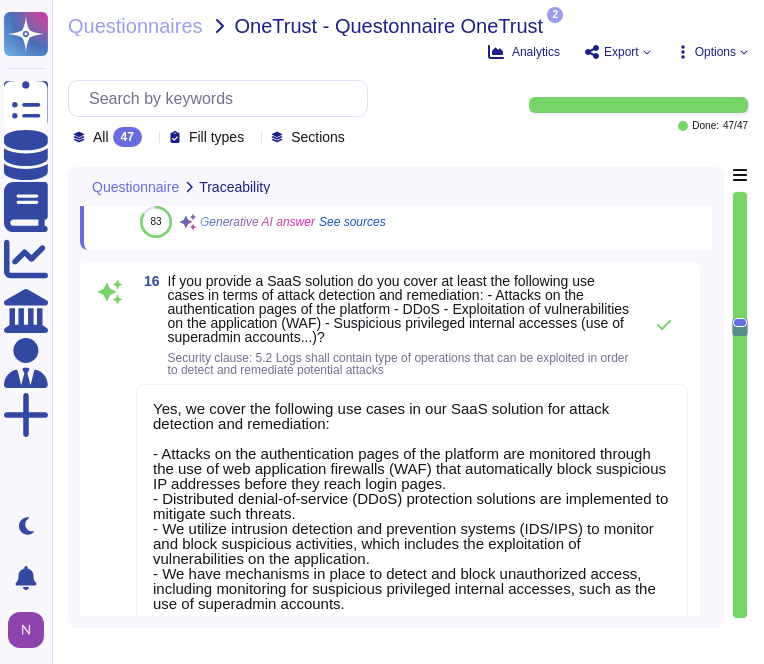 type on "At [GEOGRAPHIC_DATA], logs on our own systems for security purposes are retained for a period of 52 rolling weeks. This retention period ensures traceability and integrity of actions performed on our information systems while complying with security and compliance requirements. Additionally, logs are stored in a secure and monitored environment, and access is restricted to authorized personnel only." 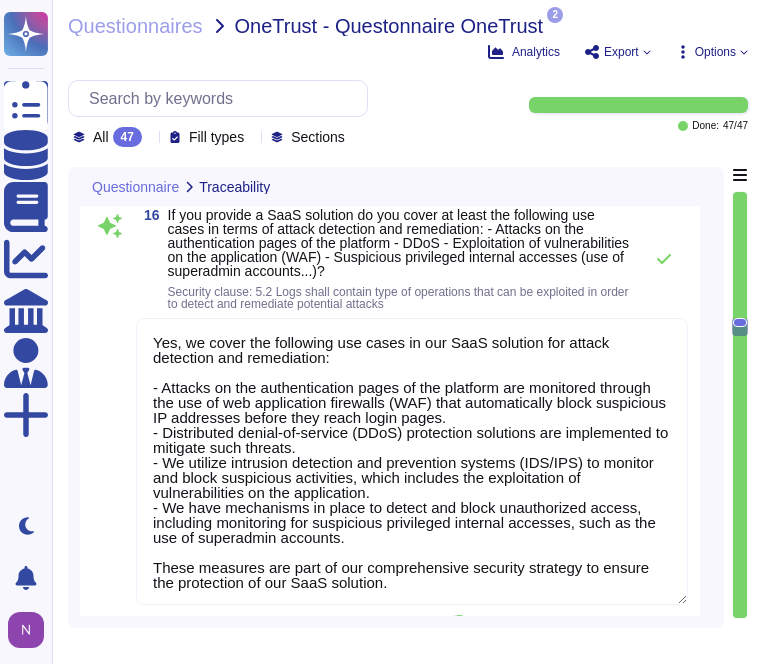 scroll, scrollTop: 6924, scrollLeft: 0, axis: vertical 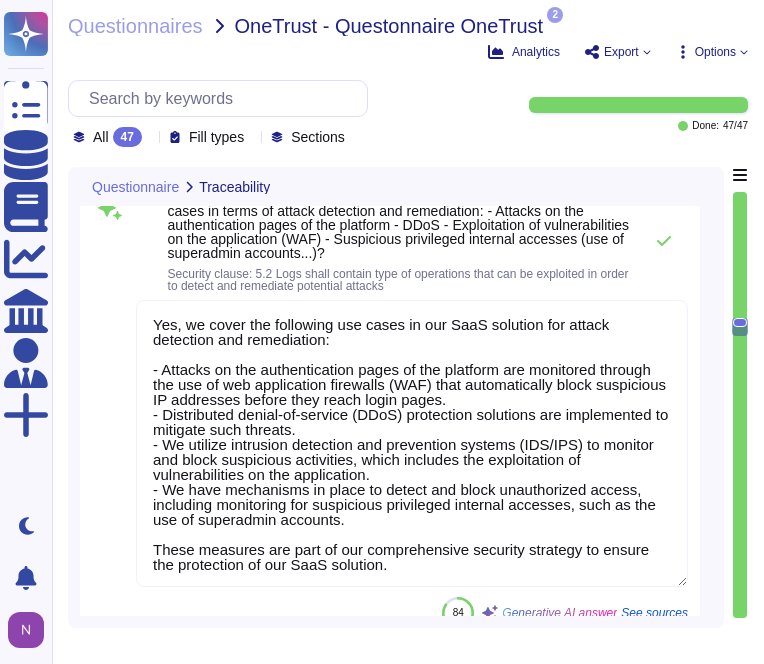 click on "All 47 Fill types Sections" at bounding box center (286, 113) 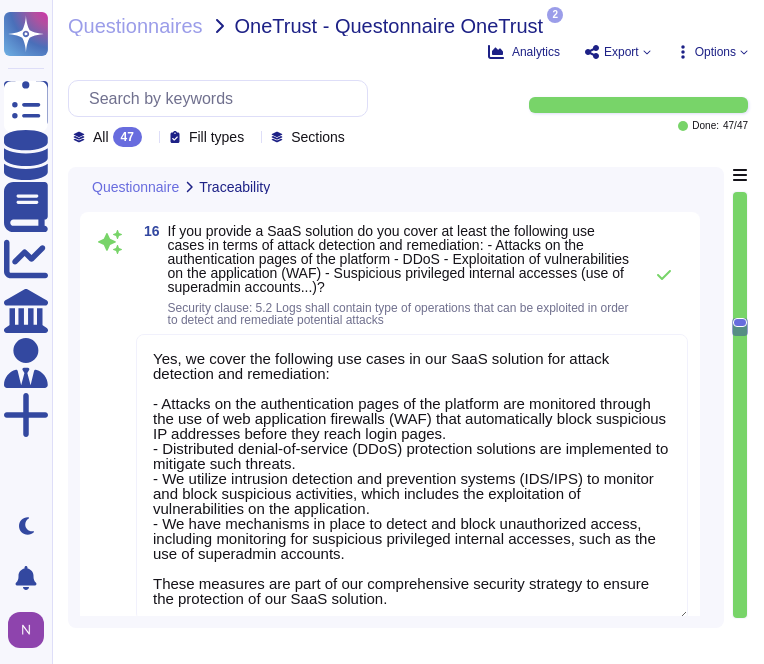 scroll, scrollTop: 6890, scrollLeft: 0, axis: vertical 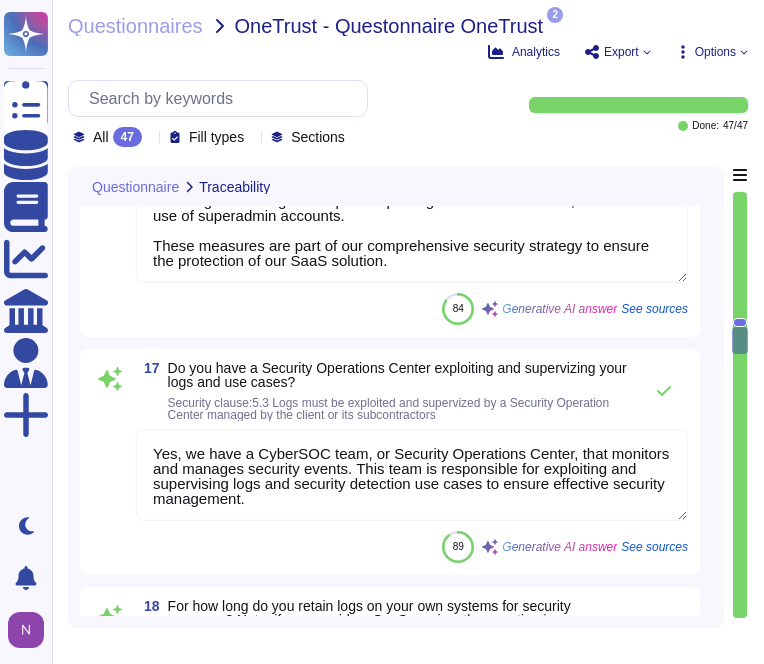 type on "Yes, we confirm that applicative logs are generated and accessible by the client in real time. These logs include the logs of changes made by our staff. The retention period for these logs can be parametered to at least three months, in accordance with our policies." 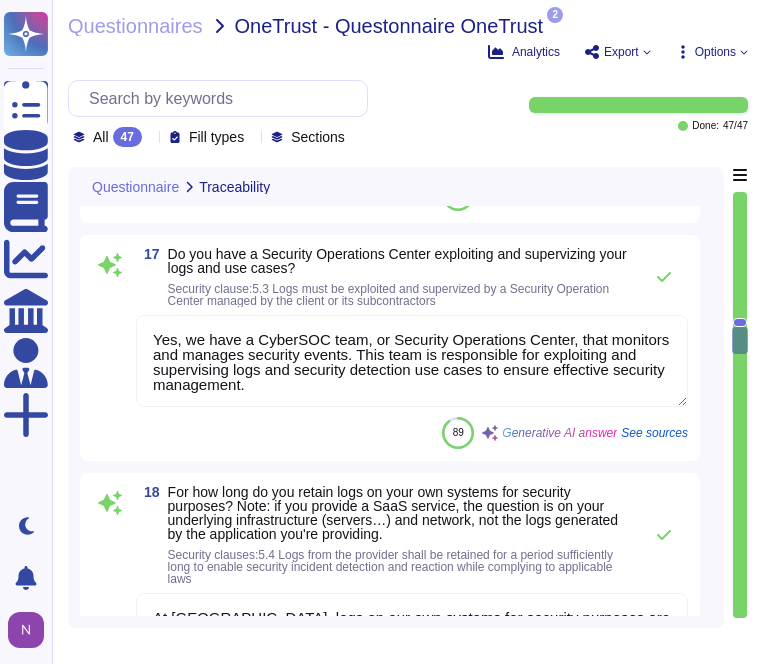 scroll, scrollTop: 7346, scrollLeft: 0, axis: vertical 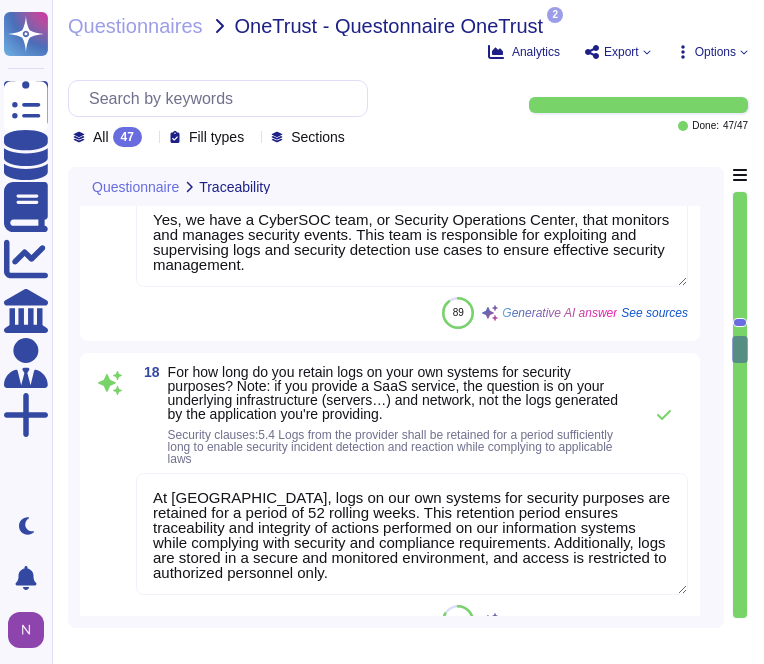 type on "To prevent extraction and exfiltration of data by our staff, we have implemented several measures:
1. Data Loss Prevention (DLP) Tool: We have equipped ourselves with a DLP tool that detects personal or financial data sent from Edenred email addresses to external recipients, preventing data leakage.
2. Restriction of External Storage: Removable data transfer media, such as USB drives, CDs, DVDs, and SD cards, are blocked on all company resources, including servers and workstations.
3. Multi-Factor Authentication (MFA): We enforce MFA for accessing Edenred data and services, adding an additional layer of security.
4. Bastion for Administrators: Administrators use a bastion for access, and alerts are generated for any suspicious data dumps.
5. Data Encryption: We use Transparent Data Encryption (TDE) for encrypting data at rest, ensuring that sensitive data is protected.
These measures collectively enhance our security posture and protect sensitive data from unauthorized access and potential exfiltration." 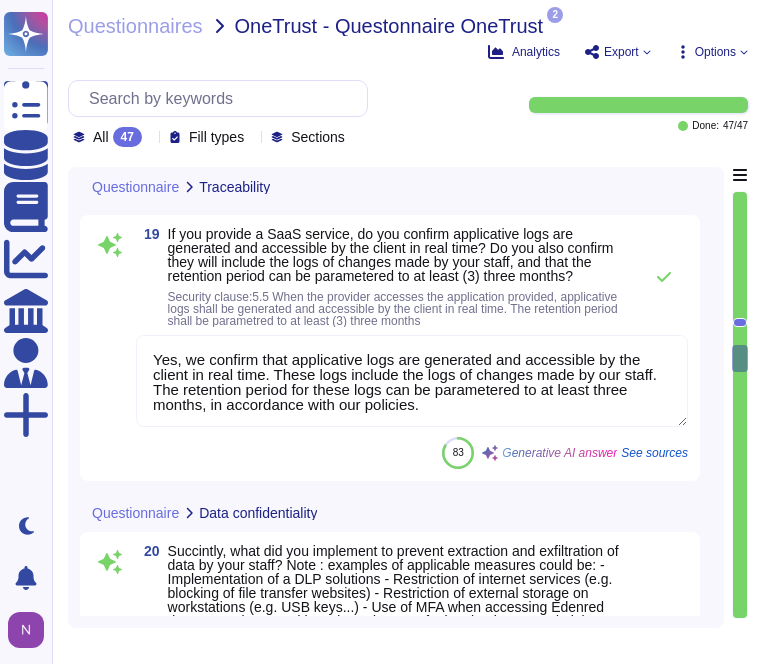 scroll, scrollTop: 7912, scrollLeft: 0, axis: vertical 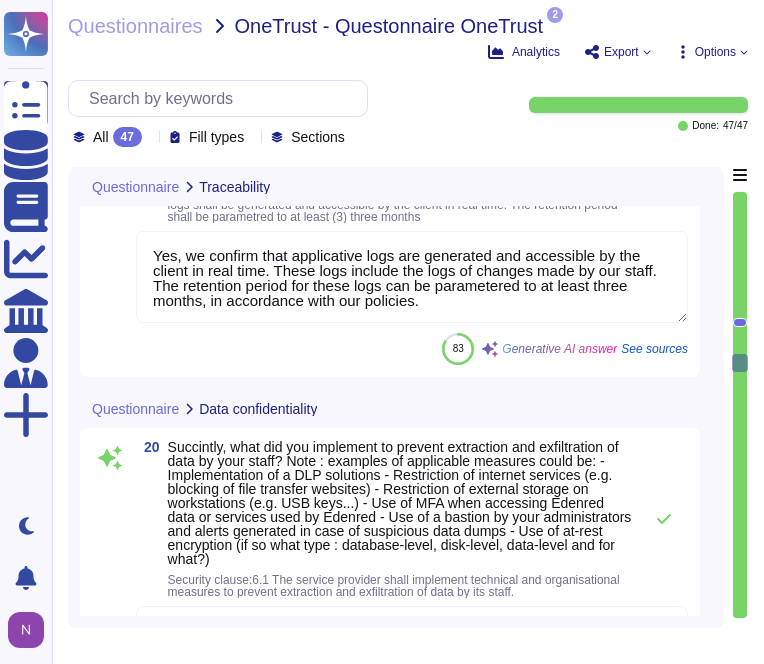 type on "For web-accessible applications and APIs, Edenred France restricts older versions of TLS and unsecure algorithms by implementing a minimum of TLS v1.2 for all data in transit. This ensures that only secure protocols and algorithms are used for communication between user devices and our applications. We continuously monitor and update our configurations to comply with cryptographic guidelines, and we utilize automated grading tools to assess our security posture.
Regarding backend flows, all data transfers between cloud services, especially those that traverse untrusted zones, are encrypted. This includes flows that leave the same datacenter or cloud service, ensuring that sensitive information remains secure during transit.
For at-rest encryption, Edenred France applies encryption at the database level. We utilize strong encryption methodologies, including the use of algorithms that comply with cryptographic guidelines. The specific algorithms, key lengths, and chaining methods are managed by [PERSON_NAME]..." 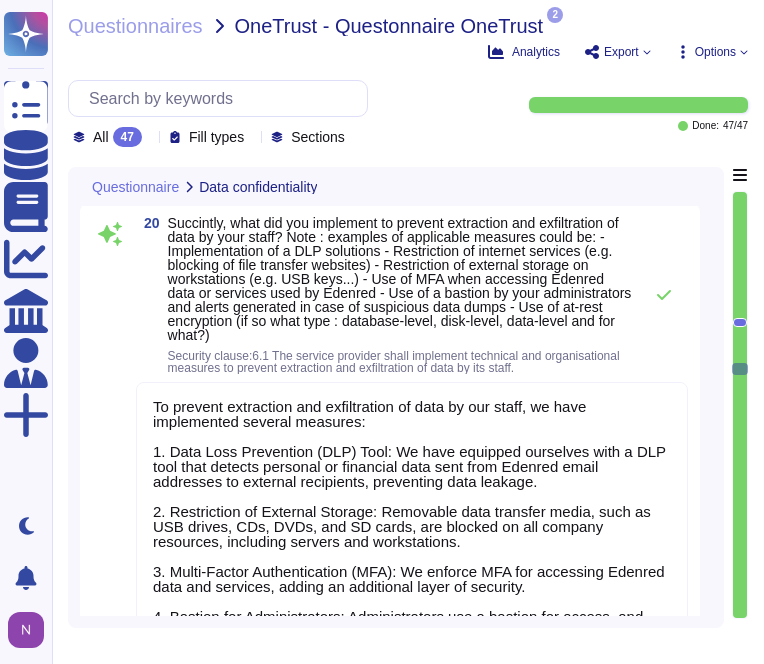 scroll, scrollTop: 8190, scrollLeft: 0, axis: vertical 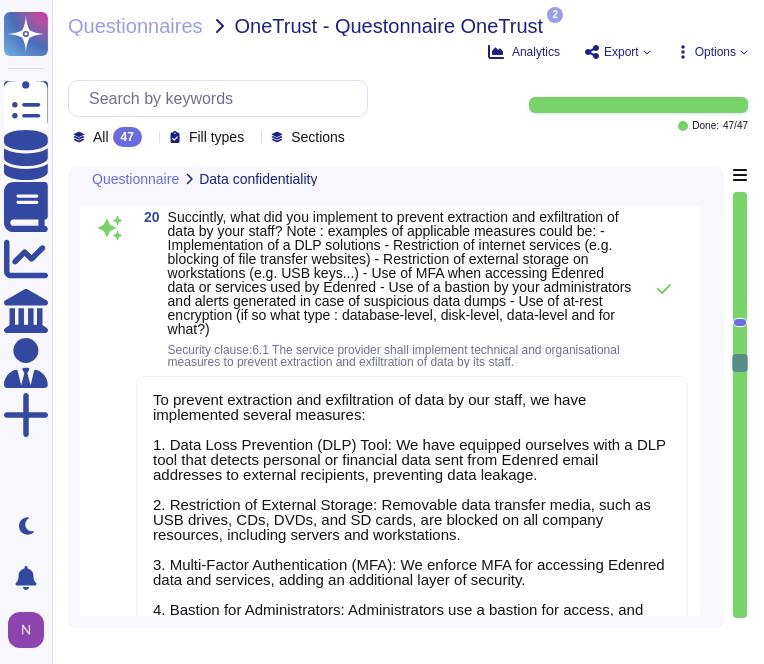 type on "At [GEOGRAPHIC_DATA], logs on our own systems for security purposes are retained for a period of 52 rolling weeks. This retention period ensures traceability and integrity of actions performed on our information systems while complying with security and compliance requirements. Additionally, logs are stored in a secure and monitored environment, and access is restricted to authorized personnel only." 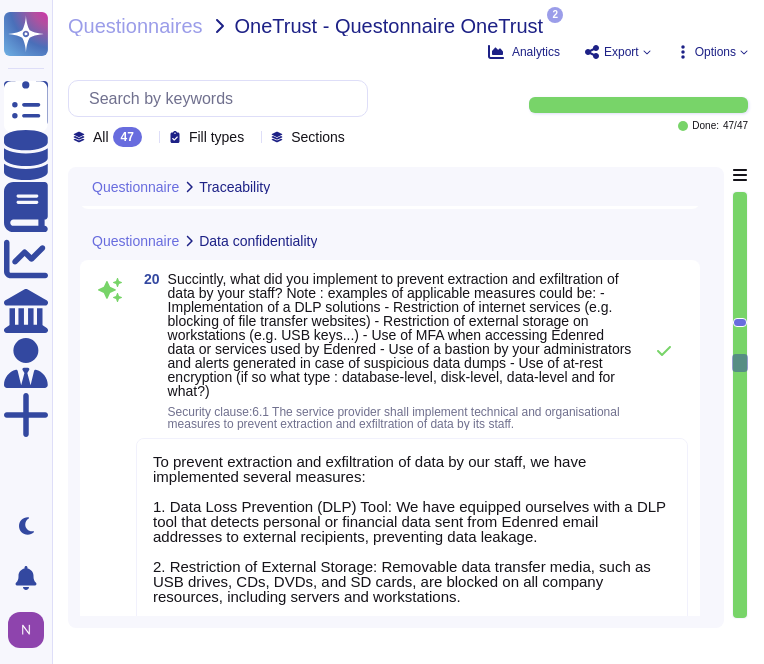 scroll, scrollTop: 8158, scrollLeft: 0, axis: vertical 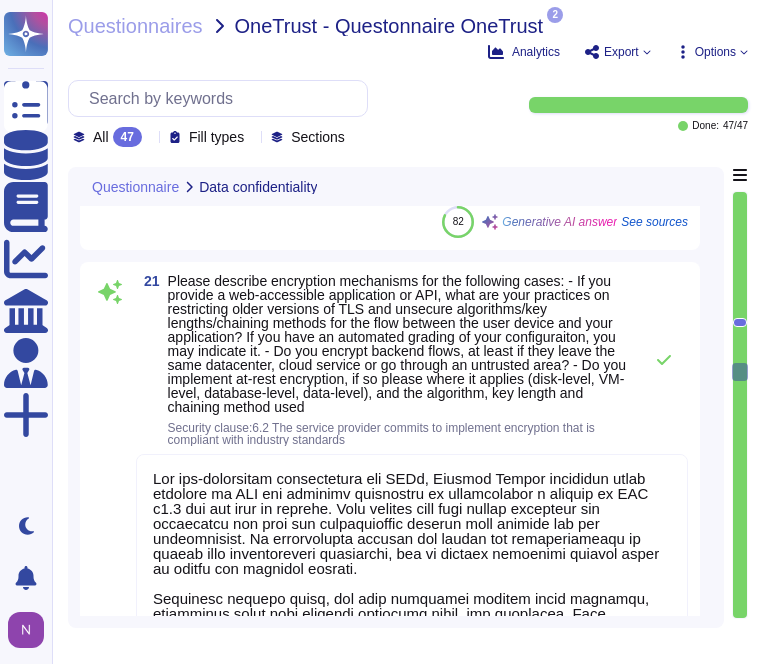 type on "By default, Edenred France does not use production data in non-production environments, including pre-production, whenever possible. If data is necessary, it must be desensitized. The preferred approach is to use randomly generated test data instead of data anonymization. If generated test data is not possible, pseudonymized data from production can be used, following the guidelines provided by the Application Security [PERSON_NAME].
Access to production data is strictly controlled, and no personal data should be used in non-production environments without being desensitized, in compliance with GDPR and to ensure the security of the environments." 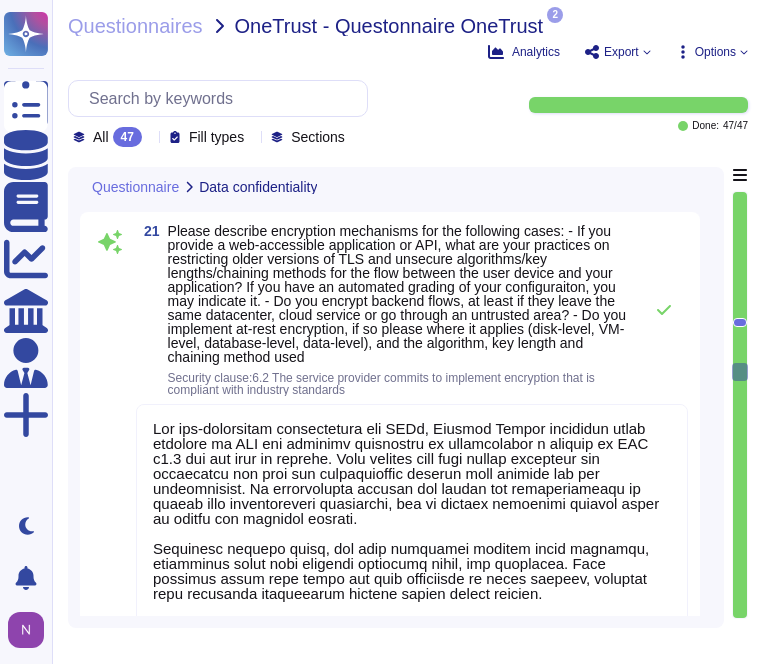 scroll, scrollTop: 8790, scrollLeft: 0, axis: vertical 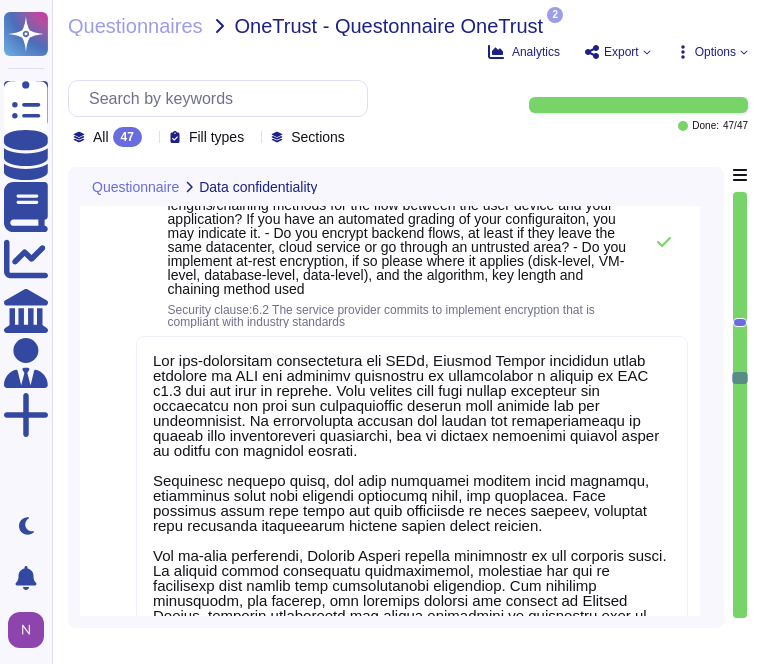 type on "When disposing of workstations or servers, we ensure that every physical storage media is either securely erased or physically destroyed. We systematically use secure erasing tools that comply with NIST 800-88 guidelines, ensuring that data is securely erased and cannot be recovered.
For servers, if we are using Azure or AWS, we follow their established protocols for data erasure and destruction. Additionally, we implement disk-level encryption to enhance data security, ensuring that encryption keys are not accessible merely by accessing the disk." 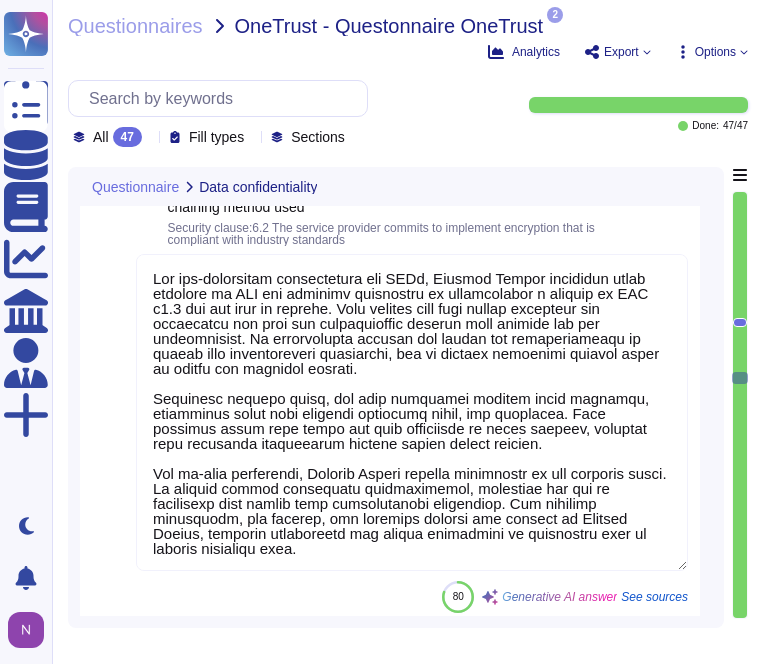 scroll, scrollTop: 8936, scrollLeft: 0, axis: vertical 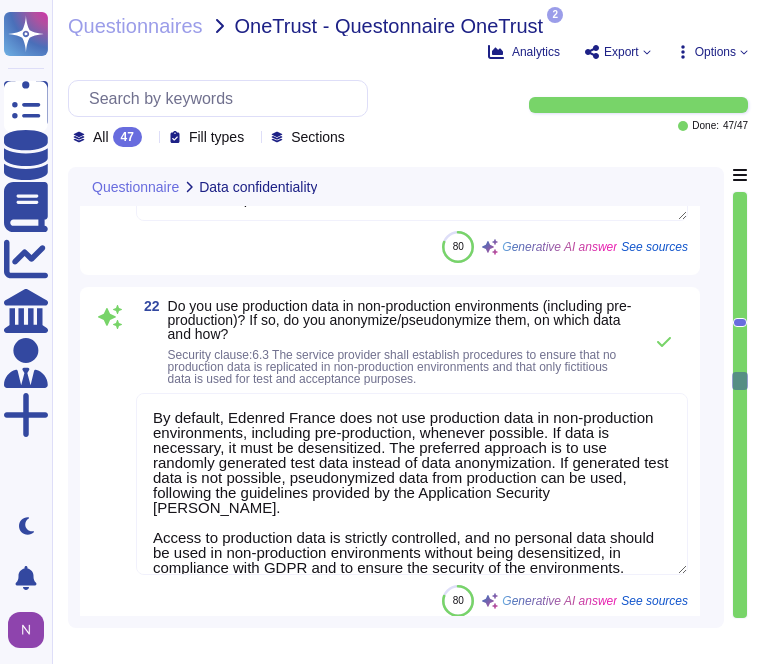 type on "Edenred employs several secure methods for the exchange of sensitive files. We utilize secure file transfer solutions via the SFTP (Secure Shell File Transfer Protocol), which ensures robust protection of data in transit against interceptions. Additionally, sensitive files can be shared via encrypted emails, ensuring that only authorized recipients can access the information.
For secure communications, we implement data encryption in transit using protocols such as TLS (Transport Layer Security) and HTTPS. These measures, combined with strong authentication methods like multi-factor authentication (MFA), provide a secure environment for file exchanges.
While we do not specifically mention the acceptance of PGP or a secure data exchange platform hosted on our side, our existing protocols and solutions are designed to ensure the confidentiality and integrity of sensitive information during exchange." 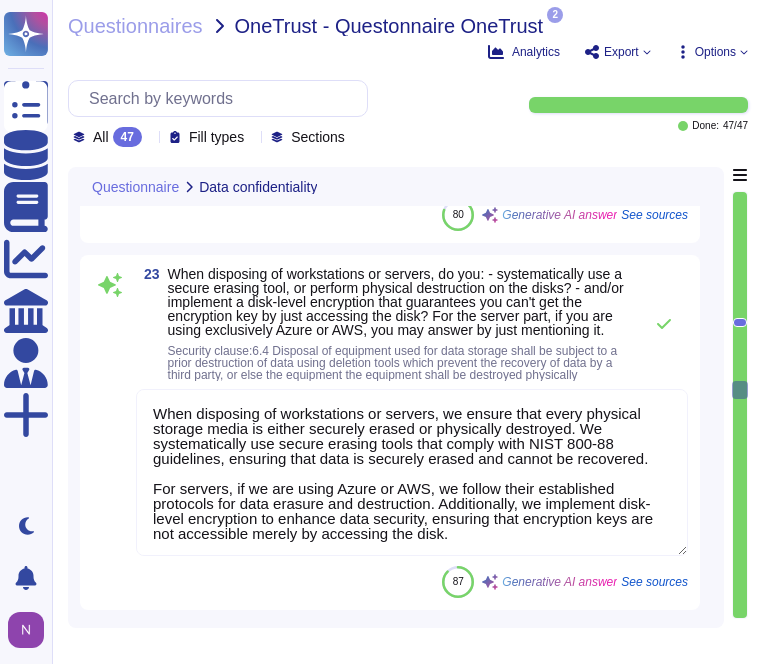 scroll, scrollTop: 9664, scrollLeft: 0, axis: vertical 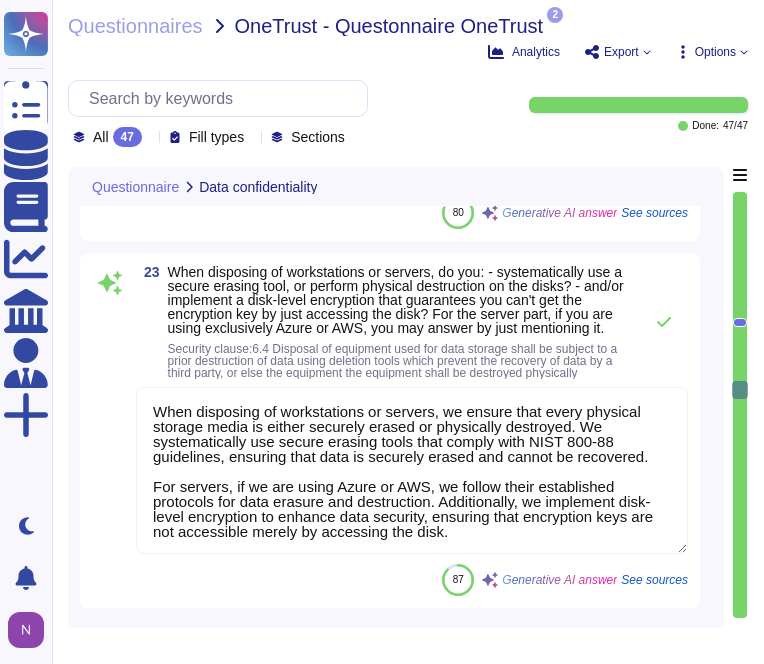 type on "At the end of the contract, we commit to securely destroy all data belonging to [PERSON_NAME], in compliance with our established procedures.
- Databases/Data stored on servers: Data deletion requests can be submitted, and the deletion process is carried out automatically in accordance with our privacy policy, ensuring secure erasure.
- Backups: We support secure deletion of archived and backed-up data according to NIST 800-88 guidelines, ensuring that data is securely erased and cannot be recovered.
- Data stored on endpoints: The secure deletion process is managed by our IT security team, and data deletion requests can be submitted through established communication channels.
The entire process is documented to ensure compliance and traceability, and data is securely erased within legal timeframes, specifically [DATE], in accordance with the General Data Protection Regulation (GDPR)." 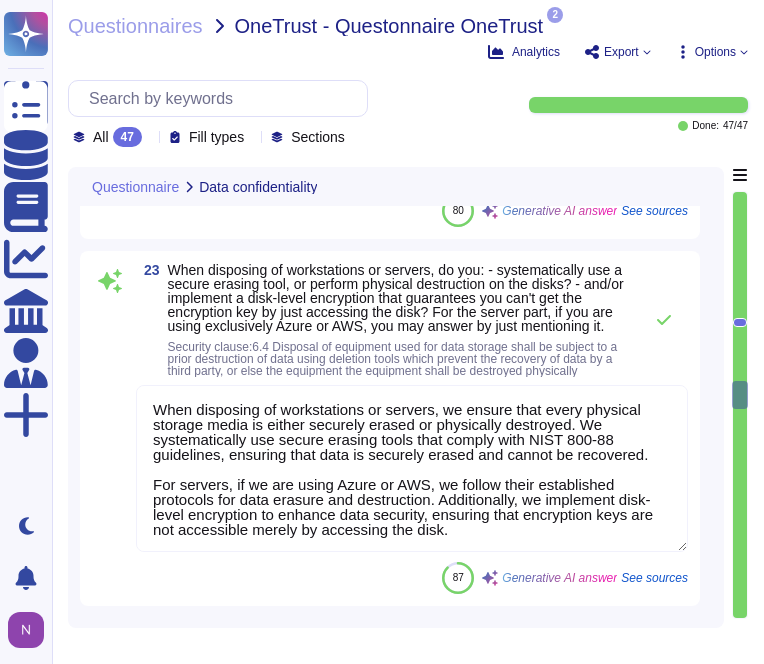 scroll, scrollTop: 9650, scrollLeft: 0, axis: vertical 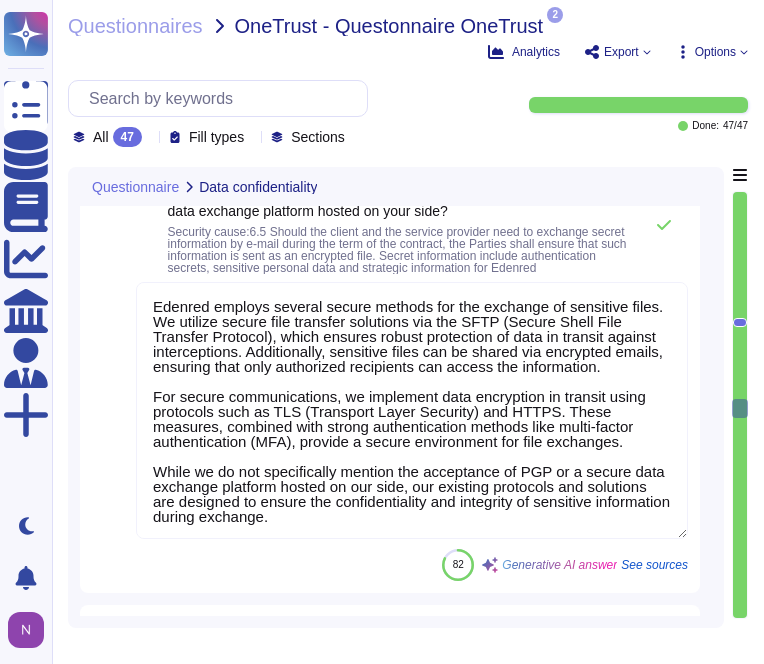 type on "Yes, our security and data protection practices are reflected in the contracts with our subcontractors. We include specific security and data protection clauses in these agreements to ensure compliance with our information security and privacy policies. Additionally, contracts with subcontractors include requirements for compliance with security policies and confidentiality clauses to protect sensitive information. Regular audits and assessments are conducted to verify ongoing compliance with these practices." 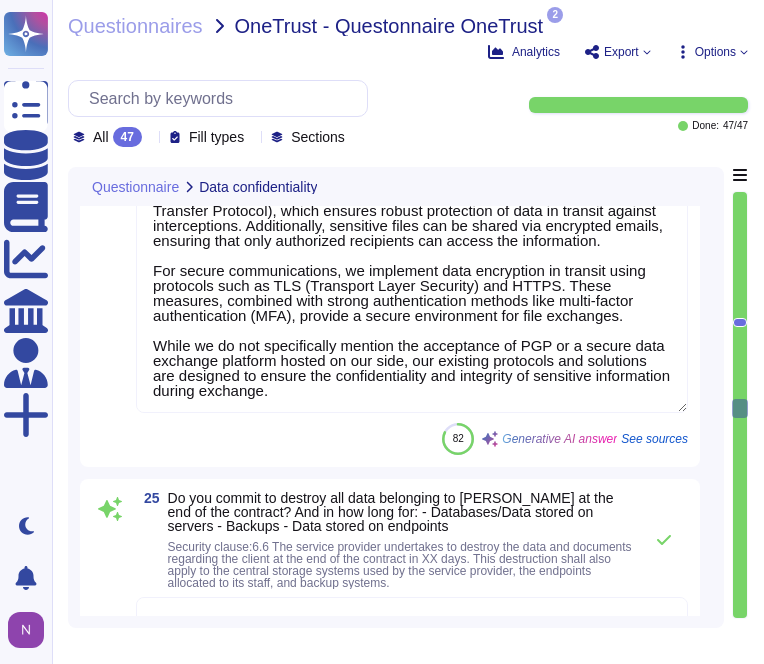 scroll, scrollTop: 10234, scrollLeft: 0, axis: vertical 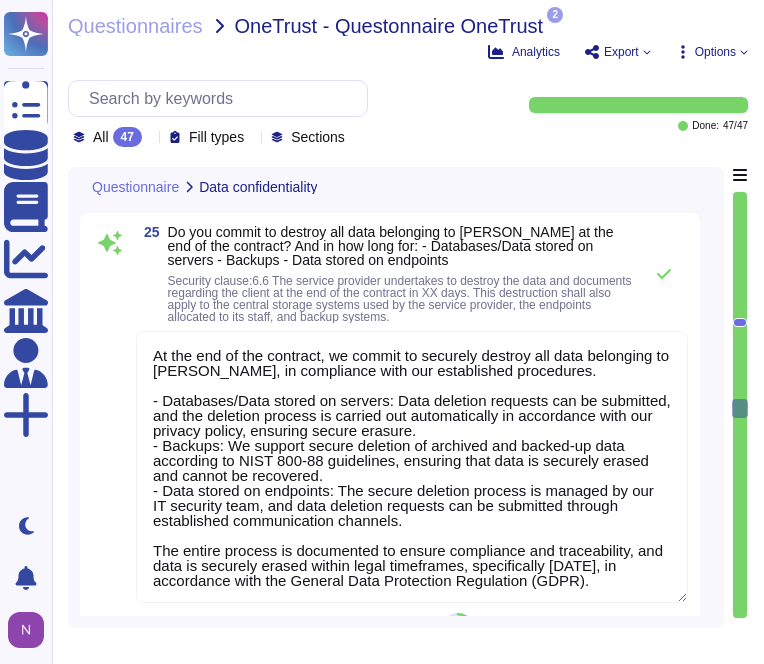 type on "Core Practices Regarding Network & Architecture Security:
1. General Application Architecture Practices:
- Edenred France employs a robust architecture that includes tier separation, compartmentalizing development, testing, pre-production, and production environments to ensure security and data integrity. Each tier is divided into subnets, with applications hosted in Application Security Groups (ASGs).
2. Network Segmentation:
- Network segmentation is achieved through the use of DMZs (demilitarized zones) and firewalls to isolate different environments. This includes strict separation between production and non-production servers, as well as logical segmentation using VLANs to isolate different types of traffic. Access to sensitive data is limited through strict access controls.
3. Firewall Rule Management:
- Firewall rules and network configurations are regularly reviewed and modified through a formalized ticketing service. Access and connectivity between domains and security zones are period..." 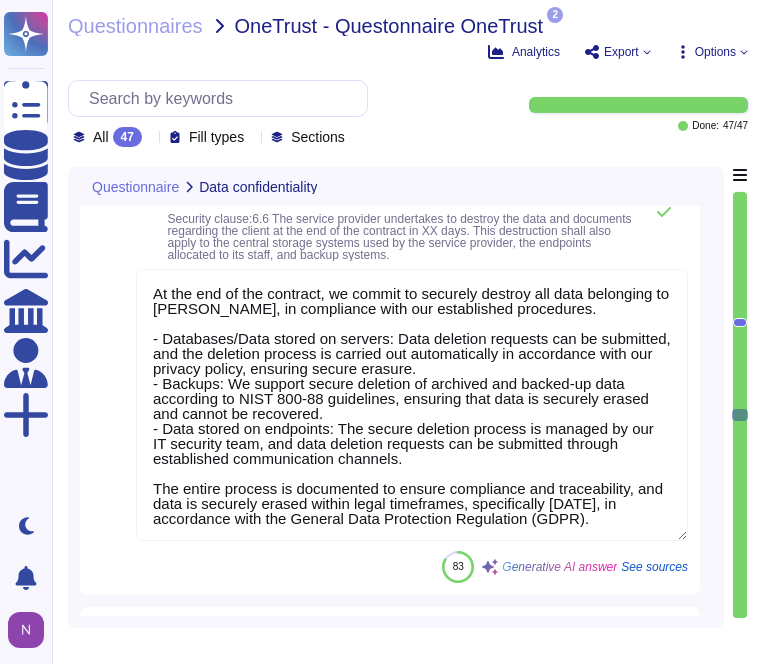 scroll, scrollTop: 10538, scrollLeft: 0, axis: vertical 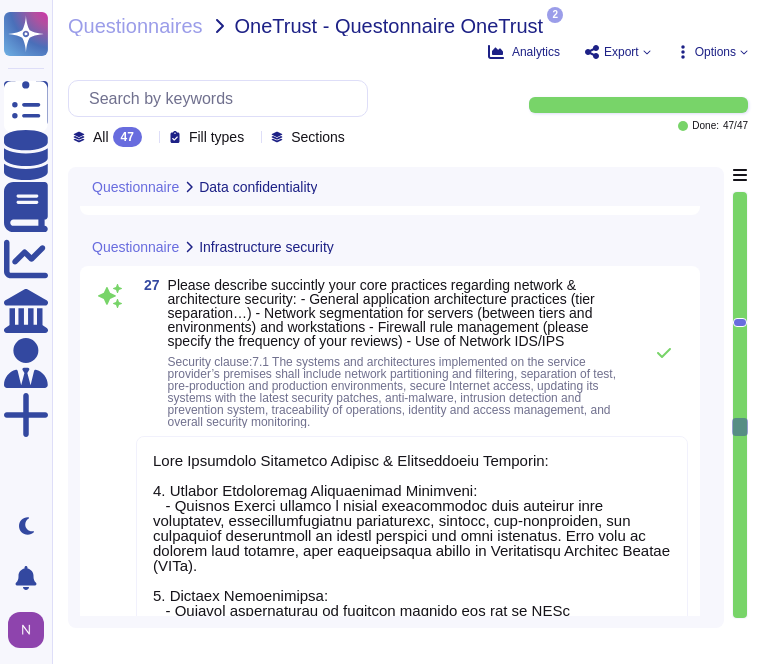 type on "Yes, we maintain an up-to-date inventory of assets within our scope, ensuring it is complete and includes all necessary attributes to implement required security controls. Documentation is also kept up to date as the product evolves, and we follow established policies and procedures to manage our assets effectively." 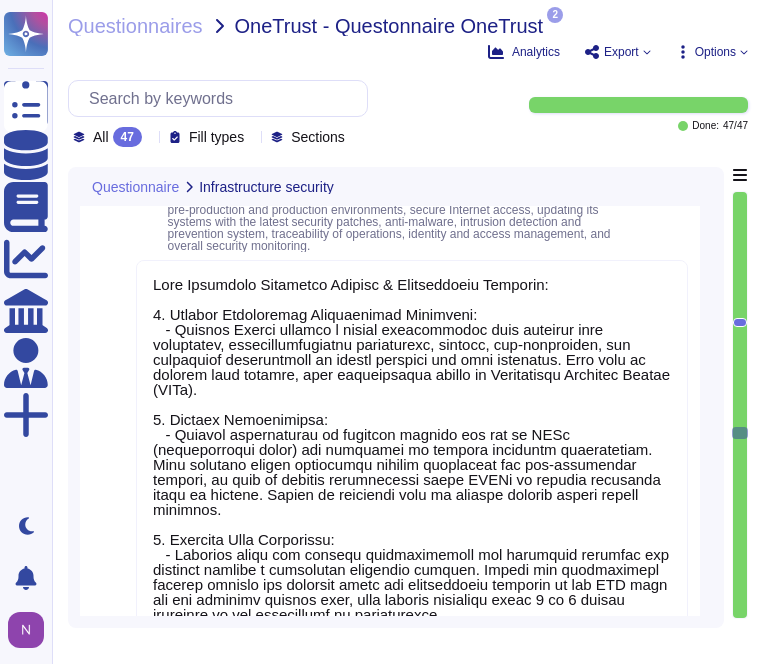 scroll, scrollTop: 11392, scrollLeft: 0, axis: vertical 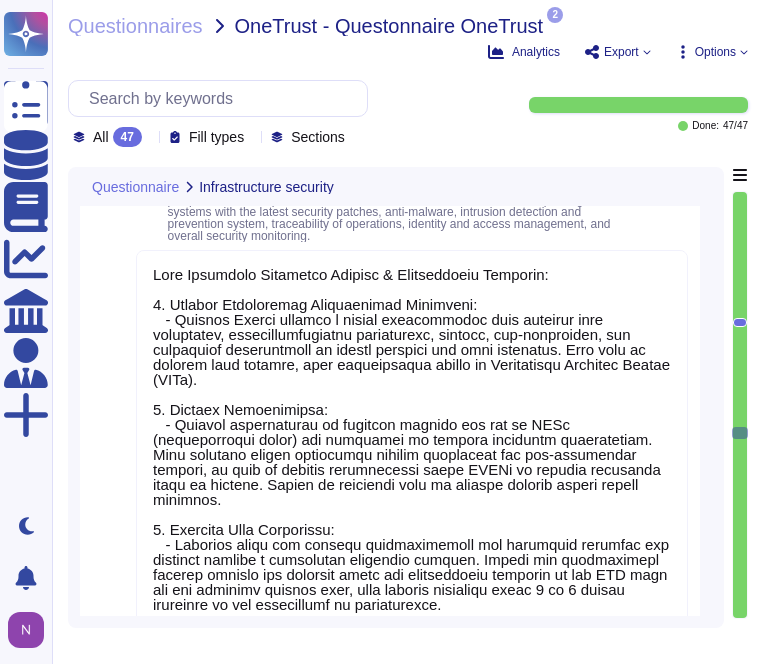 type on "The provisions of the Charter apply to both fixed and mobile workstations (laptops, mobile phones, etc.) as well as to connections to the Edenred network made remotely, particularly those made from tools authorized or provided by Edenred." 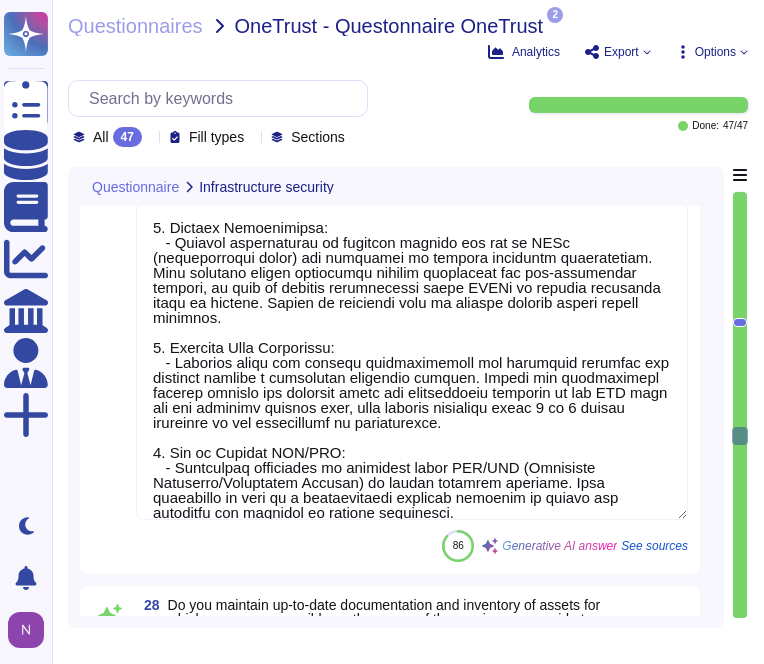 scroll, scrollTop: 11576, scrollLeft: 0, axis: vertical 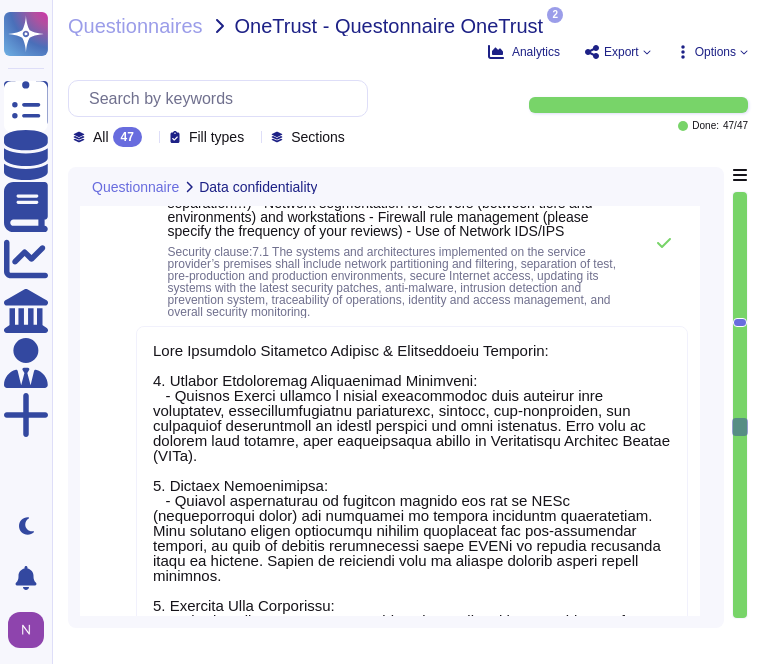 type on "At the end of the contract, we commit to securely destroy all data belonging to [PERSON_NAME], in compliance with our established procedures.
- Databases/Data stored on servers: Data deletion requests can be submitted, and the deletion process is carried out automatically in accordance with our privacy policy, ensuring secure erasure.
- Backups: We support secure deletion of archived and backed-up data according to NIST 800-88 guidelines, ensuring that data is securely erased and cannot be recovered.
- Data stored on endpoints: The secure deletion process is managed by our IT security team, and data deletion requests can be submitted through established communication channels.
The entire process is documented to ensure compliance and traceability, and data is securely erased within legal timeframes, specifically [DATE], in accordance with the General Data Protection Regulation (GDPR)." 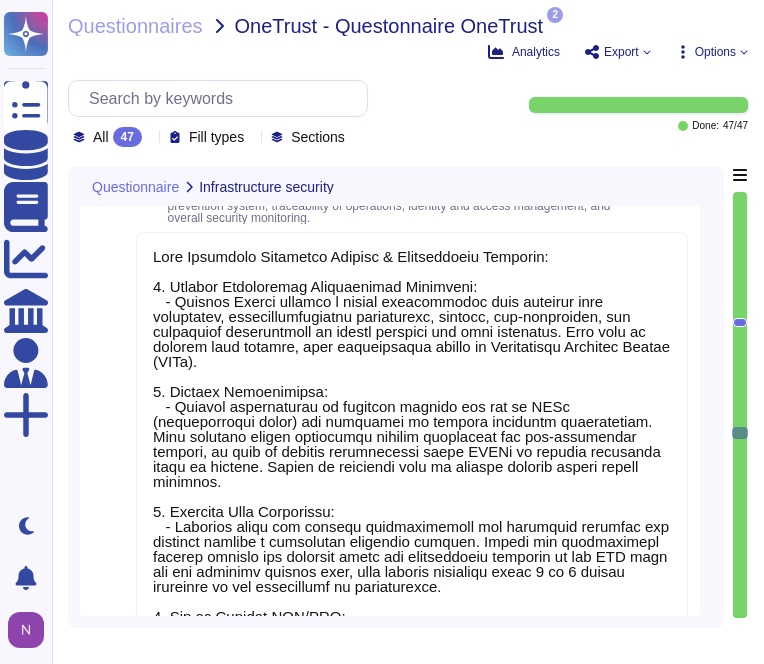 type on "The provisions of the Charter apply to both fixed and mobile workstations (laptops, mobile phones, etc.) as well as to connections to the Edenred network made remotely, particularly those made from tools authorized or provided by Edenred." 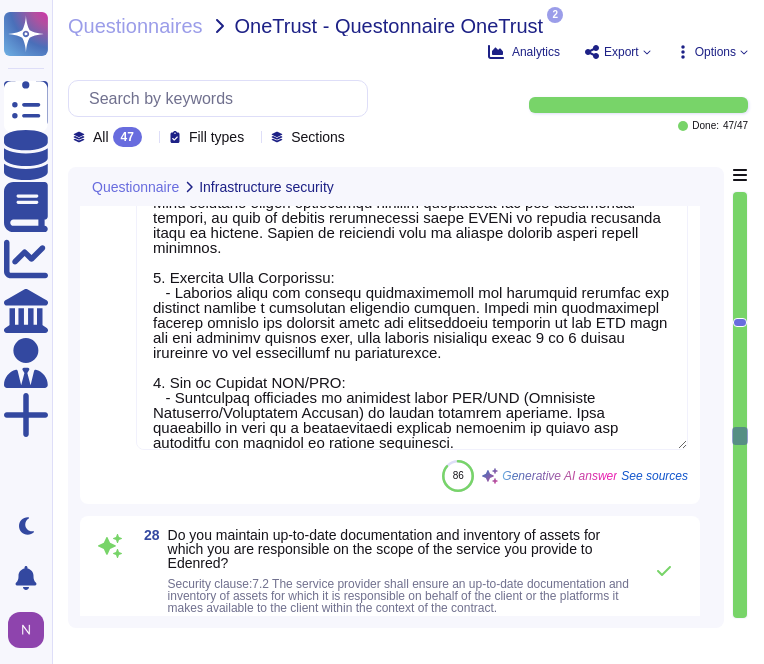 scroll, scrollTop: 11644, scrollLeft: 0, axis: vertical 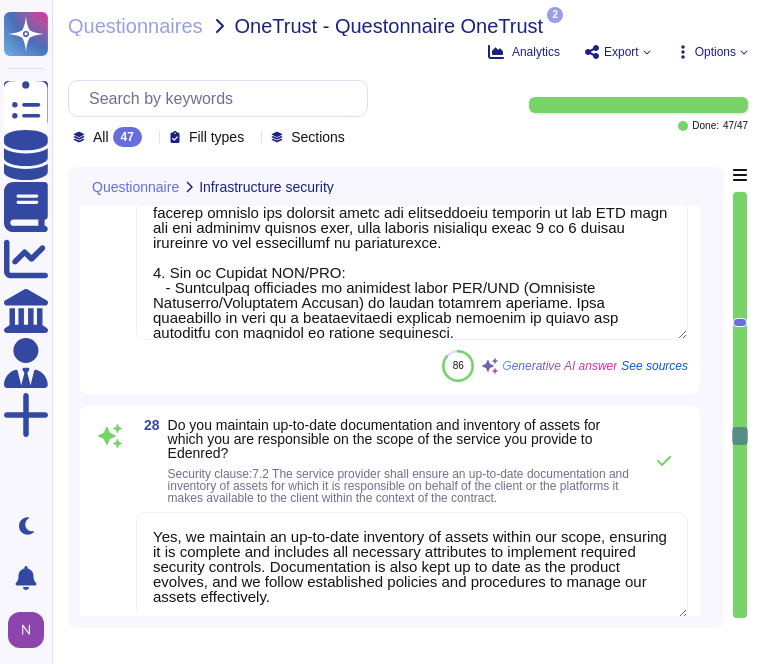 type on "At [GEOGRAPHIC_DATA] France, we confirm the following practices on our workstations:
- Installation and regular update of anti-malware: Antivirus and antimalware solutions are installed on all workstations and servers, with daily and weekly scans conducted to ensure effectiveness.
- Regular patching: We have a well-defined patch management program that ensures critical patches are applied within specific timeframes, such as 4 days for level 0 servers and 7 days for other Windows servers.
- Hardening: We define a hardening baseline for each mobile OS standard build, and all corporate workstations must meet or exceed the minimum OS version requirement, which is regularly updated to align with the latest security patches and features.
For mobile devices, we have a hardening baseline in place, and we ensure that security updates are enforced as per our Vulnerability Management Policy. Continuous monitoring and vulnerability scans are conducted to mitigate risks effectively." 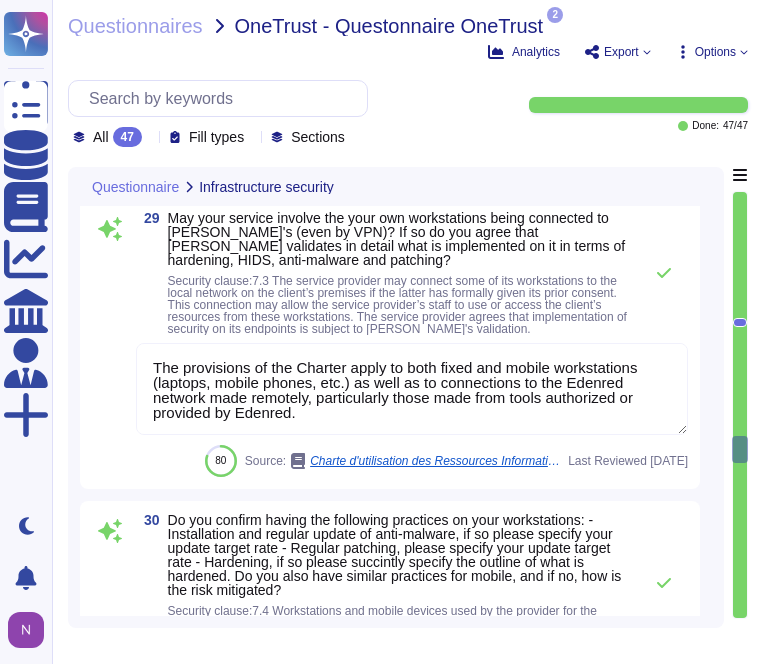scroll, scrollTop: 12238, scrollLeft: 0, axis: vertical 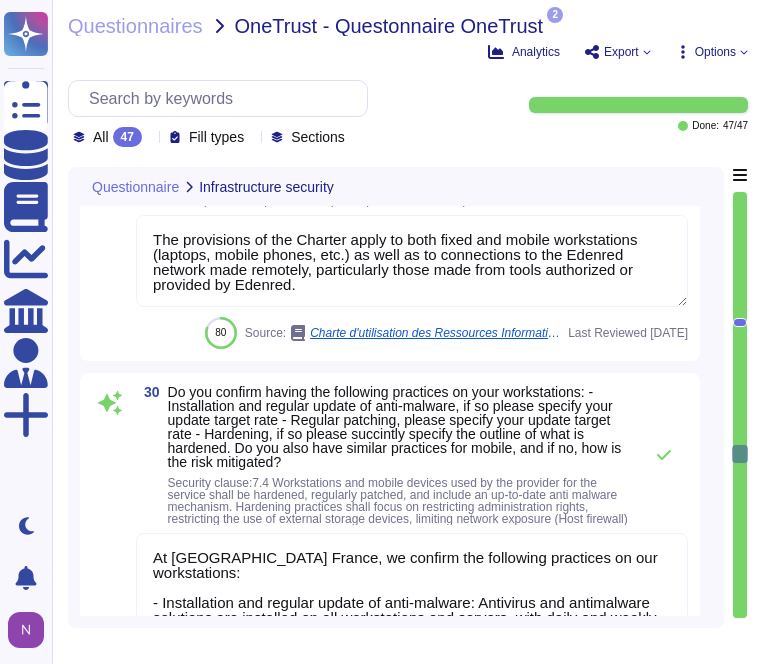 type on "Data may be stored, treated, and accessed from the following sites and services:
1. Primary Hosting Sites:
- AWS - [GEOGRAPHIC_DATA]
- DXC Technology hosting:
- [GEOGRAPHIC_DATA], [GEOGRAPHIC_DATA]
- [GEOGRAPHIC_DATA]-[GEOGRAPHIC_DATA], [GEOGRAPHIC_DATA]
- Microsoft Azure:
- [GEOGRAPHIC_DATA], [GEOGRAPHIC_DATA]
2. Backup Hosting Sites:
- Scaleway - [GEOGRAPHIC_DATA]
- [GEOGRAPHIC_DATA] - [GEOGRAPHIC_DATA]
3. Subcontractors and Their Locations:
- DXC Technology: [GEOGRAPHIC_DATA] [GEOGRAPHIC_DATA], [GEOGRAPHIC_DATA]
- Microsoft Azure: [GEOGRAPHIC_DATA], [GEOGRAPHIC_DATA]
- [DOMAIN_NAME]: [GEOGRAPHIC_DATA], [GEOGRAPHIC_DATA] and [GEOGRAPHIC_DATA], [GEOGRAPHIC_DATA]
- CONECS: [GEOGRAPHIC_DATA] and [GEOGRAPHIC_DATA], [GEOGRAPHIC_DATA]
- Prepay Technologies Limited: [GEOGRAPHIC_DATA] and [GEOGRAPHIC_DATA], [GEOGRAPHIC_DATA]
- Worldline: [GEOGRAPHIC_DATA]
4. Data Transfer Locations:
- [GEOGRAPHIC_DATA] (governed by the European Commission's adequacy decision)
Edenred France is committed to notifying clients of any changes regarding the effective locations of data storage and processing during the life of the contract." 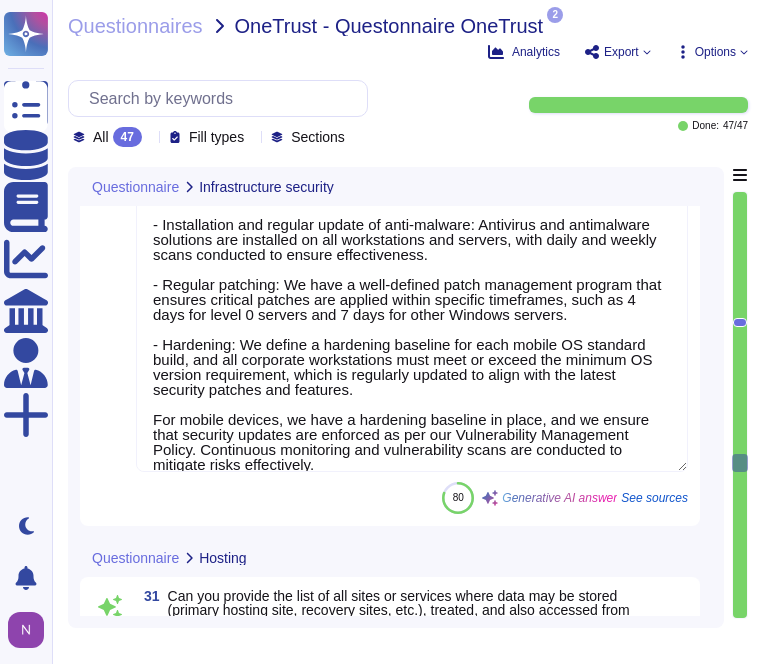 scroll, scrollTop: 12746, scrollLeft: 0, axis: vertical 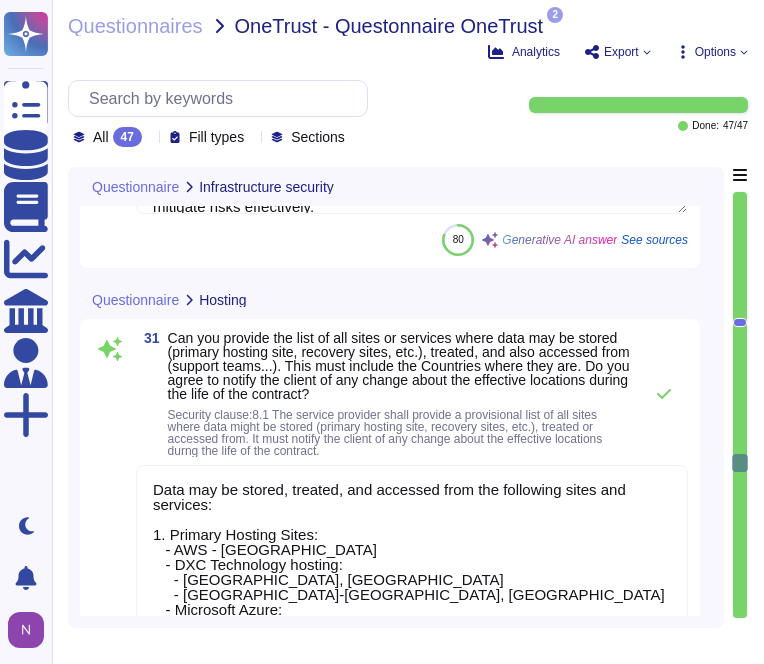 type on "Edenred France ensures physical and environmental security through several measures at its hosting sites and offices:
1. Hosting Sites (Azure and AWS):
- Data centers are ISO 27001 certified, ensuring high security standards.
- Environmental control systems monitor and maintain temperature and humidity conditions, with continuous monitoring and regular maintenance.
- Specific devices are in place to ensure optimal environmental conditions for equipment.
- Edge data center monitoring systems and monitoring at all entry and exit points are implemented to enhance physical security.
2. Offices/Premises:
- Equipped with access and surveillance devices to protect critical infrastructures.
- Access to sensitive areas is controlled by a nominative badge system with varying levels of authorization.
- Entry and exit areas are monitored and documented to ensure only authorized personnel can access them.
- Power and telecommunication cables are protected against threats of interception, inter..." 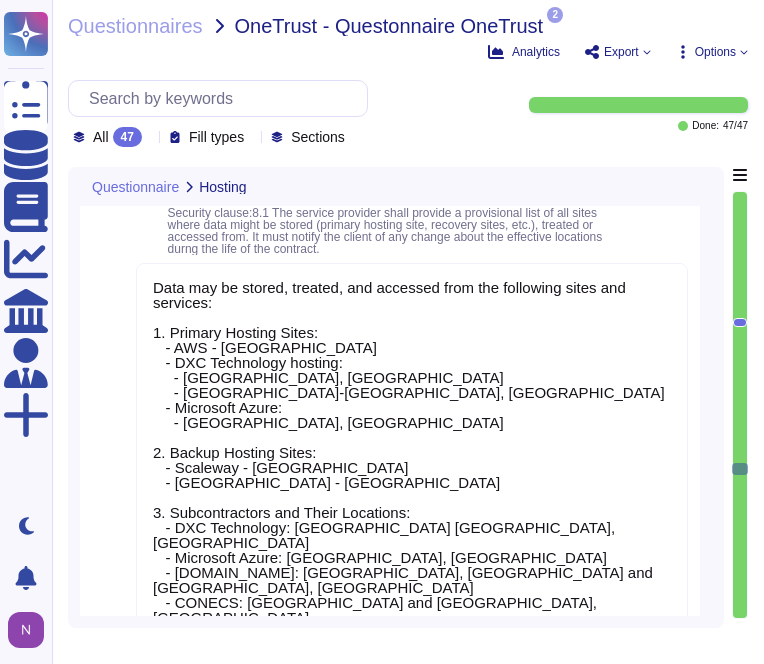 scroll, scrollTop: 13172, scrollLeft: 0, axis: vertical 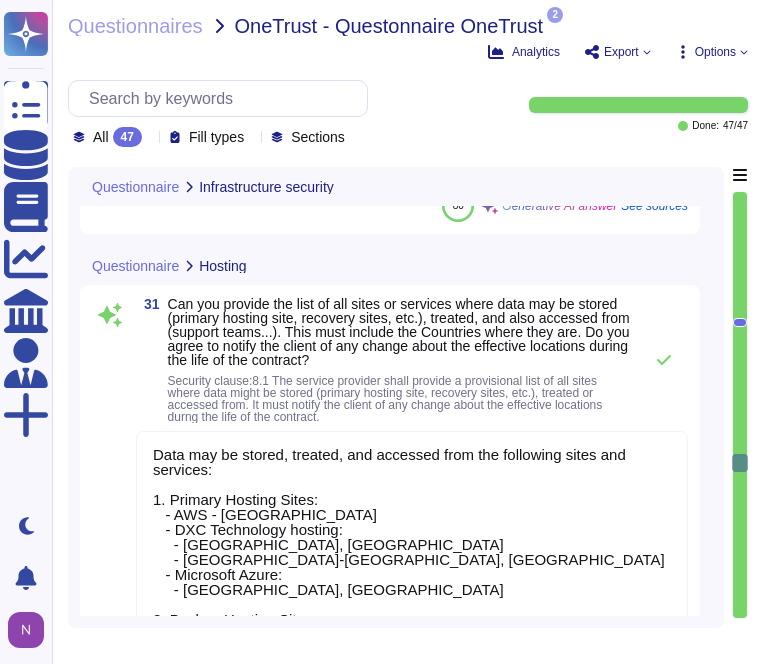 type on "At [GEOGRAPHIC_DATA] France, we confirm the following practices on our workstations:
- Installation and regular update of anti-malware: Antivirus and antimalware solutions are installed on all workstations and servers, with daily and weekly scans conducted to ensure effectiveness.
- Regular patching: We have a well-defined patch management program that ensures critical patches are applied within specific timeframes, such as 4 days for level 0 servers and 7 days for other Windows servers.
- Hardening: We define a hardening baseline for each mobile OS standard build, and all corporate workstations must meet or exceed the minimum OS version requirement, which is regularly updated to align with the latest security patches and features.
For mobile devices, we have a hardening baseline in place, and we ensure that security updates are enforced as per our Vulnerability Management Policy. Continuous monitoring and vulnerability scans are conducted to mitigate risks effectively." 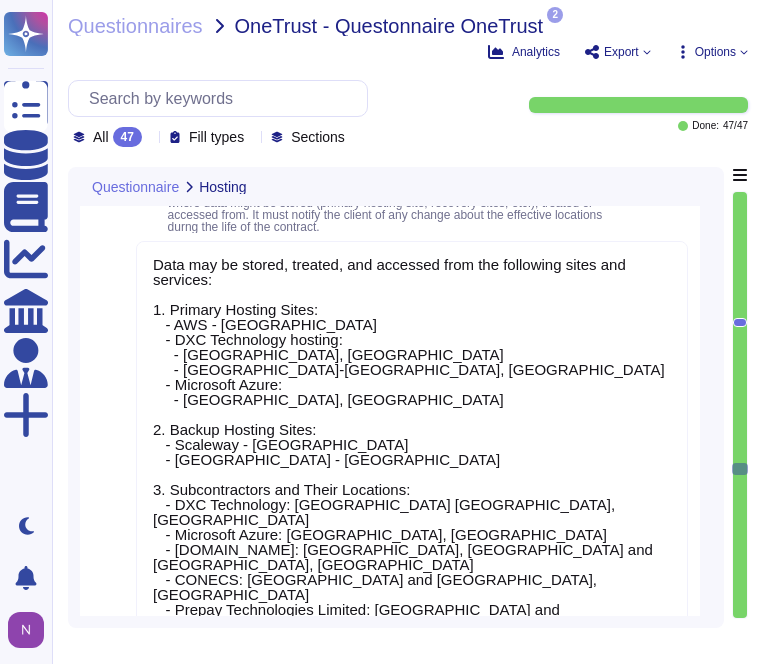 scroll, scrollTop: 13196, scrollLeft: 0, axis: vertical 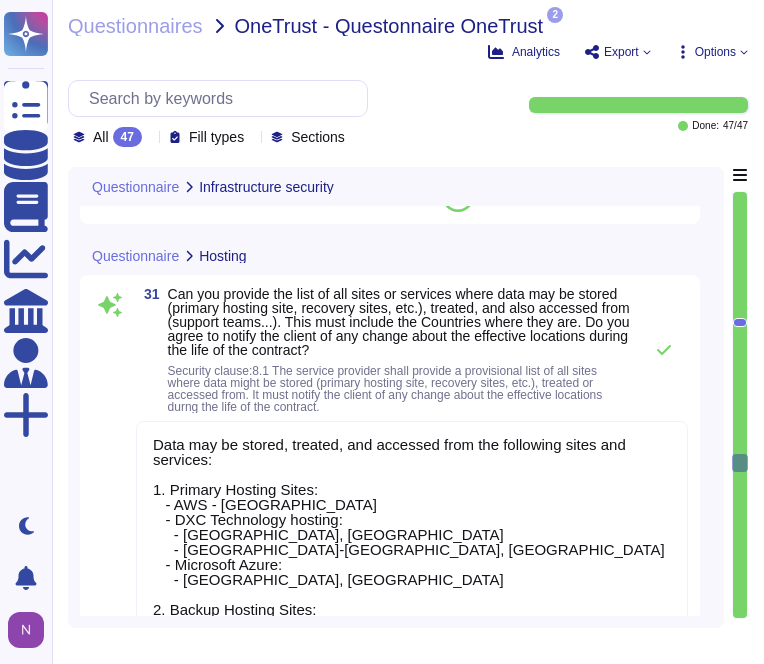 type on "At [GEOGRAPHIC_DATA] France, we confirm the following practices on our workstations:
- Installation and regular update of anti-malware: Antivirus and antimalware solutions are installed on all workstations and servers, with daily and weekly scans conducted to ensure effectiveness.
- Regular patching: We have a well-defined patch management program that ensures critical patches are applied within specific timeframes, such as 4 days for level 0 servers and 7 days for other Windows servers.
- Hardening: We define a hardening baseline for each mobile OS standard build, and all corporate workstations must meet or exceed the minimum OS version requirement, which is regularly updated to align with the latest security patches and features.
For mobile devices, we have a hardening baseline in place, and we ensure that security updates are enforced as per our Vulnerability Management Policy. Continuous monitoring and vulnerability scans are conducted to mitigate risks effectively." 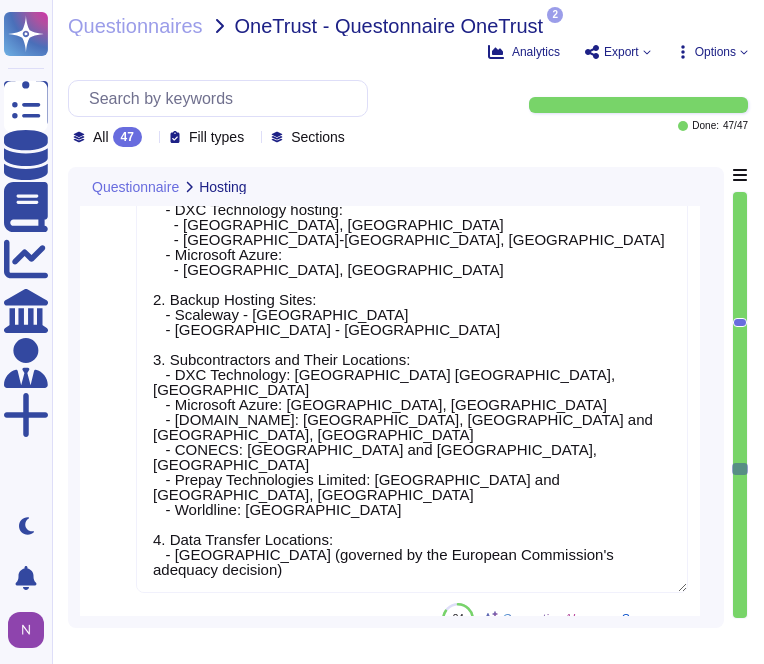 scroll, scrollTop: 13324, scrollLeft: 0, axis: vertical 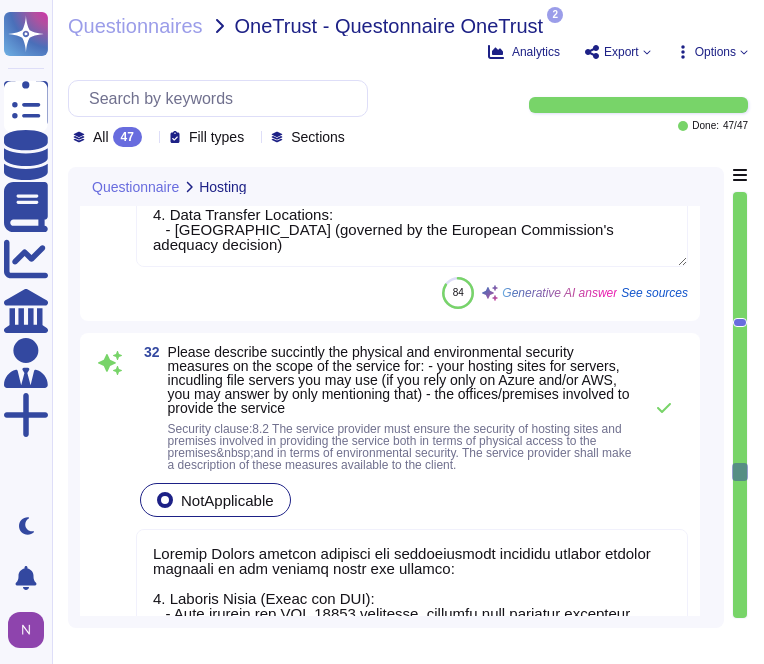 type on "All servers at [GEOGRAPHIC_DATA] [GEOGRAPHIC_DATA] are hardened, regularly patched, and covered by up-to-date anti-malware mechanisms.
Patching Targets:
- Critical patches are applied [DATE] for level 0 servers and [DATE] for other Windows servers.
- Every server with vulnerabilities or patches older than 3 months (without a Risk Acceptance) is automatically isolated.
- Monthly vulnerability scans are conducted, and patches are applied according to controlled and automated routines for non-critical elements, with continuous supervision for critical elements.
Anti-Malware Update Targets:
- Covered infrastructure assets must have their signature base updated at most 7 days after the release of the base.
Main Hardening Practices:
- Configuration guidelines for each crown-jewel infrastructure asset, including the operating system layer, are defined.
- A hardening baseline for each Operating System standard build is established.
- Continuous monitoring and real-time detection of suspicious activities are implement..." 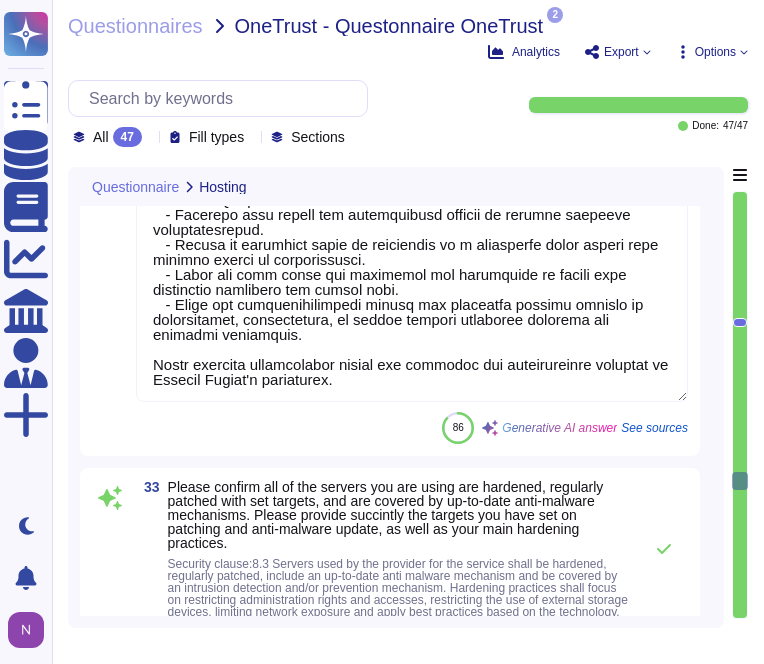scroll, scrollTop: 14184, scrollLeft: 0, axis: vertical 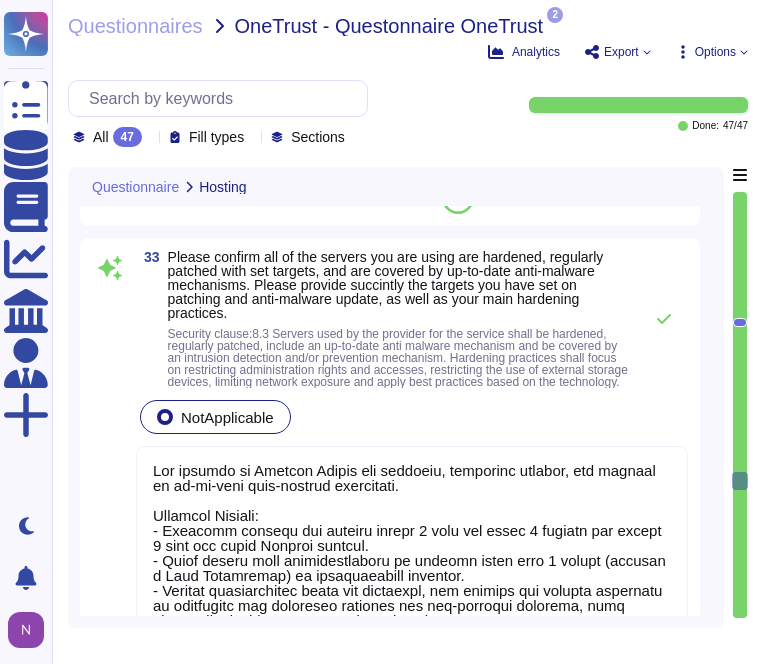 type on "Edenred France has established comprehensive security incident management capabilities that encompass detection, reporting, and handling processes.
Detection: We utilize continuous monitoring through IDS/IPS systems, which provide automatic alerts for suspicious activities. Additionally, we implement security detection use cases at the CyberSOC level, which transform business threat scenarios into alerts for our security analysts.
Reporting: Incidents are reported through a ticketing system by users, administrators, partners, and clients. Each reported incident is recorded and classified based on its severity and urgency, ensuring a structured approach to incident management.
Handling: Upon incident detection, a dedicated team is mobilized to develop and implement an action plan that includes containment, remediation, and restoration actions. The response plan is validated by the Information Security Manager, and detailed documentation is maintained throughout the process. We also conduct a security re..." 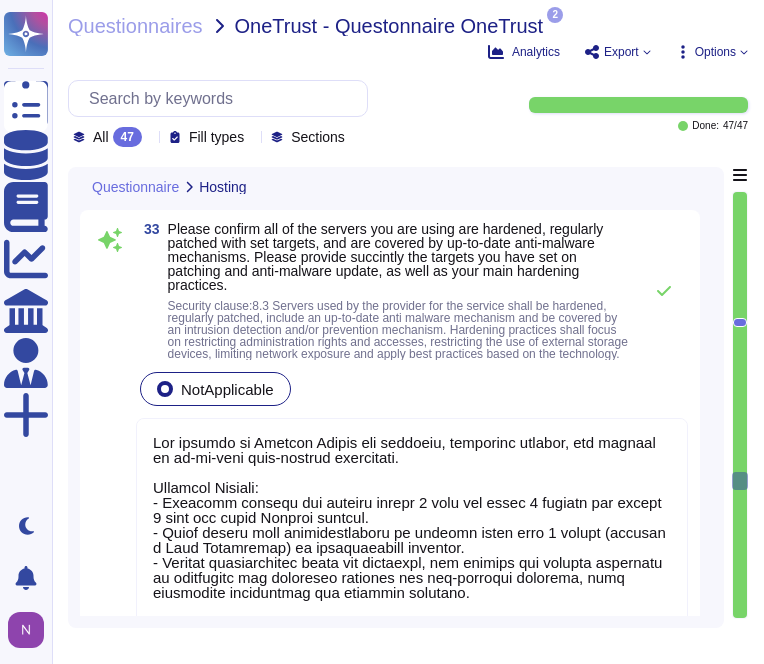 scroll, scrollTop: 14428, scrollLeft: 0, axis: vertical 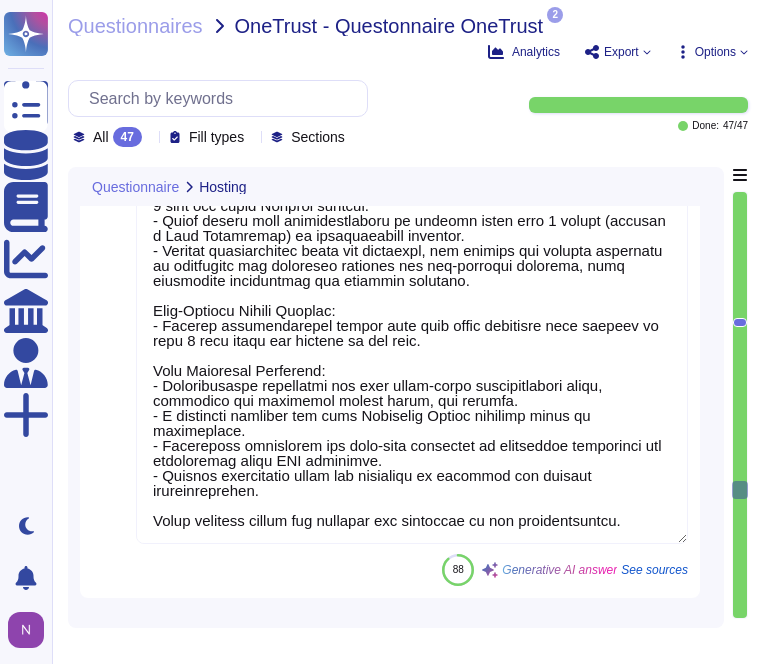 type on "Edenred France provides decision-making and technical contacts for major security incidents during working hours, which are [DATE] to [DATE] from 9:00 AM to 5:00 PM. Key contacts include:
- Your local Security Leader
- [PERSON_NAME] (Application Security Center of Expertise)
- [PERSON_NAME] EL [PERSON_NAME] (Information Systems Security Manager, ISSM)
For incidents, it is recommended to communicate with the SecOps Security Incident Manager and coordinate with the security team leader from [PERSON_NAME]’s BU. Additionally, a dedicated cell for crisis or incident management is established for effective resolution and analysis of impacts.
For support outside of working hours, the context does not specify availability." 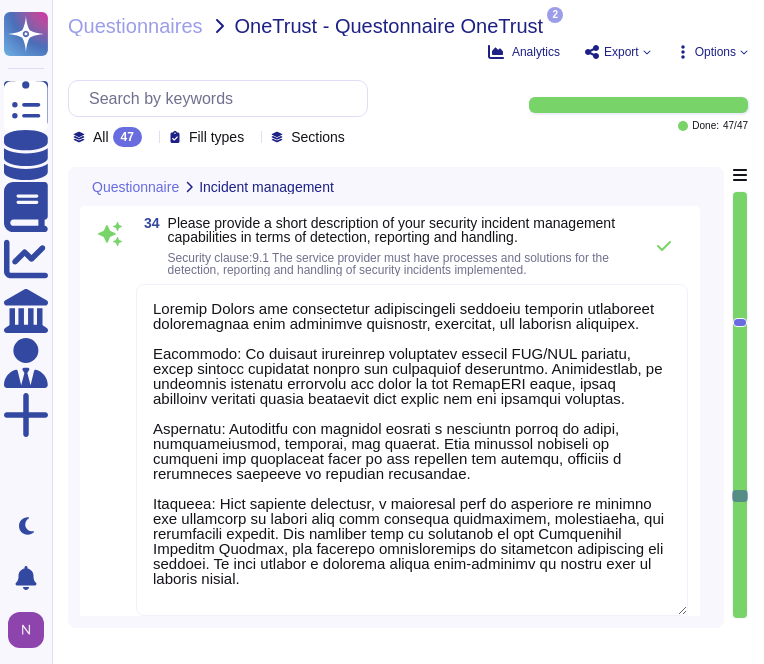 scroll, scrollTop: 15162, scrollLeft: 0, axis: vertical 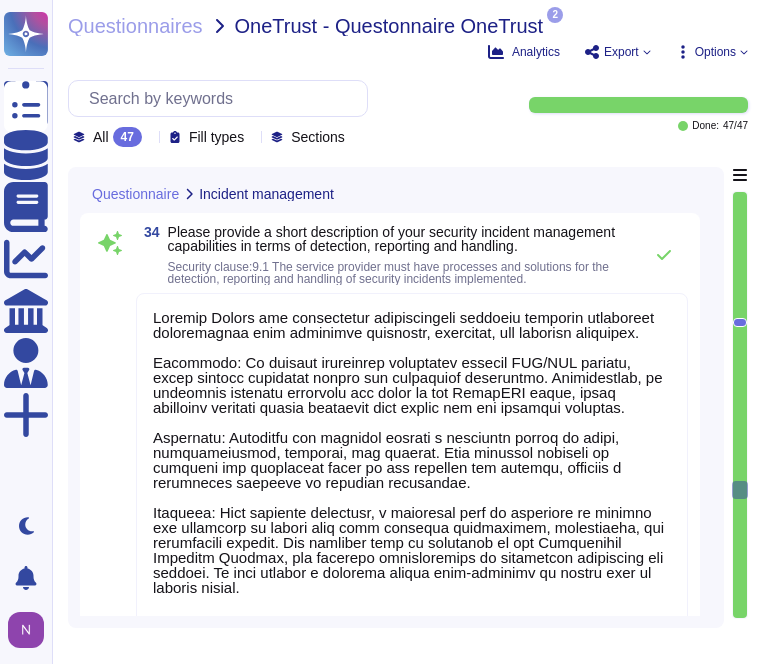 type on "All servers at [GEOGRAPHIC_DATA] [GEOGRAPHIC_DATA] are hardened, regularly patched, and covered by up-to-date anti-malware mechanisms.
Patching Targets:
- Critical patches are applied [DATE] for level 0 servers and [DATE] for other Windows servers.
- Every server with vulnerabilities or patches older than 3 months (without a Risk Acceptance) is automatically isolated.
- Monthly vulnerability scans are conducted, and patches are applied according to controlled and automated routines for non-critical elements, with continuous supervision for critical elements.
Anti-Malware Update Targets:
- Covered infrastructure assets must have their signature base updated at most 7 days after the release of the base.
Main Hardening Practices:
- Configuration guidelines for each crown-jewel infrastructure asset, including the operating system layer, are defined.
- A hardening baseline for each Operating System standard build is established.
- Continuous monitoring and real-time detection of suspicious activities are implement..." 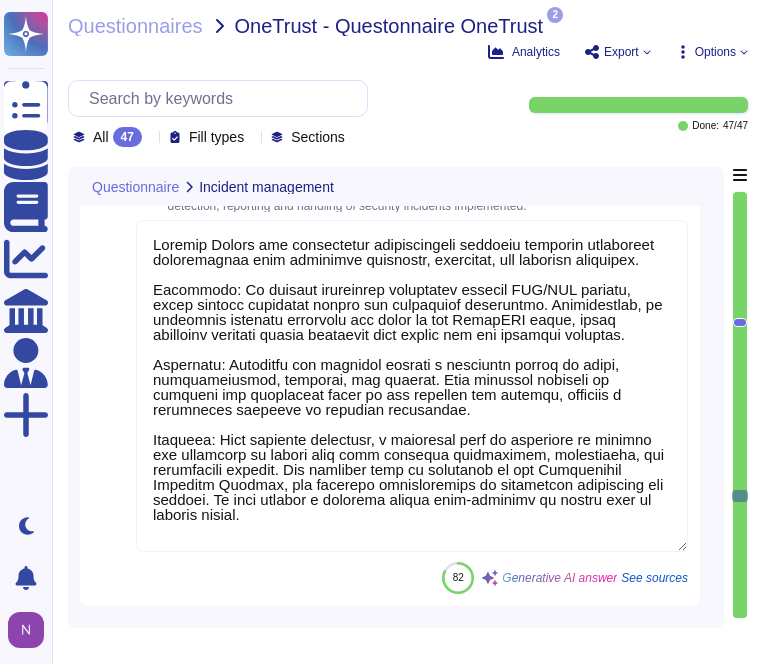 scroll, scrollTop: 15236, scrollLeft: 0, axis: vertical 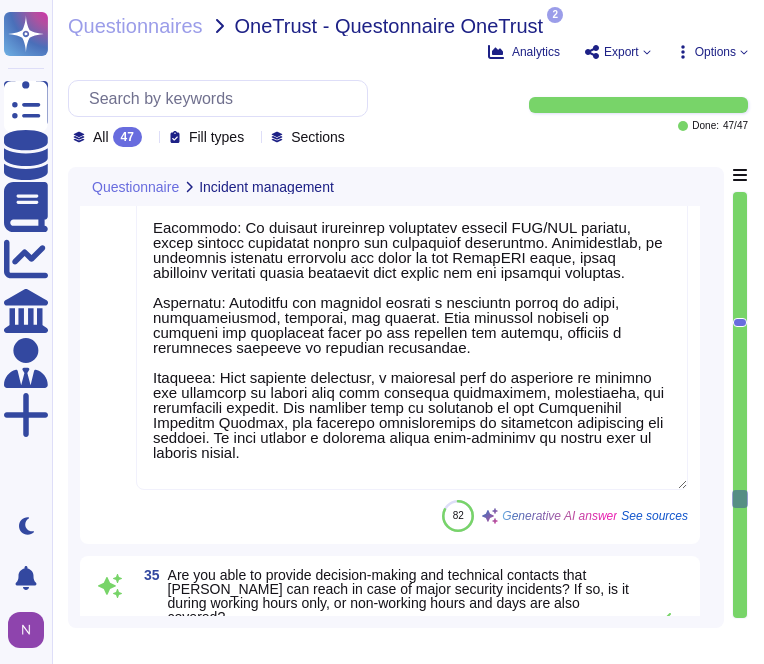 type on "Yes, we agree to notify [PERSON_NAME] at the earliest opportunity, and in no case later than seventy-two (72) hours after detection of any established security incident. This is in accordance with the legal requirements and our internal policies, ensuring compliance and timely communication." 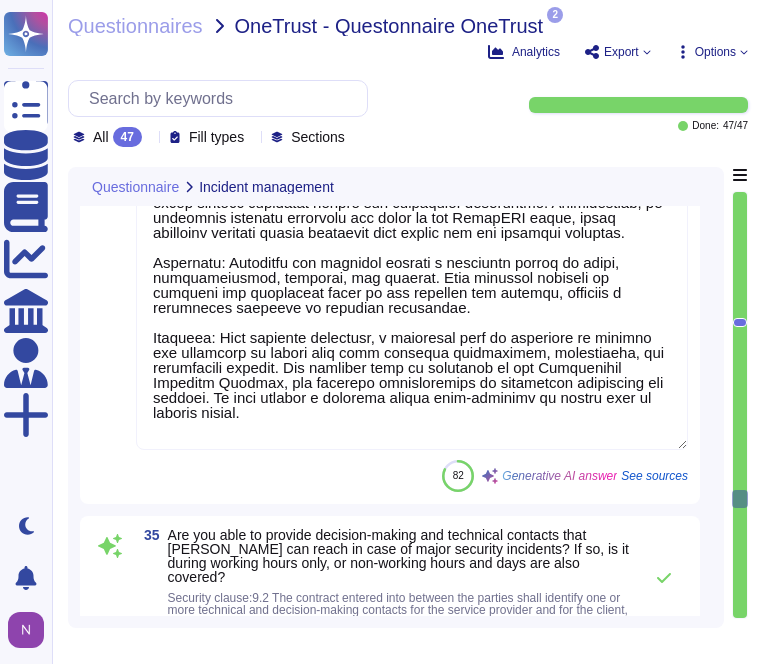 scroll, scrollTop: 15336, scrollLeft: 0, axis: vertical 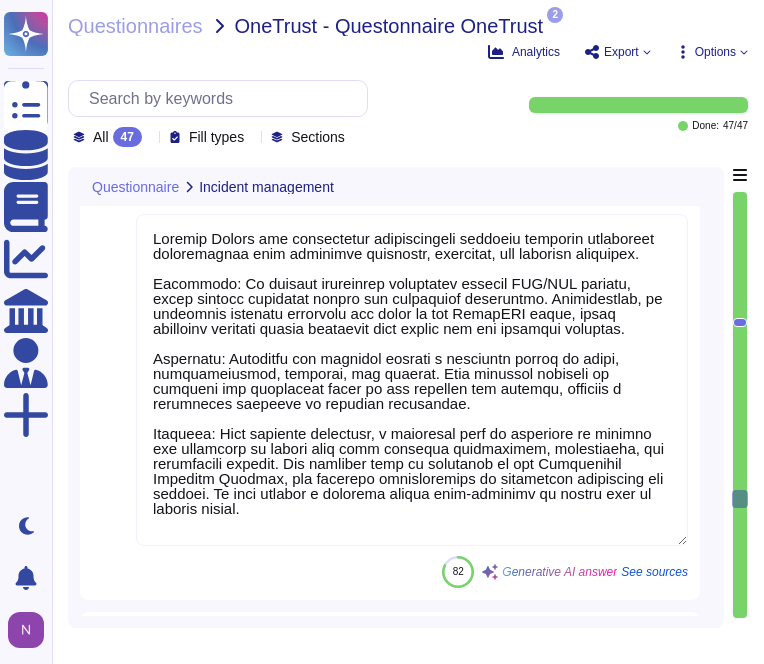 type on "Yes, we agree to notify [PERSON_NAME] at the earliest opportunity, and in no case later than seventy-two (72) hours after detection of any established security incident. This is in accordance with the legal requirements and our internal policies, ensuring compliance and timely communication." 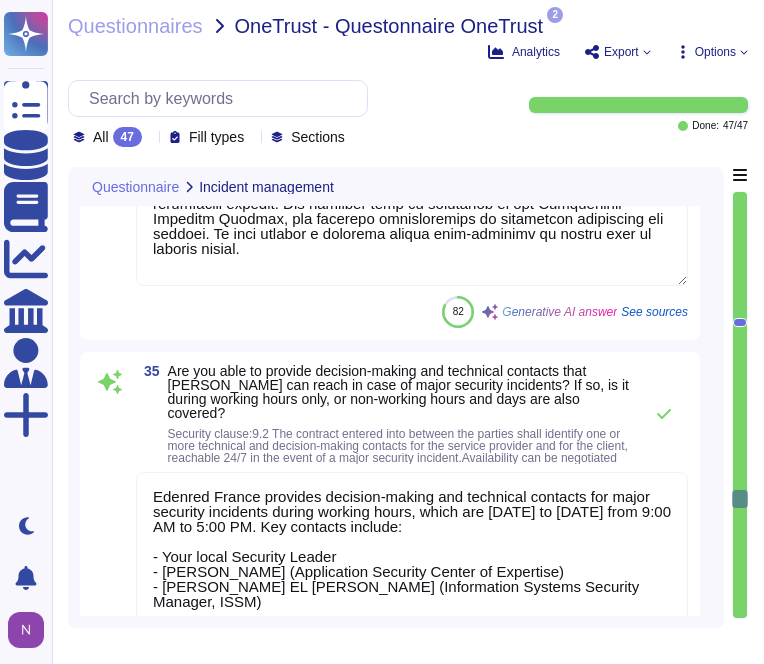 scroll, scrollTop: 15502, scrollLeft: 0, axis: vertical 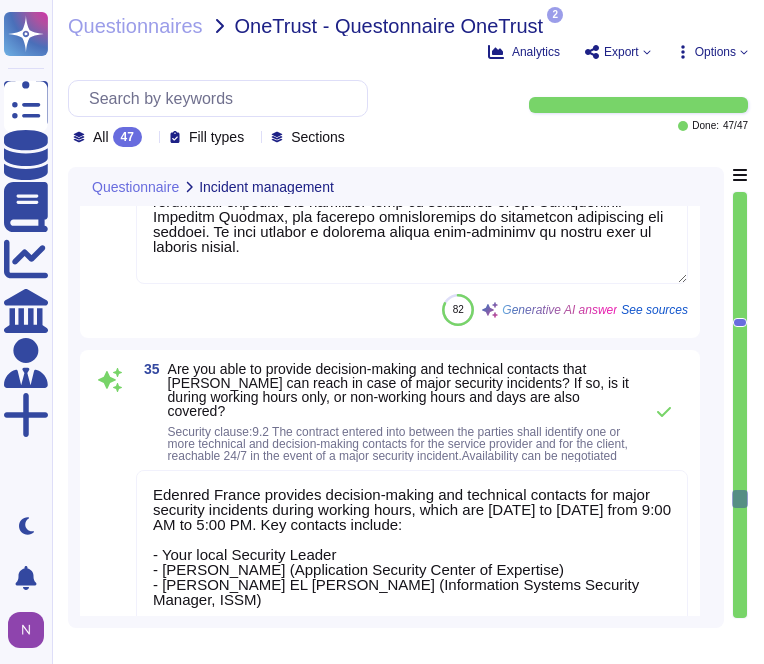 click on "82 Generative AI answer See sources" at bounding box center (412, 310) 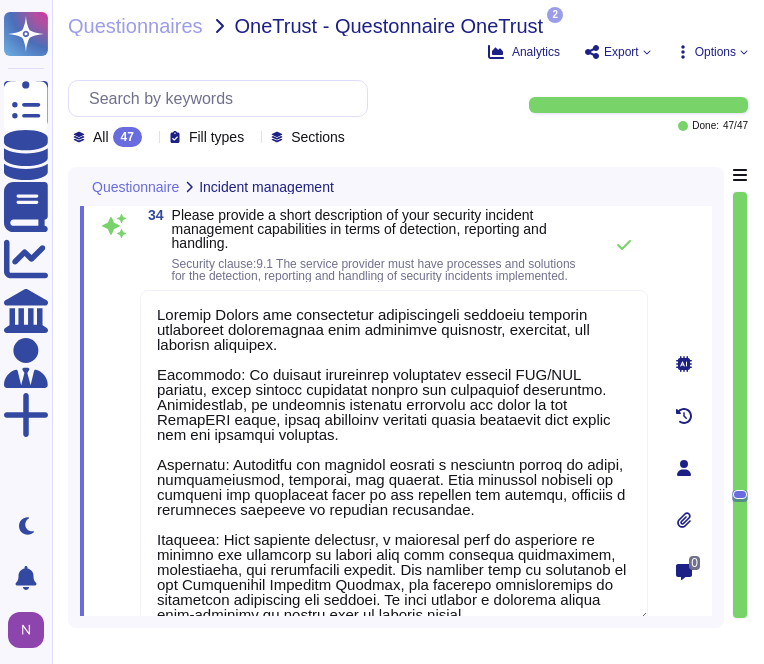 click on "All 47 Fill types Sections" at bounding box center (286, 113) 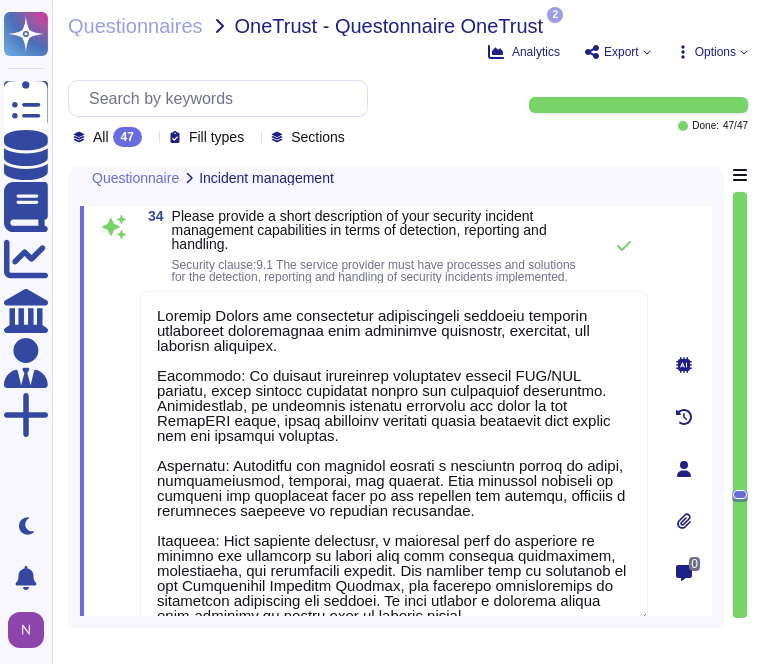type on "All servers at [GEOGRAPHIC_DATA] [GEOGRAPHIC_DATA] are hardened, regularly patched, and covered by up-to-date anti-malware mechanisms.
Patching Targets:
- Critical patches are applied [DATE] for level 0 servers and [DATE] for other Windows servers.
- Every server with vulnerabilities or patches older than 3 months (without a Risk Acceptance) is automatically isolated.
- Monthly vulnerability scans are conducted, and patches are applied according to controlled and automated routines for non-critical elements, with continuous supervision for critical elements.
Anti-Malware Update Targets:
- Covered infrastructure assets must have their signature base updated at most 7 days after the release of the base.
Main Hardening Practices:
- Configuration guidelines for each crown-jewel infrastructure asset, including the operating system layer, are defined.
- A hardening baseline for each Operating System standard build is established.
- Continuous monitoring and real-time detection of suspicious activities are implement..." 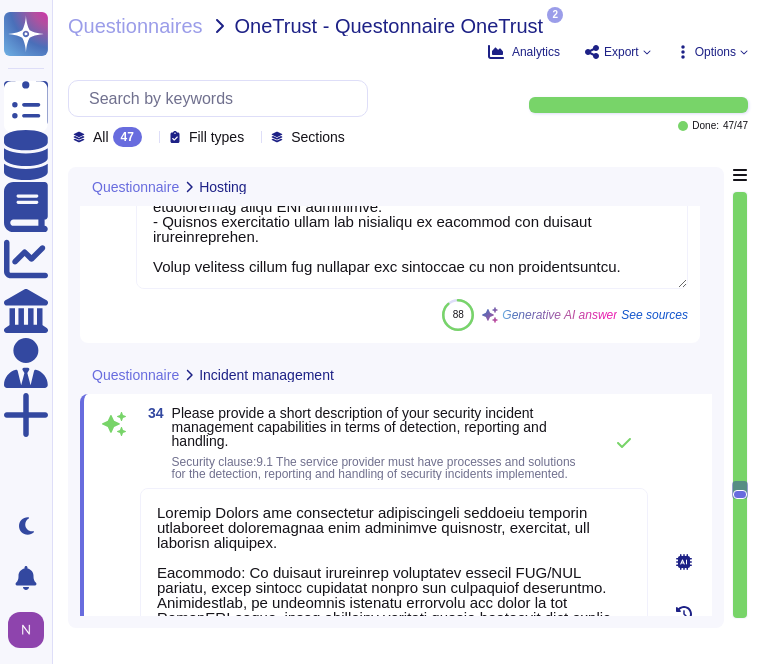 click at bounding box center [110, 315] 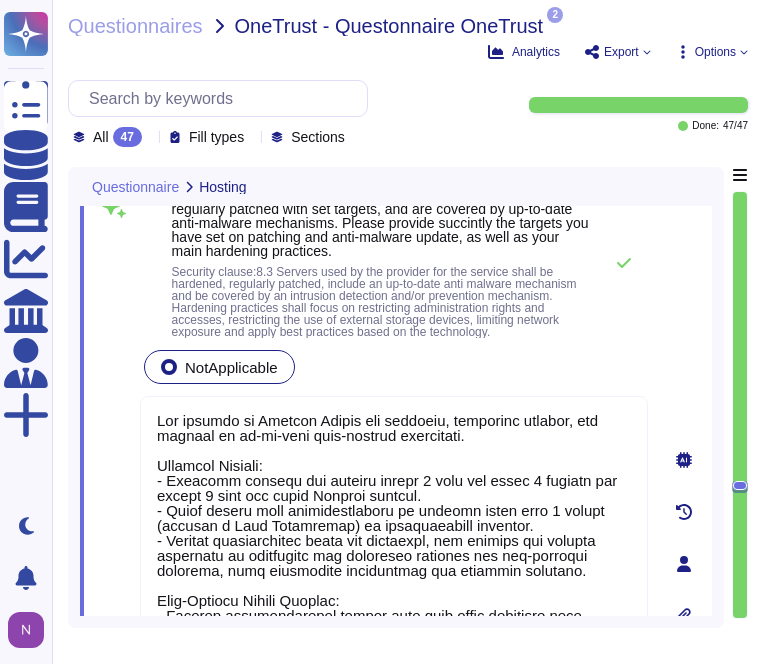 type on "Edenred France ensures physical and environmental security through several measures at its hosting sites and offices:
1. Hosting Sites (Azure and AWS):
- Data centers are ISO 27001 certified, ensuring high security standards.
- Environmental control systems monitor and maintain temperature and humidity conditions, with continuous monitoring and regular maintenance.
- Specific devices are in place to ensure optimal environmental conditions for equipment.
- Edge data center monitoring systems and monitoring at all entry and exit points are implemented to enhance physical security.
2. Offices/Premises:
- Equipped with access and surveillance devices to protect critical infrastructures.
- Access to sensitive areas is controlled by a nominative badge system with varying levels of authorization.
- Entry and exit areas are monitored and documented to ensure only authorized personnel can access them.
- Power and telecommunication cables are protected against threats of interception, inter..." 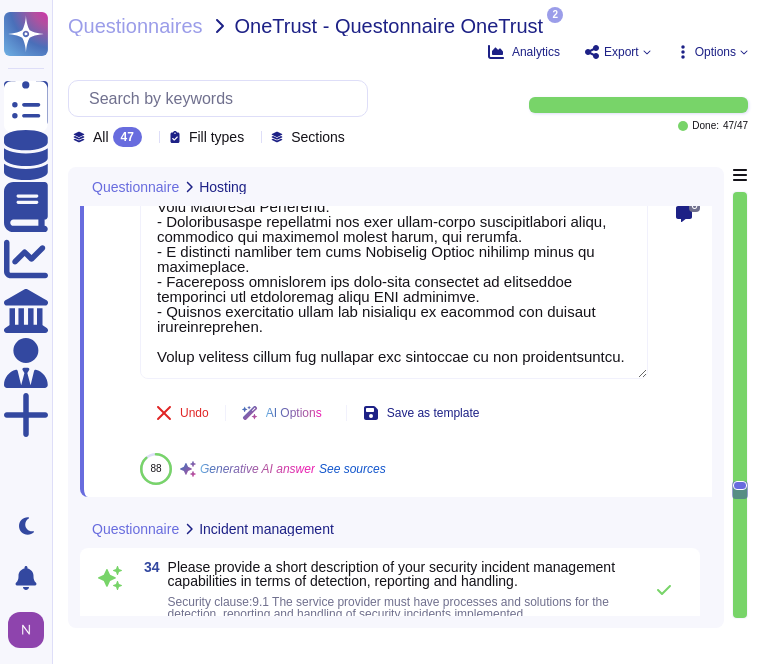 type on "Edenred France provides decision-making and technical contacts for major security incidents during working hours, which are [DATE] to [DATE] from 9:00 AM to 5:00 PM. Key contacts include:
- Your local Security Leader
- [PERSON_NAME] (Application Security Center of Expertise)
- [PERSON_NAME] EL [PERSON_NAME] (Information Systems Security Manager, ISSM)
For incidents, it is recommended to communicate with the SecOps Security Incident Manager and coordinate with the security team leader from [PERSON_NAME]’s BU. Additionally, a dedicated cell for crisis or incident management is established for effective resolution and analysis of impacts.
For support outside of working hours, the context does not specify availability." 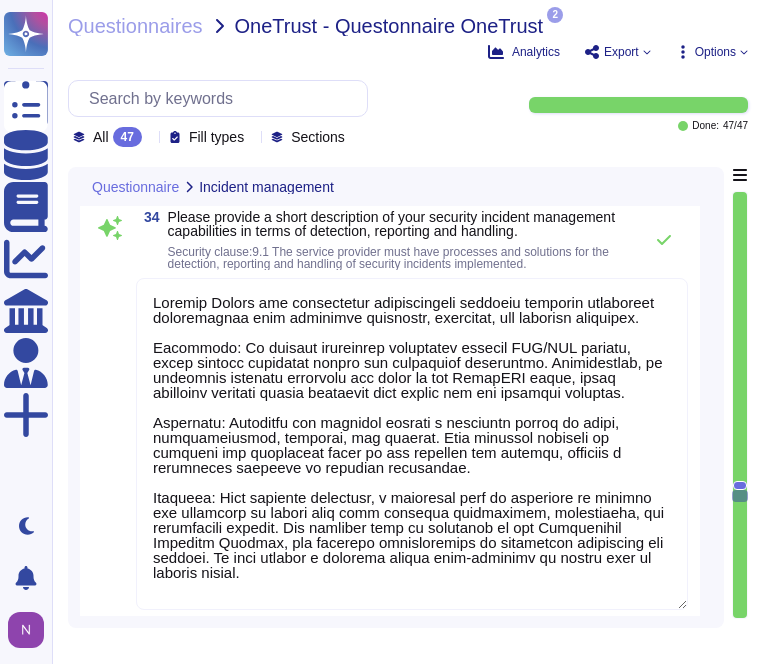 scroll, scrollTop: 15239, scrollLeft: 0, axis: vertical 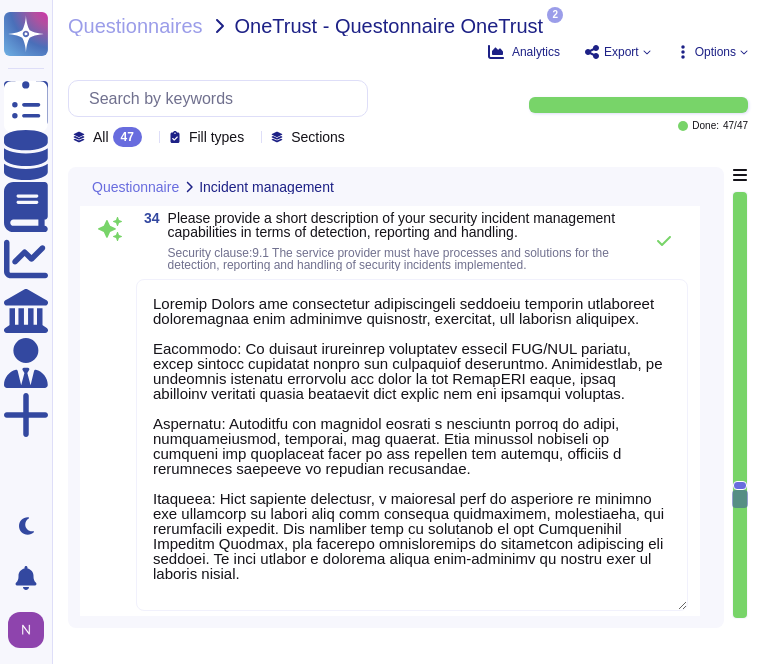 type on "Yes, we agree to notify [PERSON_NAME] at the earliest opportunity, and in no case later than seventy-two (72) hours after detection of any established security incident. This is in accordance with the legal requirements and our internal policies, ensuring compliance and timely communication." 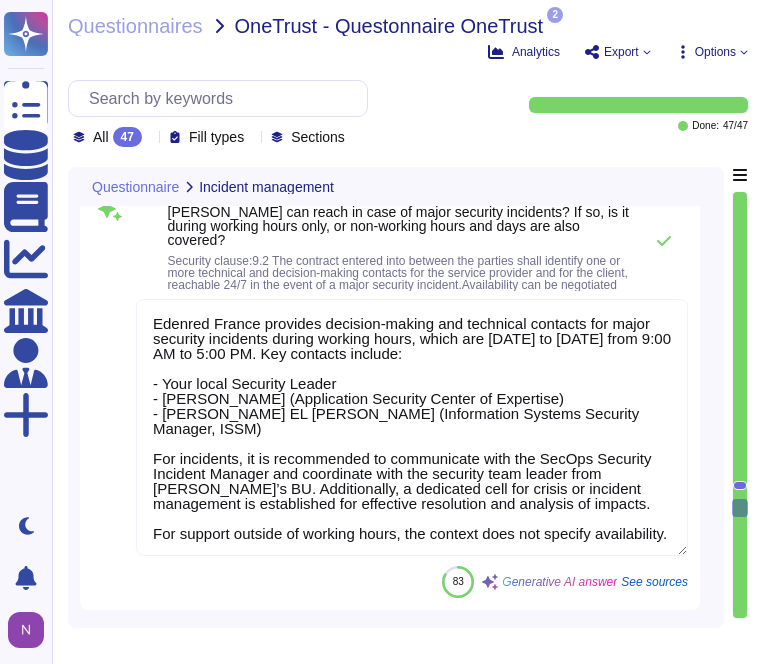 type on "Yes, we commit to addressing any security incident concerning Edenred without undue delay. Our service level agreements (SLAs) for incident response are as follows:
- For critical incidents (P1), we ensure immediate mobilization of security teams and immediate handling.
- Major incidents (P2) are responded to within a few hours, with activation of remediation plans.
- Moderate to minor incidents (P3 and P4) are handled according to an adapted schedule, with rigorous and documented follow-up.
Additionally, we guarantee that the resolution time for incidents will not exceed 6 hours, and we will keep the client informed throughout the incident." 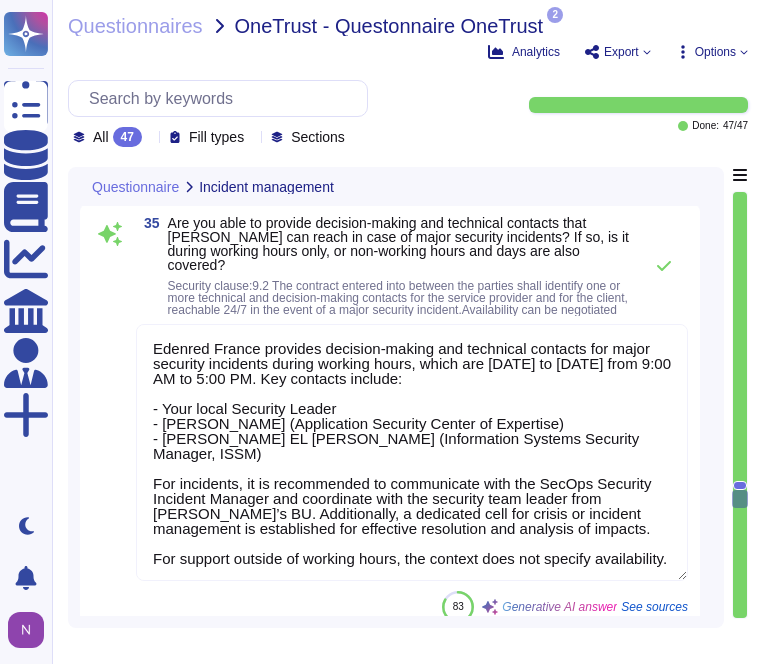scroll, scrollTop: 15717, scrollLeft: 0, axis: vertical 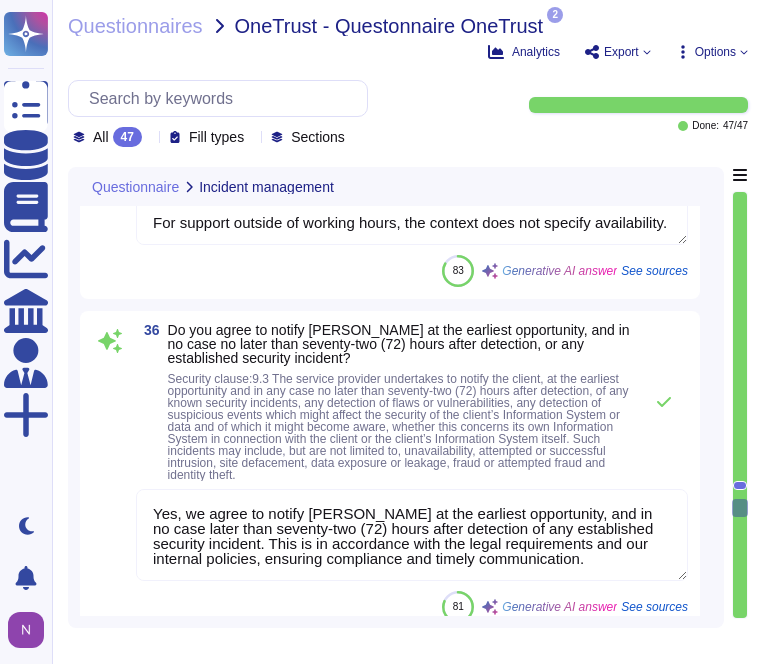 type on "Yes, Edenred France has defined service level agreements (SLAs) for response times and incident resolution based on the criticality of security incidents. Each incident is categorized from P1 to P4, with specific response times associated with each level. Critical vulnerabilities must be remediated [DATE], high-risk vulnerabilities [DATE], and moderate or low-risk vulnerabilities [DATE]. This structured approach ensures that security anomalies are addressed systematically and in a timely manner." 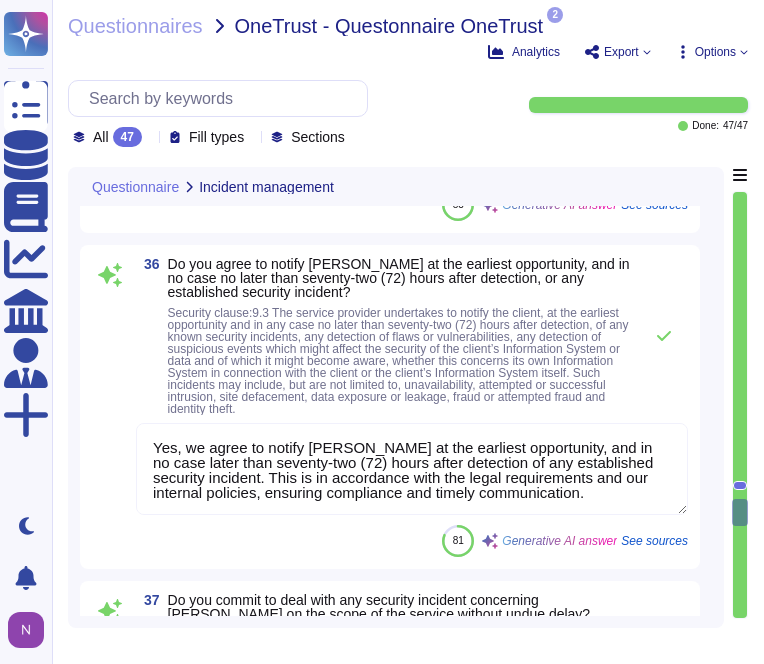 scroll, scrollTop: 16120, scrollLeft: 0, axis: vertical 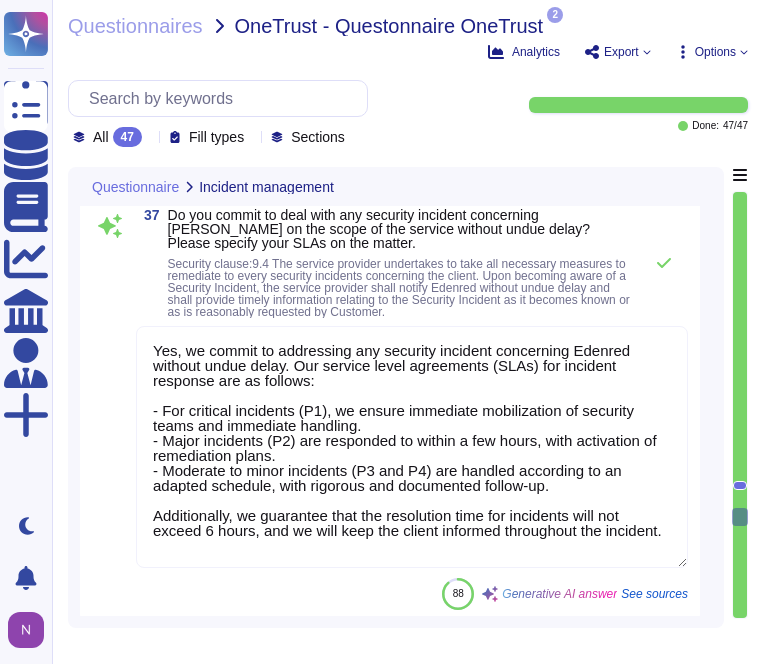 type on "The Recovery Time Objective (RTO) defines the maximum acceptable time for the business that an application can be down after an unexpected failure. For example, an RTO of 4 hours means that no more than 4 hours should elapse between the moment the application becomes unavailable and the moment it is restored and functional.
The Recovery Point Objective (RPO) defines the freshness of data on the recovered system. For instance, an RPO of 1 day means that all data older than 1 day before the incident must be present in the recovered system.
Yes, we agree to specify the RTO and RPO values in the contract." 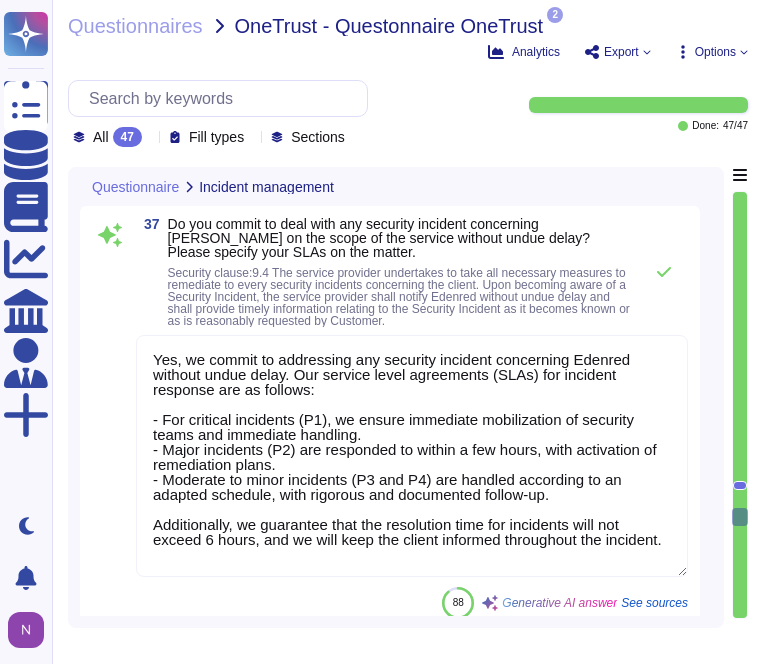 scroll, scrollTop: 16474, scrollLeft: 0, axis: vertical 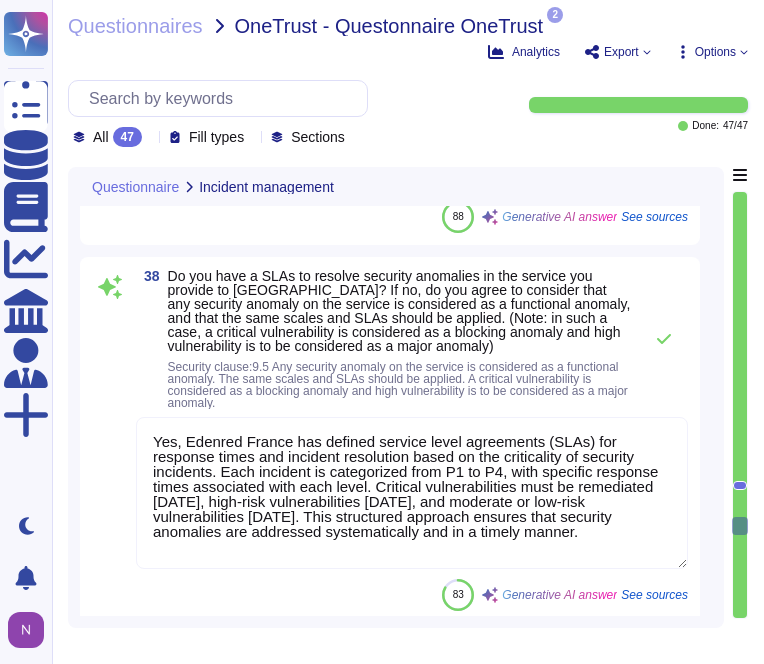 type on "Yes, we have both a technical and business recovery plan in place. We perform regular continuity testing on the scope of the service, specifically through annual crash test exercises. These exercises simulate disaster scenarios to ensure the maintenance of customer service commitments. The last scenario tested involved the restoration of the application and data, and the results were analyzed to draft a report and action plan for continuous improvement. The specific date of the last test and the satisfaction of the results were not provided in the context." 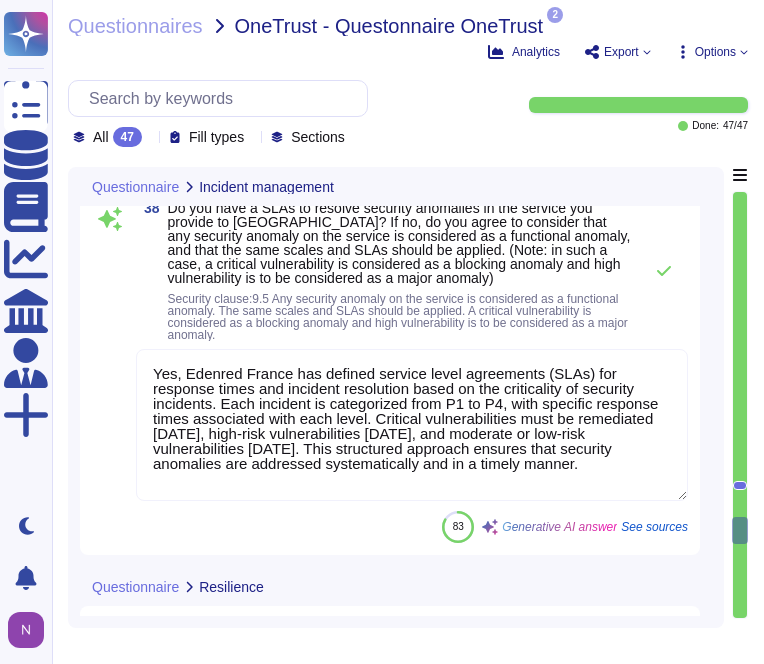 scroll, scrollTop: 16919, scrollLeft: 0, axis: vertical 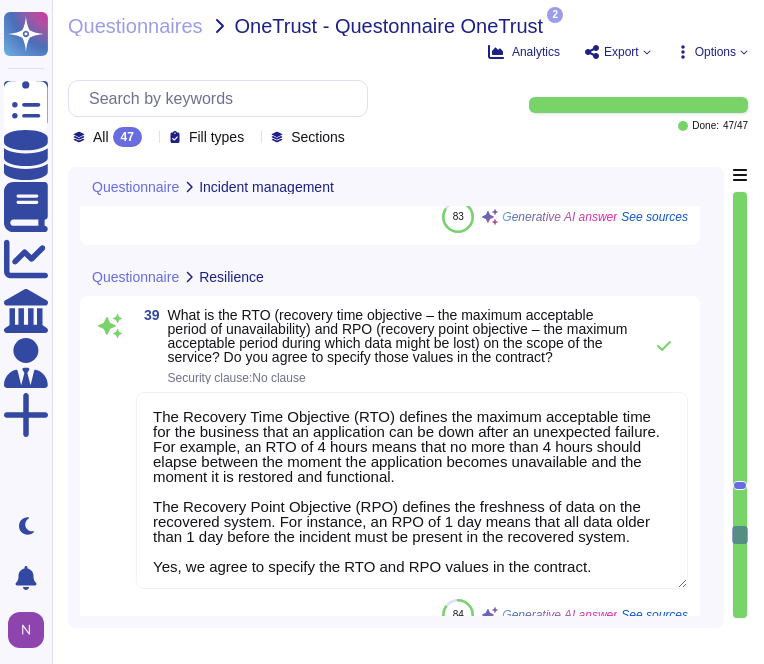 type on "Edenred France utilizes SonarQube for Static Application Security Testing (SAST) to continuously analyze the source code for vulnerabilities. This analysis is integrated into our CI/CD pipelines, allowing for code verification with each modification or addition. Regular code reviews are also conducted to ensure the quality and security of the code.
For Dynamic Application Security Testing (DAST), we perform vulnerability analyses of our applications and interfaces exposed to the Internet at least once a month. This includes checking for vulnerabilities in production and validating security in non-production environments before release.
Regarding the correction of vulnerabilities found, any identified vulnerabilities must be remediated or at least mitigated before deployment to production. Our development policy integrates security at each phase of development, ensuring that security measures are adequate before applications go live.
We also conduct penetration tests and perform regular audits to ensu..." 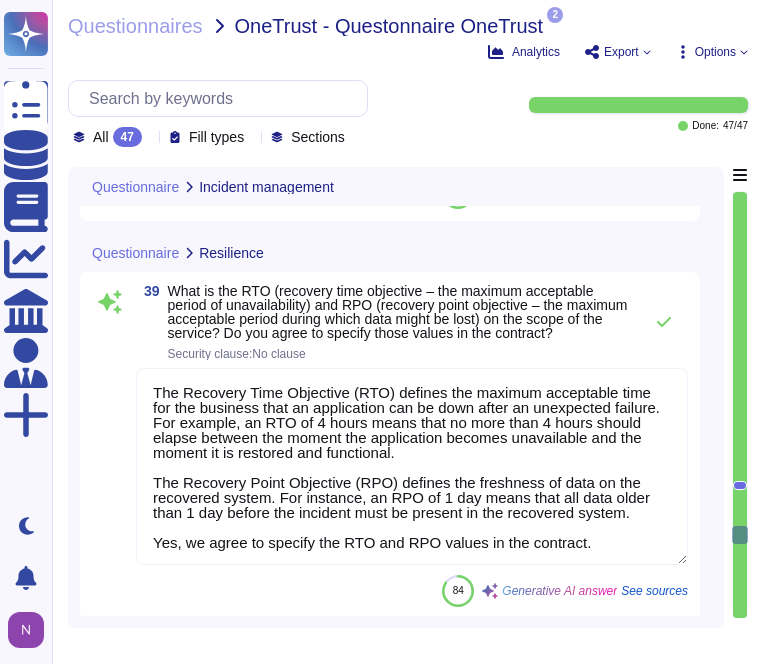 scroll, scrollTop: 17276, scrollLeft: 0, axis: vertical 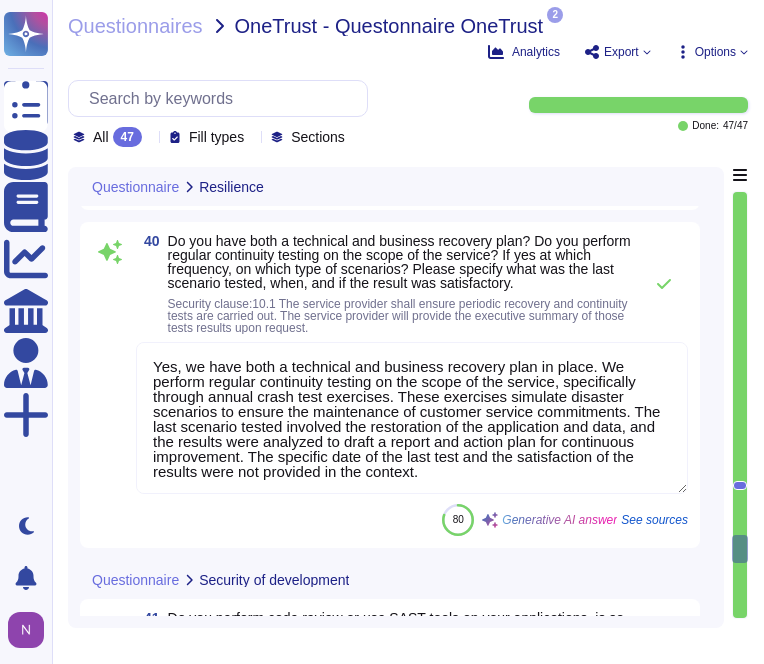 click at bounding box center [110, 419] 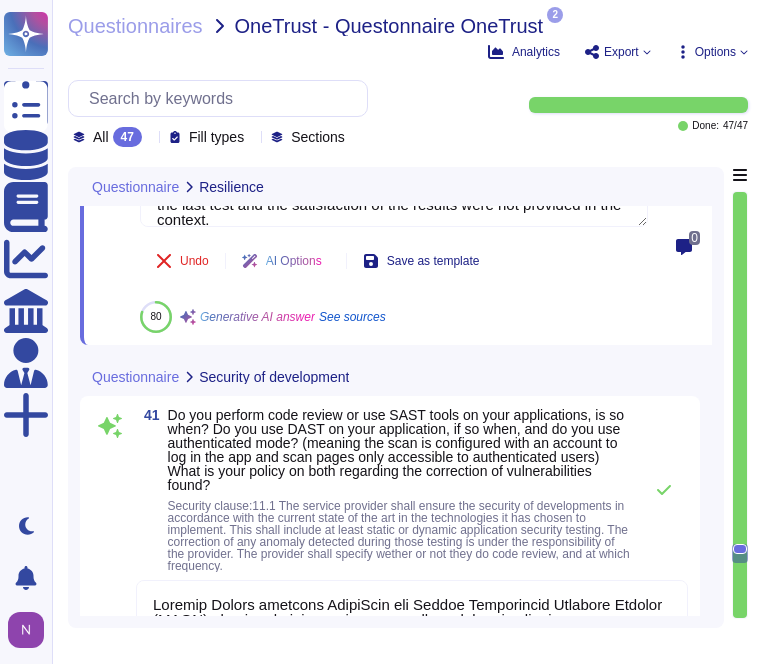 type on "Yes" 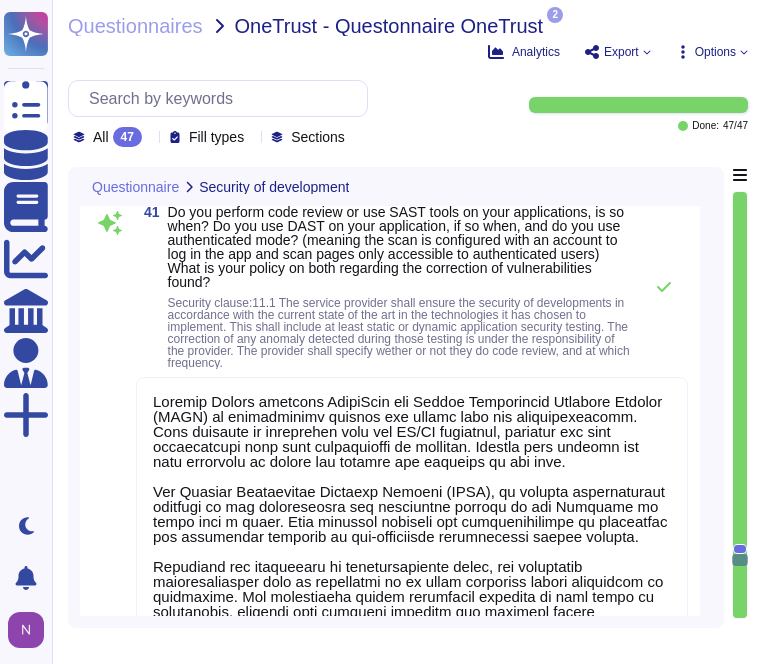 scroll, scrollTop: 18098, scrollLeft: 0, axis: vertical 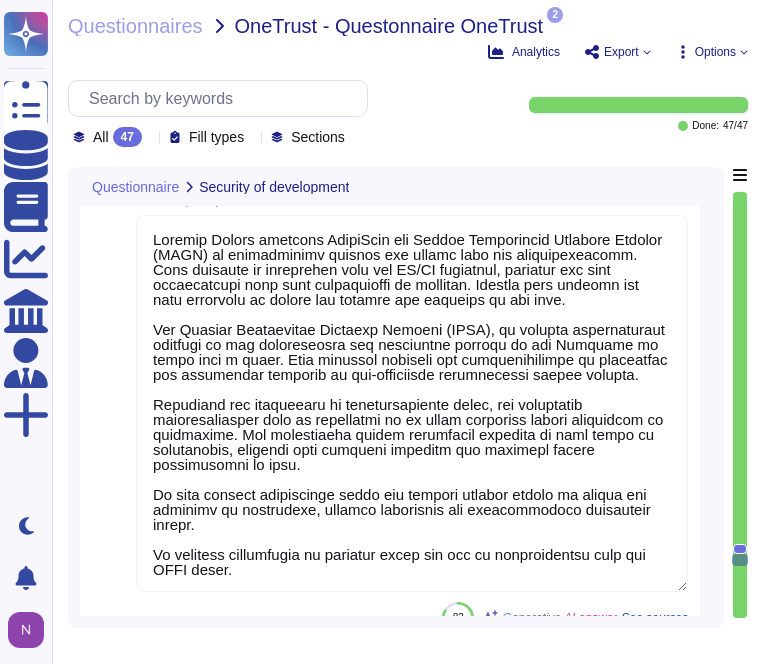 type on "Edenred France regularly conducts penetration tests on its systems, networks, and services to ensure security. These tests are performed by certified external auditors and internally, with comprehensive tests conducted at least once every two years. If you are commissioned to do developments exclusive to Edenred, it is understood that [PERSON_NAME] will perform its own penetration tests to assess the security of the systems and networks involved." 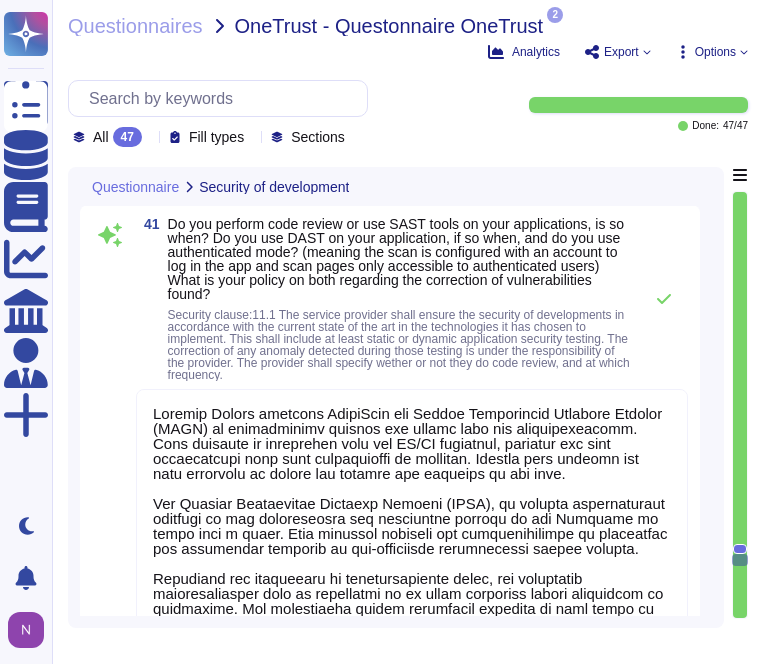 scroll, scrollTop: 18086, scrollLeft: 0, axis: vertical 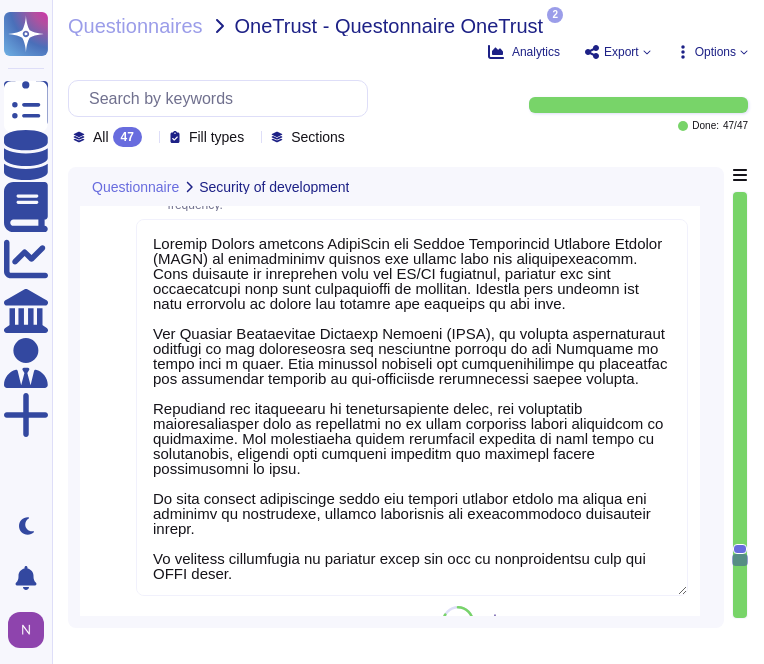 type on "Edenred France regularly conducts penetration tests on its systems, networks, and services to ensure security. These tests are performed by certified external auditors and internally, with comprehensive tests conducted at least once every two years. If you are commissioned to do developments exclusive to Edenred, it is understood that [PERSON_NAME] will perform its own penetration tests to assess the security of the systems and networks involved." 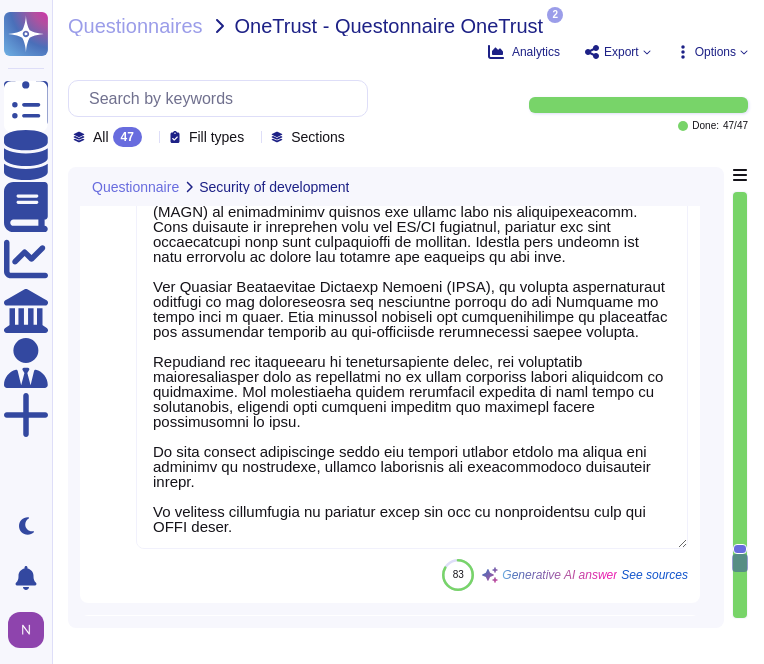 scroll, scrollTop: 18306, scrollLeft: 0, axis: vertical 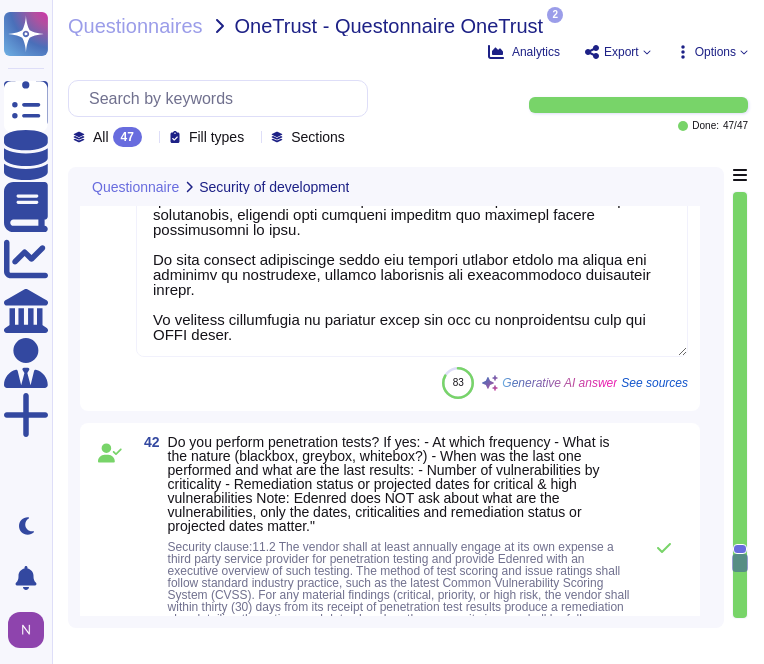 type on "Yes, Edenred France has a process in place to regularly detect vulnerabilities in the software libraries used. This includes:
- Conducting periodic audits of libraries to identify vulnerabilities.
- Monitoring and correcting Common Vulnerabilities and Exposures (CVEs) continuously.
- Performing monthly scans to identify new vulnerabilities.
- Utilizing automated vulnerability management tools to detect CVEs and alert developers when vulnerabilities are discovered.
- Developing a remediation plan for each identified vulnerability, which includes updating libraries, applying patches, or replacing them with safer alternatives.
Time targets for updating or correcting vulnerabilities are as follows:
- Critical vulnerabilities must be remediated [DATE].
- High-risk vulnerabilities [DATE].
- Moderate or low-risk vulnerabilities [DATE].
These measures ensure that vulnerabilities are addressed systematically and in a timely manner." 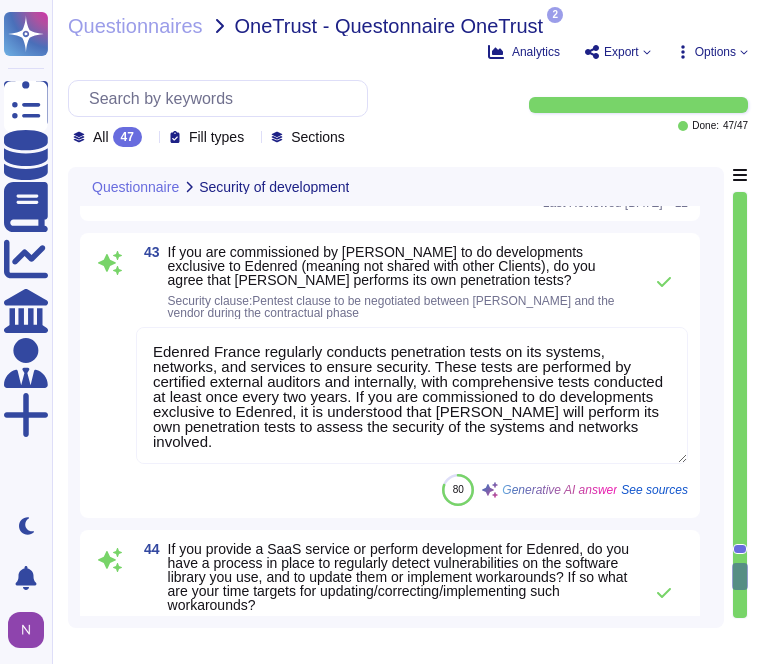 scroll, scrollTop: 19047, scrollLeft: 0, axis: vertical 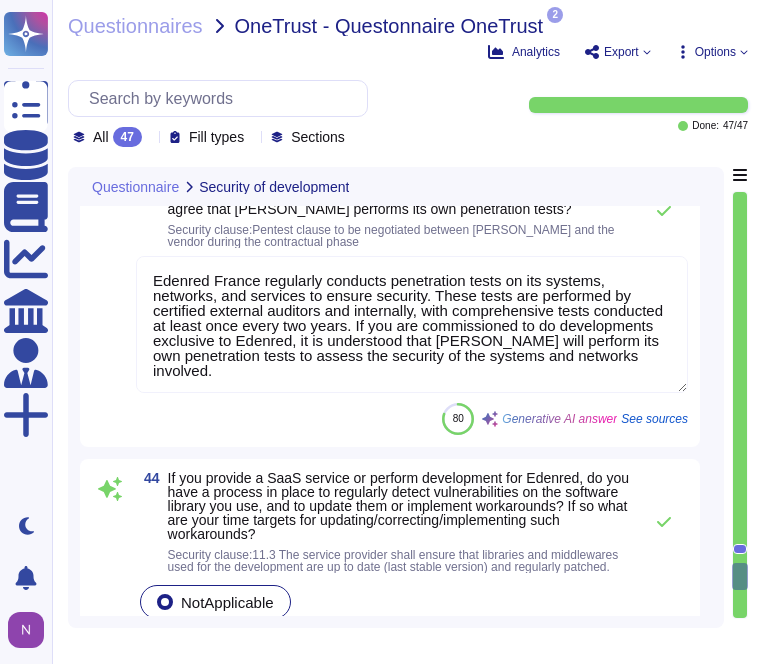 type on "Yes, Edenred France uses separate development, integration, staging, and production environments, which are physically or virtually isolated to ensure that tests and developments do not affect production operations. These environments are segmented in terms of network, utilizing DMZs (demilitarized zones) and firewalls to ensure security and prevent interference with production data. Each environment is managed independently, with strict access controls and security measures in place." 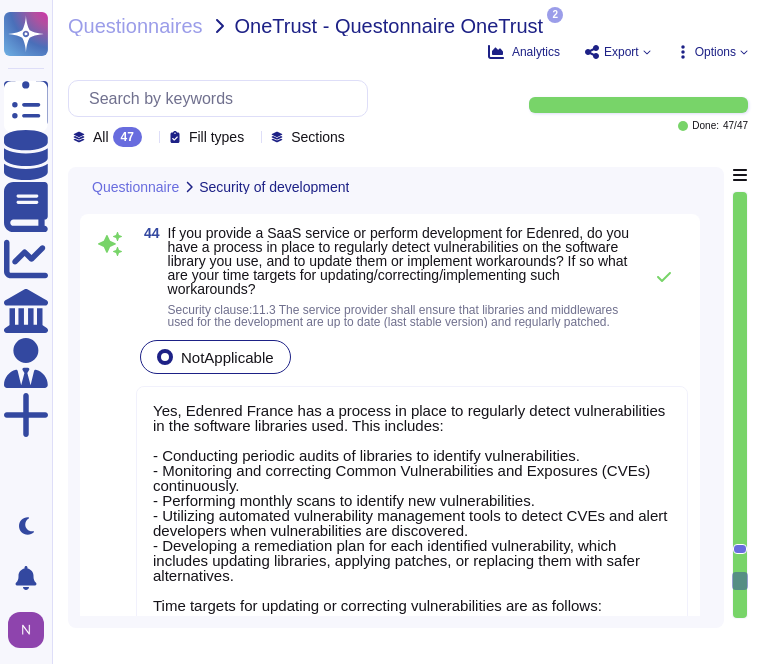 scroll, scrollTop: 19357, scrollLeft: 0, axis: vertical 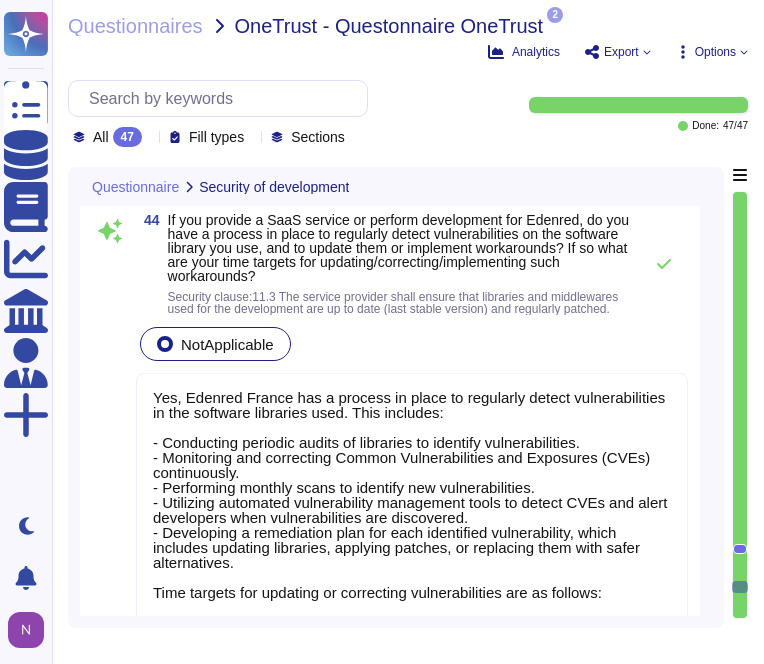 type on "Yes, we agree to include in the contract that changes to the application must not cause any regression with regard to the security requirements. It is essential to ensure that security by design is implemented to avoid risks to business activities and to maintain compliance with security and data protection clauses. Additionally, any changes must follow the risk acceptance procedure to ensure that vulnerabilities are managed appropriately." 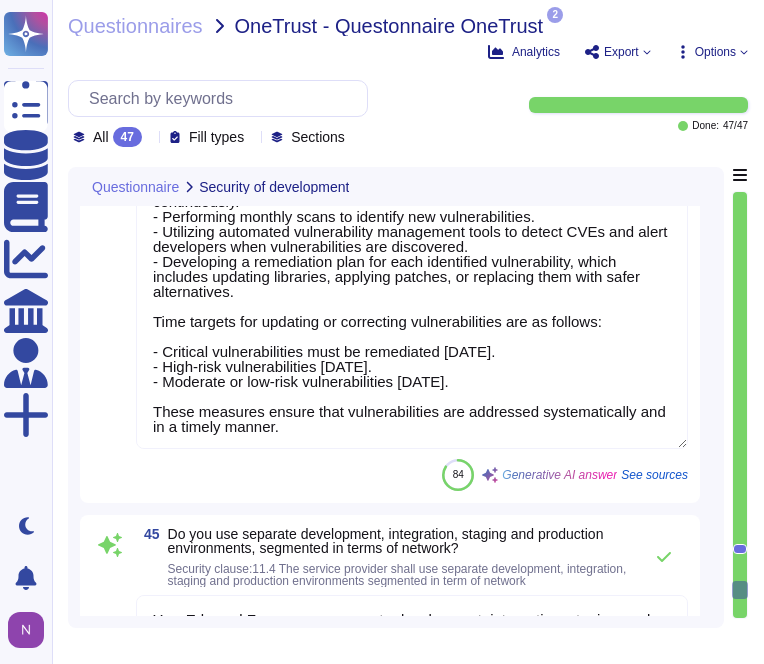 scroll, scrollTop: 19639, scrollLeft: 0, axis: vertical 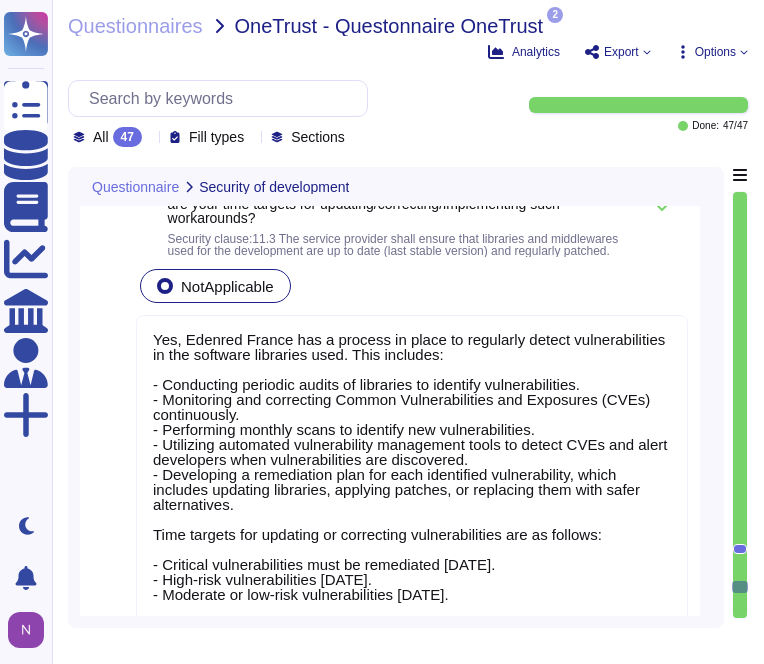 type on "Yes" 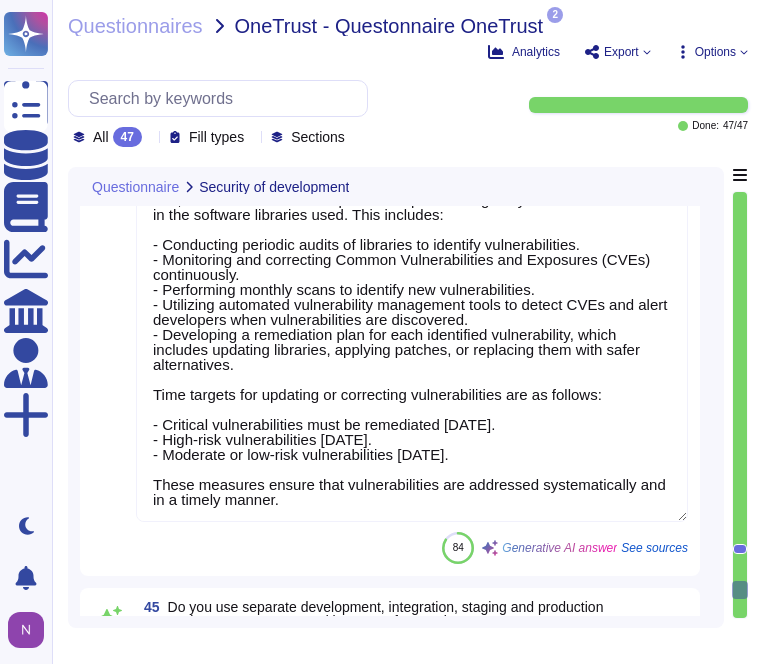 scroll, scrollTop: 19563, scrollLeft: 0, axis: vertical 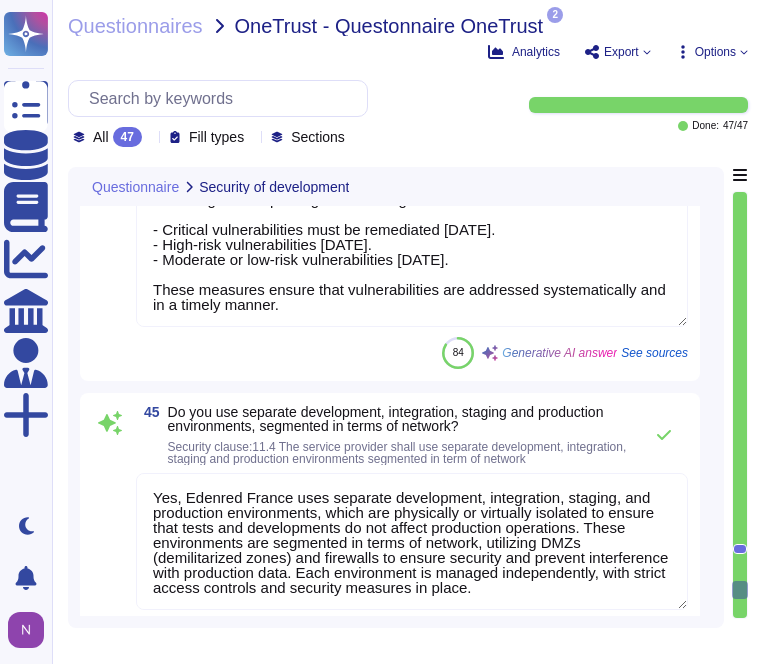 type on "Edenred France conducts its own organizational audits regularly, focusing on security practices and processes, as part of its structured audit management process. These audits are planned based on a risk analysis and are conducted at least every two years. The results of these audits, including remediation plans, are documented and communicated to relevant stakeholders.
If you require additional organizational audits to be performed on your side, we can discuss the specifics, including the involvement of independent auditors, to ensure compliance and accessibility of results to Edenred upon request." 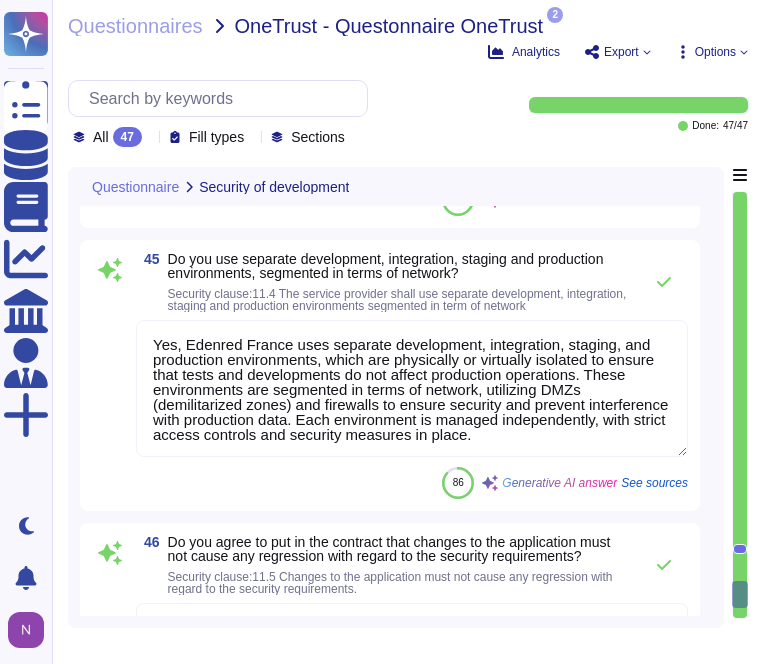 scroll, scrollTop: 19891, scrollLeft: 0, axis: vertical 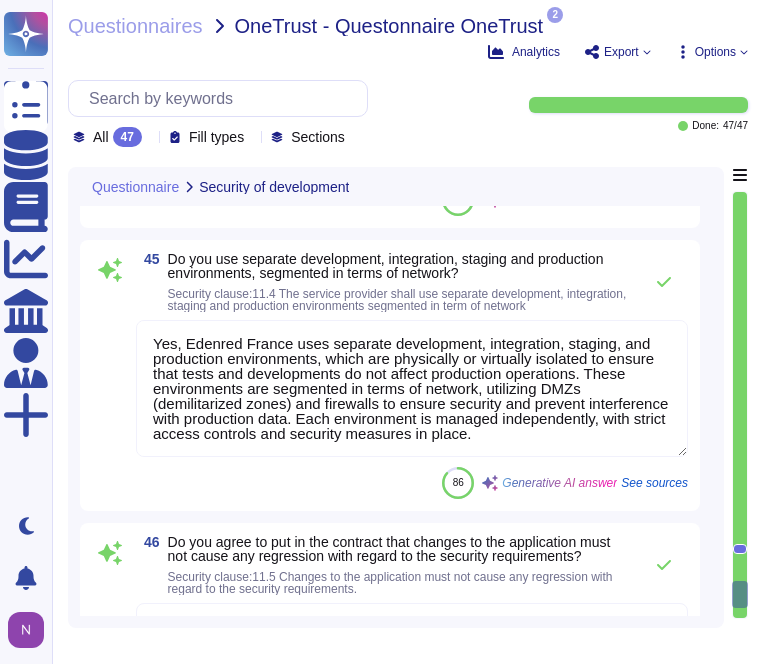 click on "86 Generative AI answer See sources" at bounding box center [412, 483] 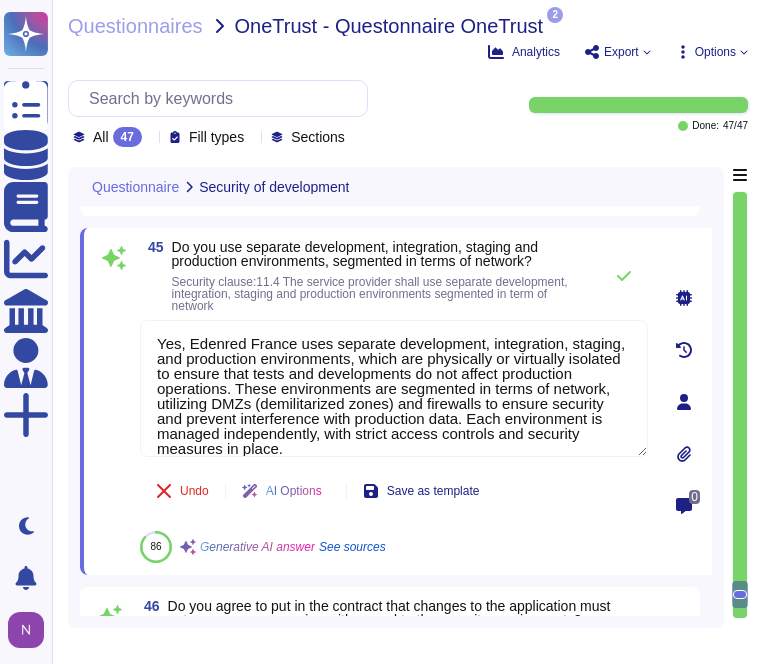 click on "Questionnaire Security of development 44 If you provide a SaaS service or perform development for Edenred, do you have a process in place to regularly detect vulnerabilities on the software library you use, and to update them or implement workarounds? If so what are your time targets for updating/correcting/implementing such workarounds? Security clause:11.3 The service provider shall ensure that libraries and middlewares used for the development are up to date (last stable version) and regularly patched. NotApplicable 84 Generative AI answer See sources 45 Do you use separate development, integration, staging and production environments, segmented in terms of network? Security clause:11.4 The service provider shall use separate development, integration, staging and production environments segmented in term of network Undo AI Options Save as template 86 Generative AI answer See sources 0 46 Security clause:11.5 Changes to the application must not cause any regression with regard to the security requirements." at bounding box center [396, 397] 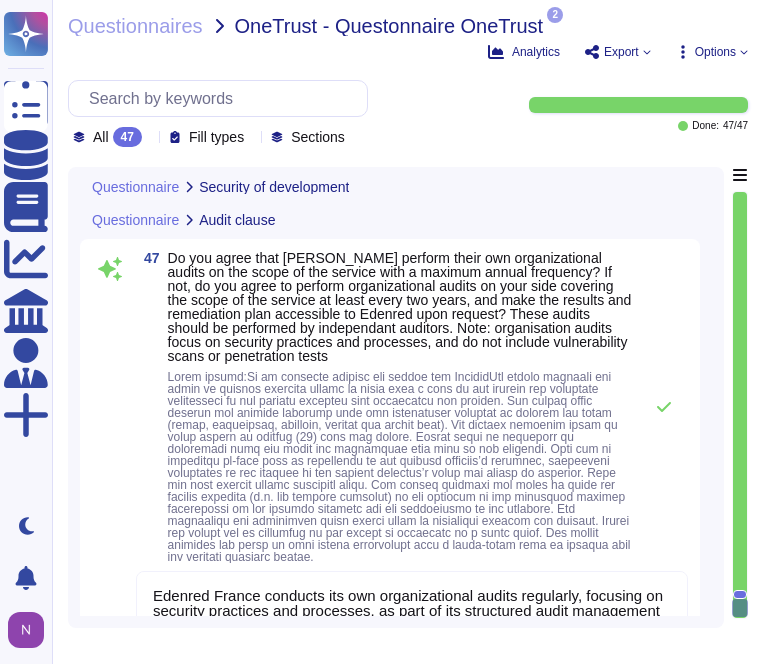 scroll, scrollTop: 20578, scrollLeft: 0, axis: vertical 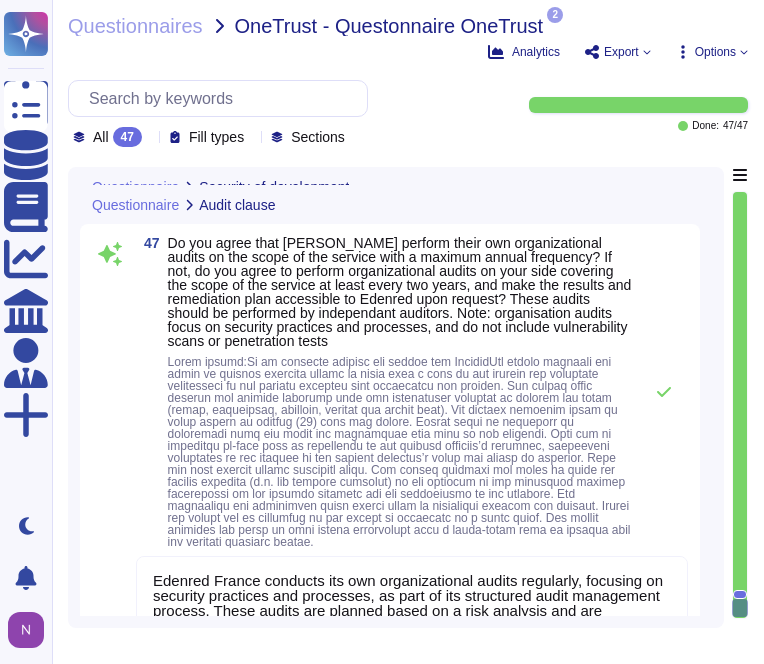 type on "Yes, Edenred France uses separate development, integration, staging, and production environments, which are physically or virtually isolated to ensure that tests and developments do not affect production operations. These environments are segmented in terms of network, utilizing DMZs (demilitarized zones) and firewalls to ensure security and prevent interference with production data. Each environment is managed independently, with strict access controls and security measures in place." 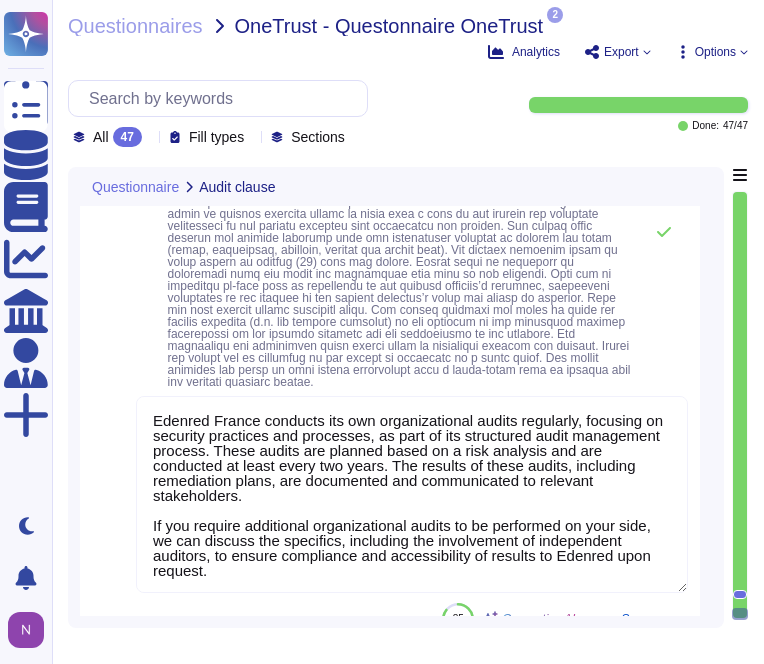 scroll, scrollTop: 20744, scrollLeft: 0, axis: vertical 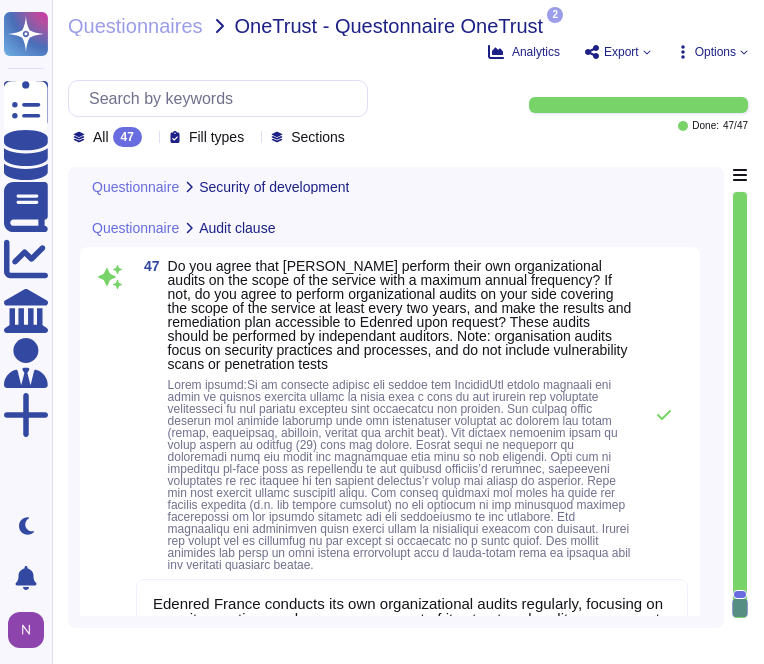 type on "Yes, Edenred France uses separate development, integration, staging, and production environments, which are physically or virtually isolated to ensure that tests and developments do not affect production operations. These environments are segmented in terms of network, utilizing DMZs (demilitarized zones) and firewalls to ensure security and prevent interference with production data. Each environment is managed independently, with strict access controls and security measures in place." 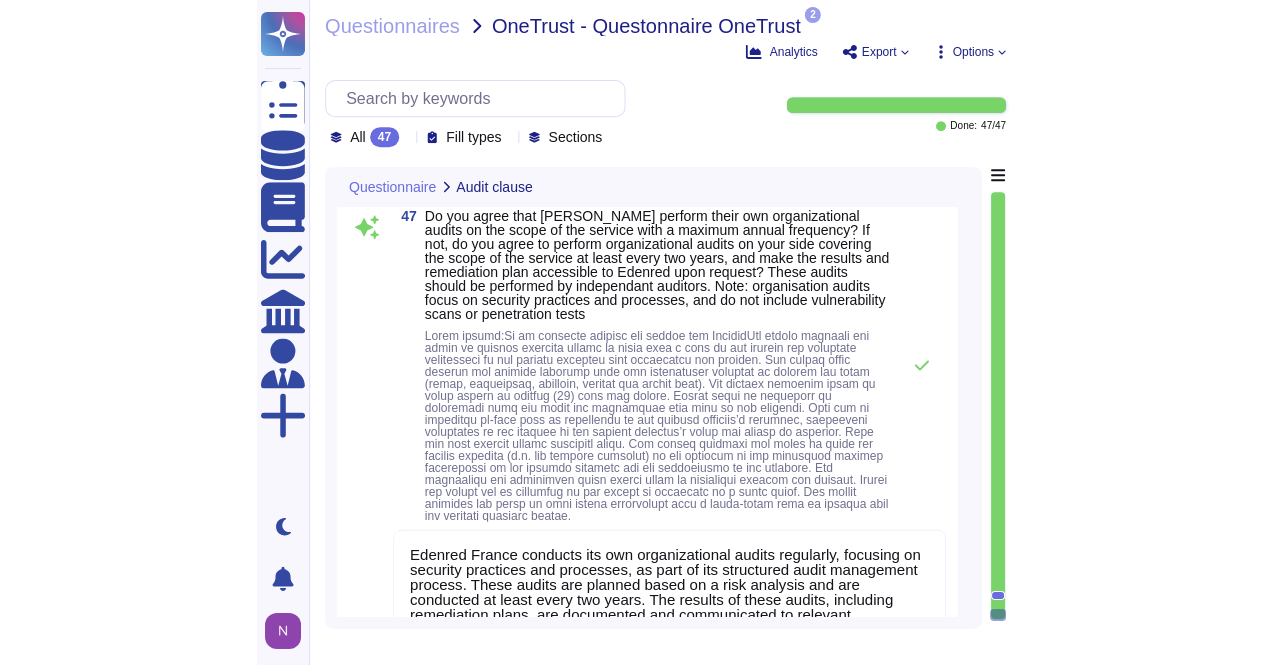 scroll, scrollTop: 20744, scrollLeft: 0, axis: vertical 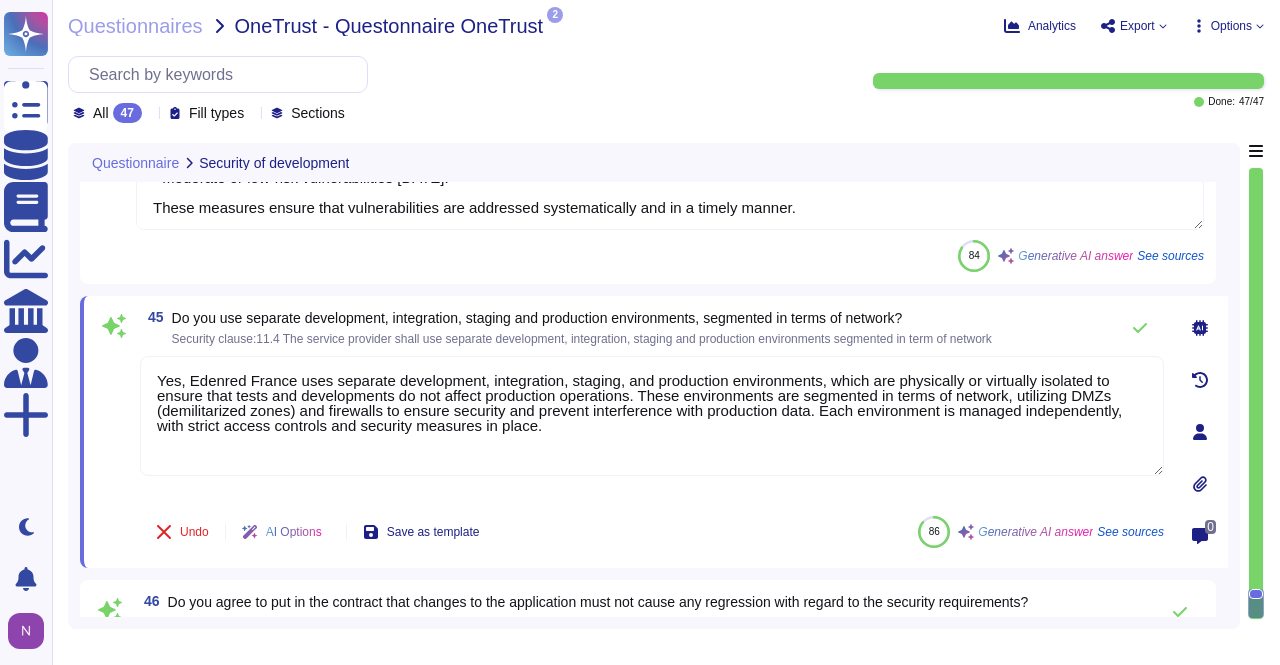 type on "Edenred France regularly conducts penetration tests on its systems, networks, and services to ensure security. These tests are performed by certified external auditors and internally, with comprehensive tests conducted at least once every two years. If you are commissioned to do developments exclusive to Edenred, it is understood that [PERSON_NAME] will perform its own penetration tests to assess the security of the systems and networks involved." 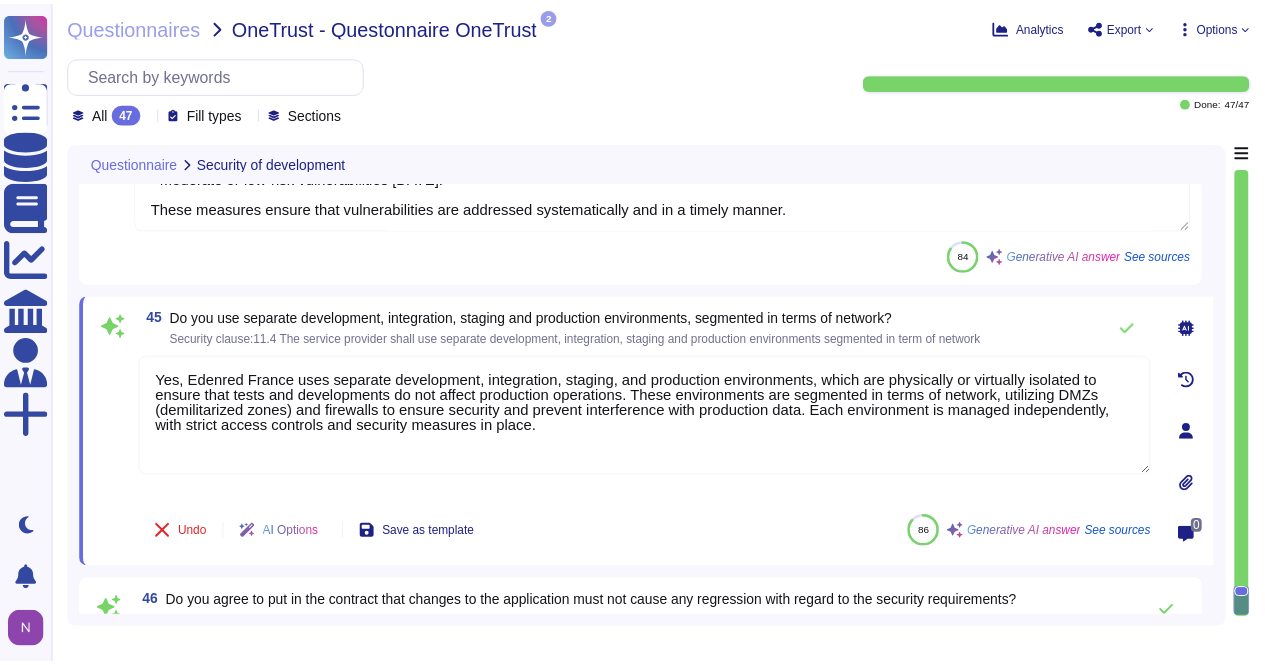 scroll, scrollTop: 19596, scrollLeft: 0, axis: vertical 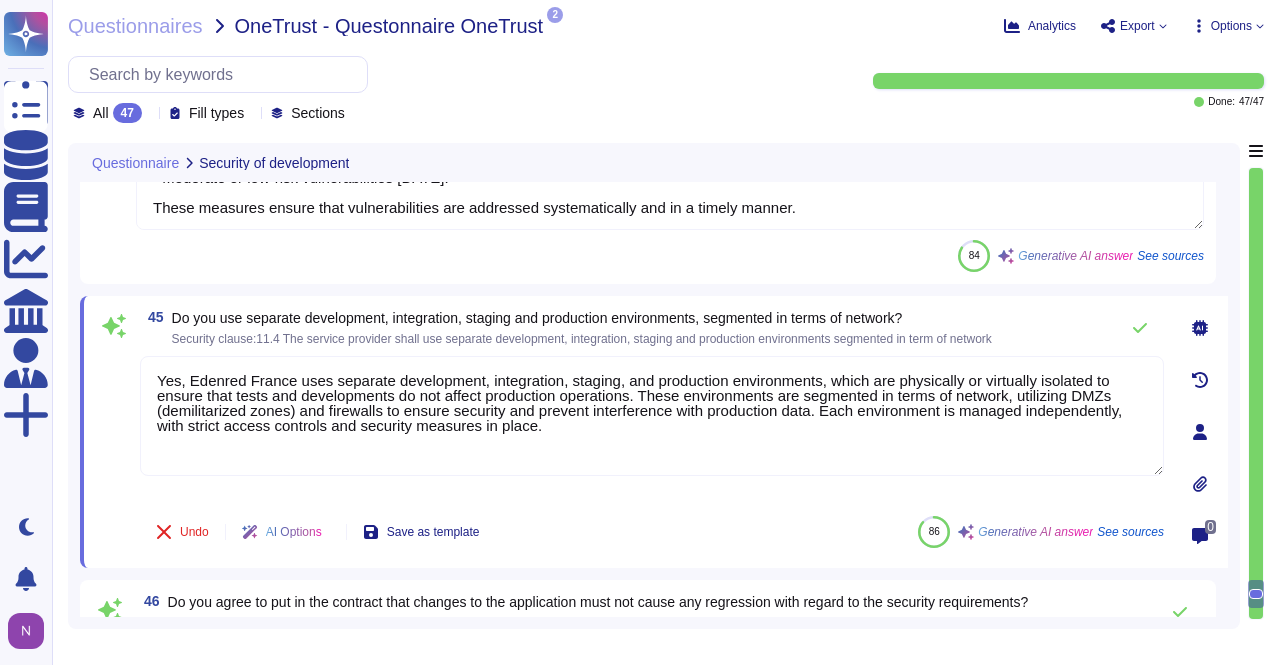 click on "All 47 Fill types Sections" at bounding box center [458, 89] 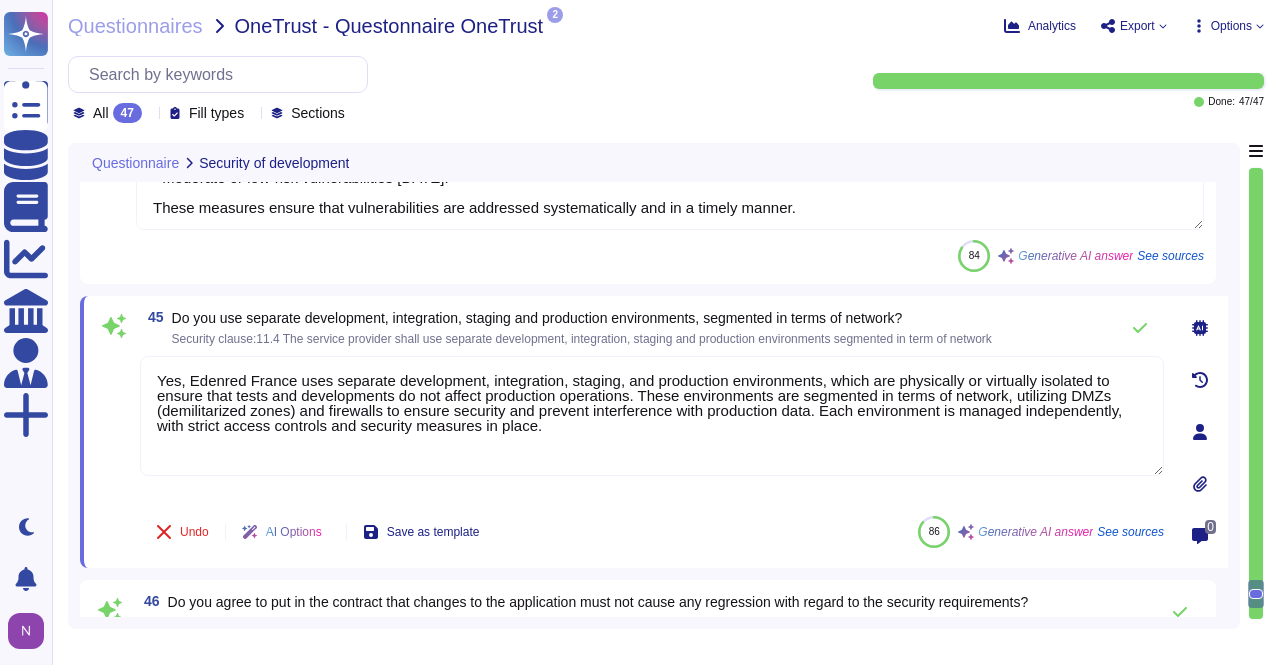click on "All 47" at bounding box center (117, 113) 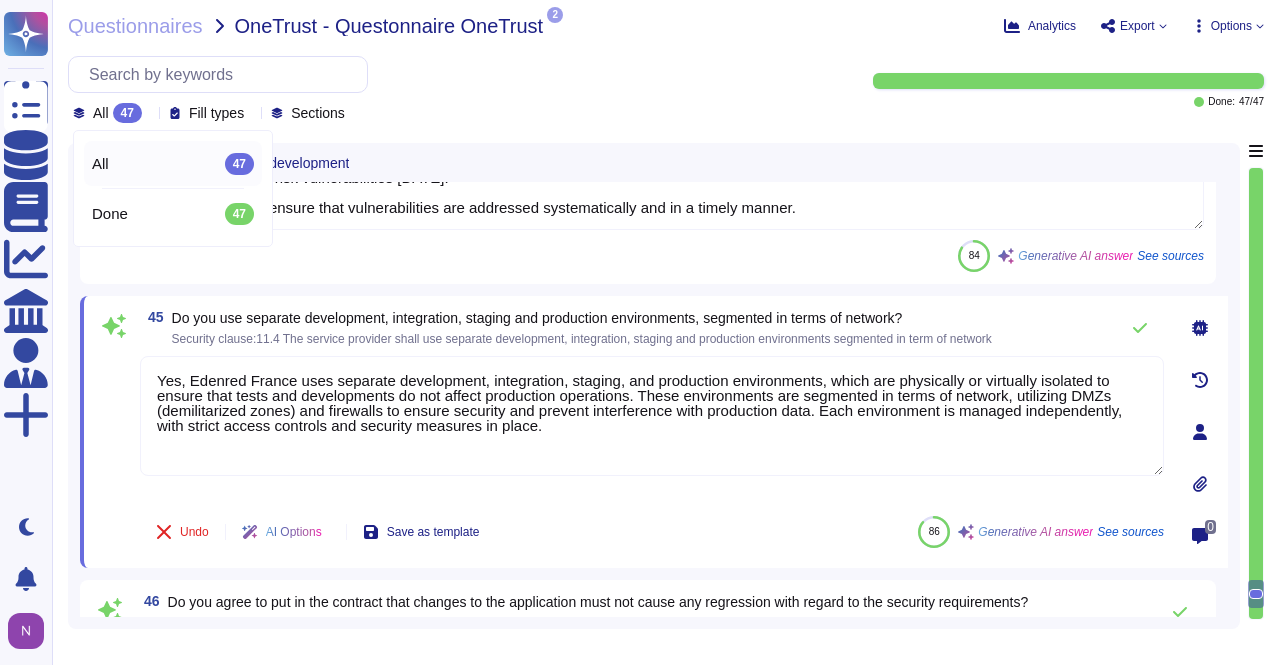 click on "All 47" at bounding box center [173, 164] 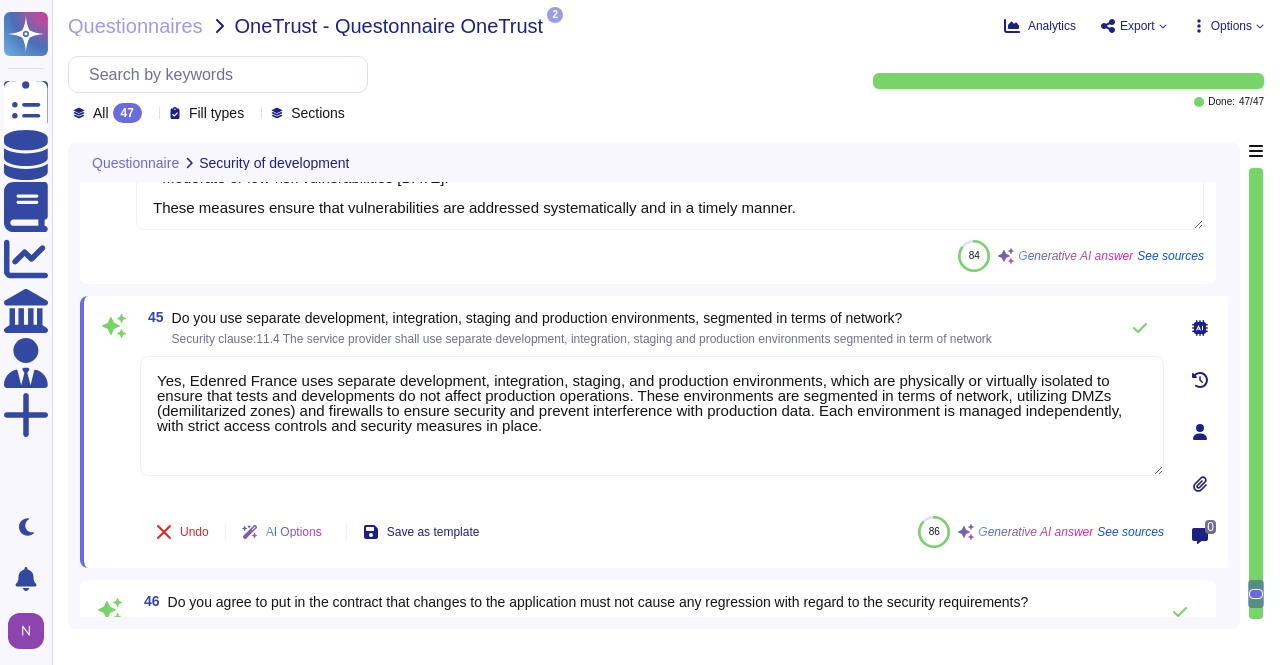 click on "All 47 Fill types Sections" at bounding box center [458, 89] 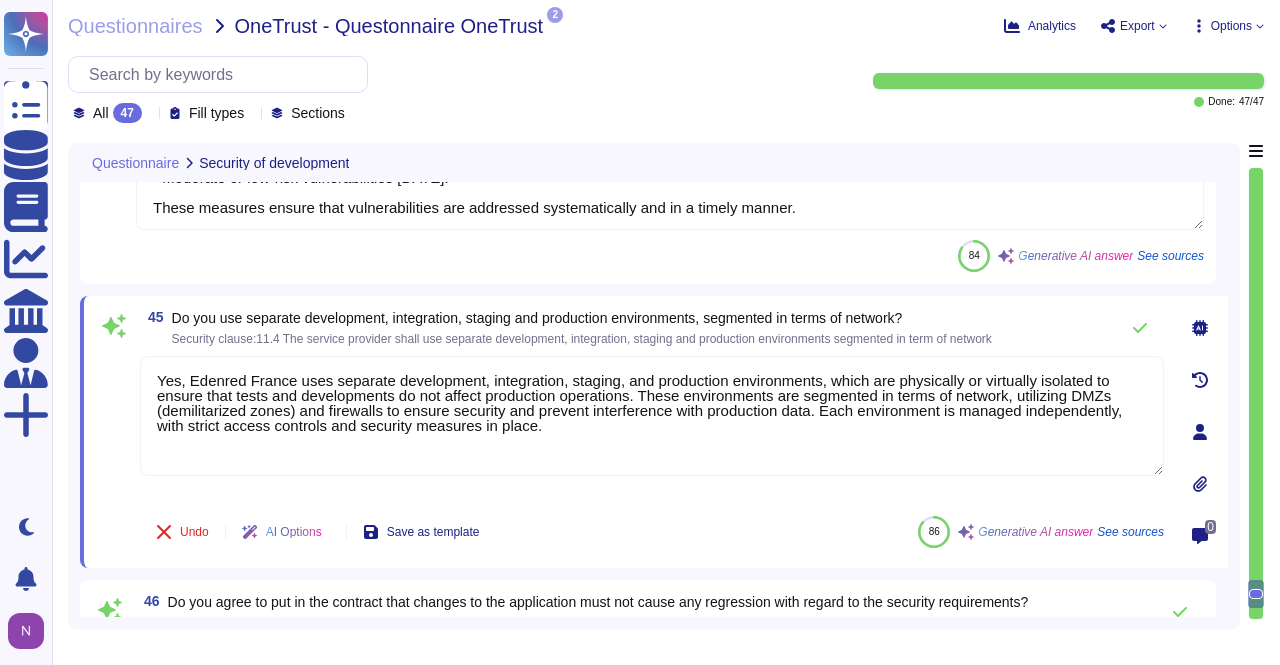 click on "Analytics Export Open web questionnaire Copy link Download Options Download Autofill Delete" at bounding box center (1090, 26) 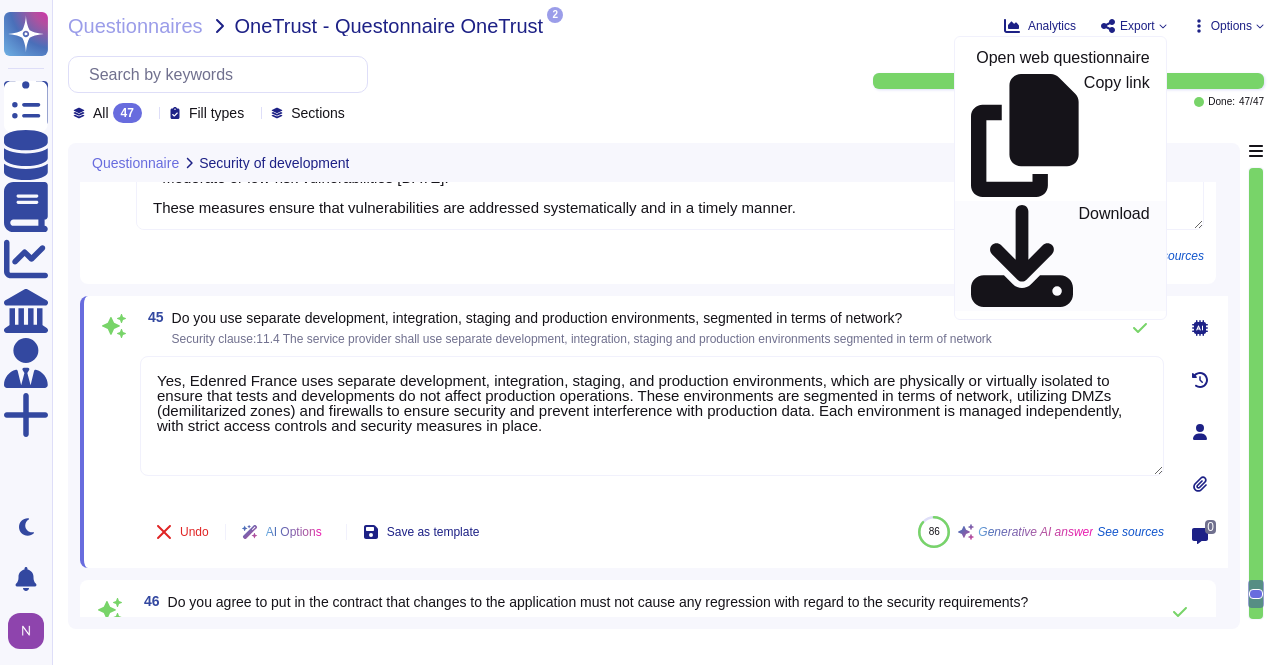 click on "Download" at bounding box center [1113, 256] 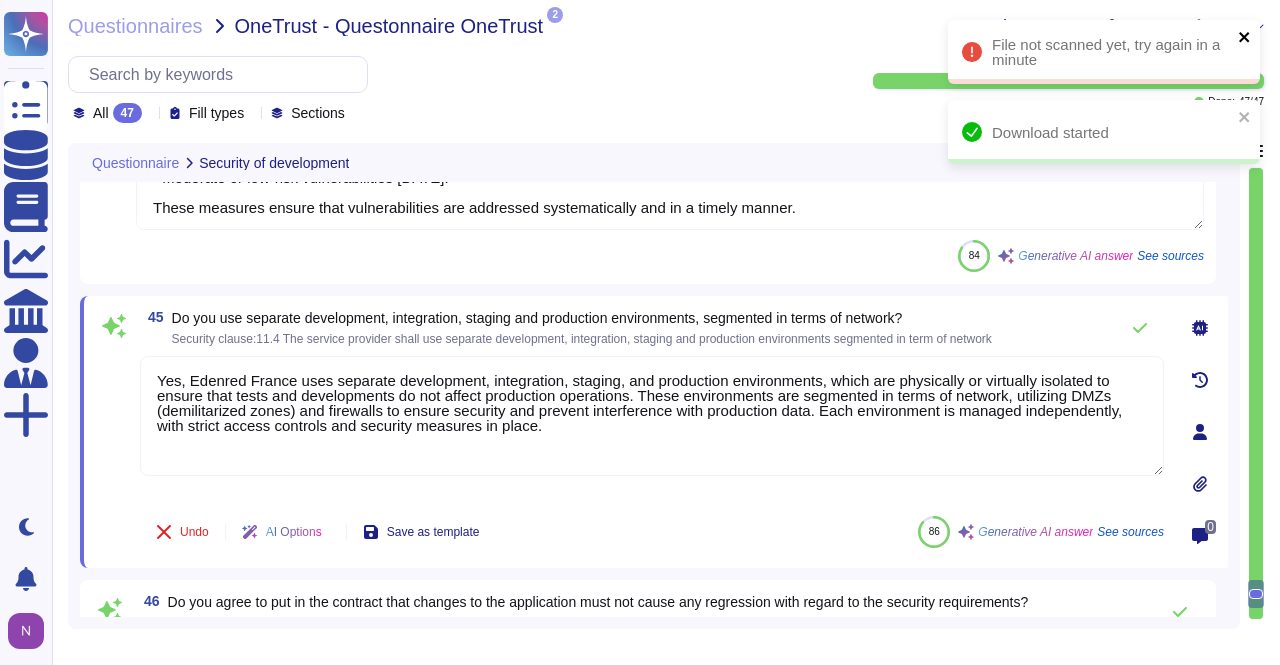 click 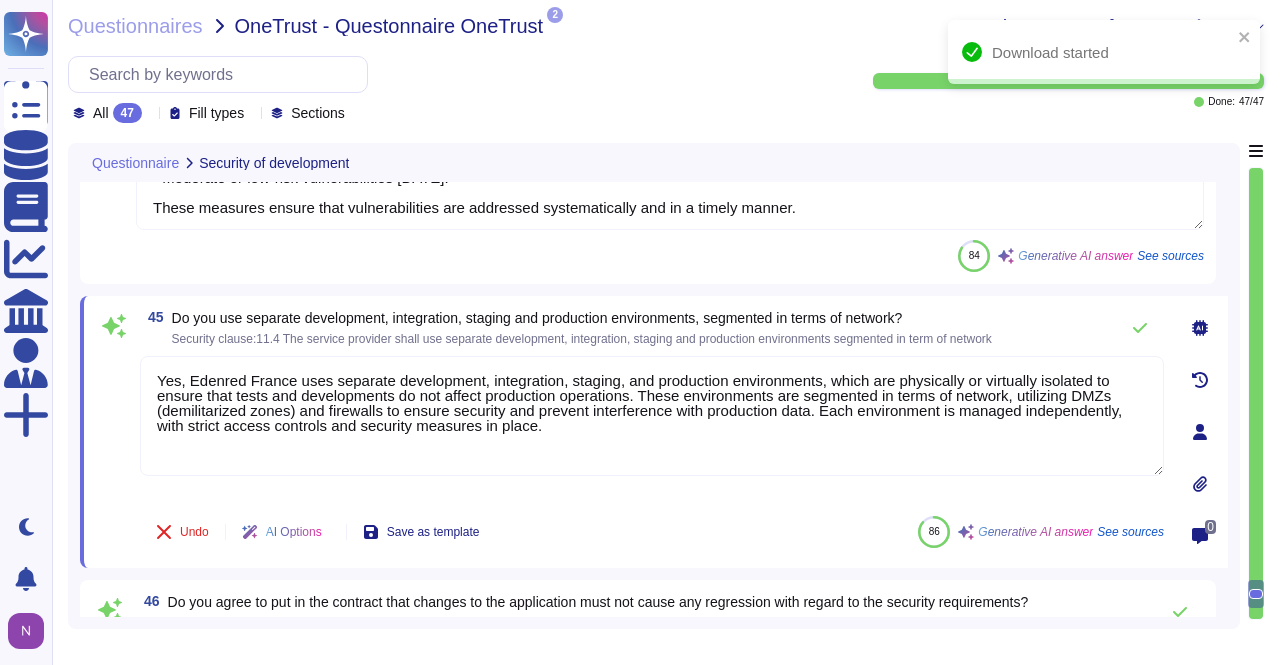 click on "Download started" at bounding box center [1104, 52] 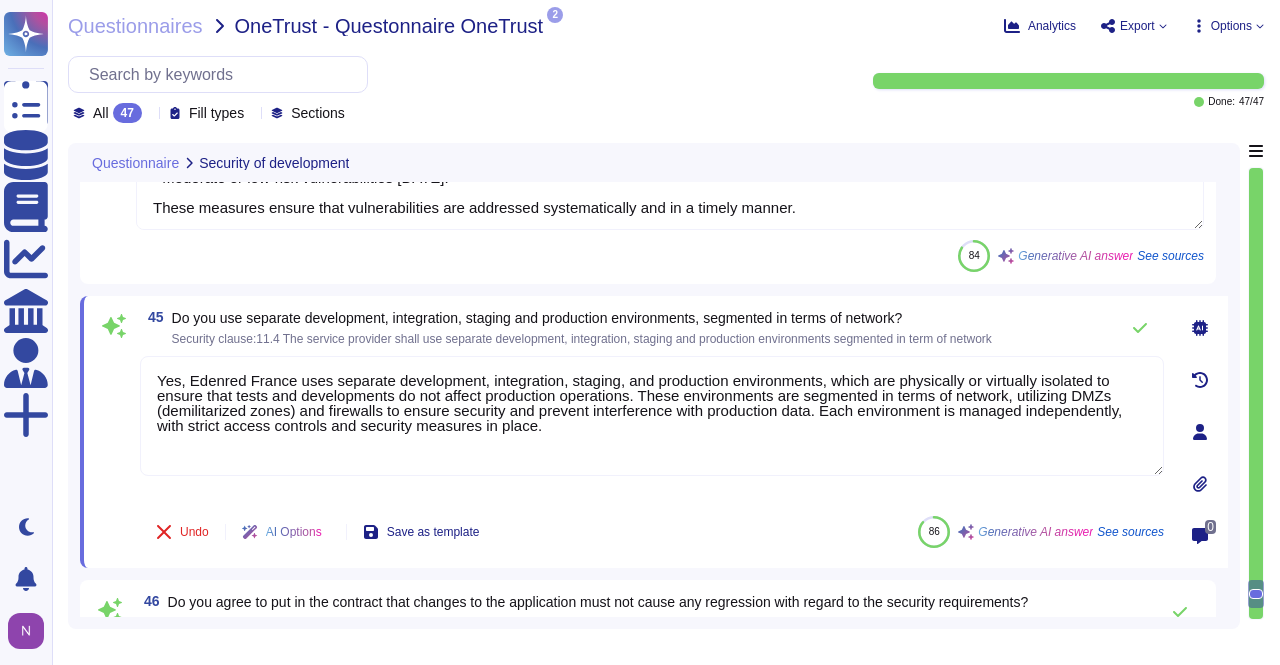 click 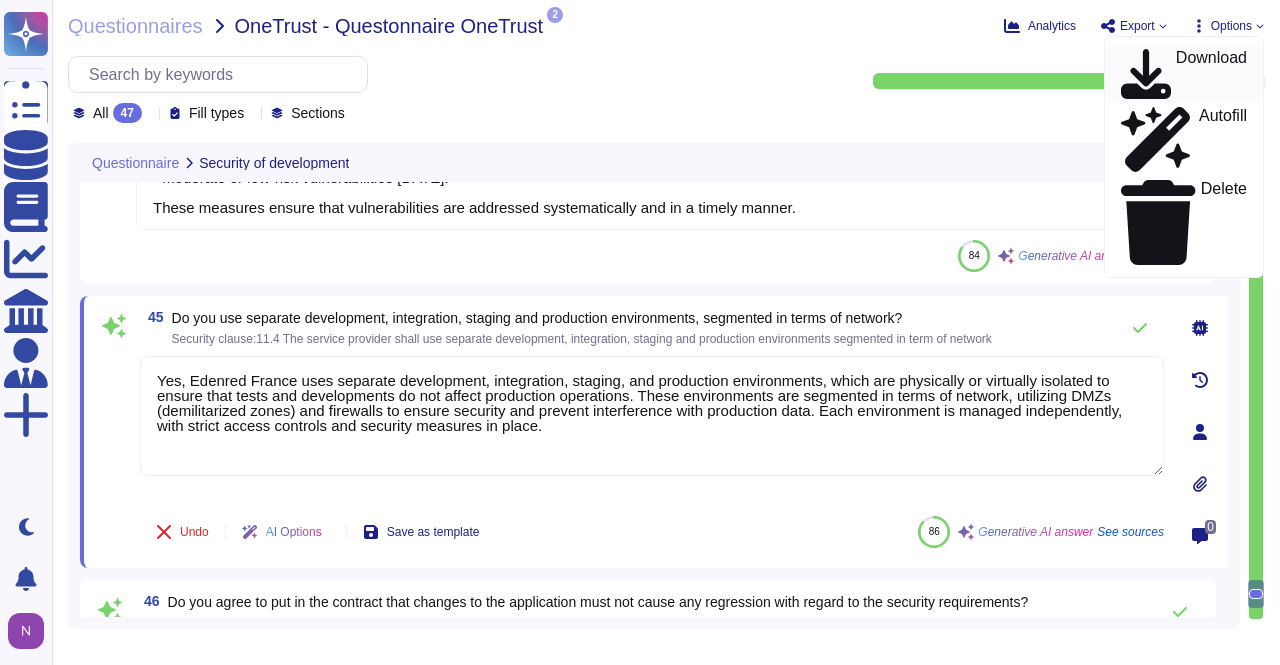 click on "Download" at bounding box center (1211, 74) 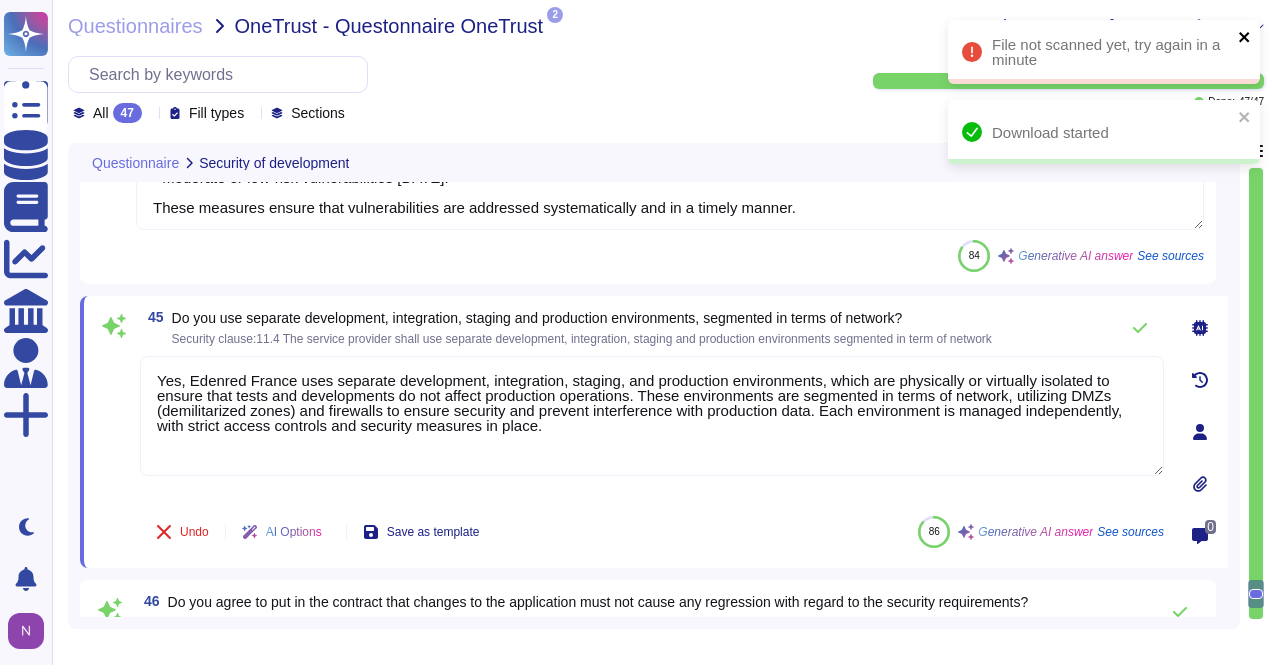 click 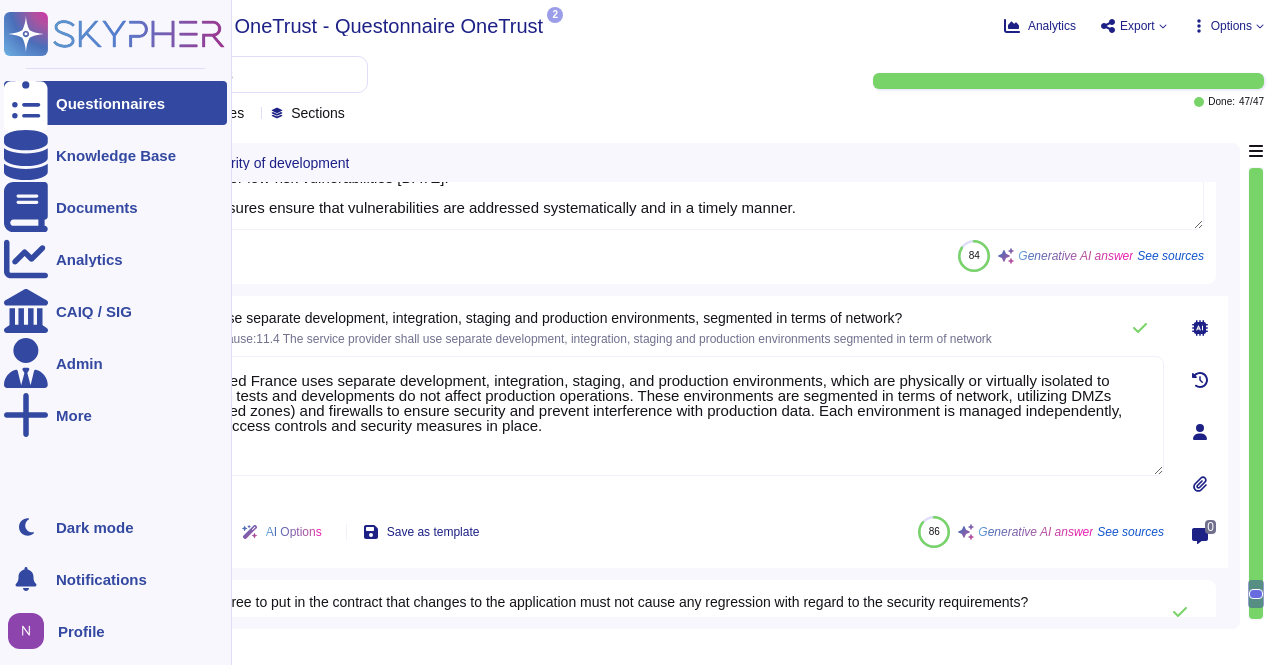 click on "Questionnaires" at bounding box center (110, 103) 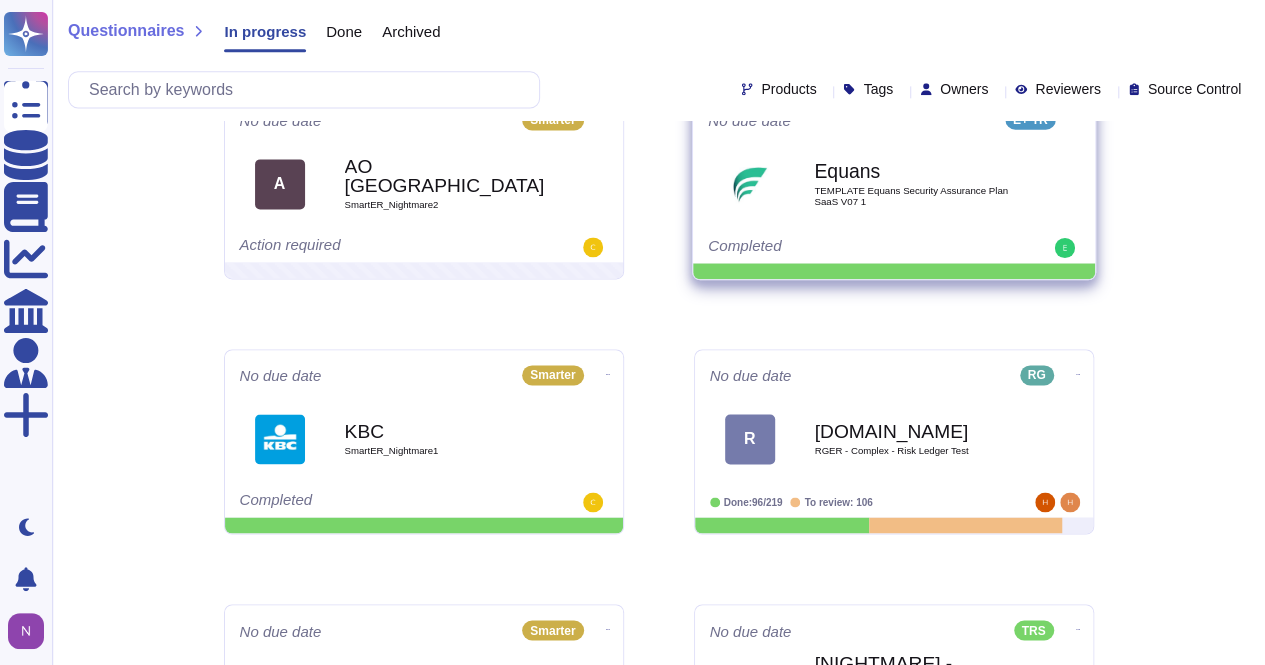 scroll, scrollTop: 1319, scrollLeft: 0, axis: vertical 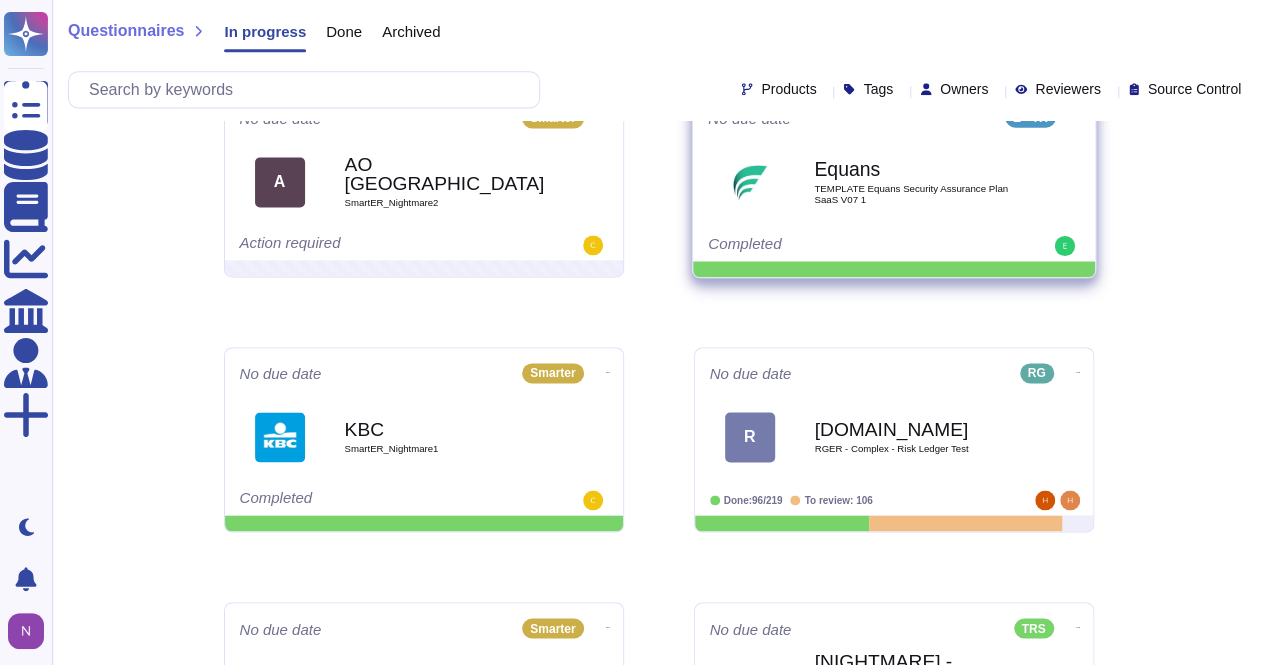 click on "Equans TEMPLATE Equans Security Assurance Plan SaaS V07 1" at bounding box center (894, 181) 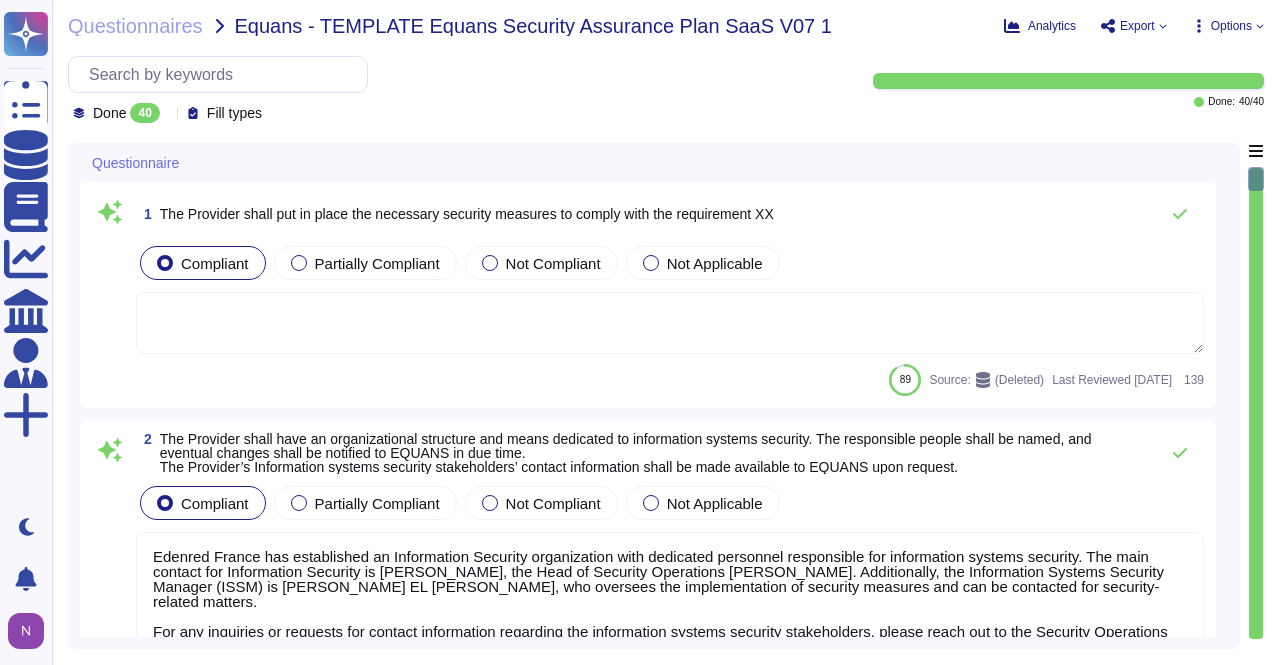 type on "Edenred France has established an Information Security organization with dedicated personnel responsible for information systems security. The main contact for Information Security is [PERSON_NAME], the Head of Security Operations [PERSON_NAME]. Additionally, the Information Systems Security Manager (ISSM) is [PERSON_NAME] EL [PERSON_NAME], who oversees the implementation of security measures and can be contacted for security-related matters.
For any inquiries or requests for contact information regarding the information systems security stakeholders, please reach out to the Security Operations Center of Expertise or your local Security Leader.
Edenred France is committed to notifying any changes in responsible personnel to relevant stakeholders in a timely manner." 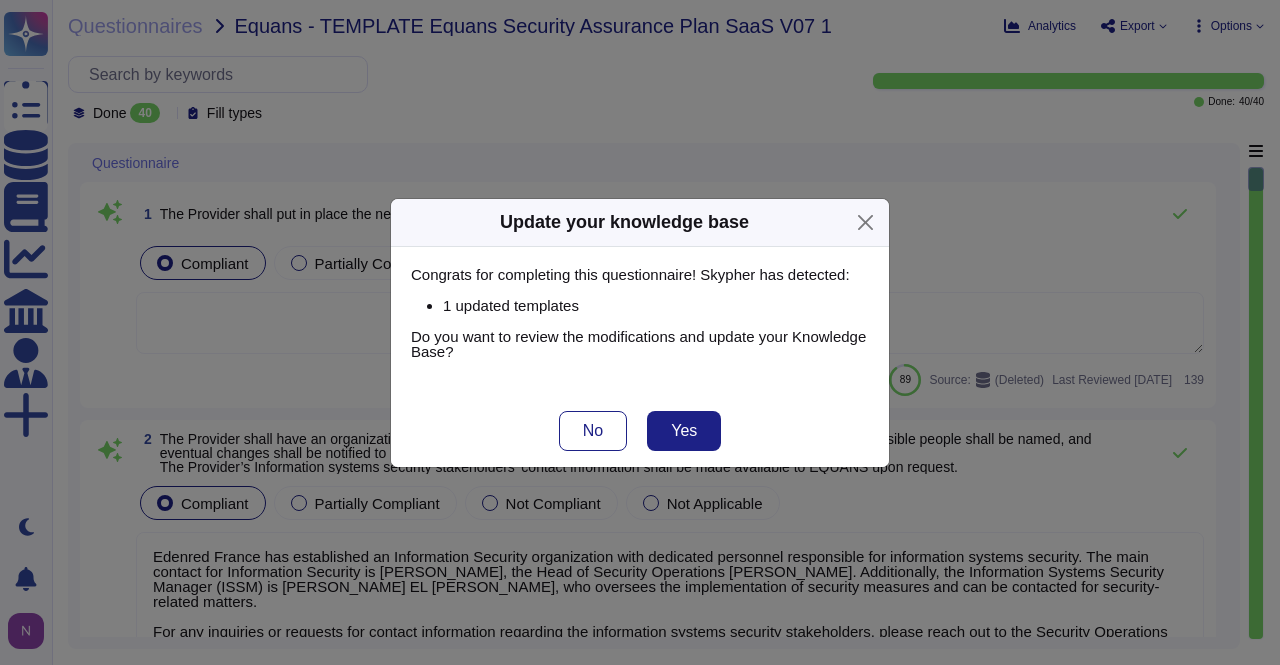 click on "Update your knowledge base Congrats for completing this questionnaire! Skypher has detected: 1   updated templates Do you want to review the modifications and update your Knowledge Base? No Yes" at bounding box center [640, 332] 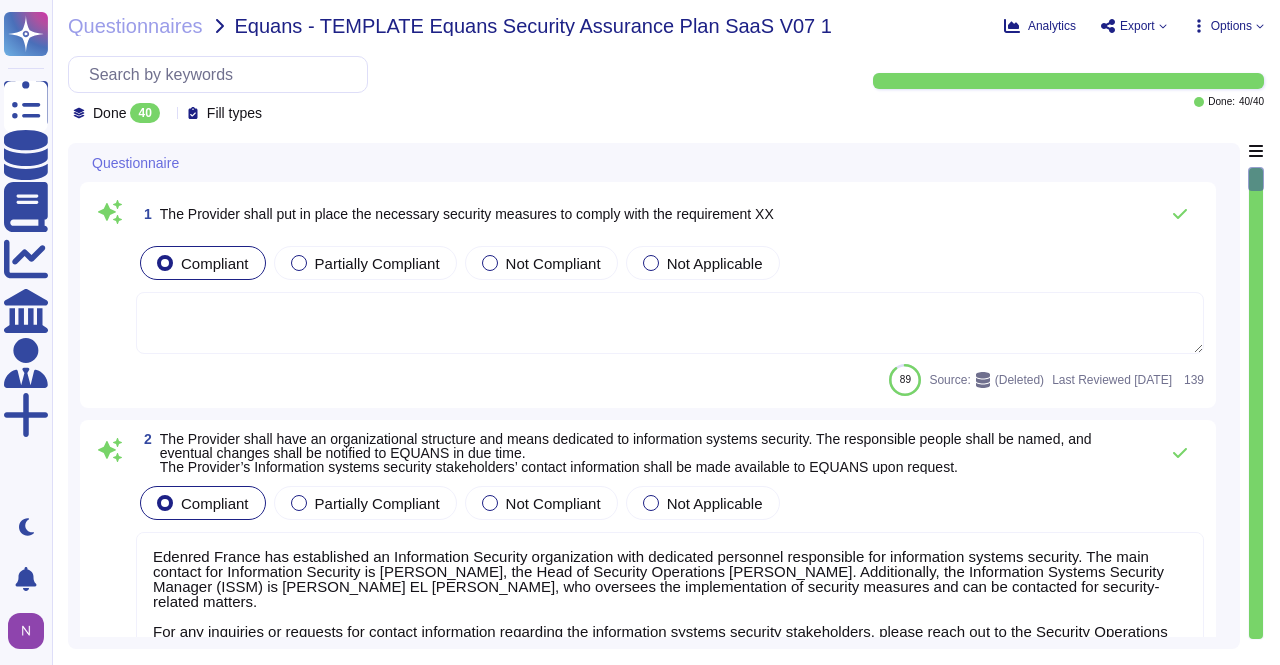 click on "Options" at bounding box center [1231, 26] 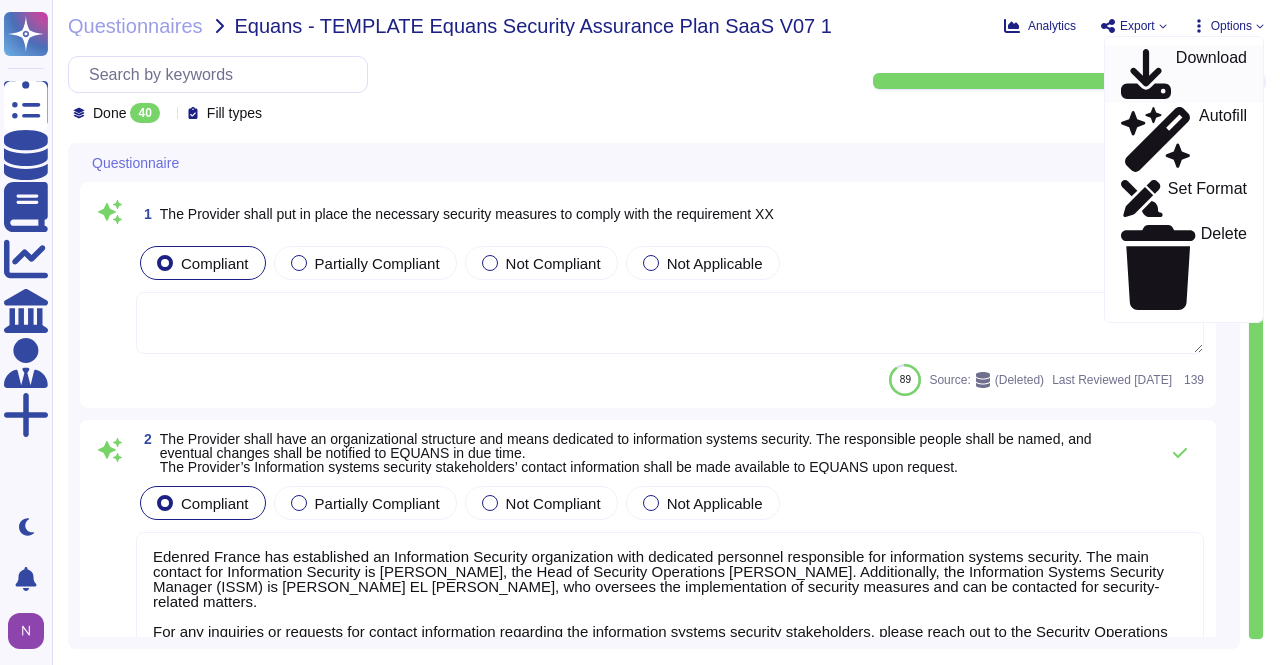 click on "Download" at bounding box center [1211, 74] 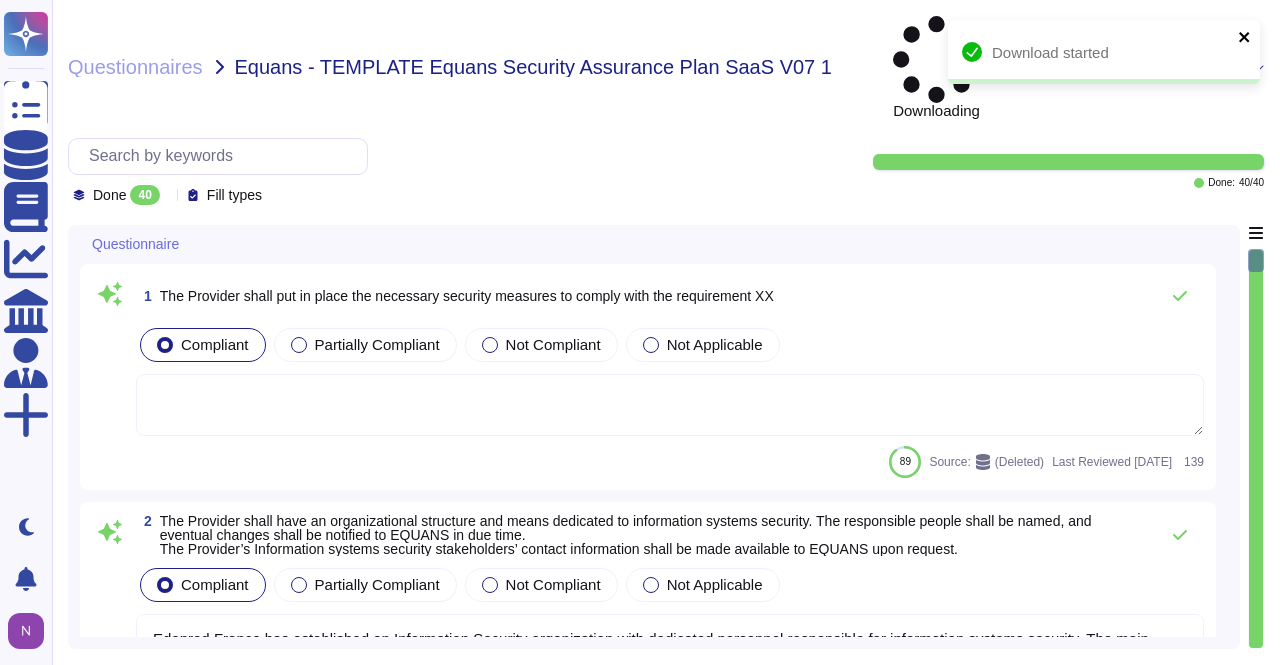 click 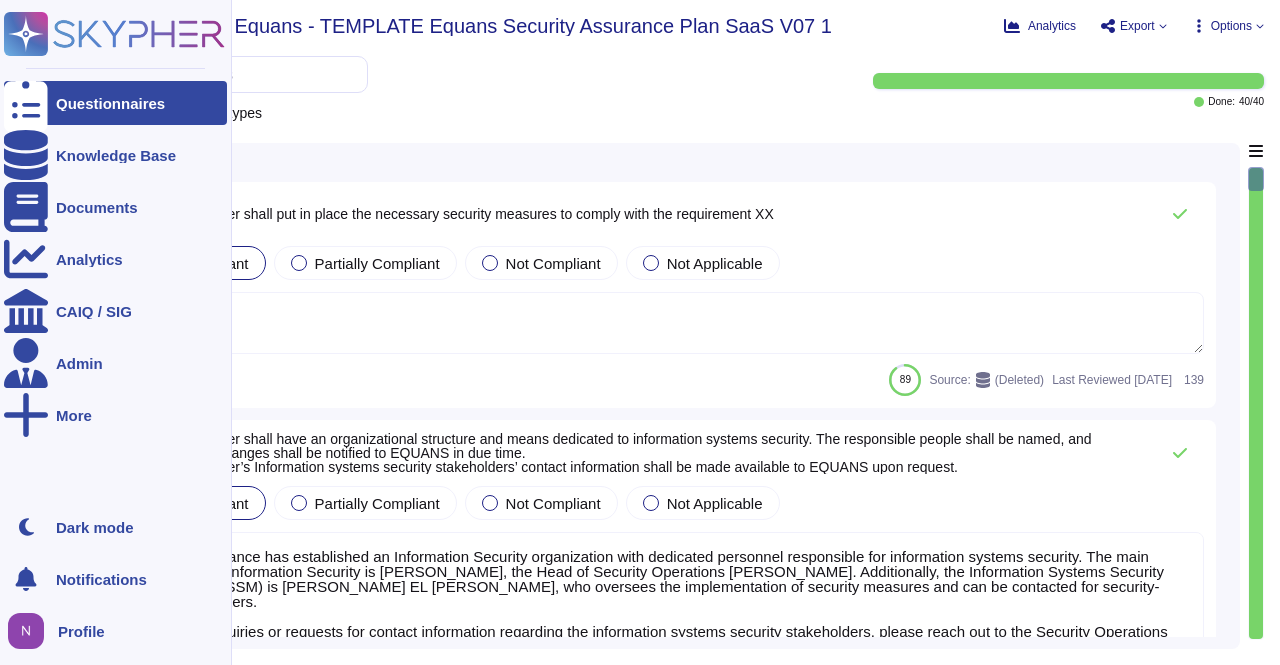 click on "Questionnaires" at bounding box center [110, 103] 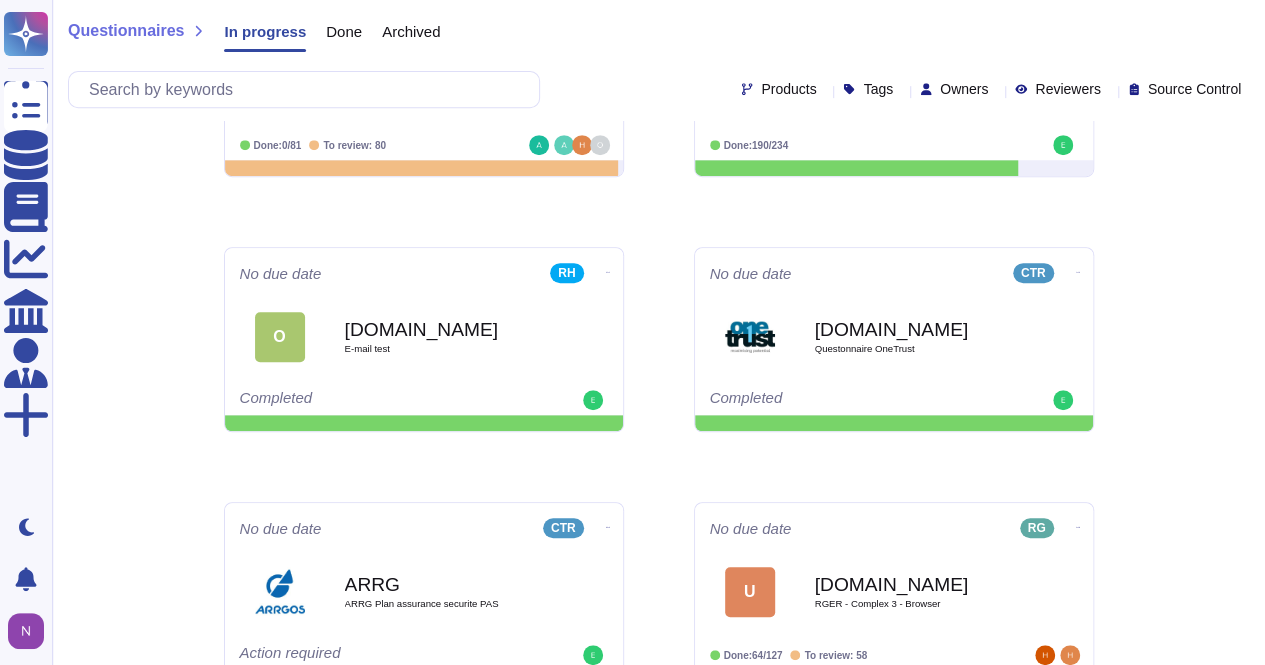 scroll, scrollTop: 403, scrollLeft: 0, axis: vertical 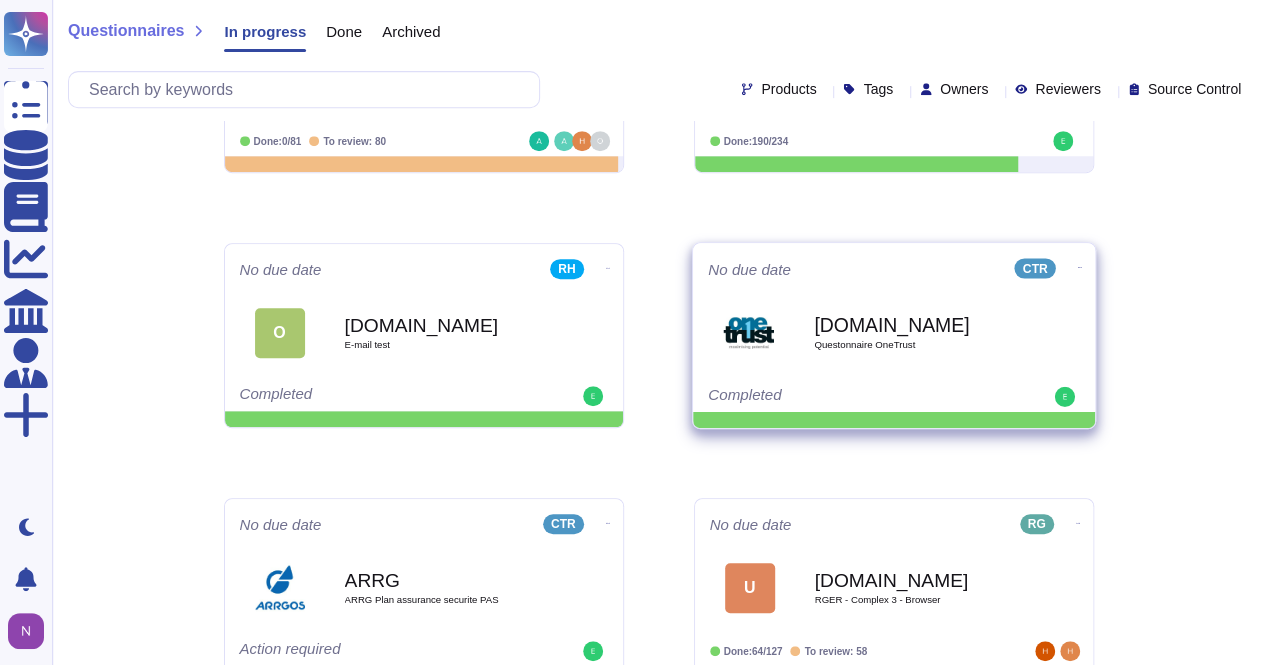 click on "[DOMAIN_NAME]" at bounding box center (915, 324) 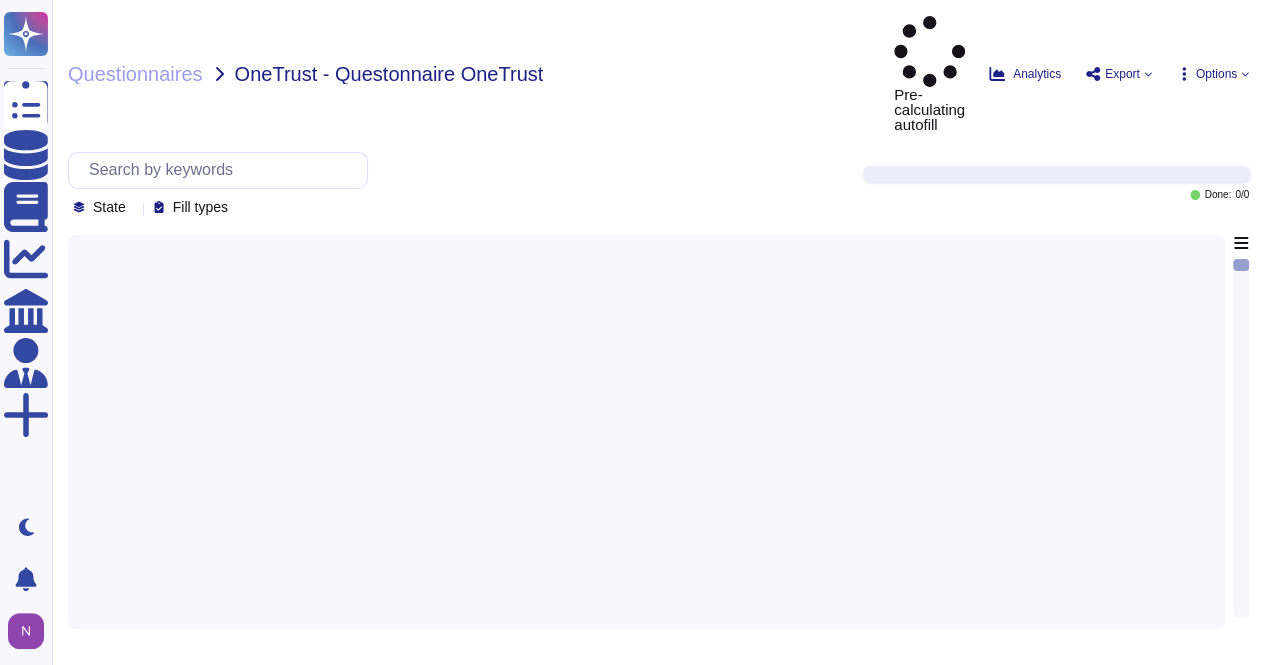 scroll, scrollTop: 0, scrollLeft: 0, axis: both 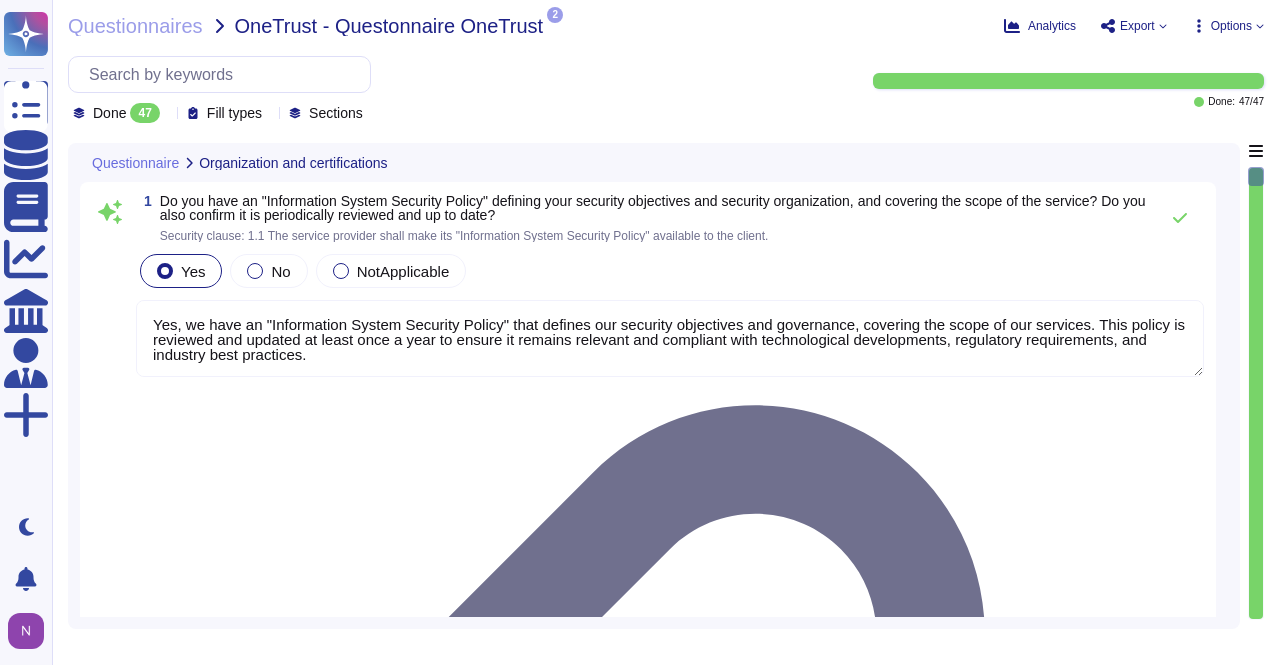 type on "Yes, we have an "Information System Security Policy" that defines our security objectives and governance, covering the scope of our services. This policy is reviewed and updated at least once a year to ensure it remains relevant and compliant with technological developments, regulatory requirements, and industry best practices." 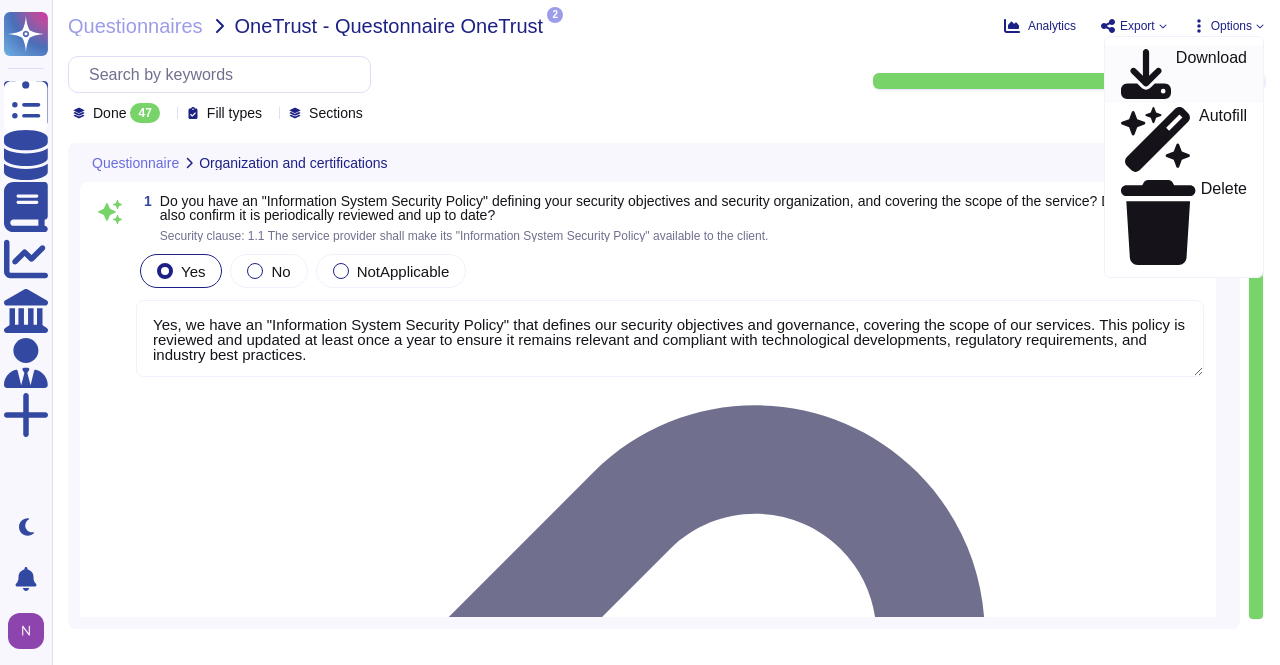 click on "Download" at bounding box center (1211, 74) 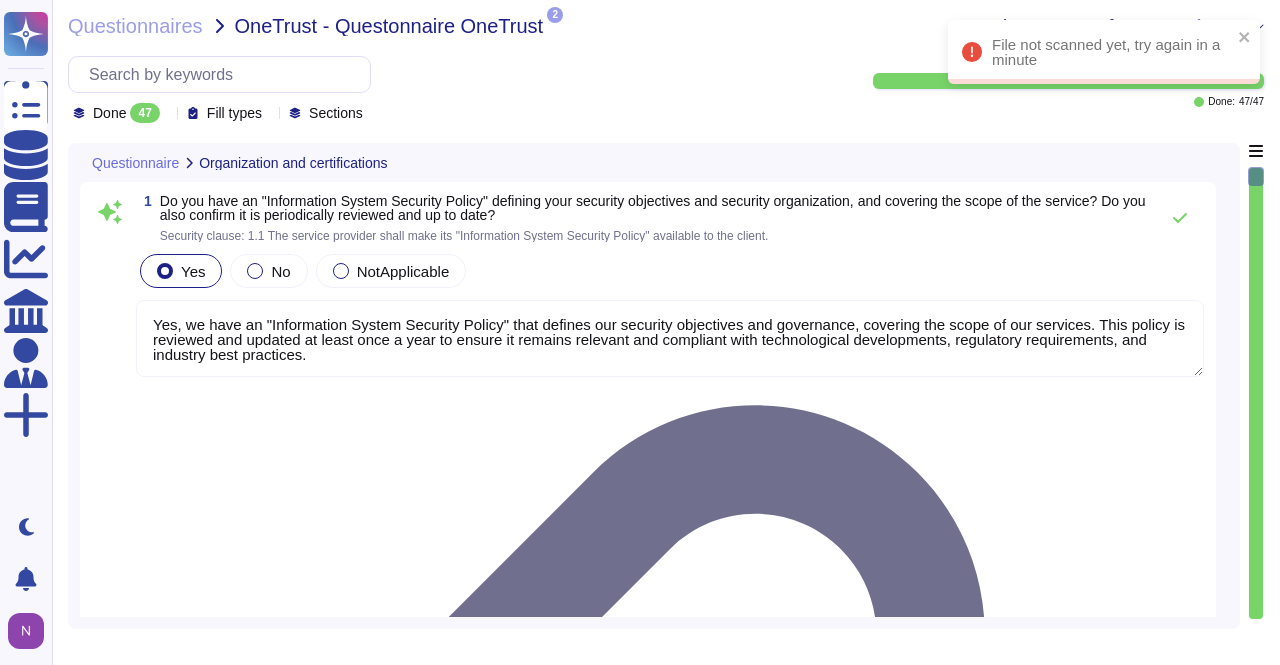 click on "File not scanned yet, try again in a minute" at bounding box center [1104, 52] 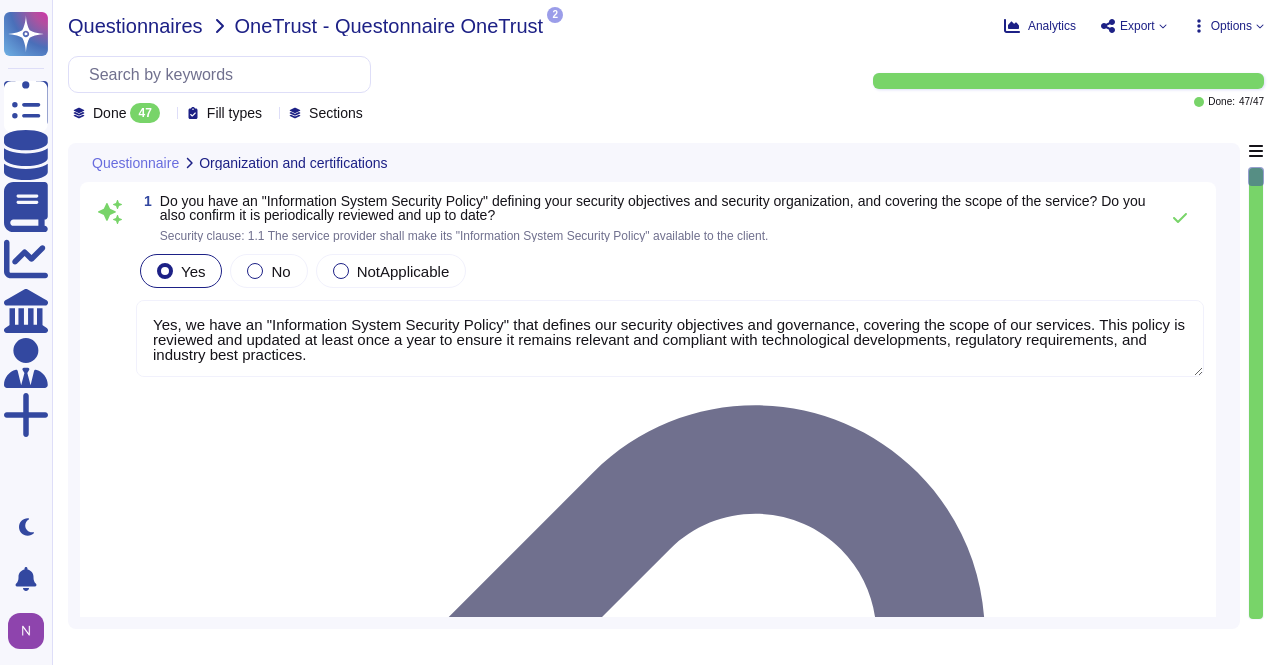 click on "Questionnaires" at bounding box center [135, 26] 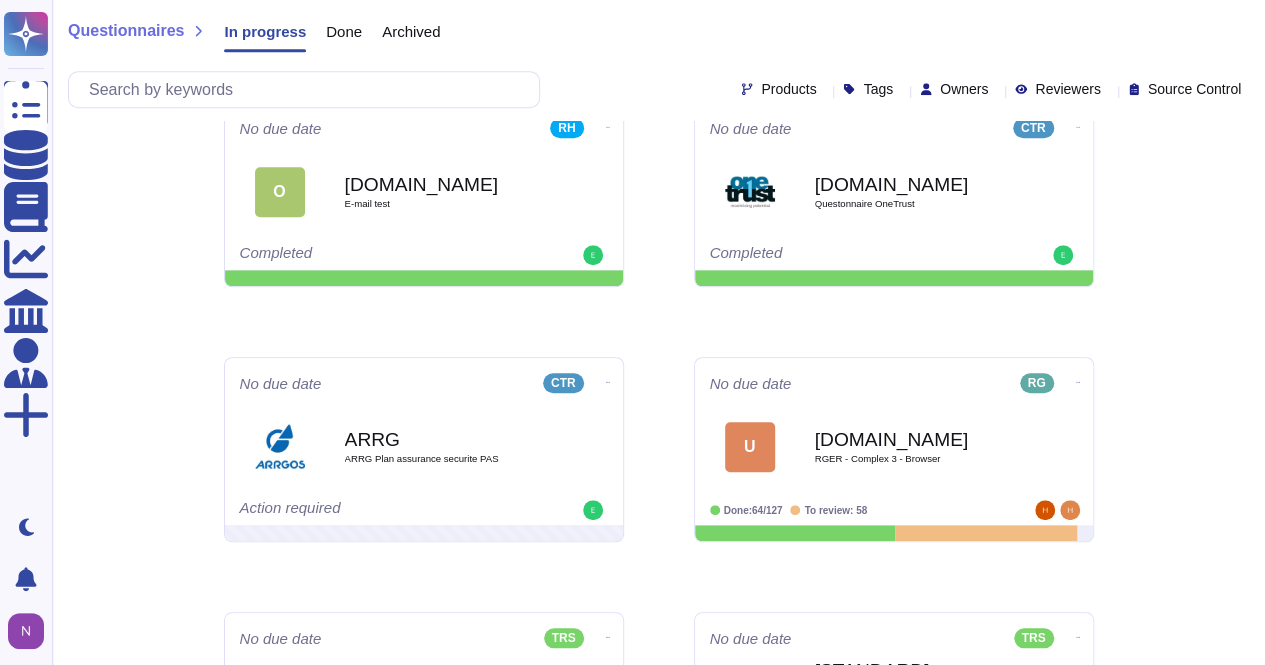 scroll, scrollTop: 450, scrollLeft: 0, axis: vertical 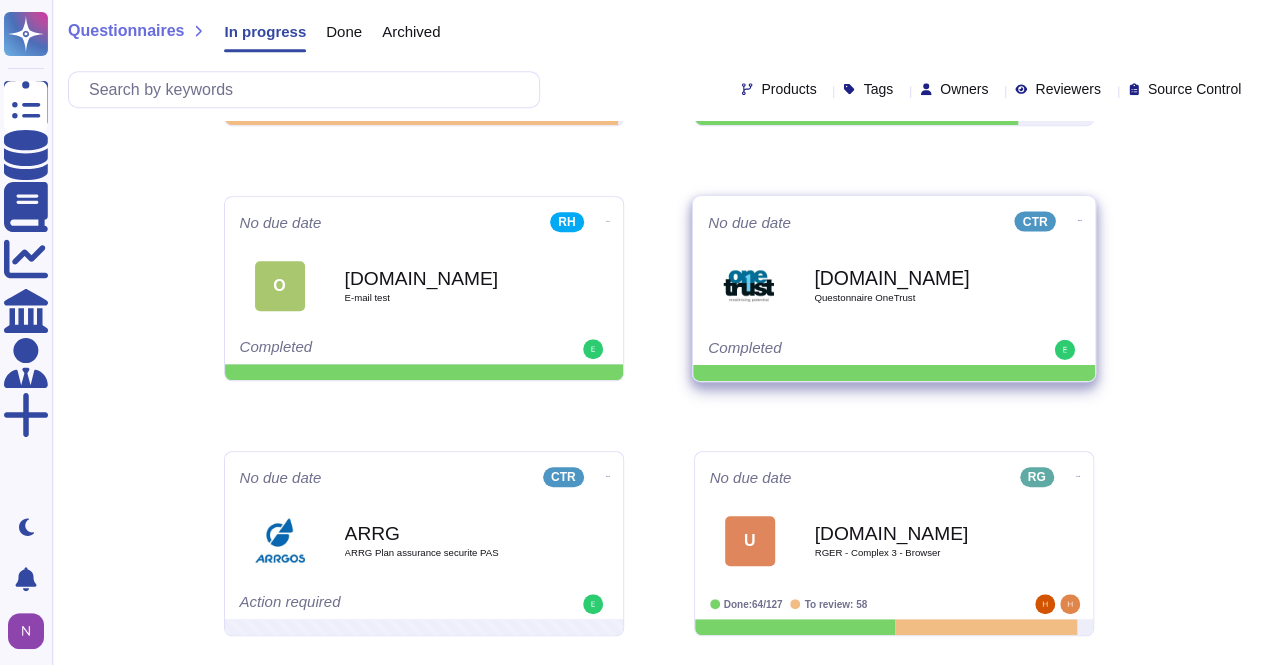 click 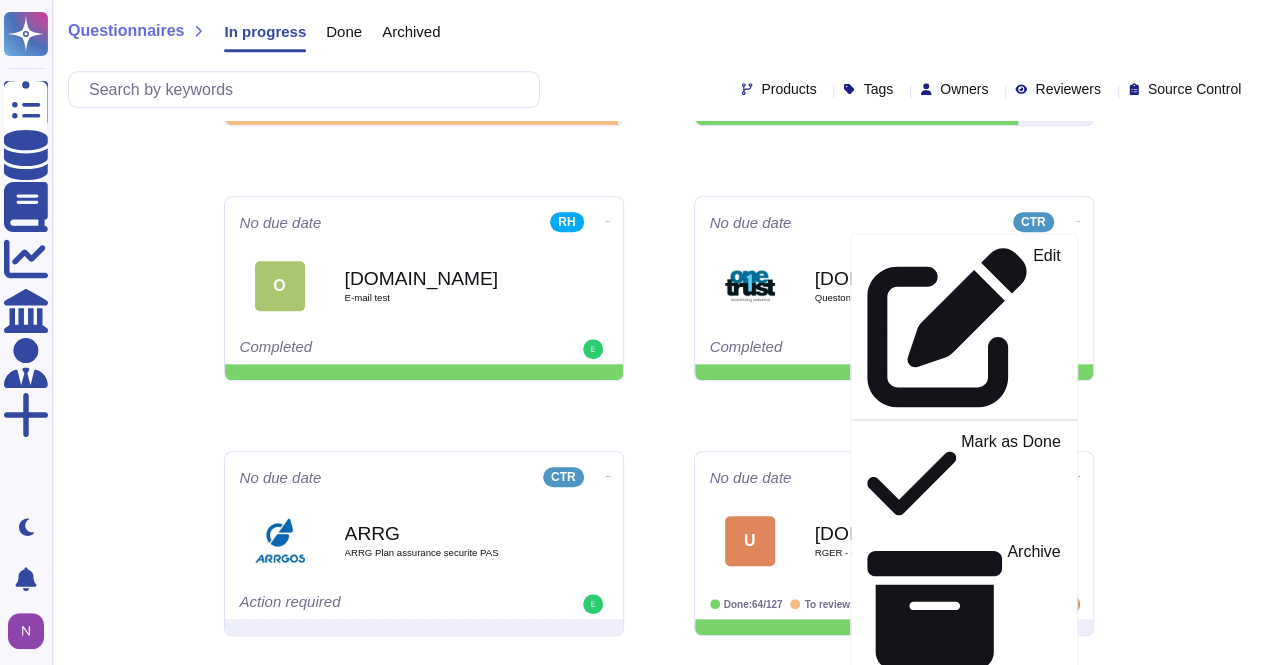 click on "Upload questionnaire(s) No due date CTR C COVEA testing Standard UC COVEA testing Standard UC Done: 0/81 To review: 79  [DATE] RH C COVEA testing Standard UC COVEA testing Standard UC Done: 0/81 To review: 80 No due date V12 AG2R Questionnaire sous traitant V2025 Done: 190/234 No due date RH O [DOMAIN_NAME] E-mail test Completed No due date CTR Edit Mark as Done Archive Analytics Delete Export to Knowledge Base [DOMAIN_NAME] Questonnaire OneTrust Completed No due date CTR ARRG ARRG Plan assurance securite PAS Action required No due date RG U [DOMAIN_NAME] RGER - Complex 3 - Browser  Done: 64/127 To review: 58 No due date TRS [ [STANDARD] [GEOGRAPHIC_DATA] Security Questionnaire  2 [STANDARD] [GEOGRAPHIC_DATA] Security Questionnaire  2 Completed No due date TRS [ [STANDARD] [GEOGRAPHIC_DATA] Security Questionnaire [STANDARD] [GEOGRAPHIC_DATA] Security Questionnaire Done: 0/26 To review: 25 No due date Smarter A AO Monaco SmartER_Nightmare2 Action required No due date E+ TR Equans TEMPLATE Equans Security Assurance Plan SaaS V07 1 Completed No due date Smarter" at bounding box center [659, 1436] 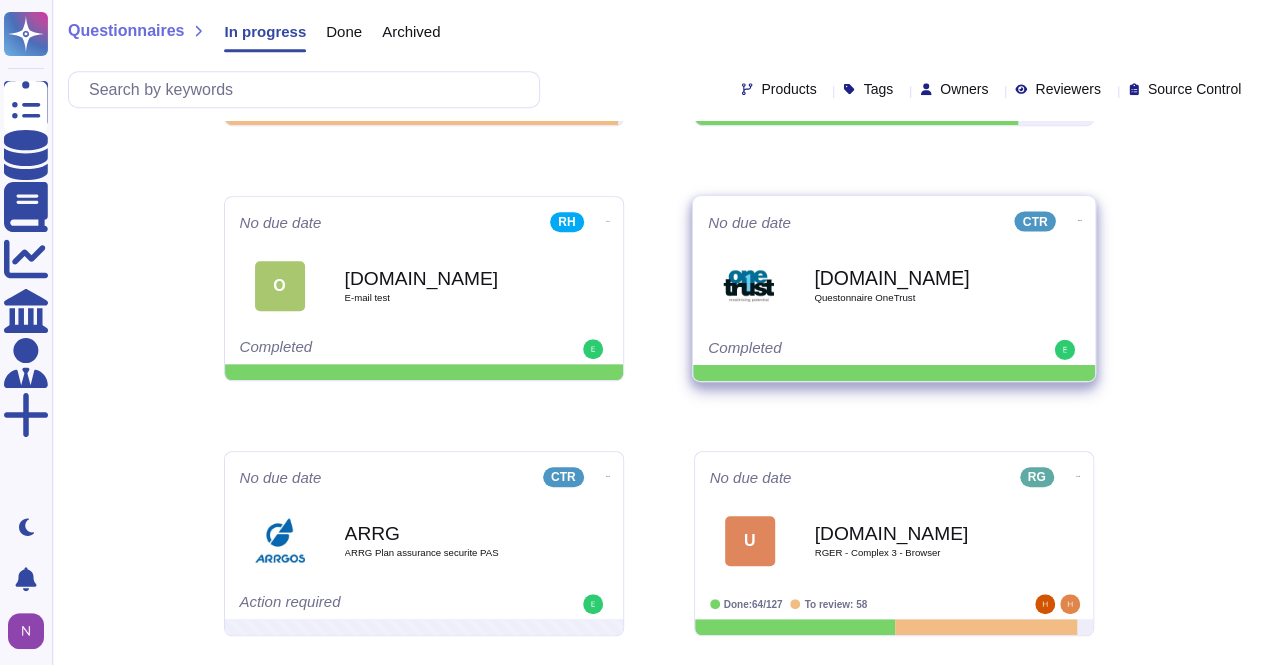 click on "No due date CTR Edit Mark as Done Archive Analytics Delete Export to Knowledge Base" at bounding box center [894, 221] 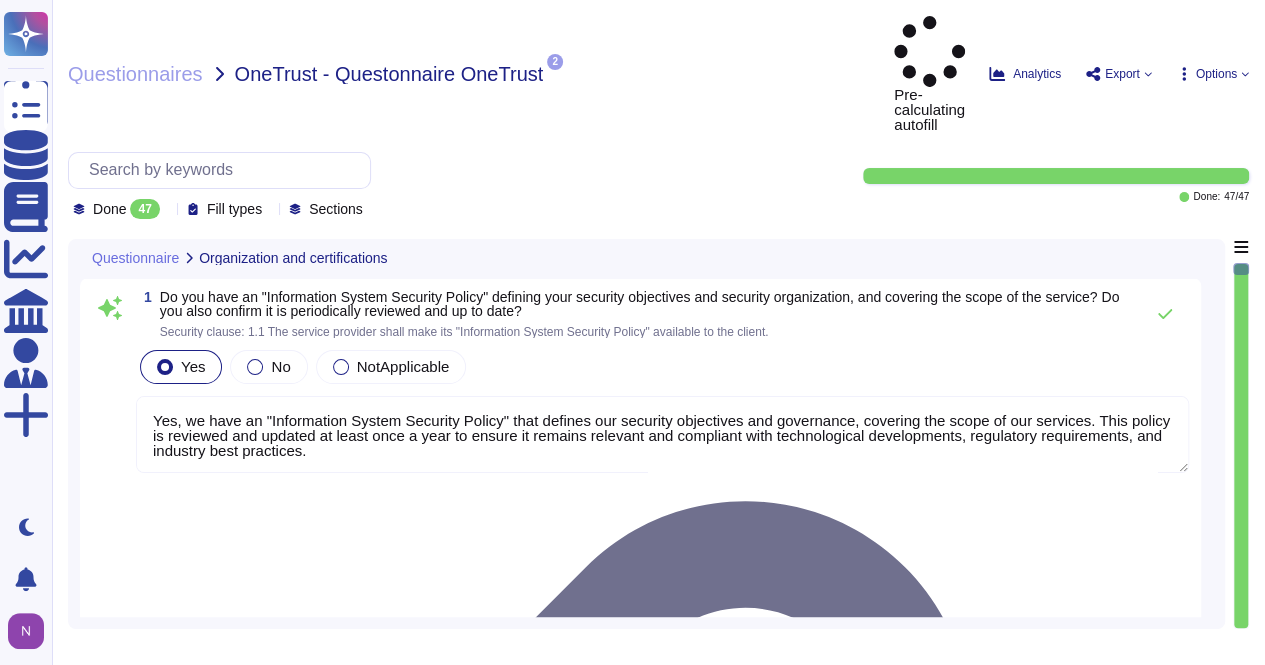 scroll, scrollTop: 0, scrollLeft: 0, axis: both 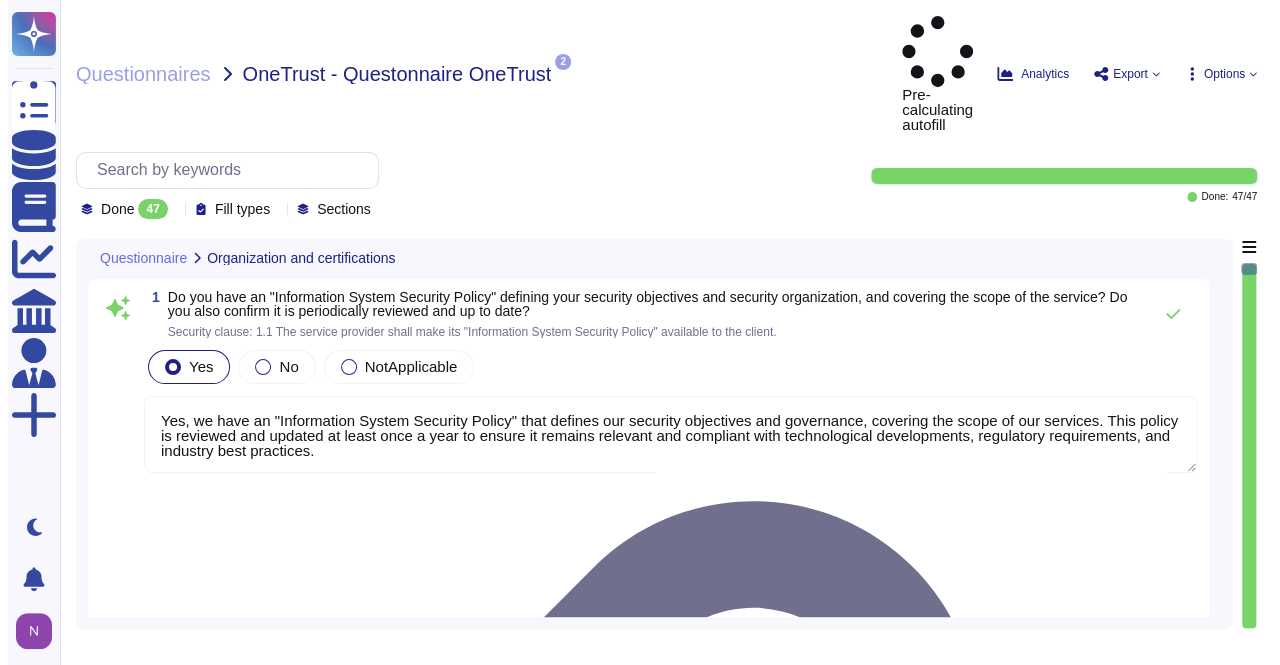 type on "Yes, we have an "Information System Security Policy" that defines our security objectives and governance, covering the scope of our services. This policy is reviewed and updated at least once a year to ensure it remains relevant and compliant with technological developments, regulatory requirements, and industry best practices." 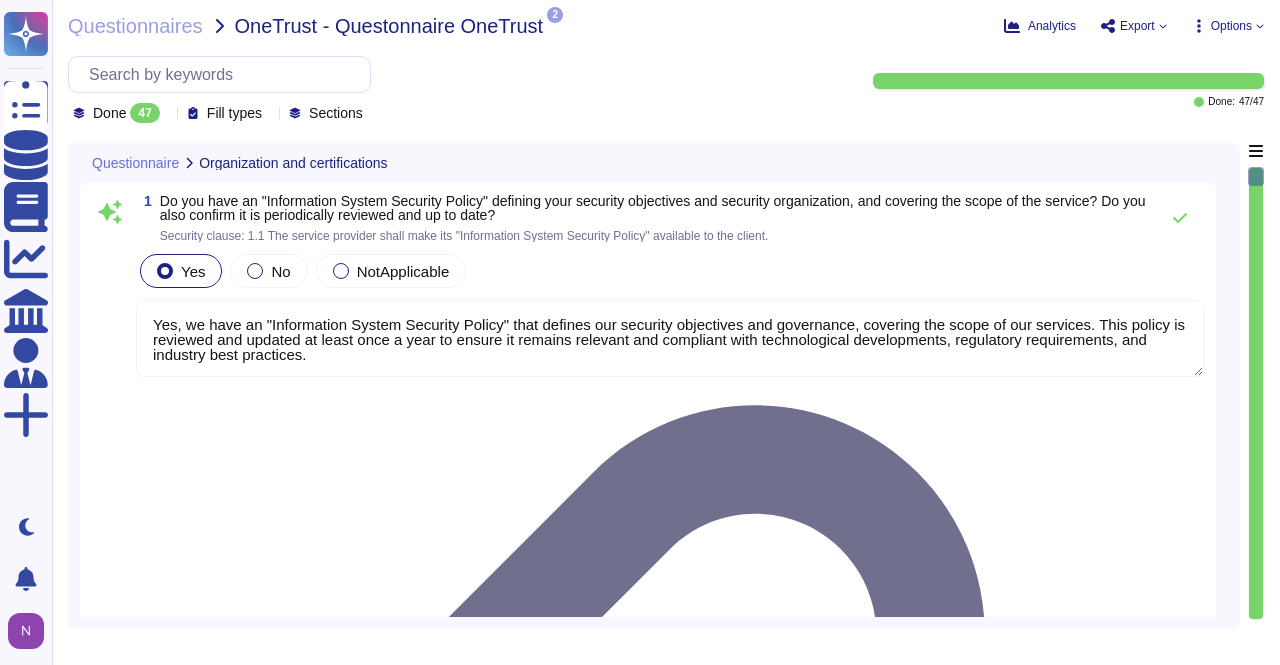 click on "Questionnaires OneTrust - Questonnaire OneTrust 2 pdf SEC-POL-002-Information Security Policy.pdf pdf Certificat_ISO_27001_Microsoft_Azure_20260617.pdf Analytics Export Options Done 47 Fill types Sections Done: 47 / 47 Questionnaire Organization and certifications 1 Do you have an "Information System Security Policy" defining your security objectives and security organization, and covering the scope of the service? Do you also confirm it is periodically reviewed and up to date? Security clause: 1.1 The service provider shall make its "Information System Security Policy" available to the client. Yes No NotApplicable Yes, we have an "Information System Security Policy" that defines our security objectives and governance, covering the scope of our services. This policy is reviewed and updated at least once a year to ensure it remains relevant and compliant with technological developments, regulatory requirements, and industry best practices. SEC-POL-002-Information Security Policy.pdf Remove document 90 2 86 3" at bounding box center [666, 332] 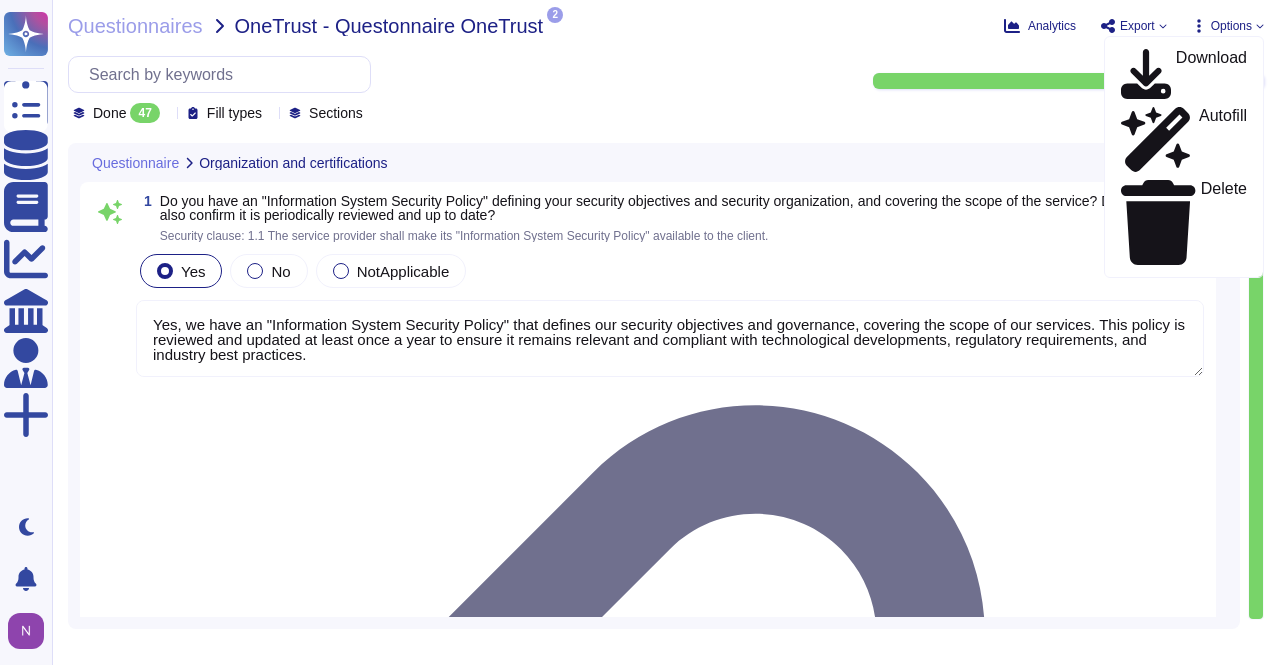 click on "Options" at bounding box center [1227, 26] 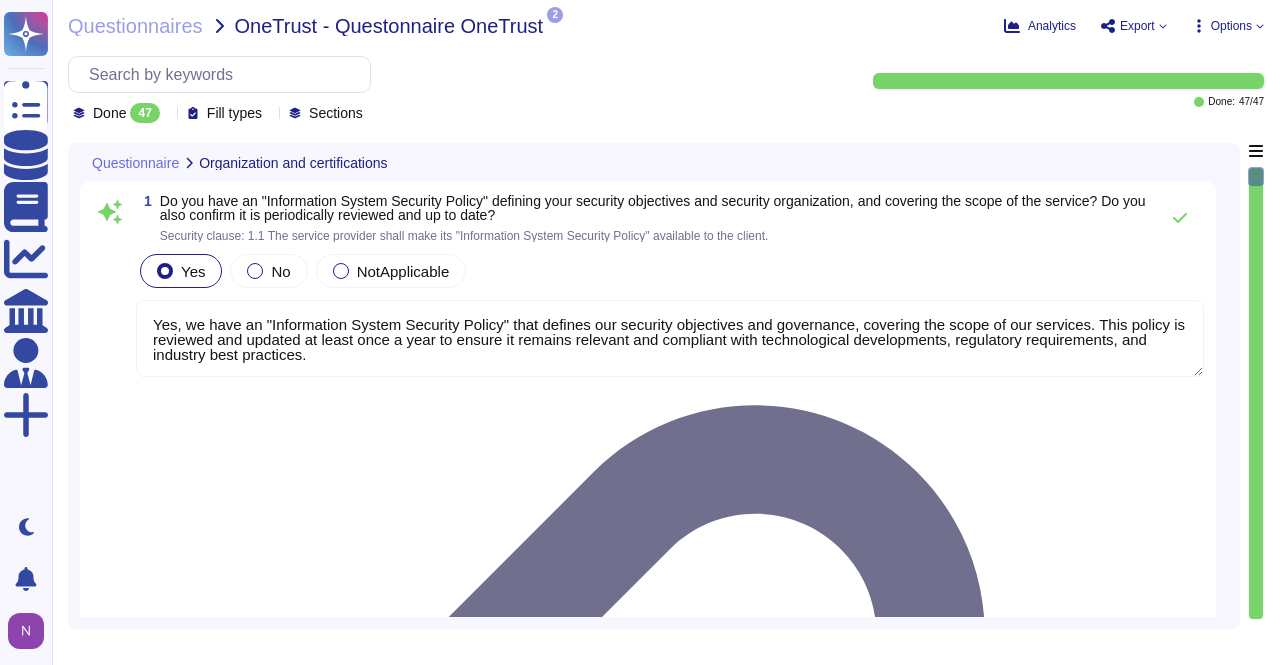click on "Export" at bounding box center [1133, 26] 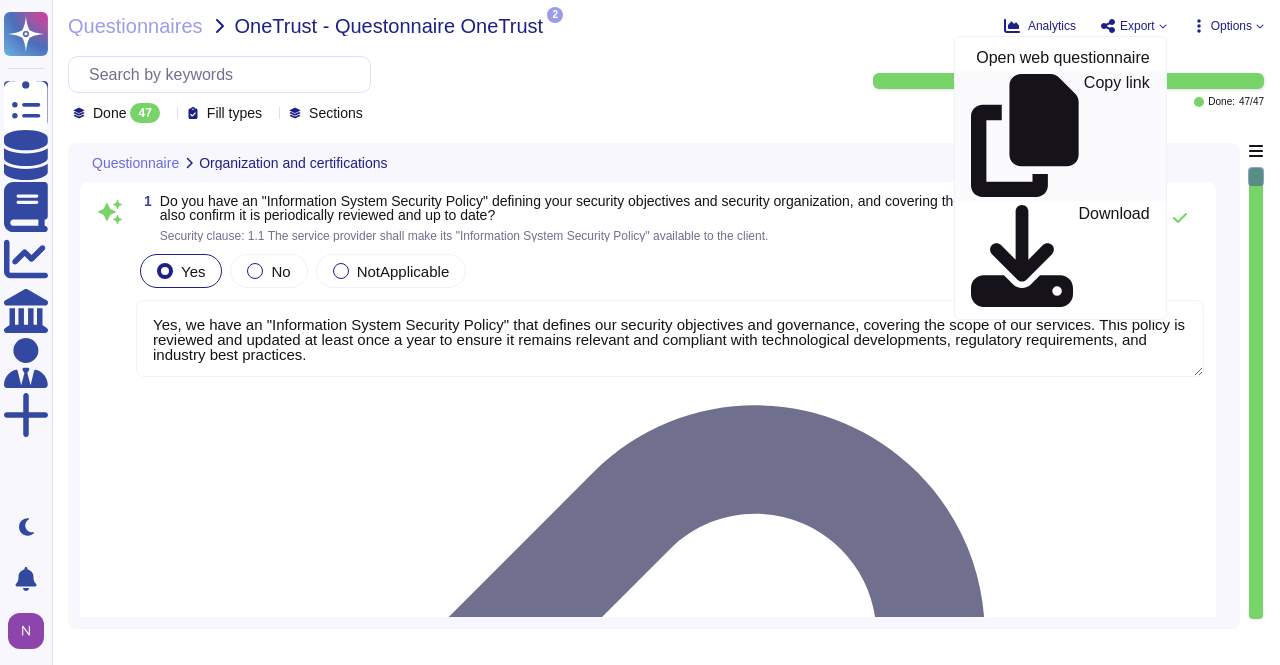 click on "Copy link" at bounding box center [1117, 136] 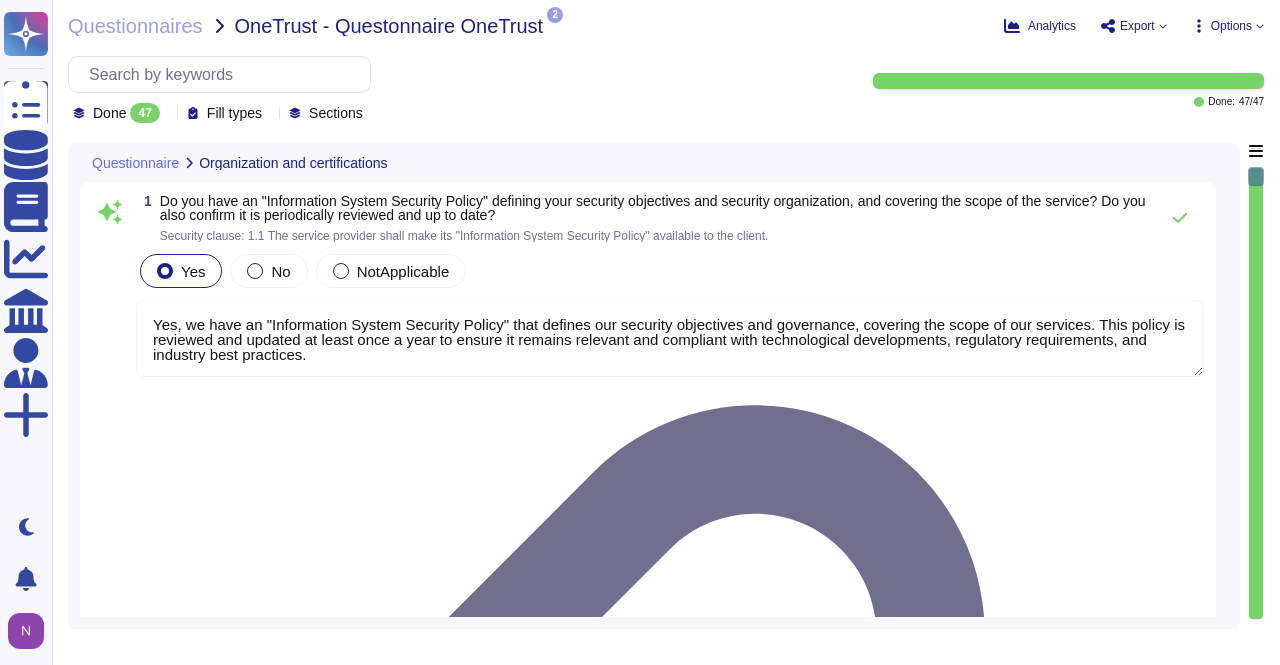 click on "Done" at bounding box center (109, 113) 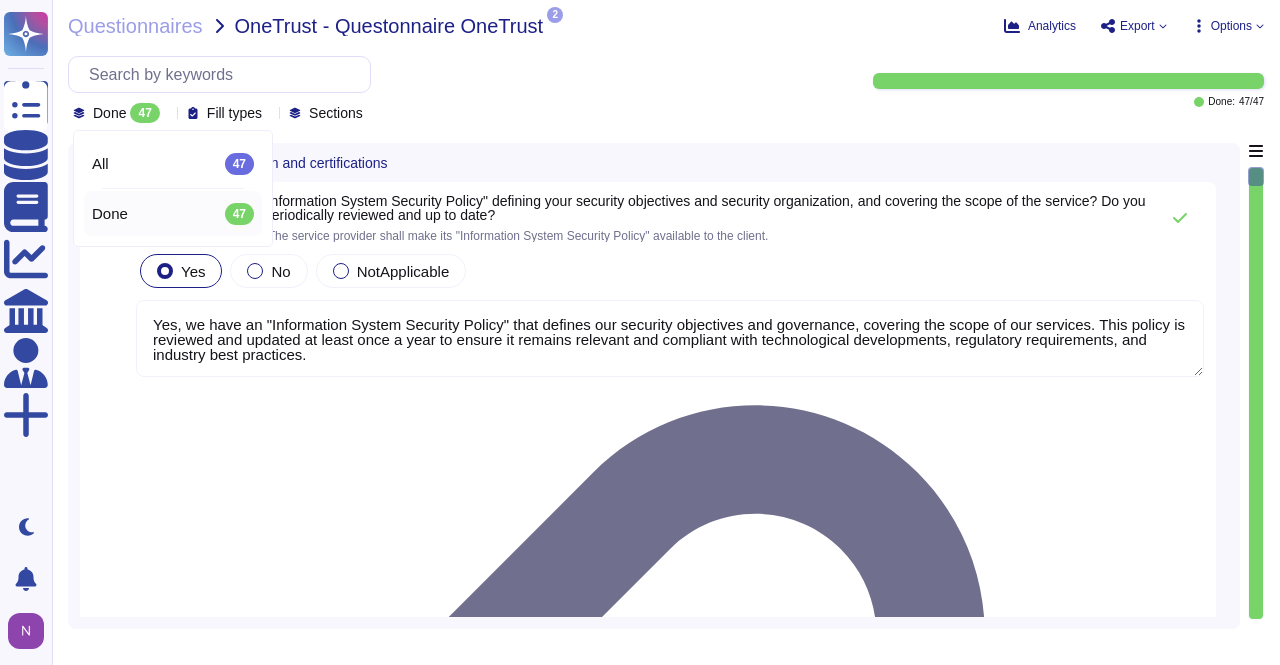 click on "Done" at bounding box center [109, 113] 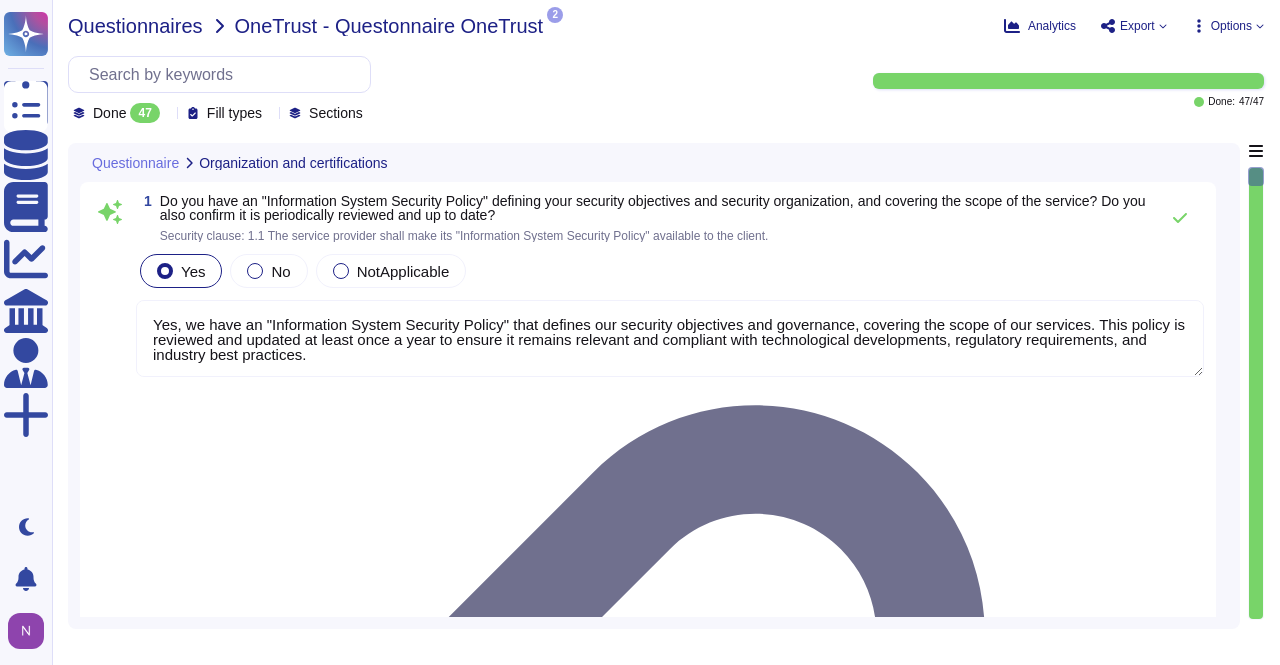 click on "Questionnaires" at bounding box center (135, 26) 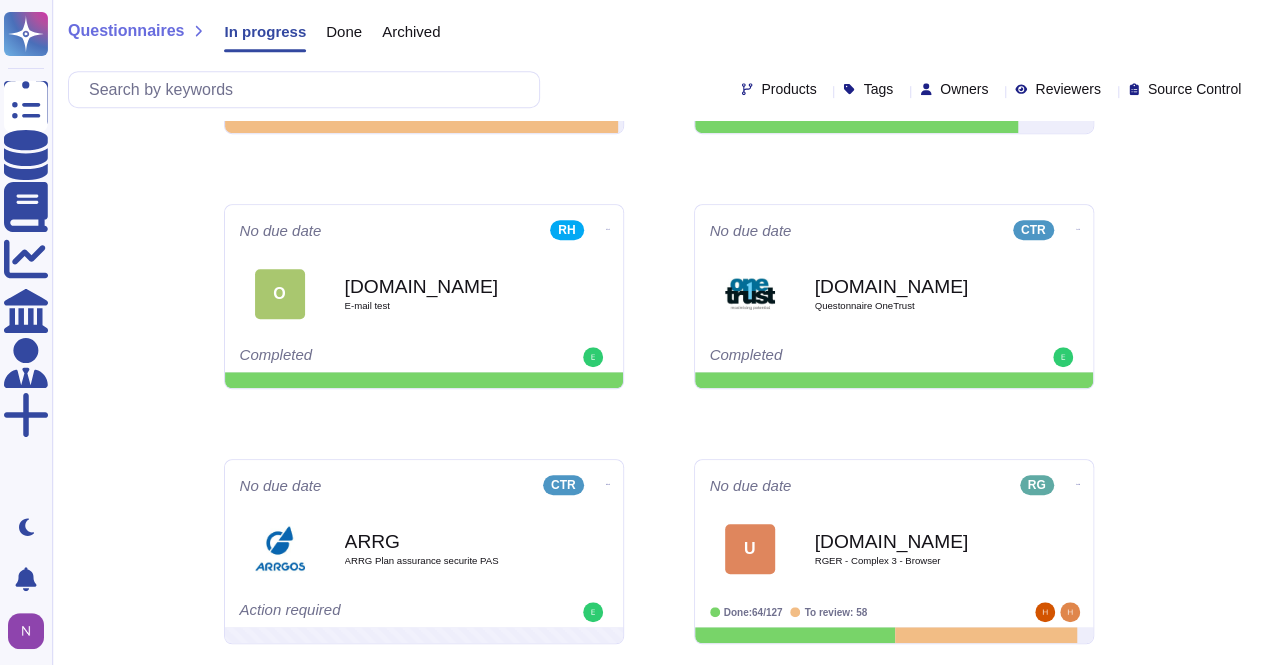 scroll, scrollTop: 443, scrollLeft: 0, axis: vertical 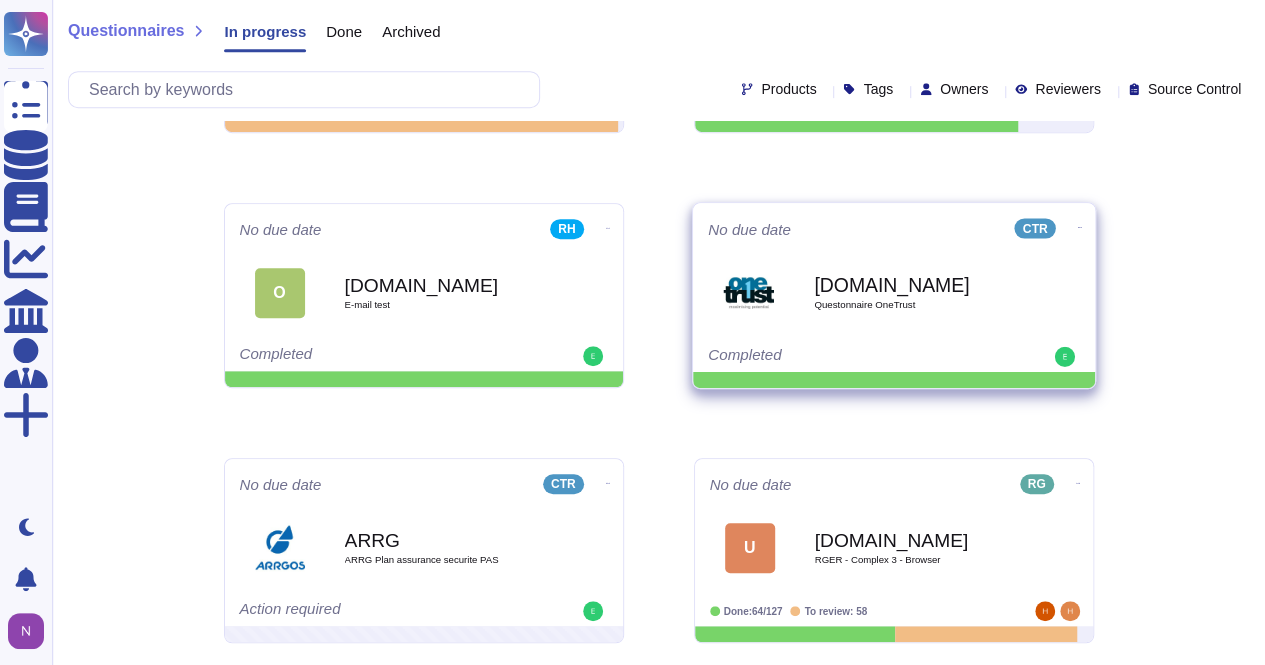click on "[DOMAIN_NAME] Questonnaire OneTrust" at bounding box center (915, 292) 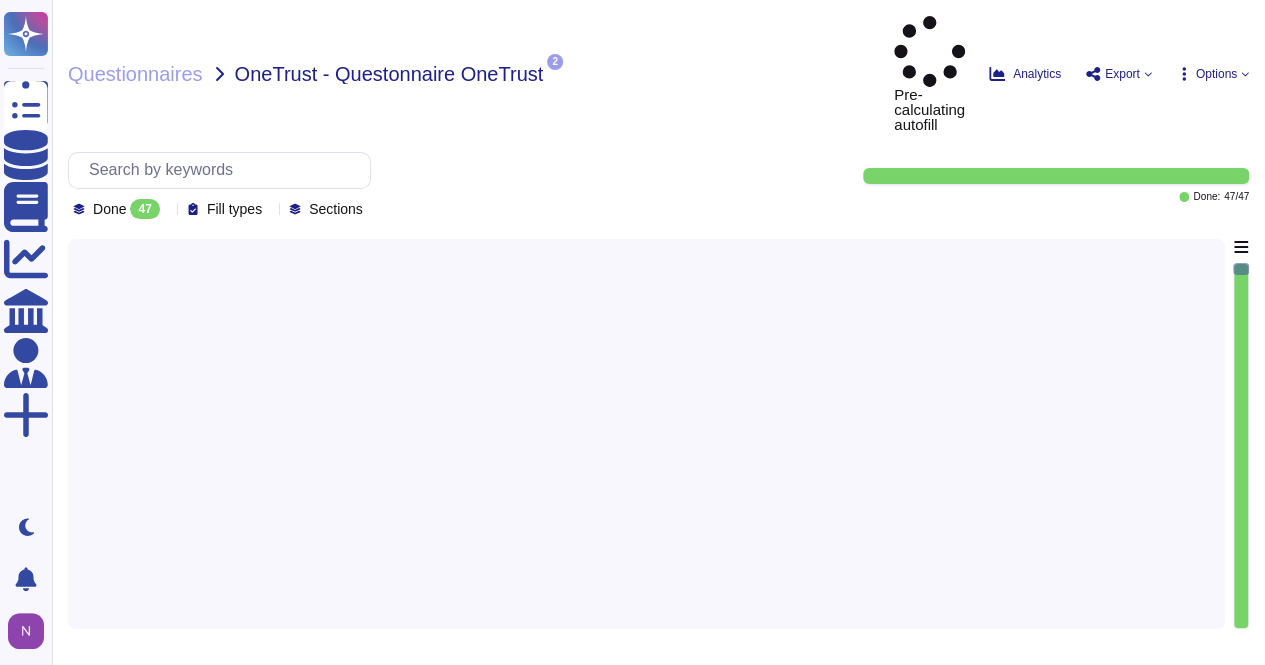 scroll, scrollTop: 0, scrollLeft: 0, axis: both 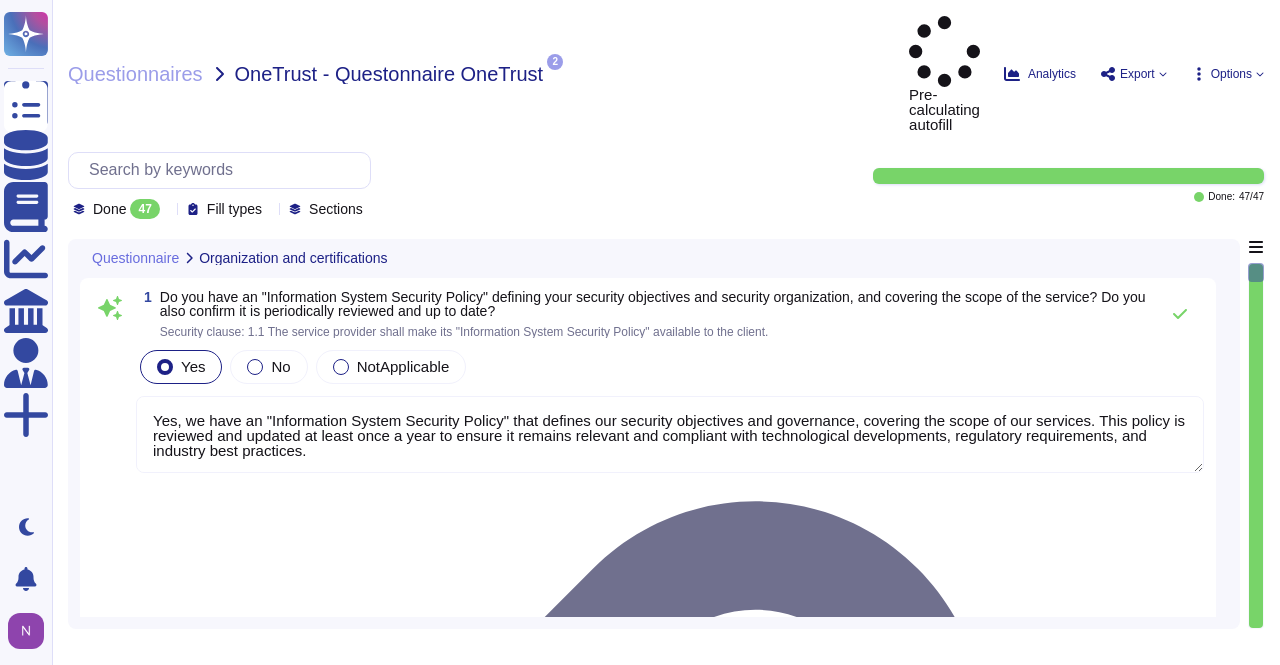 type on "Yes, we have an "Information System Security Policy" that defines our security objectives and governance, covering the scope of our services. This policy is reviewed and updated at least once a year to ensure it remains relevant and compliant with technological developments, regulatory requirements, and industry best practices." 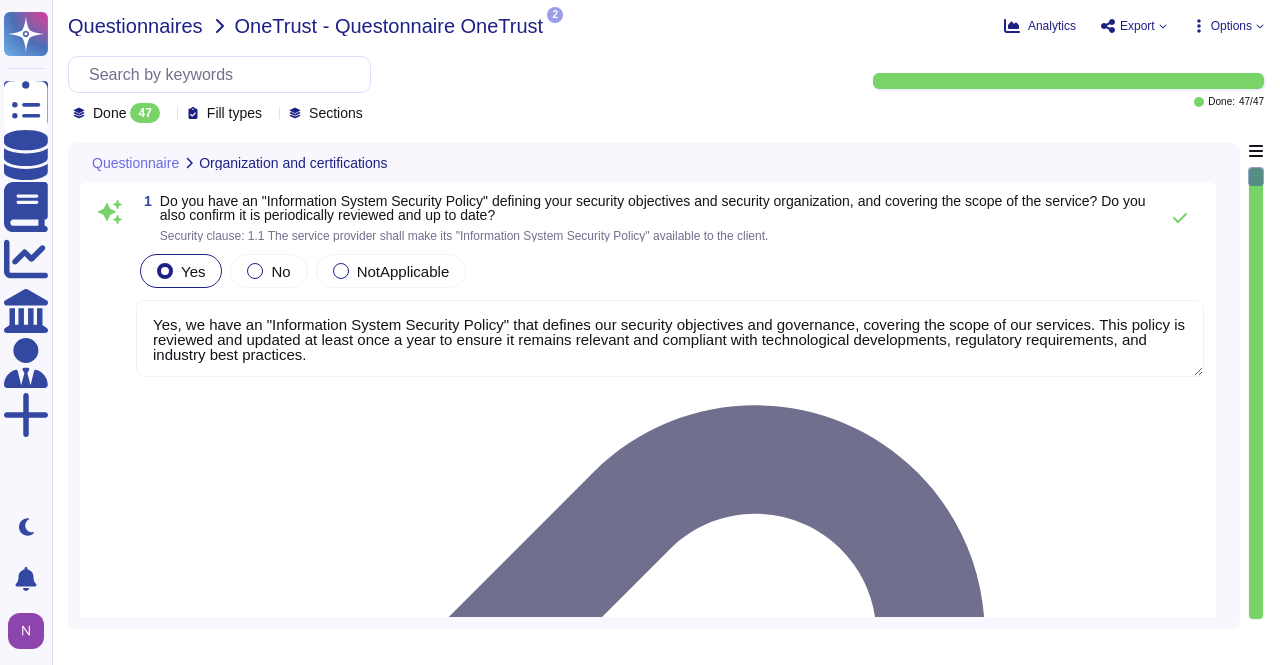 click on "Questionnaires" at bounding box center [135, 26] 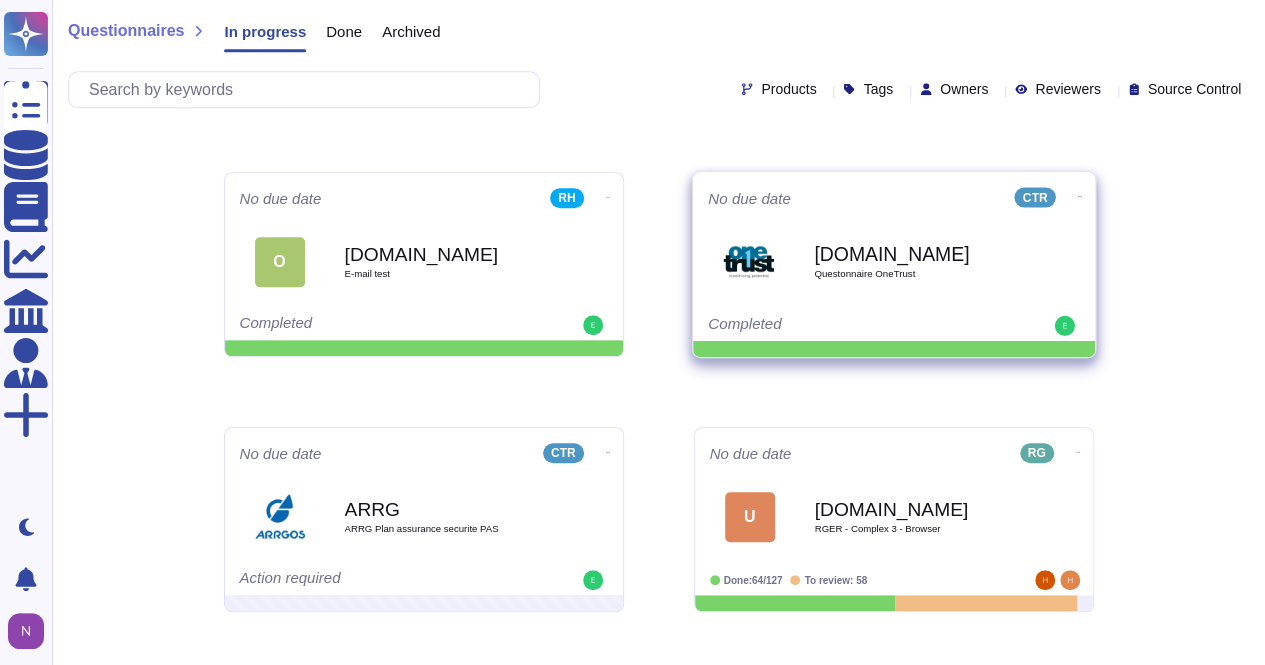 scroll, scrollTop: 472, scrollLeft: 0, axis: vertical 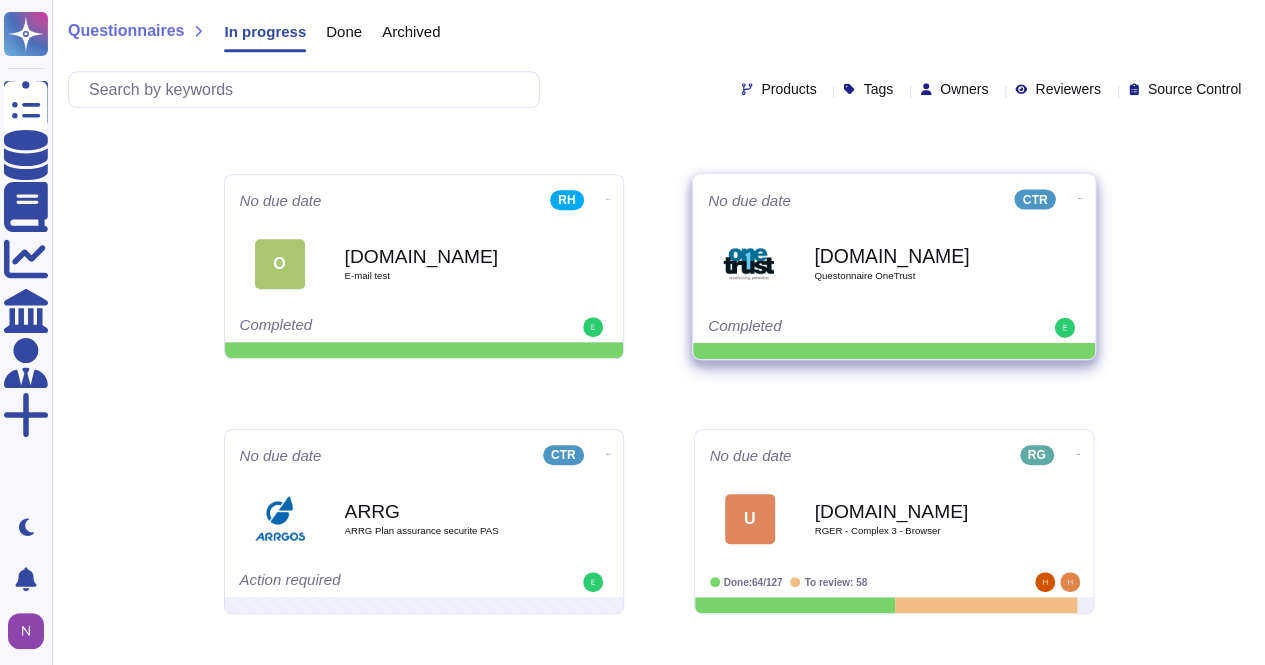 click 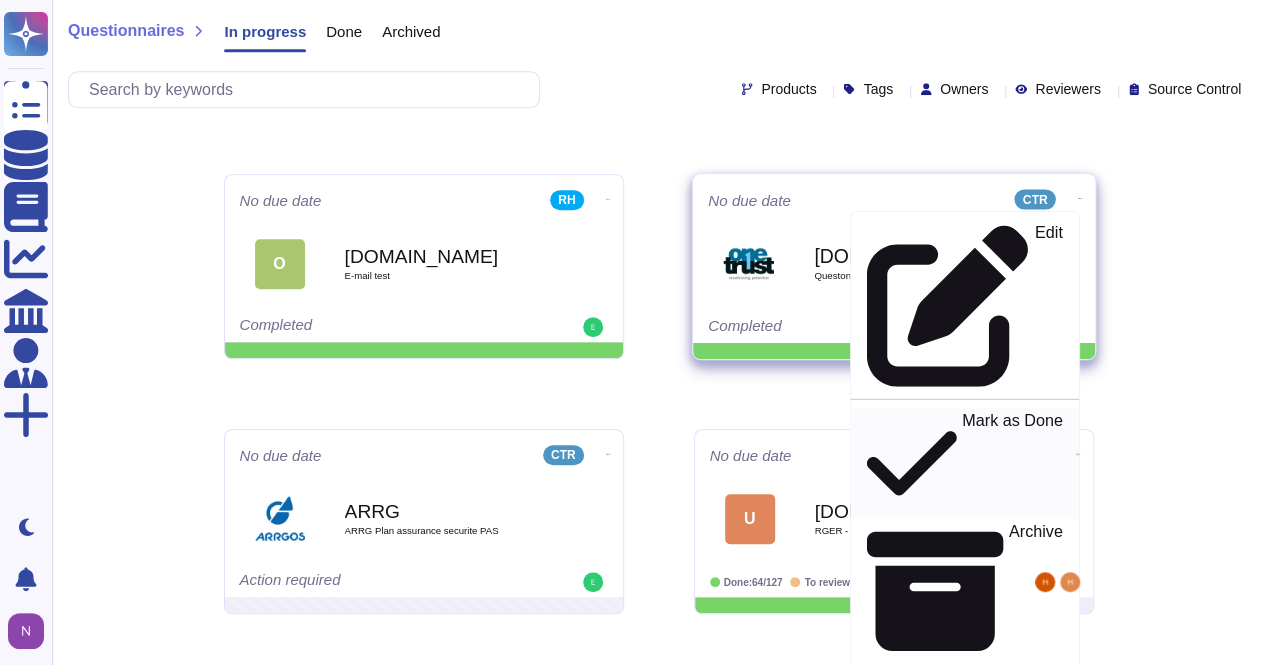 click on "Mark as Done" at bounding box center [1012, 464] 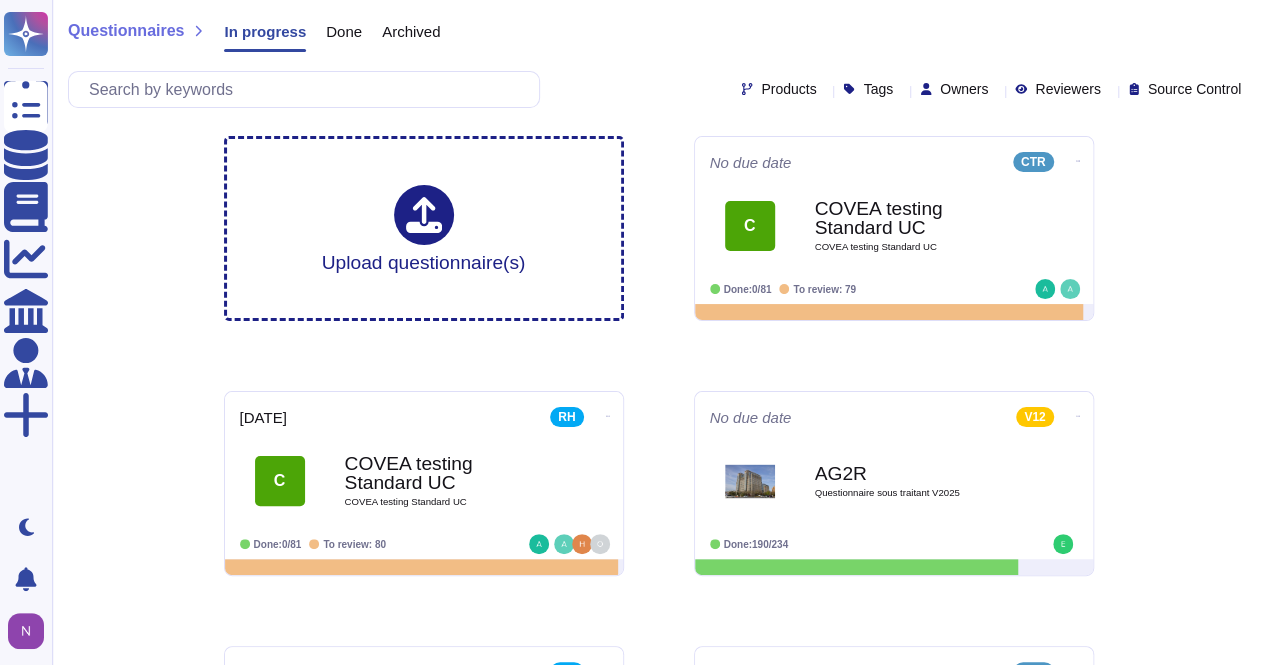 click on "Done" at bounding box center (344, 31) 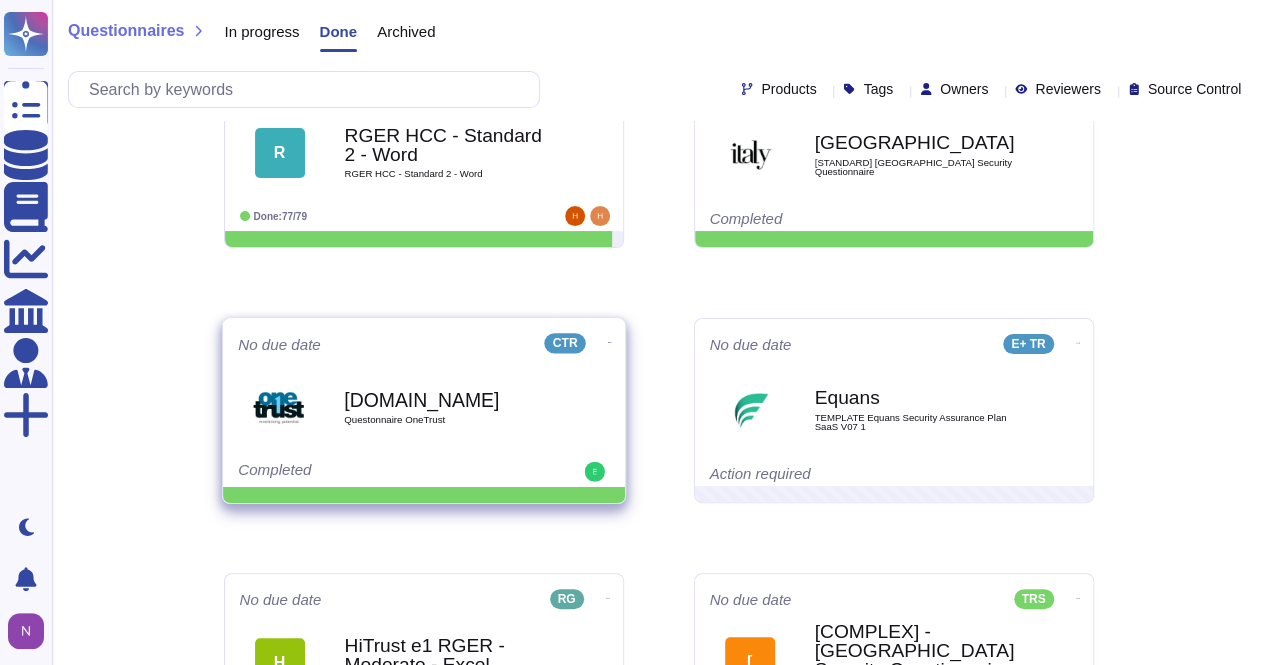 scroll, scrollTop: 84, scrollLeft: 0, axis: vertical 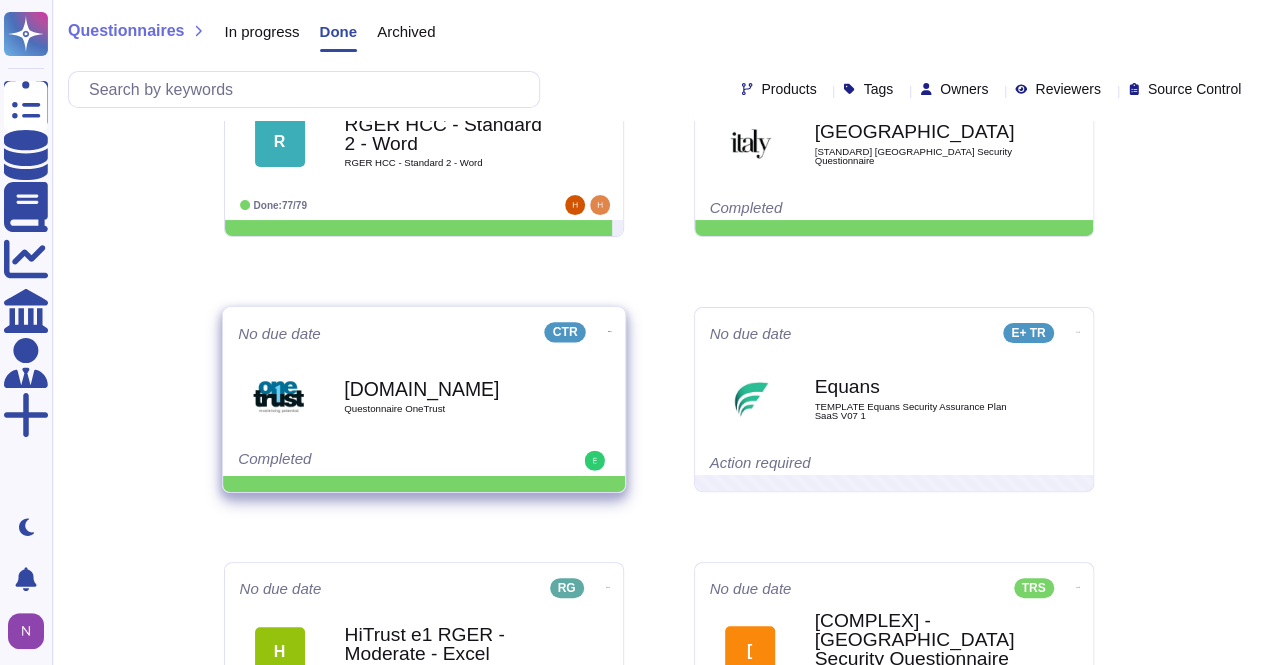 click at bounding box center [608, 75] 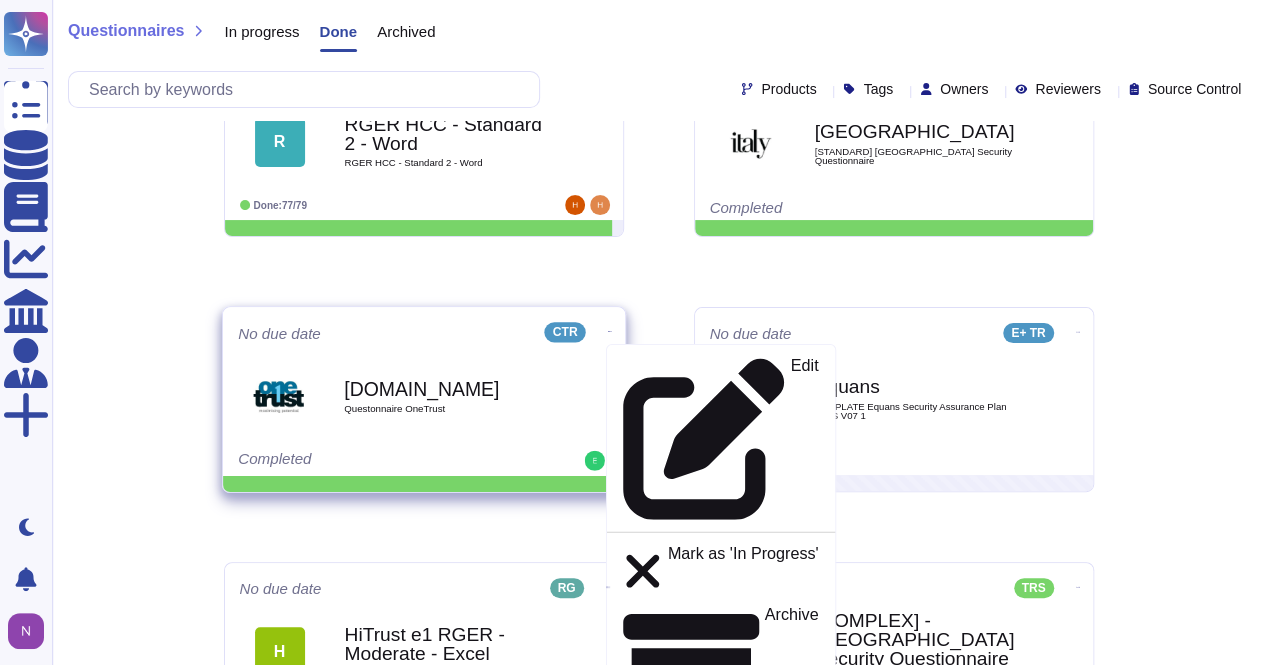 click on "[DOMAIN_NAME]" at bounding box center [445, 388] 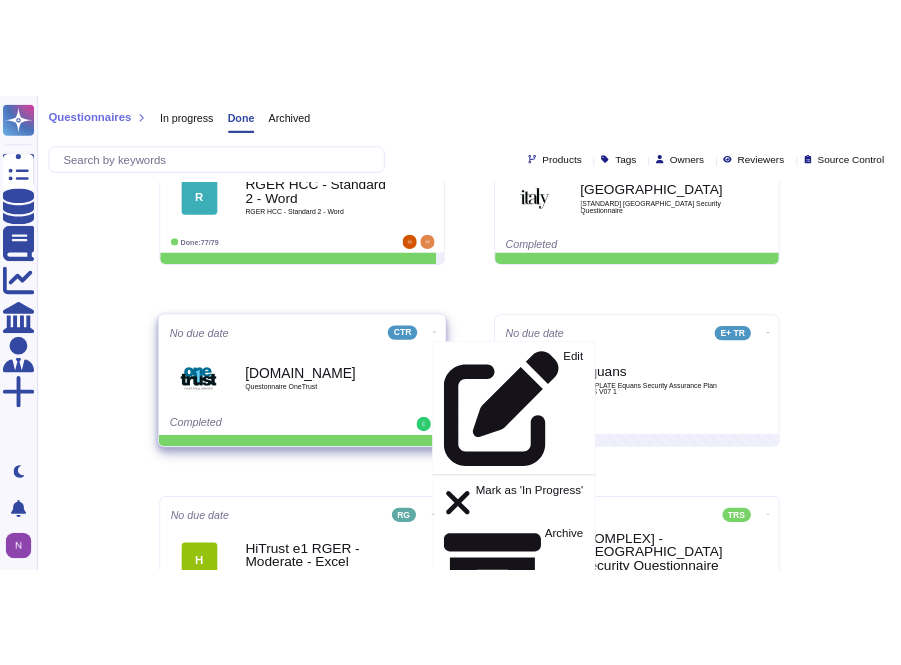 scroll, scrollTop: 0, scrollLeft: 0, axis: both 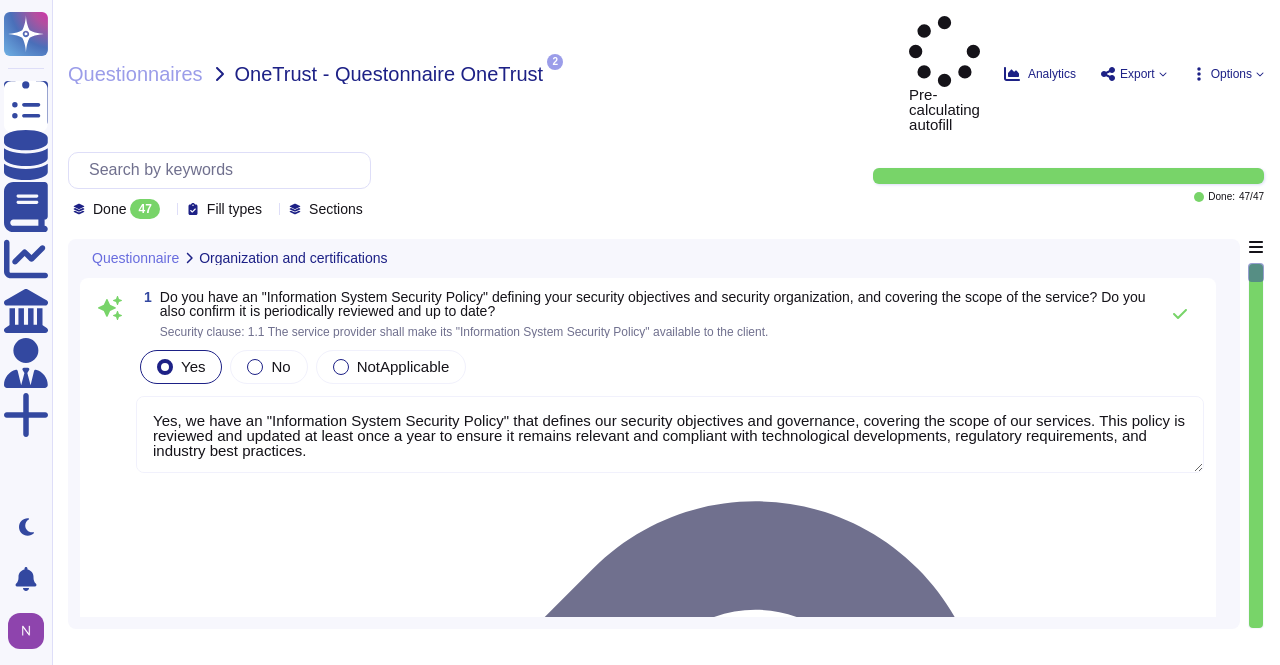 type on "Yes, we have an "Information System Security Policy" that defines our security objectives and governance, covering the scope of our services. This policy is reviewed and updated at least once a year to ensure it remains relevant and compliant with technological developments, regulatory requirements, and industry best practices." 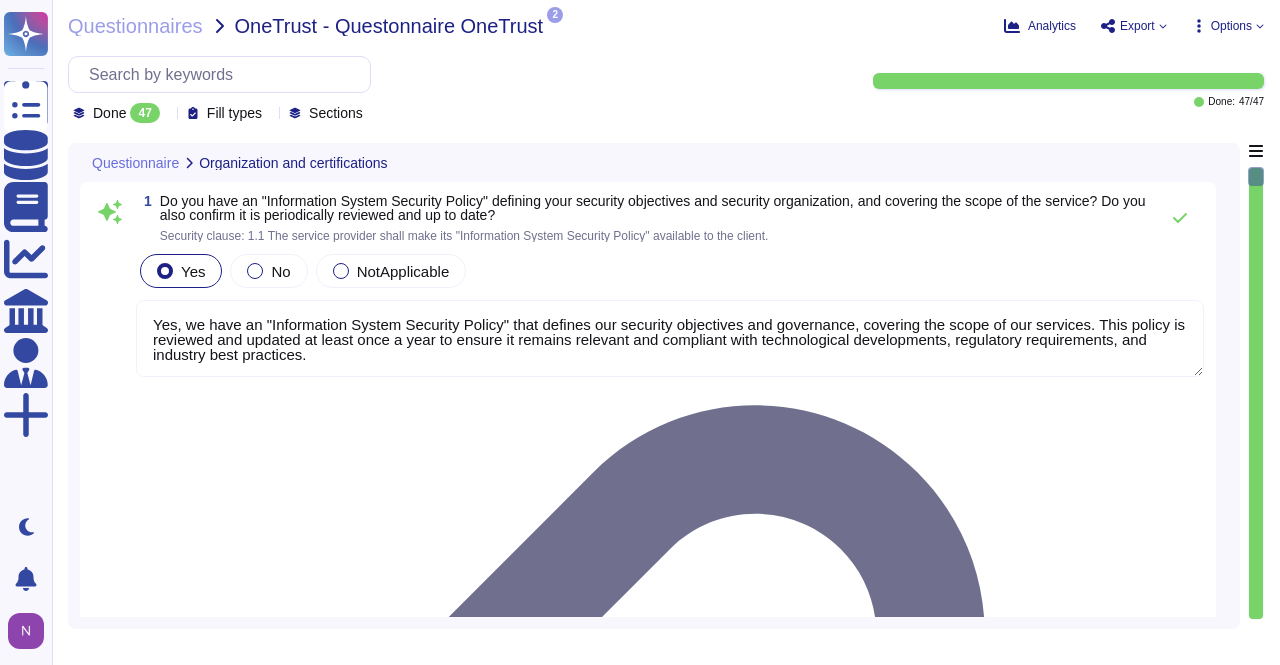click 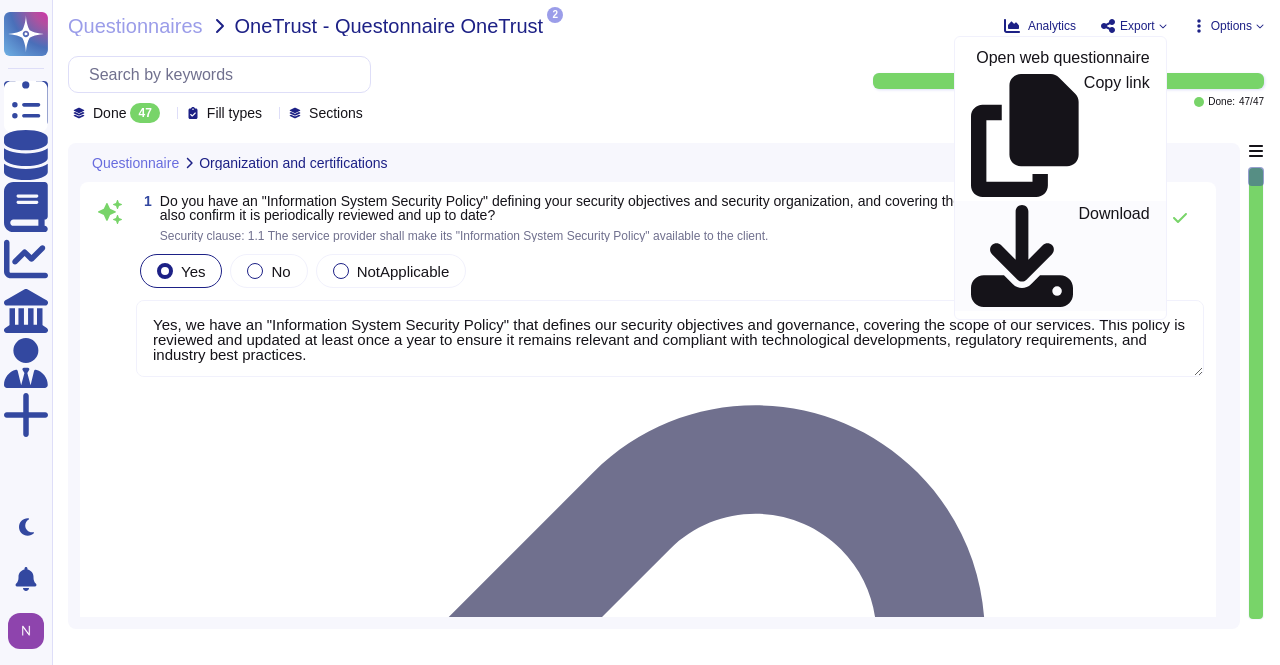 click on "Download" at bounding box center (1113, 256) 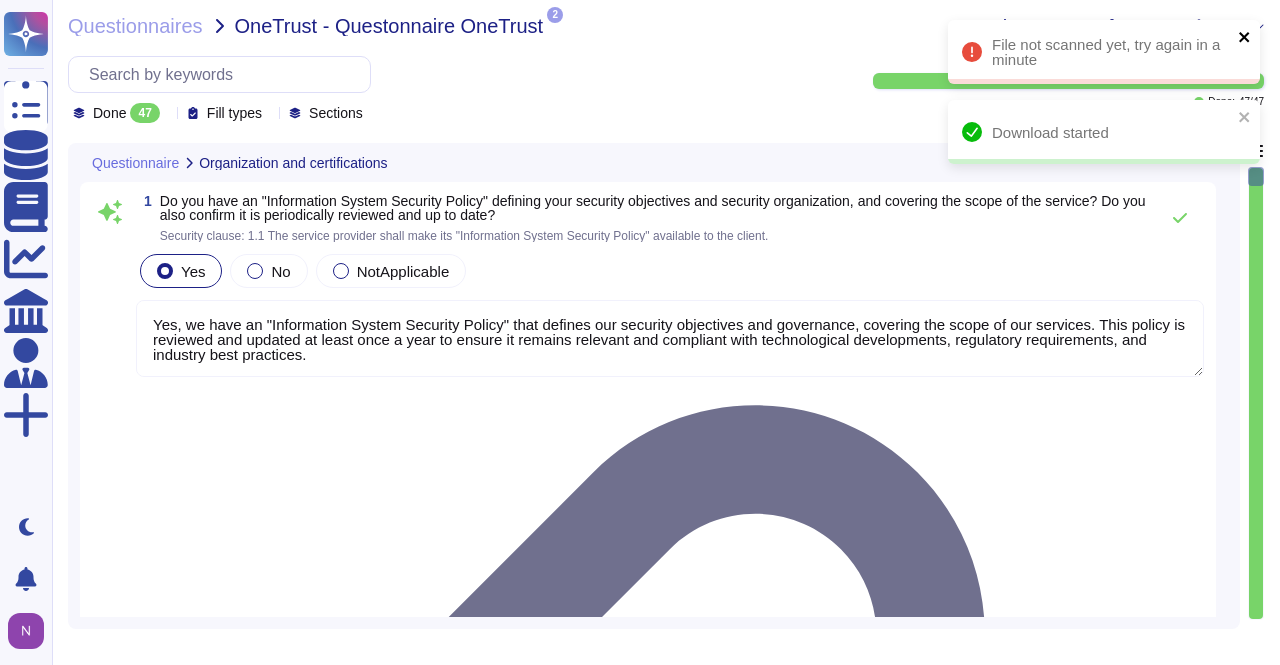 click 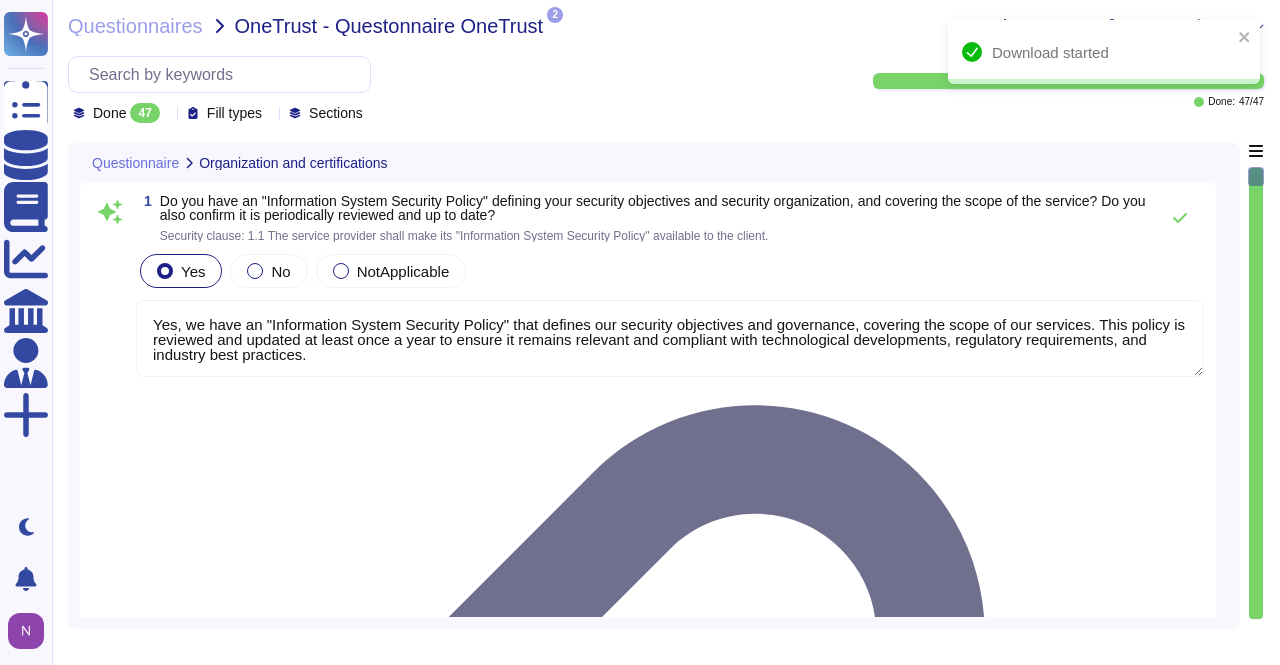 click on "Done 47 Fill types Sections Done: 47 / 47" at bounding box center [666, 89] 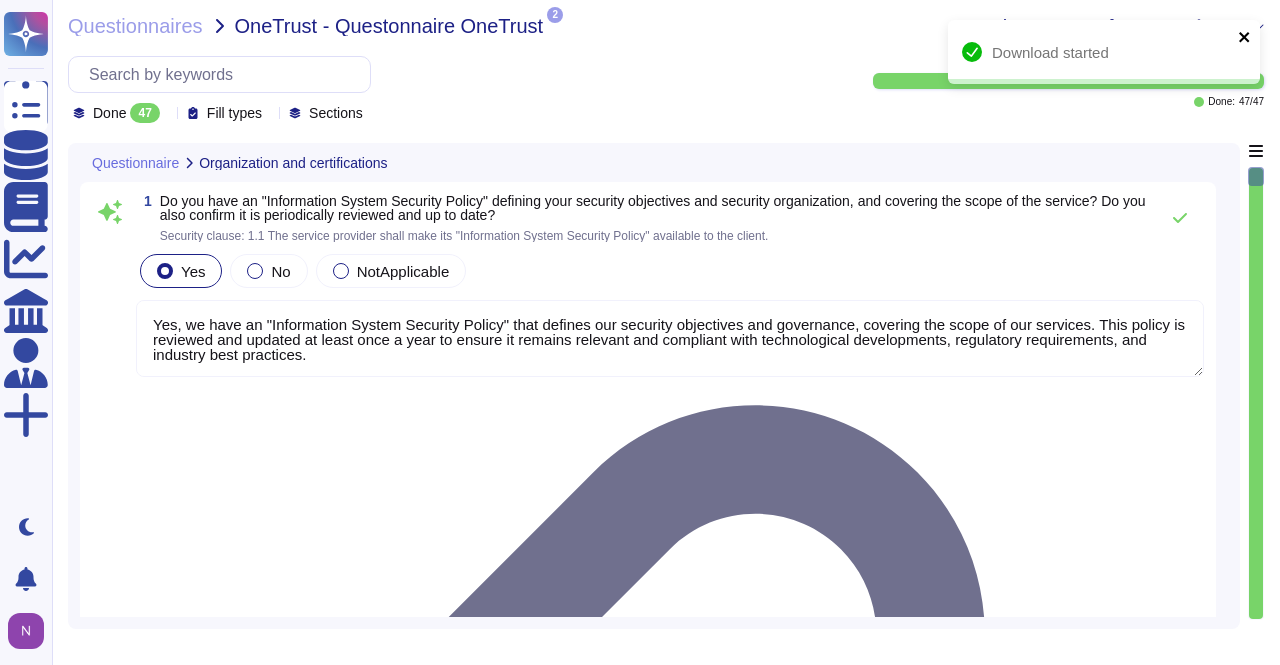 click 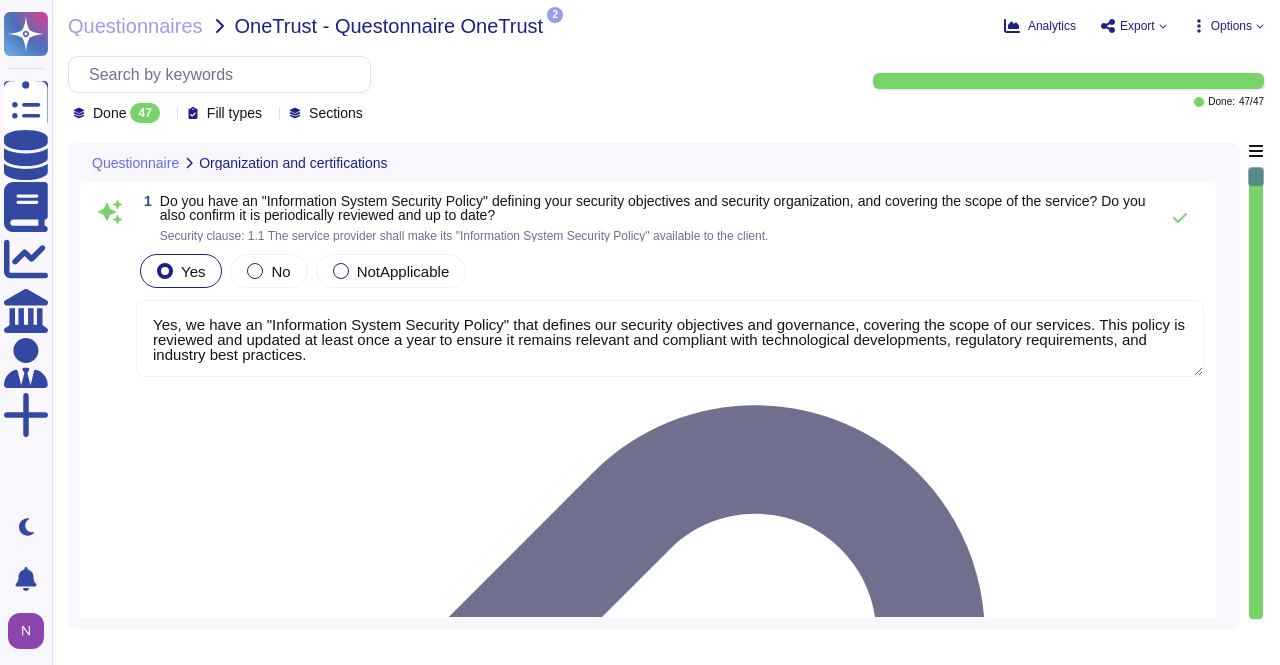 click on "Download started" at bounding box center [1104, 20] 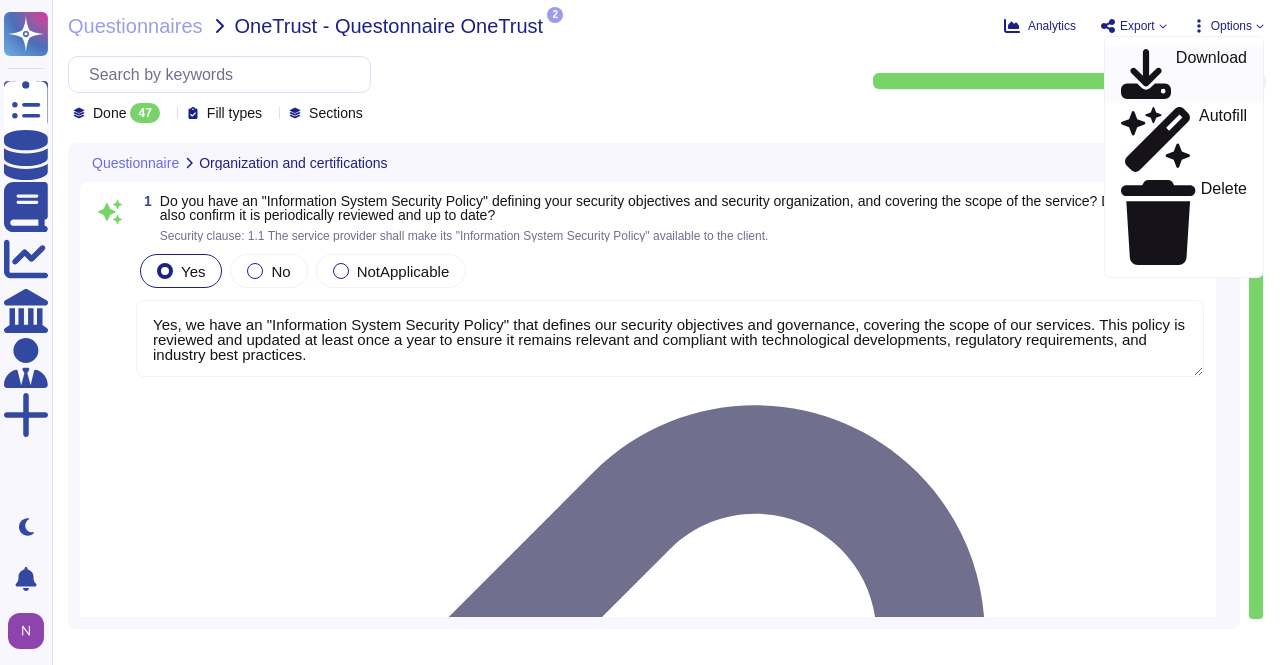 click on "Download" at bounding box center (1211, 74) 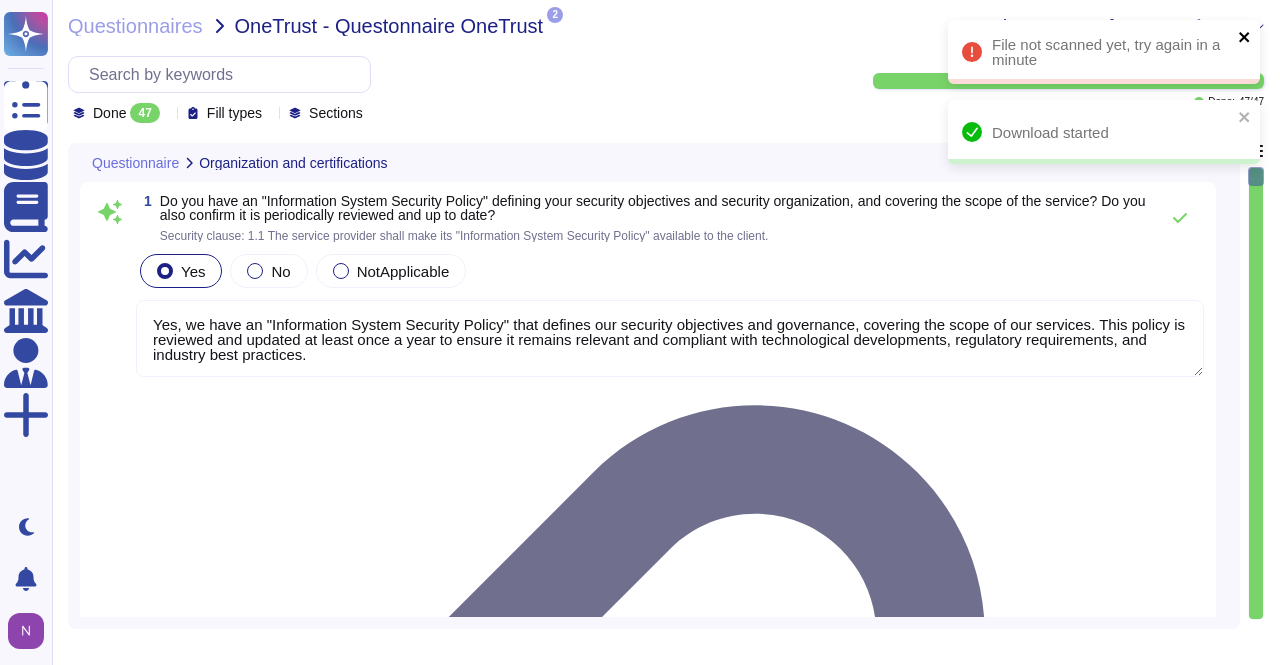 click 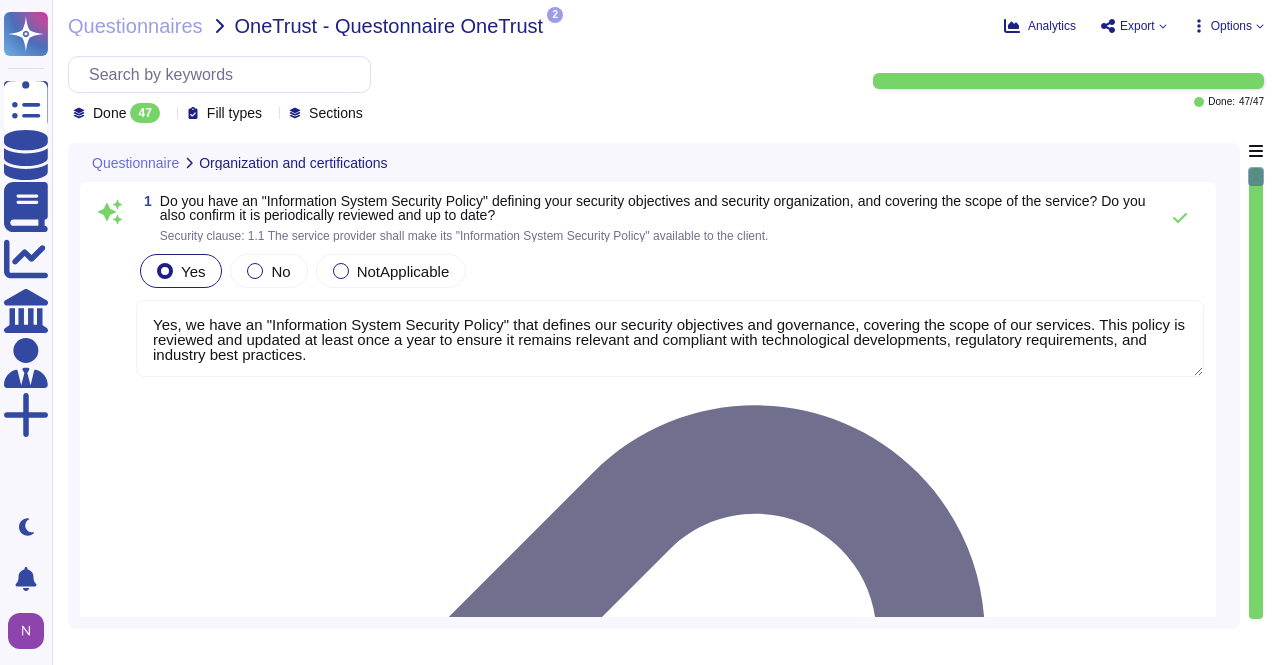 click 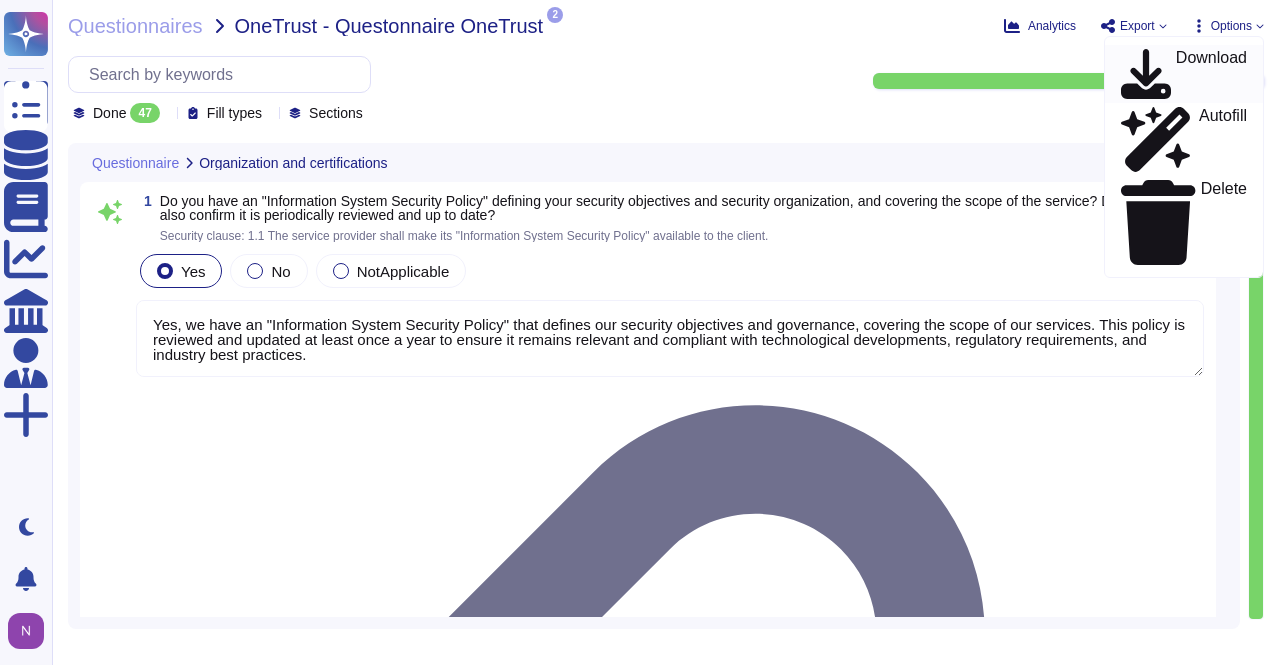 click on "Download" at bounding box center [1211, 74] 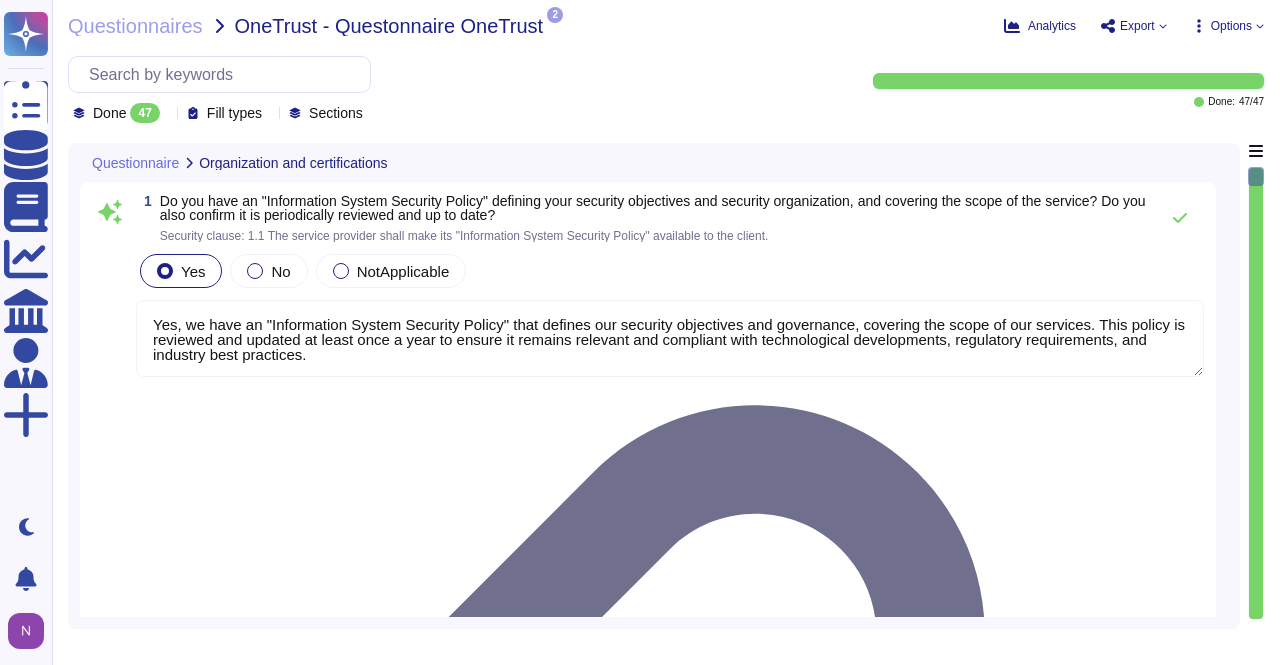 click 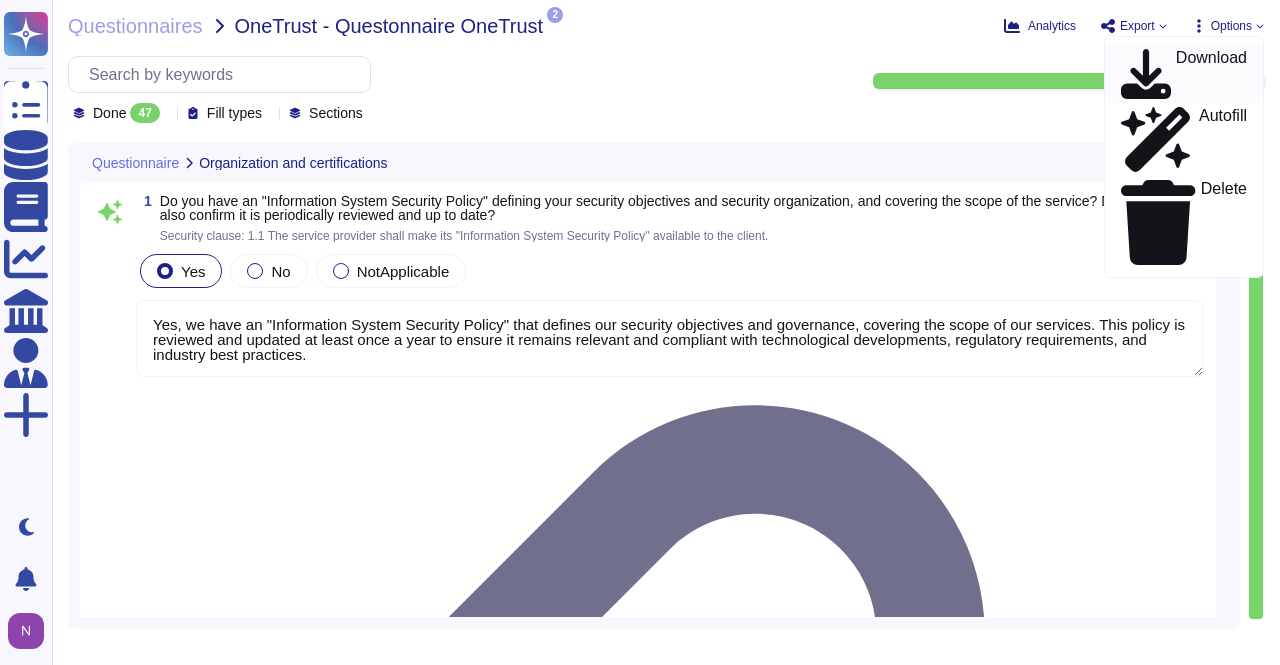 click on "Download" at bounding box center [1211, 74] 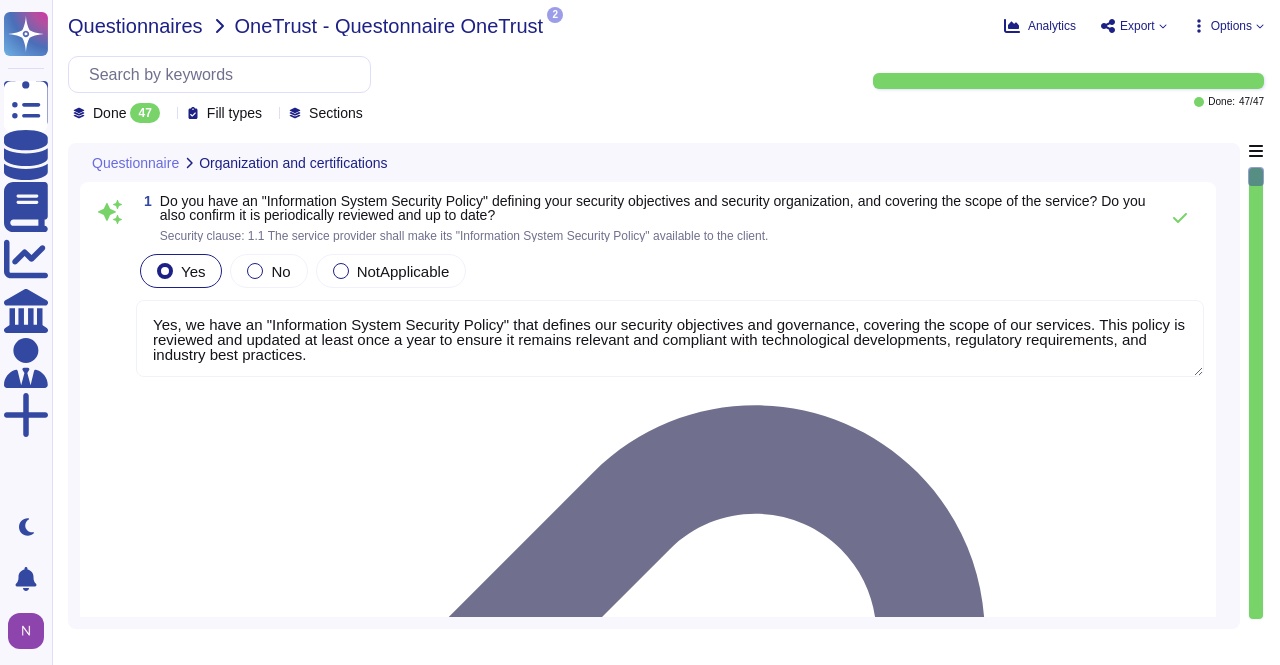 click on "Questionnaires" at bounding box center (135, 26) 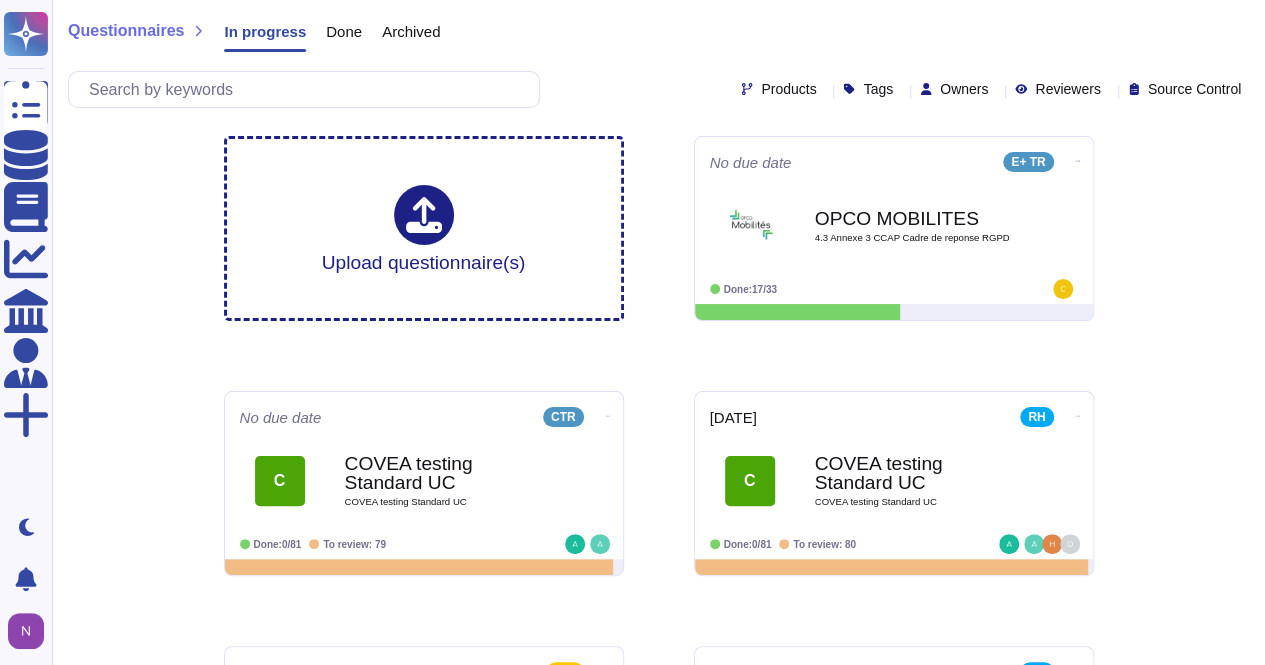 click on "Done" at bounding box center (344, 31) 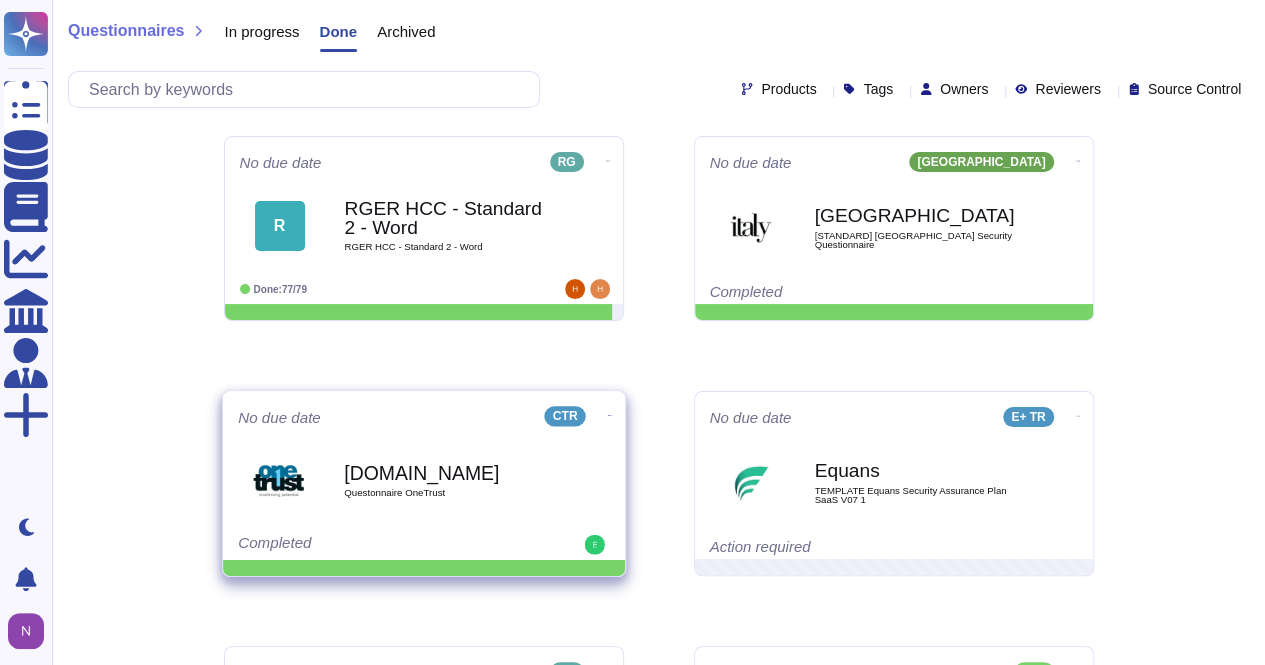 click on "[DOMAIN_NAME] Questonnaire OneTrust" at bounding box center [424, 480] 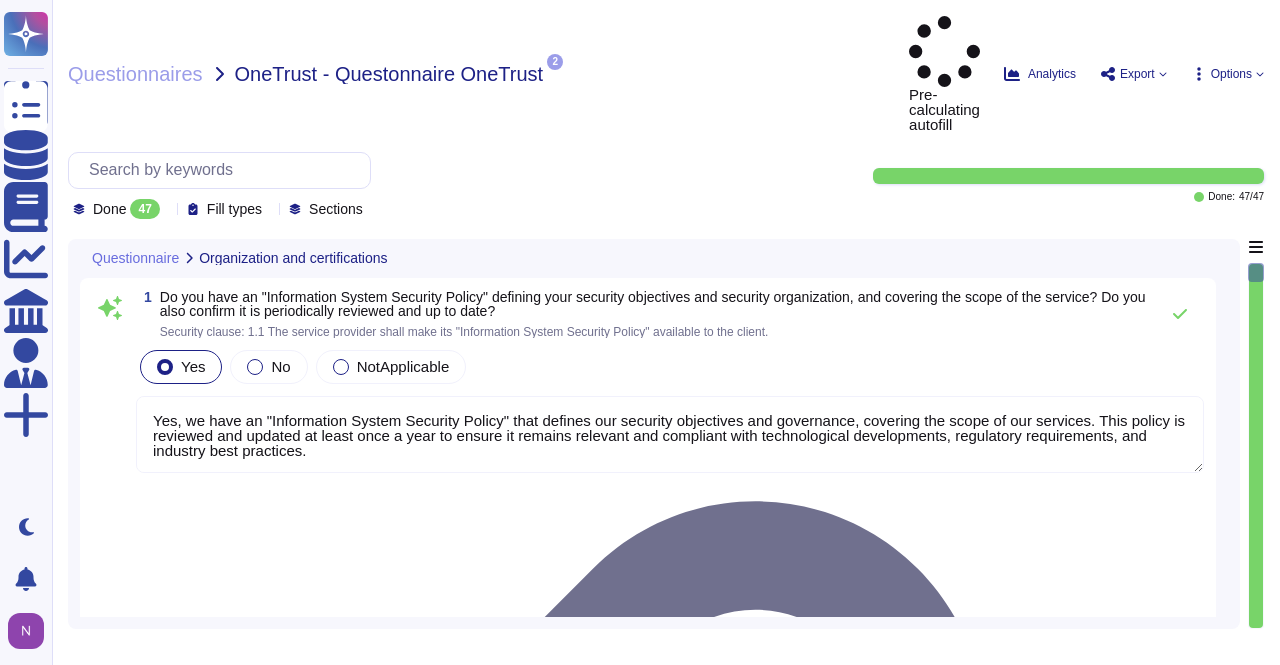 type on "Yes, we have an "Information System Security Policy" that defines our security objectives and governance, covering the scope of our services. This policy is reviewed and updated at least once a year to ensure it remains relevant and compliant with technological developments, regulatory requirements, and industry best practices." 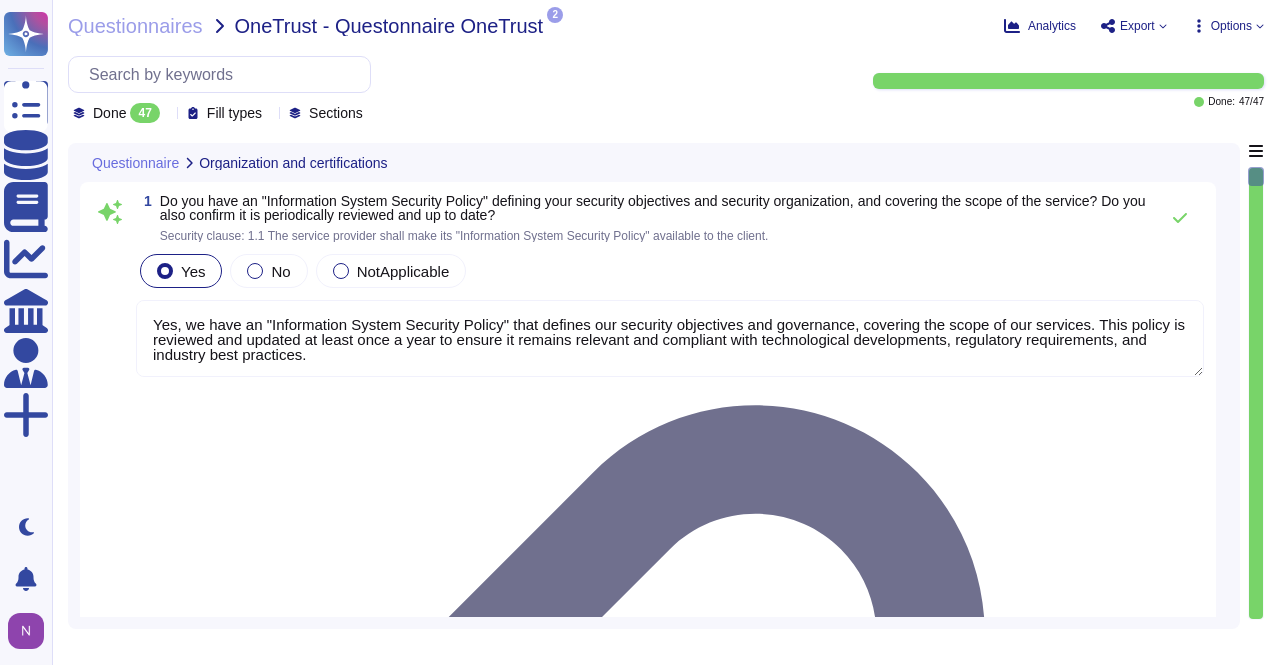 click on "Questionnaires OneTrust - Questonnaire OneTrust 2 pdf SEC-POL-002-Information Security Policy.pdf pdf Certificat_ISO_27001_Microsoft_Azure_20260617.pdf Analytics Export Options Done 47 Fill types Sections Done: 47 / 47 Questionnaire Organization and certifications 1 Do you have an "Information System Security Policy" defining your security objectives and security organization, and covering the scope of the service? Do you also confirm it is periodically reviewed and up to date? Security clause: 1.1 The service provider shall make its "Information System Security Policy" available to the client. Yes No NotApplicable Yes, we have an "Information System Security Policy" that defines our security objectives and governance, covering the scope of our services. This policy is reviewed and updated at least once a year to ensure it remains relevant and compliant with technological developments, regulatory requirements, and industry best practices. SEC-POL-002-Information Security Policy.pdf Remove document 90 2 86 3" at bounding box center [666, 332] 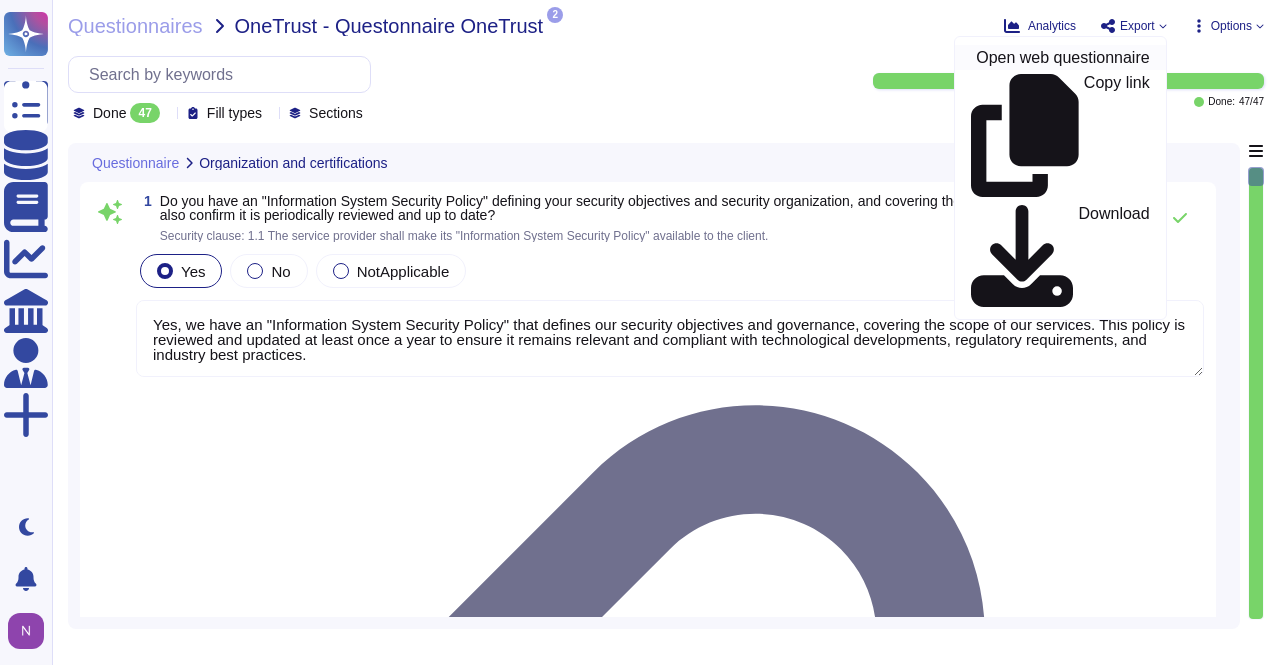 click on "Open web questionnaire" at bounding box center (1062, 58) 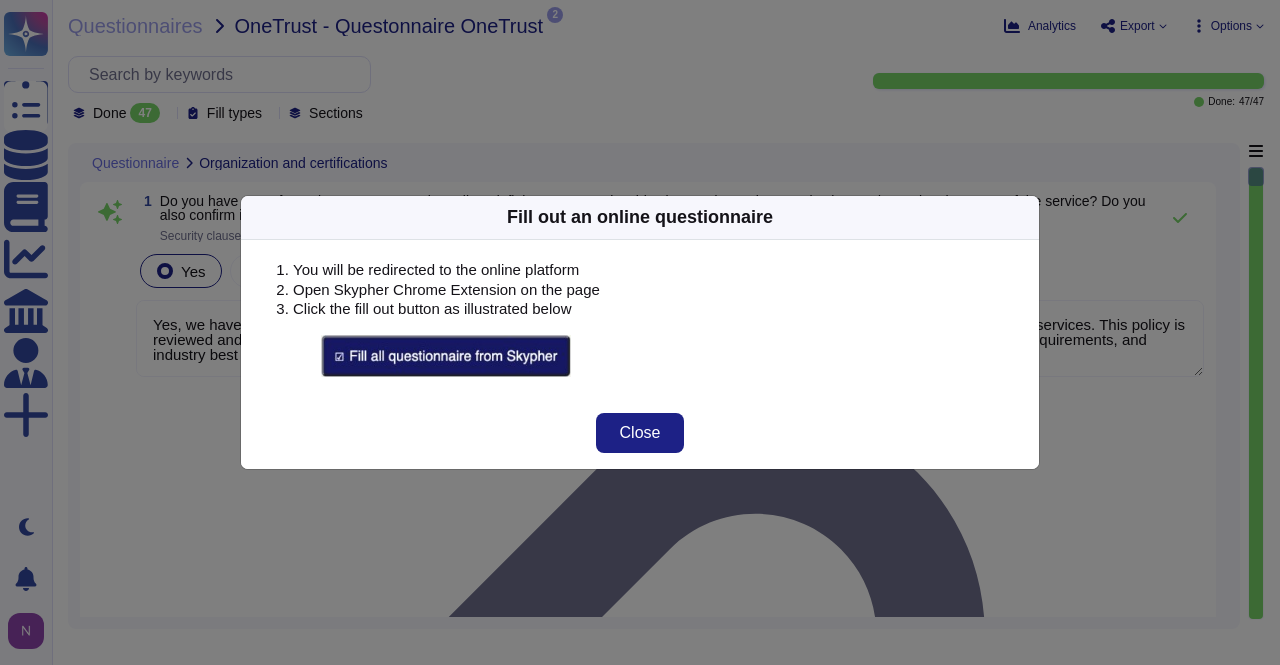 click on "Fill out an online questionnaire You will be redirected to the online platform Open Skypher Chrome Extension on the page Click the fill out button as illustrated below Close" at bounding box center [640, 332] 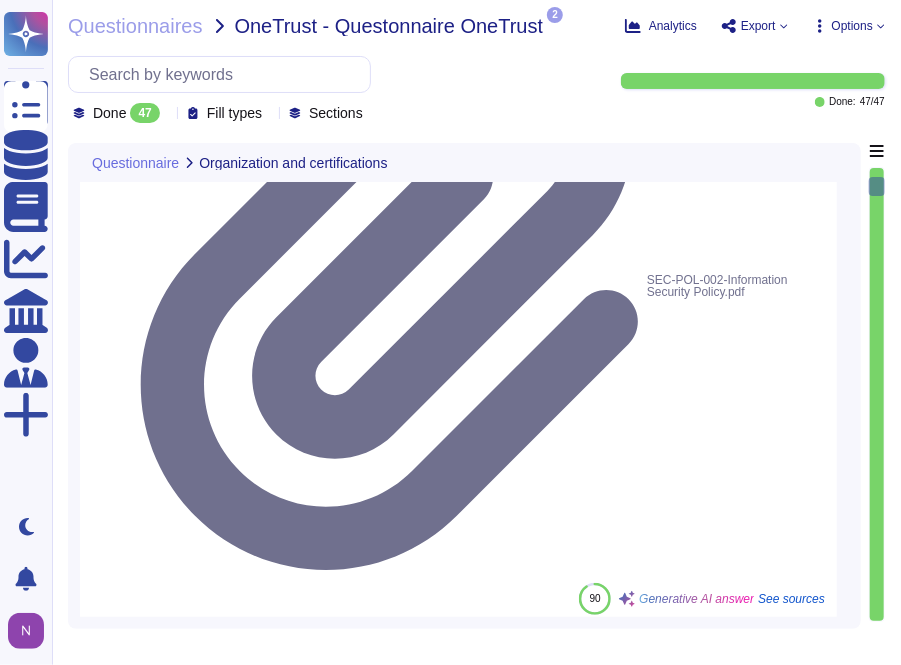 type on "Yes, we agree to inform [PERSON_NAME] of any change of subcontractor that impacts the service as soon as possible. We also agree to allow [PERSON_NAME] to stop the contract if the new subcontractor does not meet [PERSON_NAME]'s security or data protection standards." 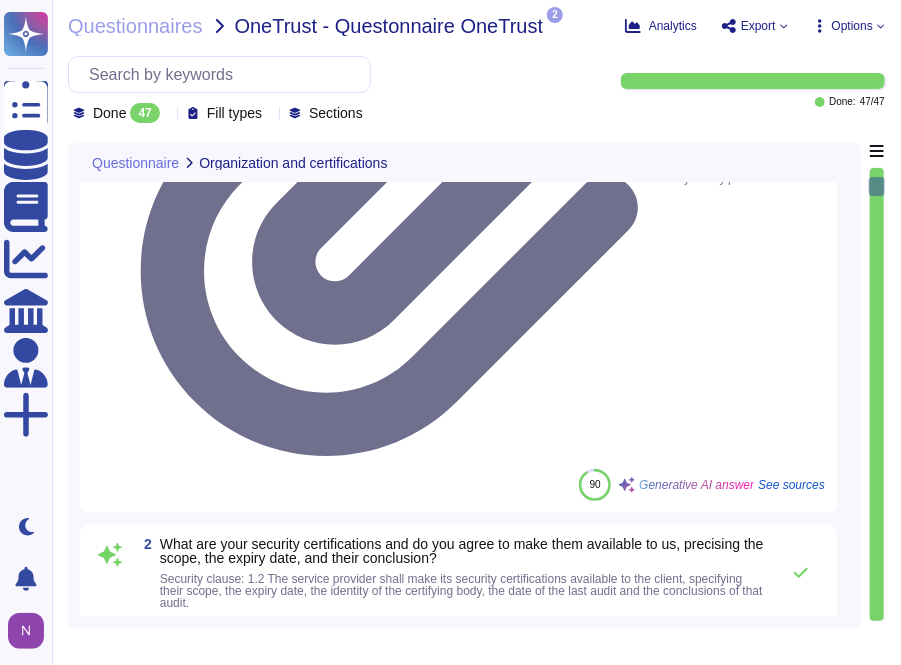 scroll, scrollTop: 532, scrollLeft: 0, axis: vertical 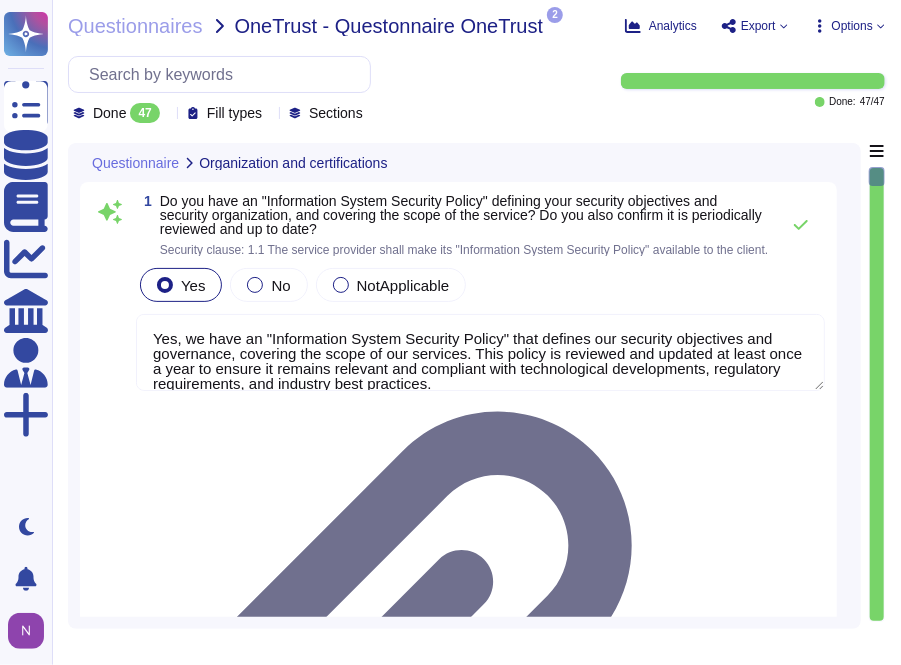 click on "Questionnaires OneTrust - Questonnaire OneTrust 2 pdf SEC-POL-002-Information Security Policy.pdf pdf Certificat_ISO_27001_Microsoft_Azure_20260617.pdf Analytics Export Open web questionnaire Copy link Download Options Done 47 Fill types Sections Done: 47 / 47 Questionnaire Organization and certifications 1 Do you have an "Information System Security Policy" defining your security objectives and security organization, and covering the scope of the service? Do you also confirm it is periodically reviewed and up to date? Security clause: 1.1 The service provider shall make its "Information System Security Policy" available to the client. Yes No NotApplicable Yes, we have an "Information System Security Policy" that defines our security objectives and governance, covering the scope of our services. This policy is reviewed and updated at least once a year to ensure it remains relevant and compliant with technological developments, regulatory requirements, and industry best practices. Remove document 90 2 86 3 85" at bounding box center (476, 332) 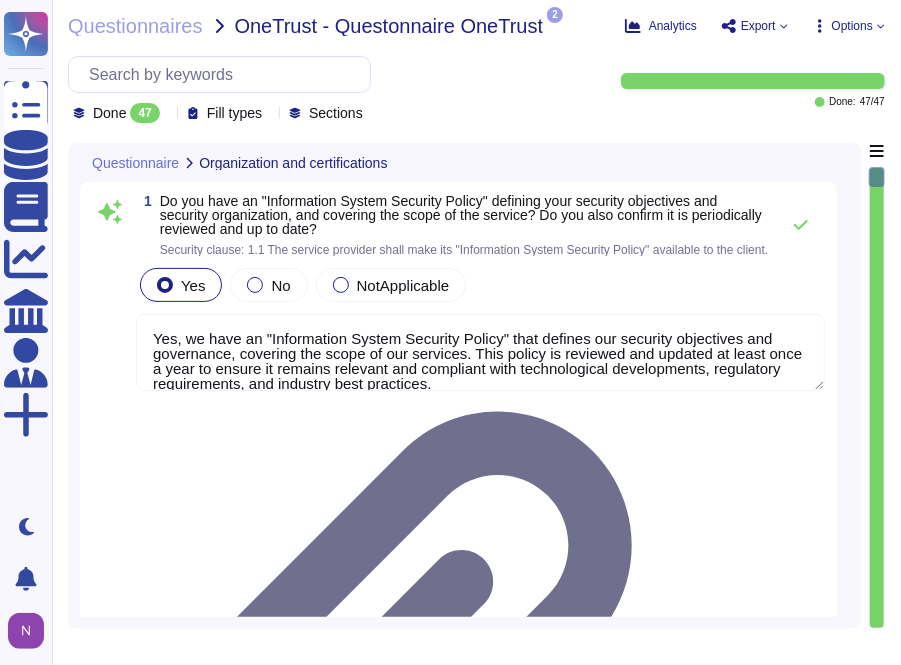 click on "Export" at bounding box center (754, 26) 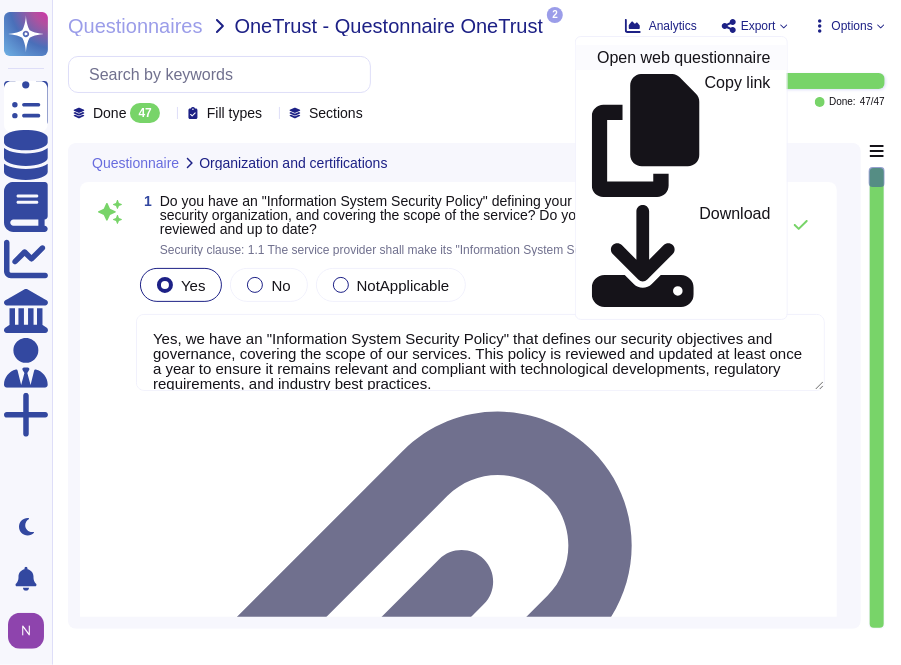 click on "Open web questionnaire" at bounding box center [683, 58] 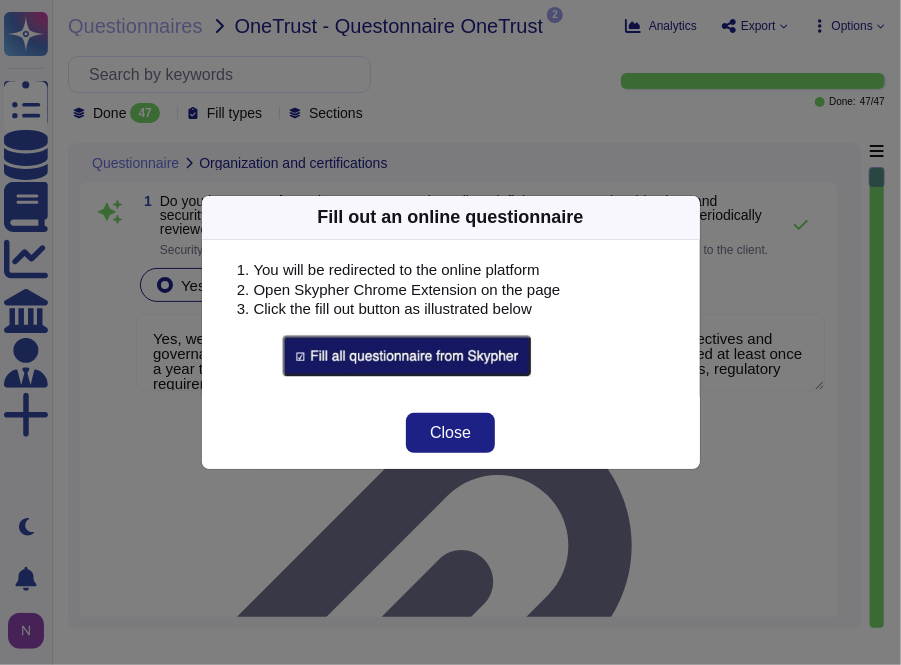 click at bounding box center [407, 356] 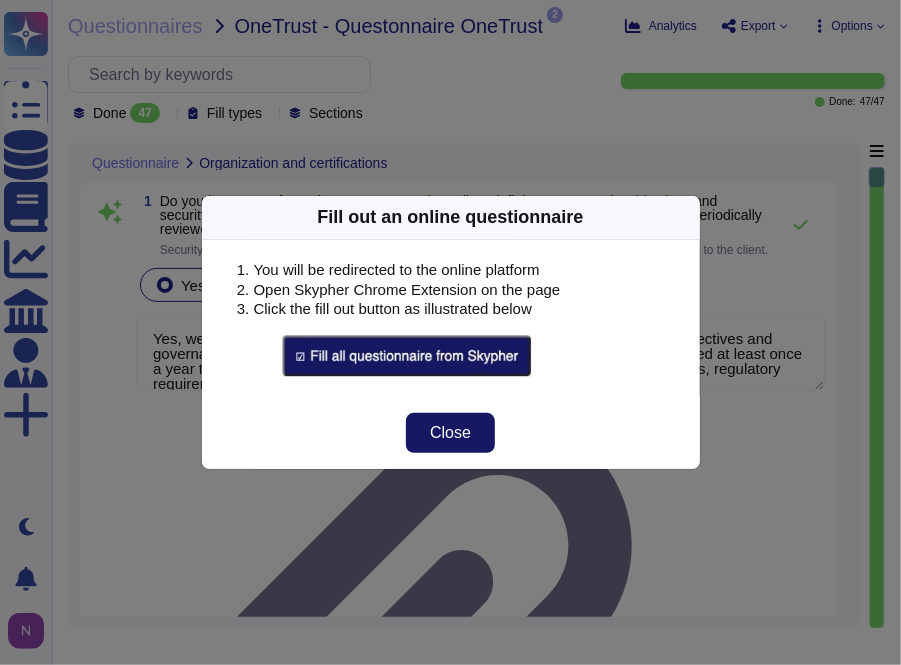 click on "Close" at bounding box center [450, 433] 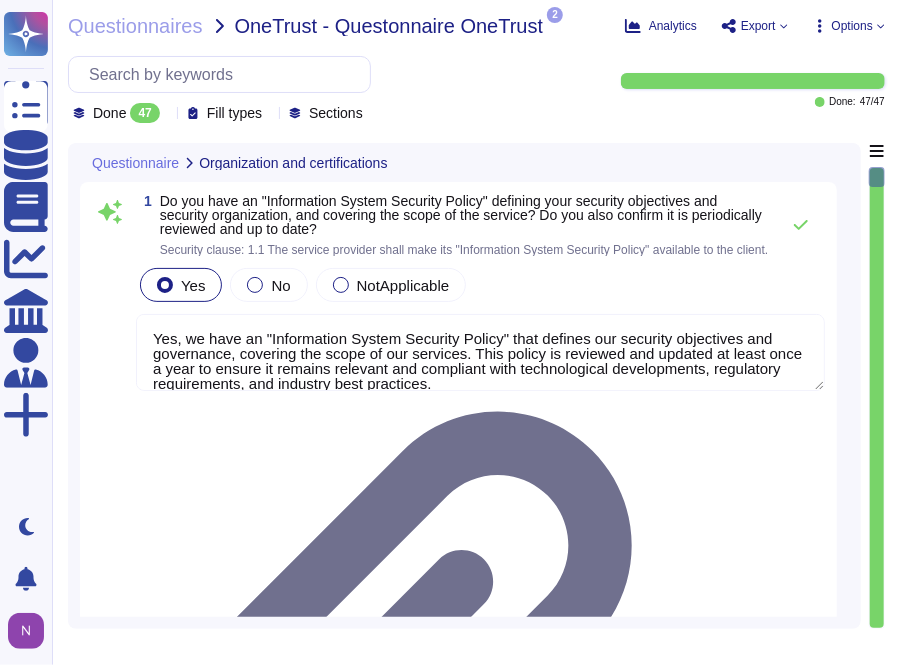 click on "Questionnaires OneTrust - Questonnaire OneTrust 2 pdf SEC-POL-002-Information Security Policy.pdf pdf Certificat_ISO_27001_Microsoft_Azure_20260617.pdf Analytics Export Open web questionnaire Copy link Download Options Done 47 Fill types Sections Done: 47 / 47 Questionnaire Organization and certifications 1 Do you have an "Information System Security Policy" defining your security objectives and security organization, and covering the scope of the service? Do you also confirm it is periodically reviewed and up to date? Security clause: 1.1 The service provider shall make its "Information System Security Policy" available to the client. Yes No NotApplicable Yes, we have an "Information System Security Policy" that defines our security objectives and governance, covering the scope of our services. This policy is reviewed and updated at least once a year to ensure it remains relevant and compliant with technological developments, regulatory requirements, and industry best practices. Remove document 90 2 86 3 85" at bounding box center (476, 332) 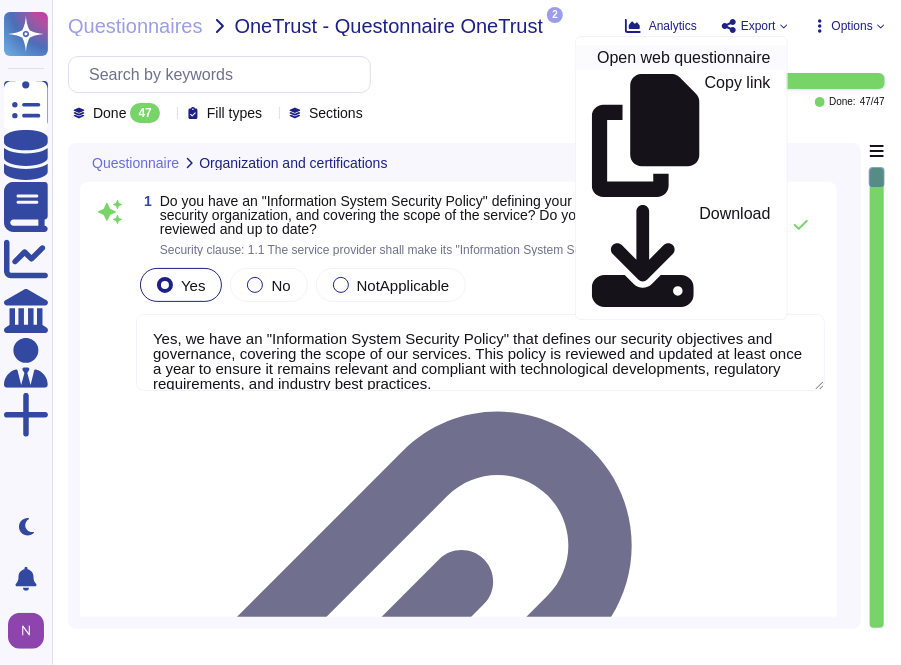 click on "Open web questionnaire" at bounding box center (683, 58) 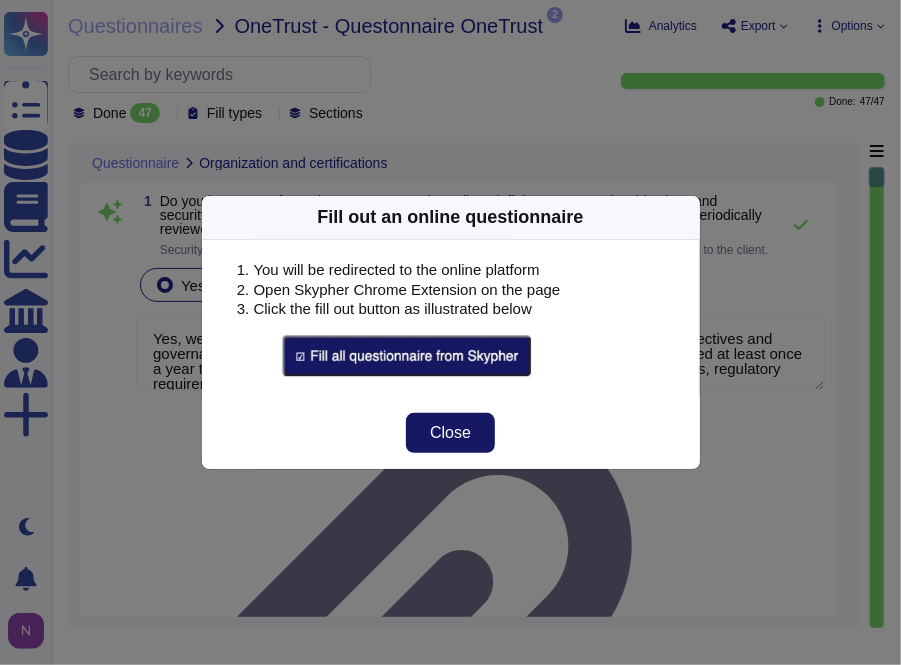 click on "Close" at bounding box center [450, 433] 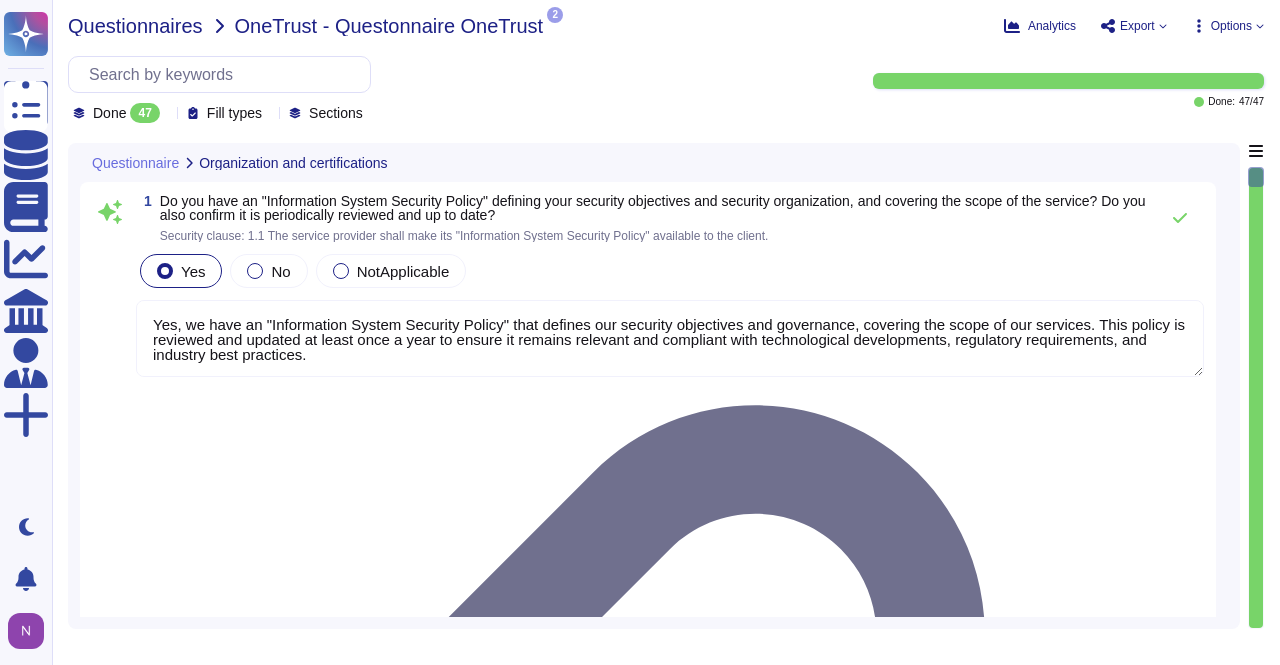 click on "Questionnaires" at bounding box center [135, 26] 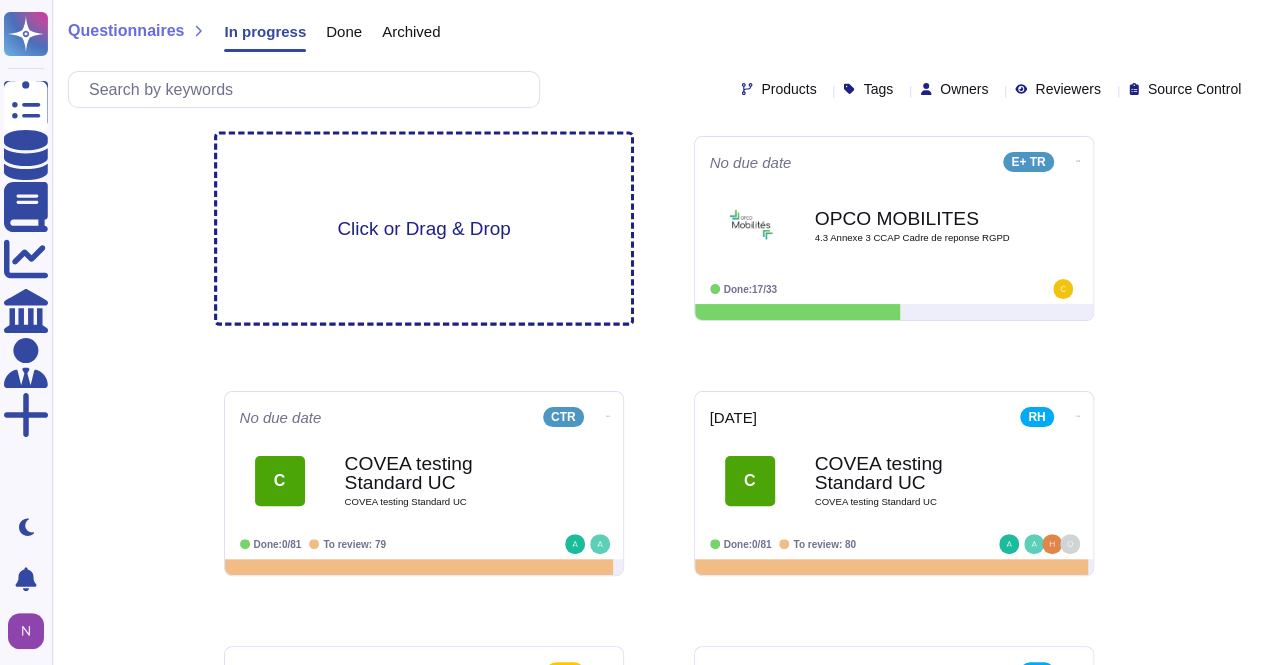 click on "Click or Drag & Drop" at bounding box center [423, 228] 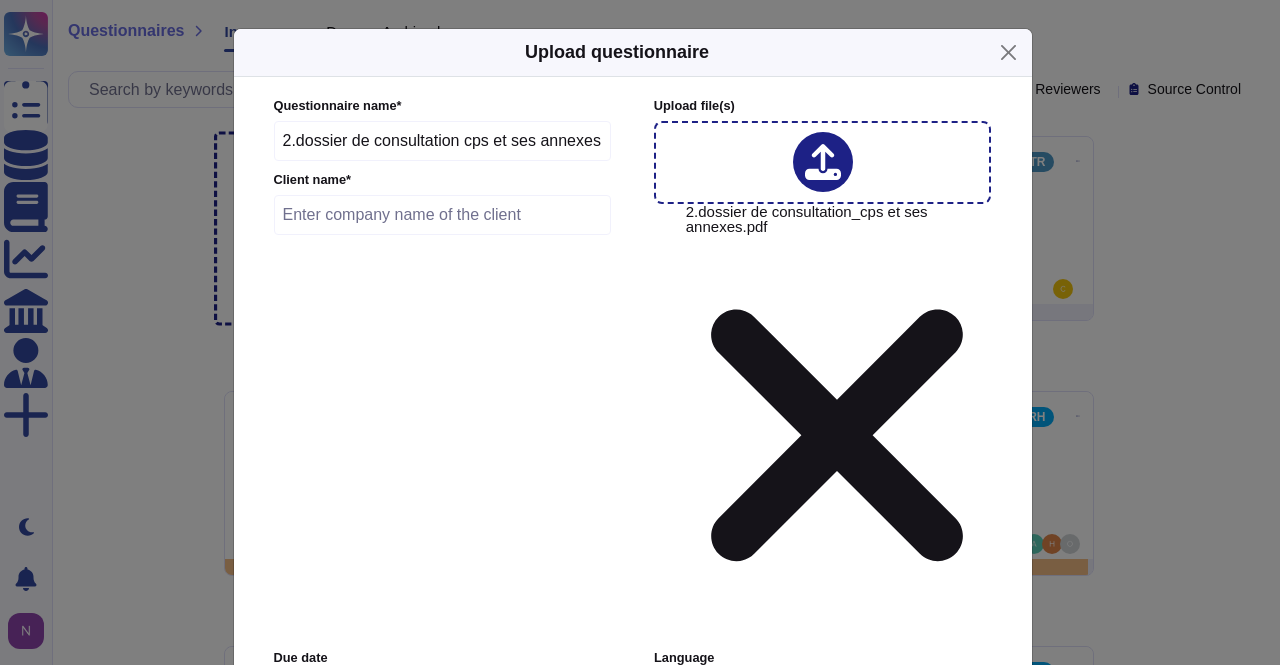 click on "2.dossier de consultation cps et ses annexes" at bounding box center [443, 141] 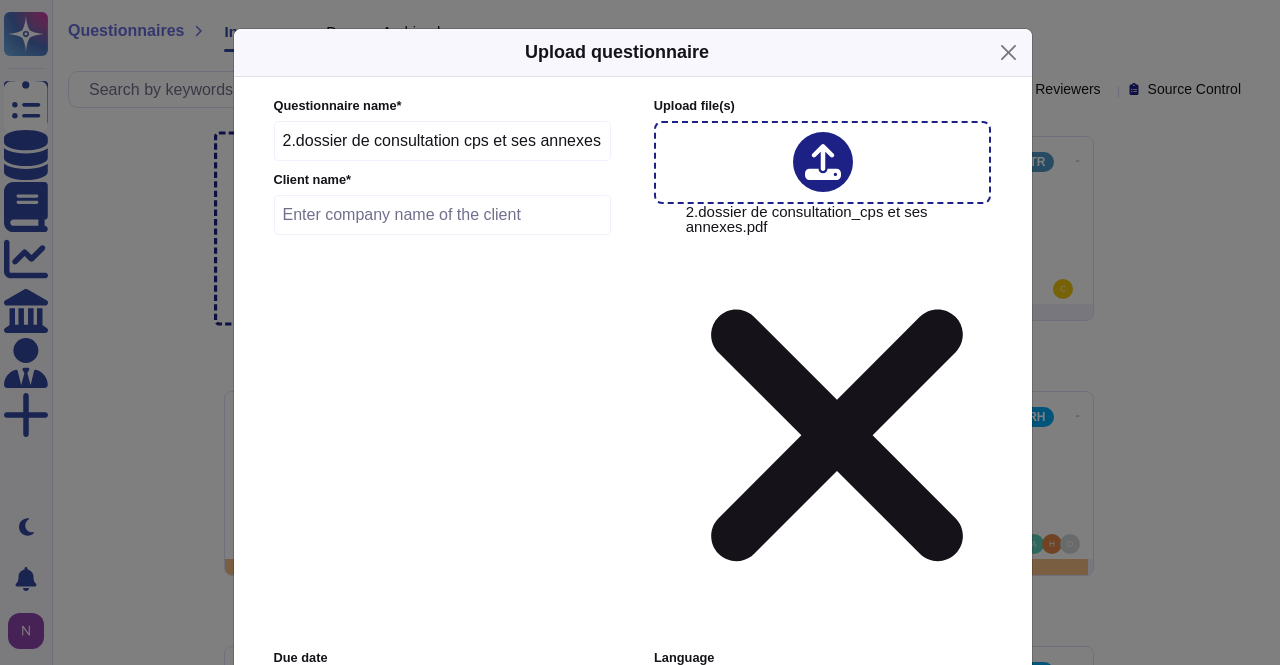 drag, startPoint x: 592, startPoint y: 139, endPoint x: 190, endPoint y: 111, distance: 402.97394 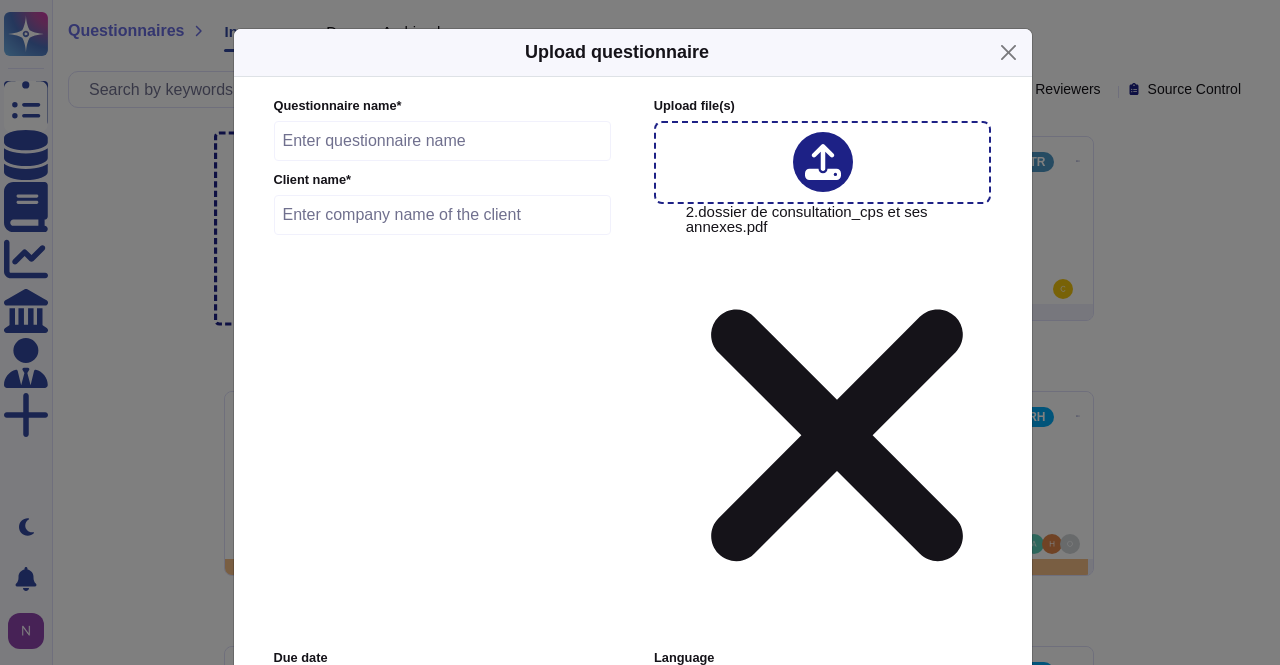 click at bounding box center (443, 141) 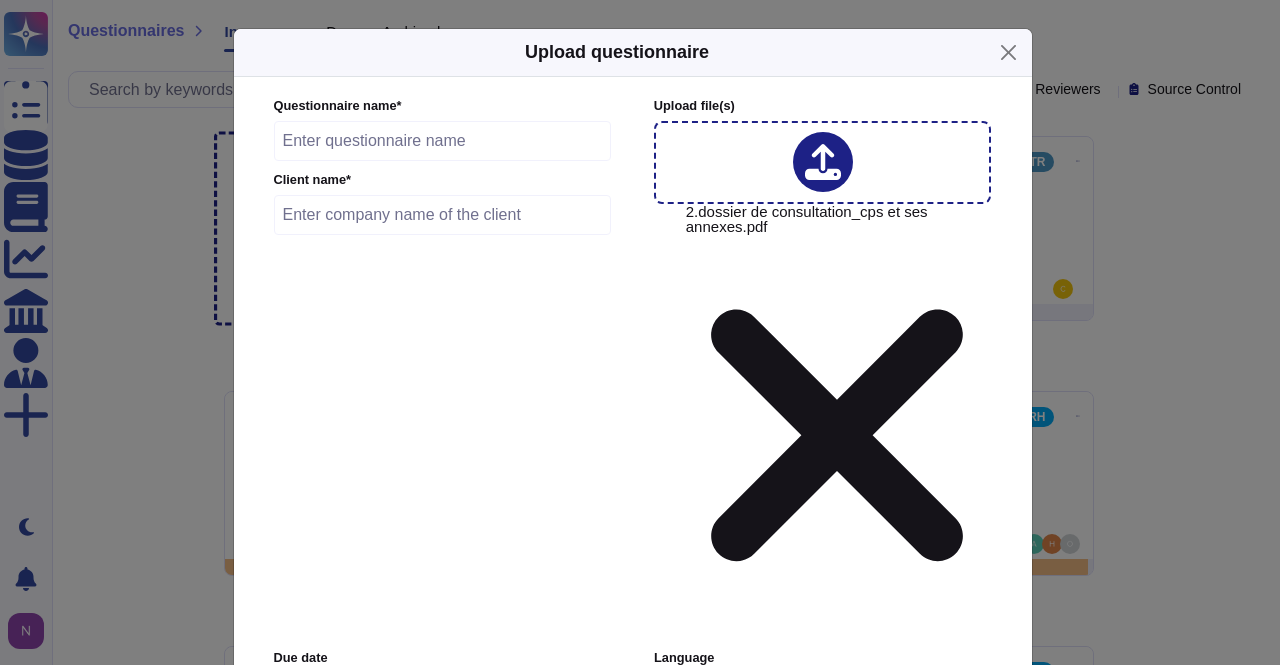paste on "ERF RH E+ CESU Word Standard HERMES Completed Questionnaire Analysis Sheet" 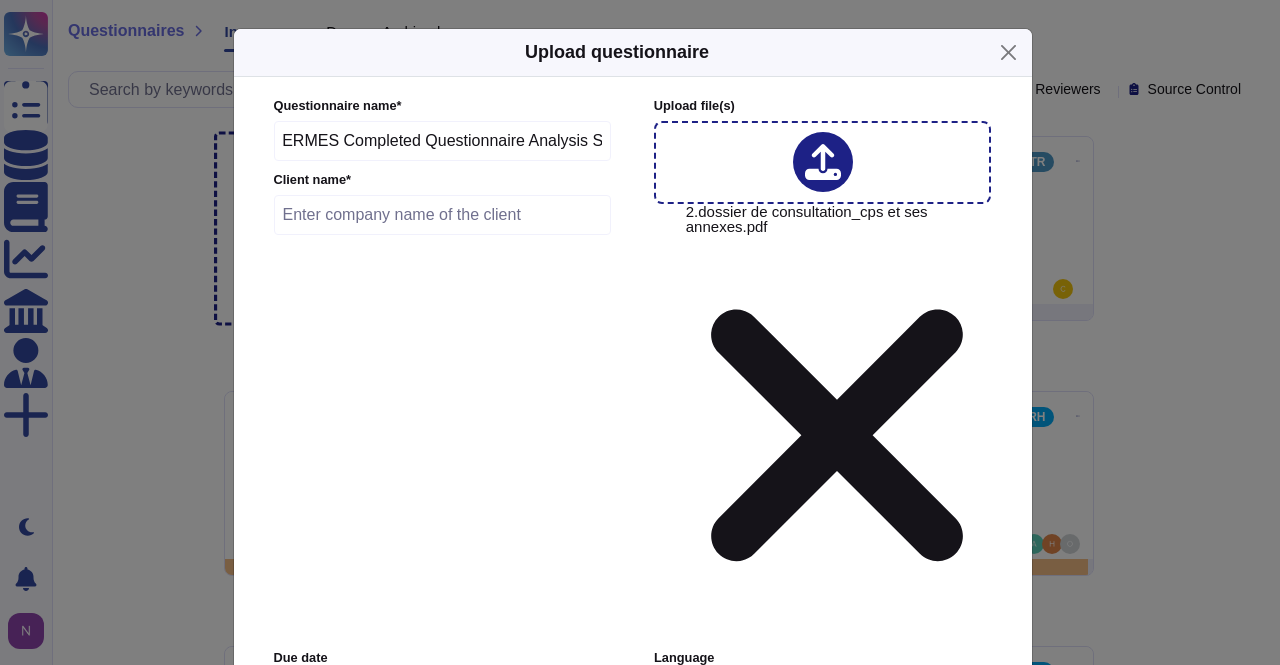 drag, startPoint x: 317, startPoint y: 139, endPoint x: 664, endPoint y: 165, distance: 347.9727 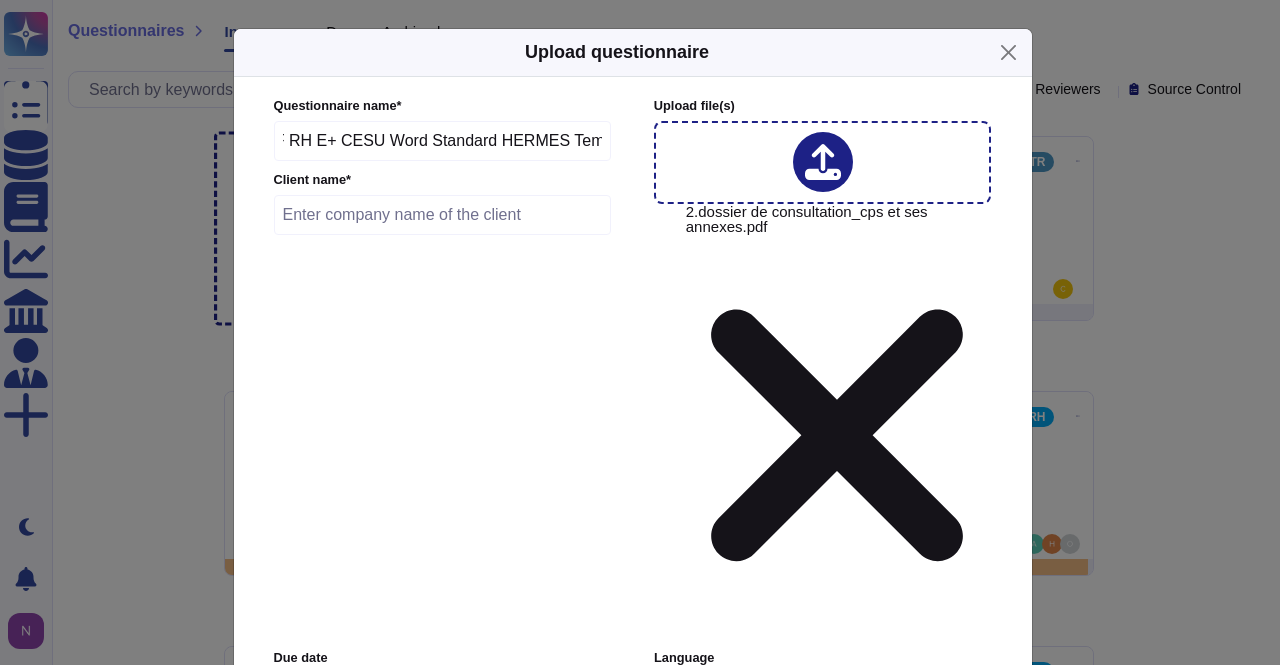 scroll, scrollTop: 0, scrollLeft: 38, axis: horizontal 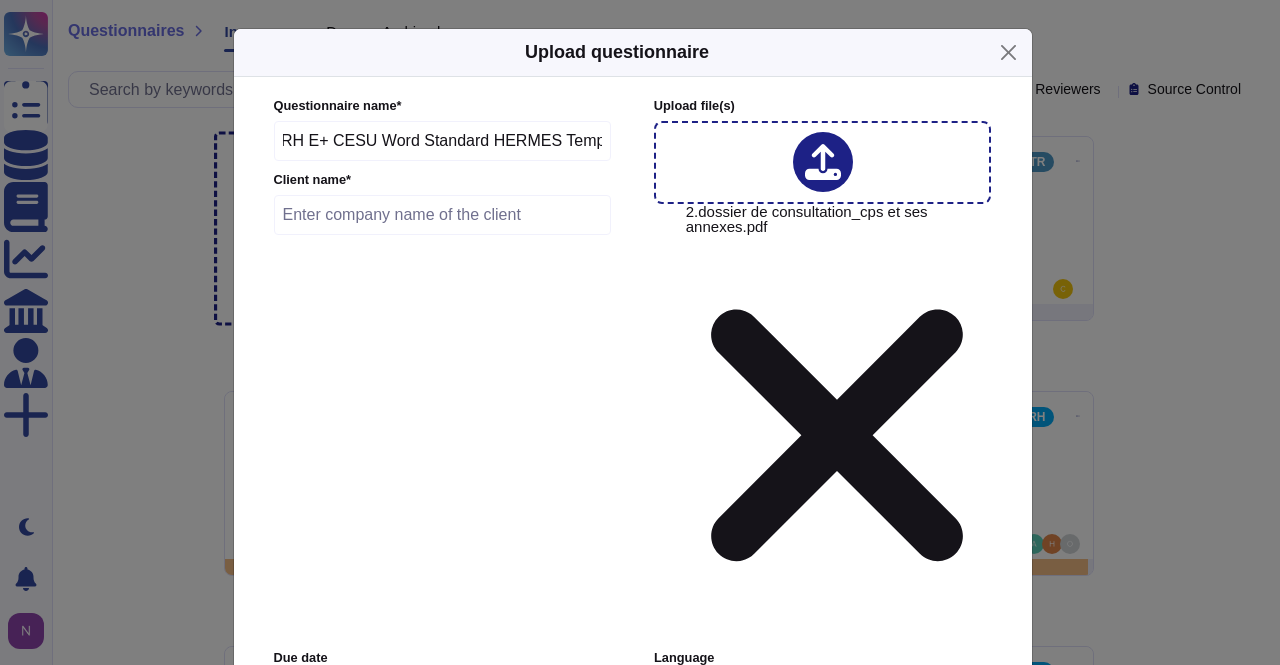 drag, startPoint x: 536, startPoint y: 139, endPoint x: 476, endPoint y: 136, distance: 60.074955 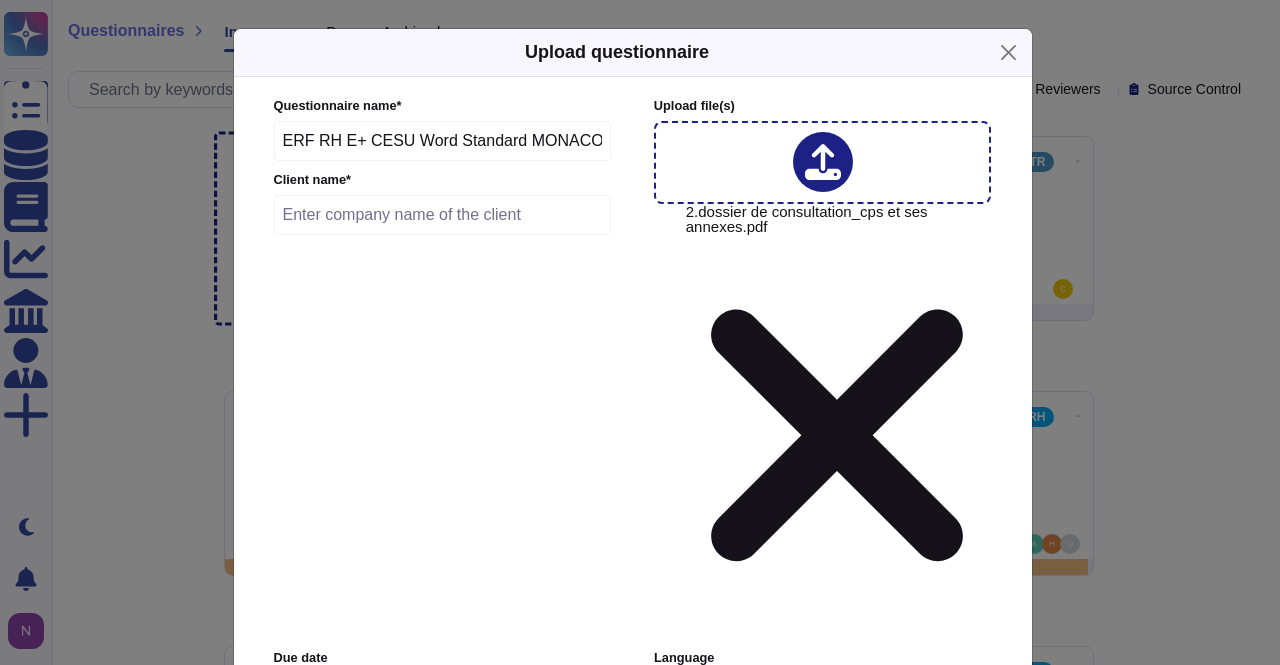 drag, startPoint x: 507, startPoint y: 144, endPoint x: 360, endPoint y: 151, distance: 147.16656 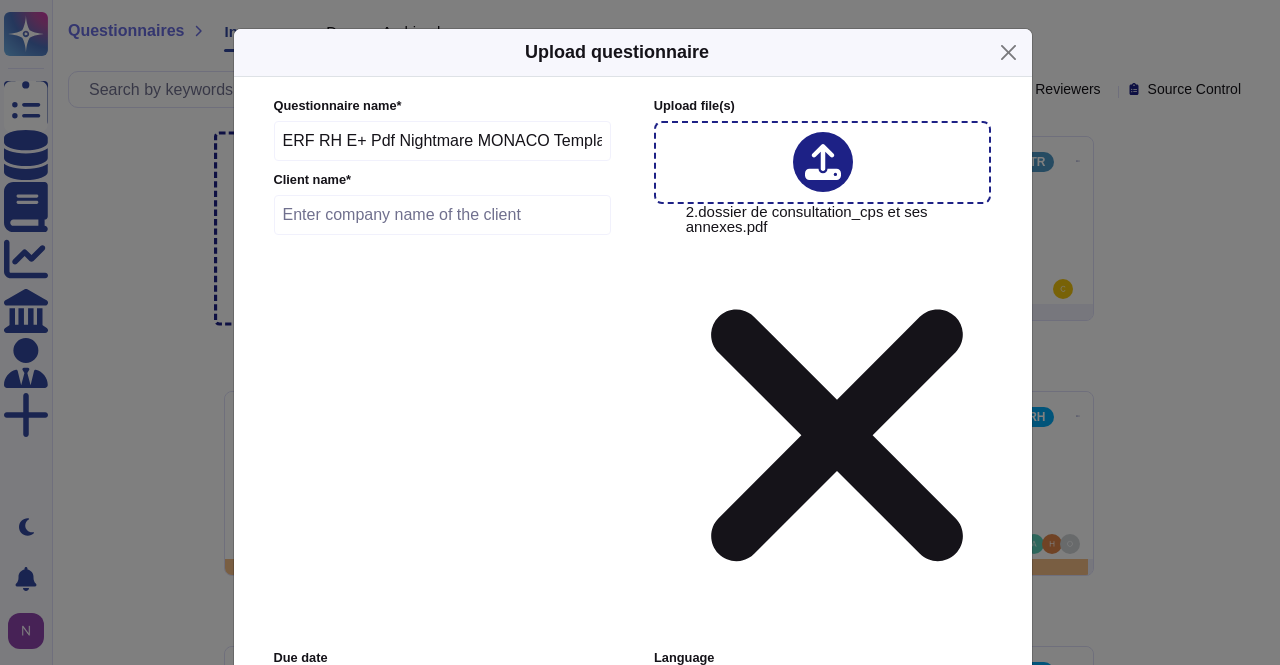 type on "ERF RH E+ Pdf Nightmare MONACO Template" 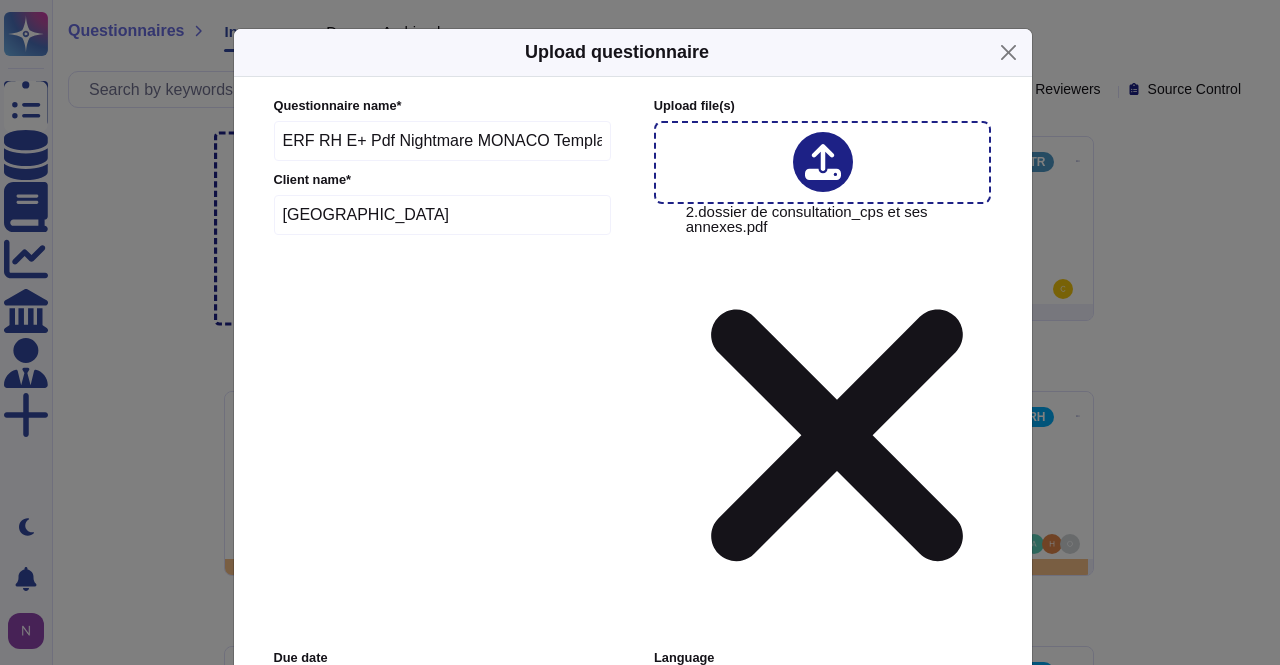 type on "[GEOGRAPHIC_DATA]" 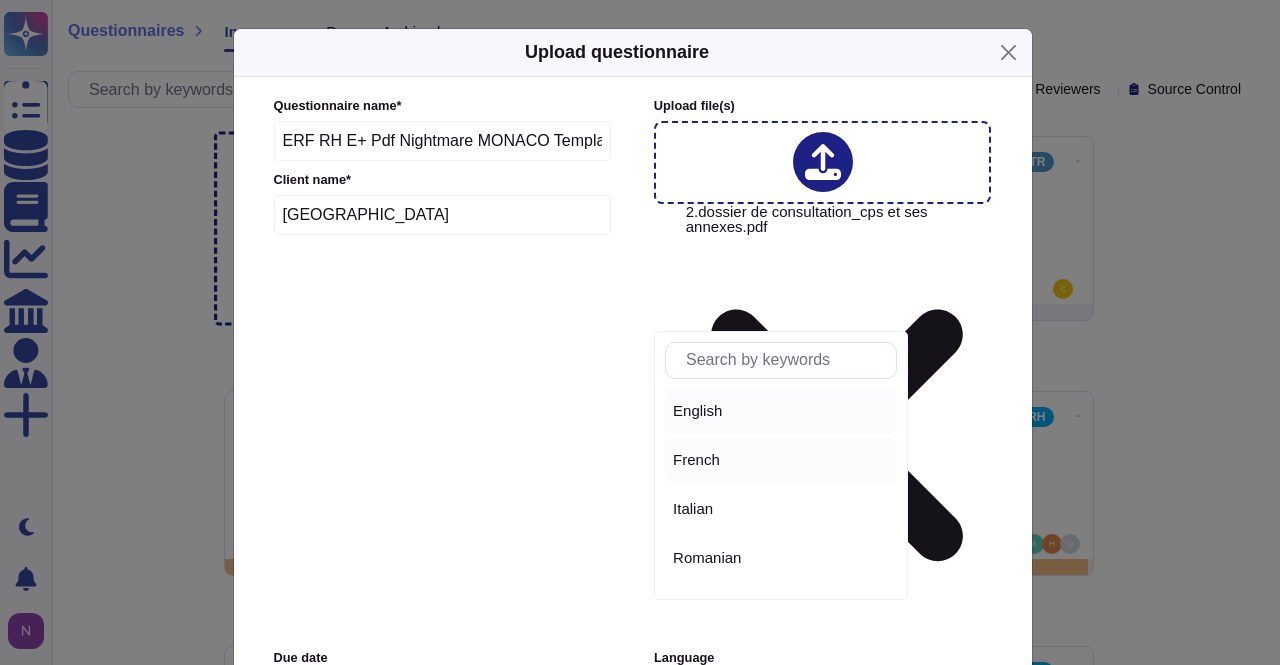 click on "French" at bounding box center [696, 460] 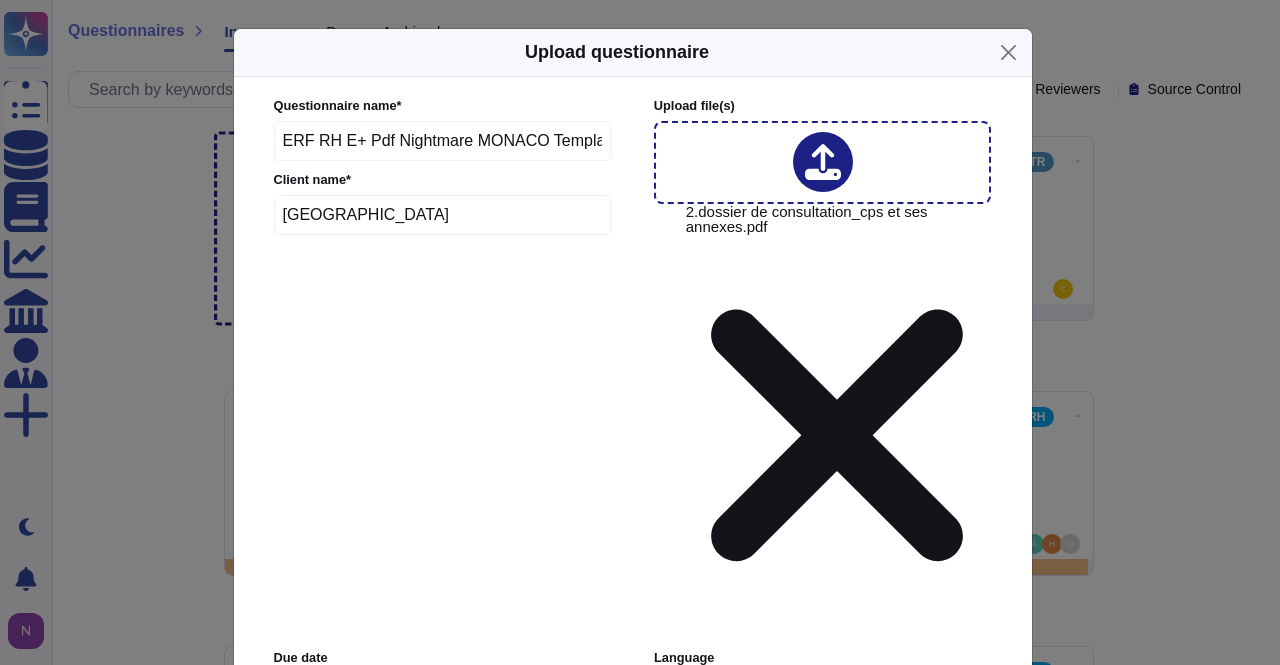 click 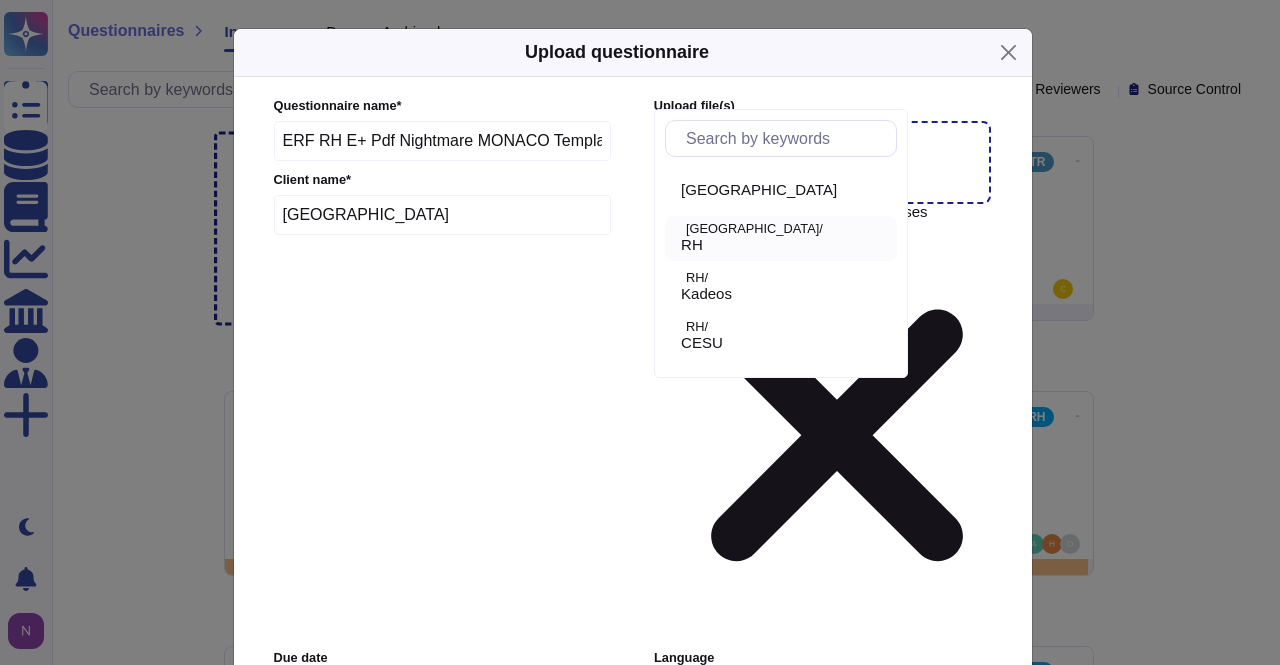 click on "RH" at bounding box center (785, 245) 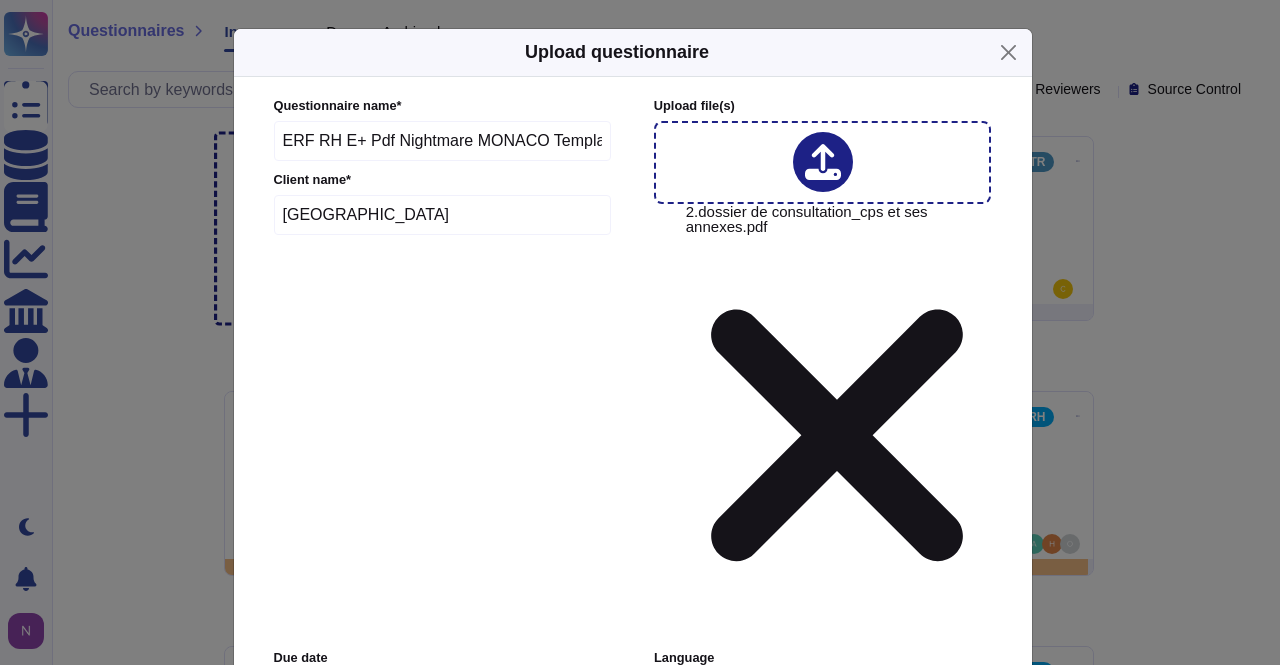 click on "Product RH" at bounding box center [822, 766] 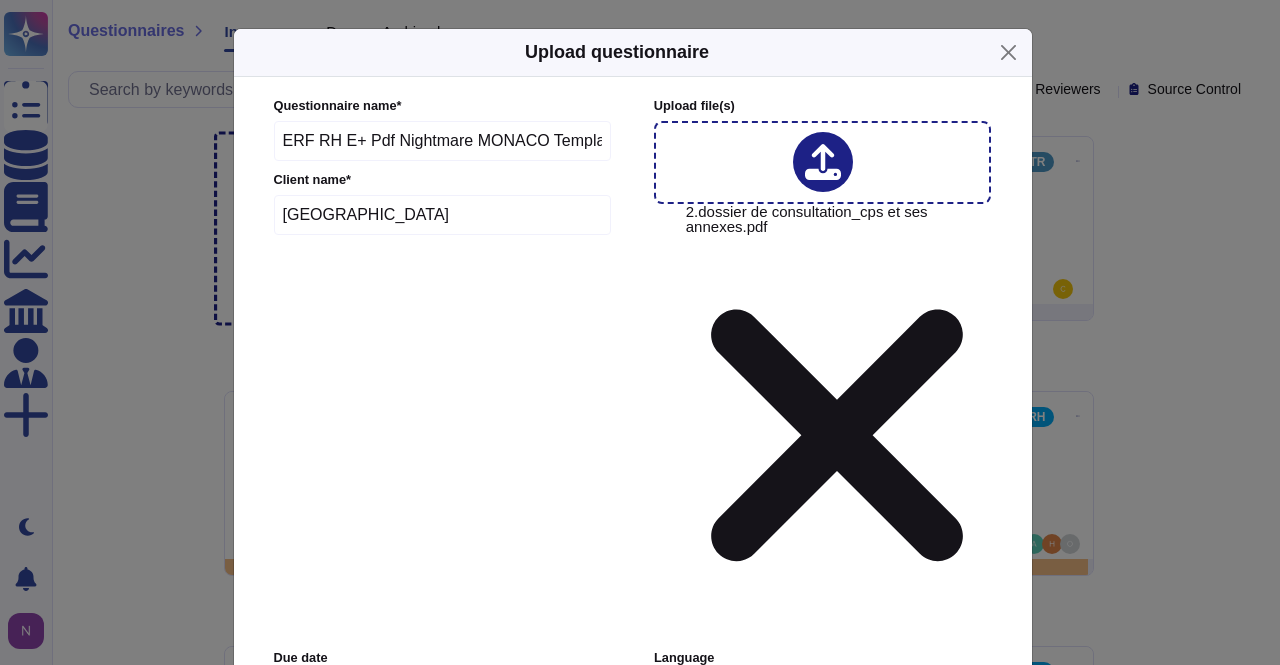 click 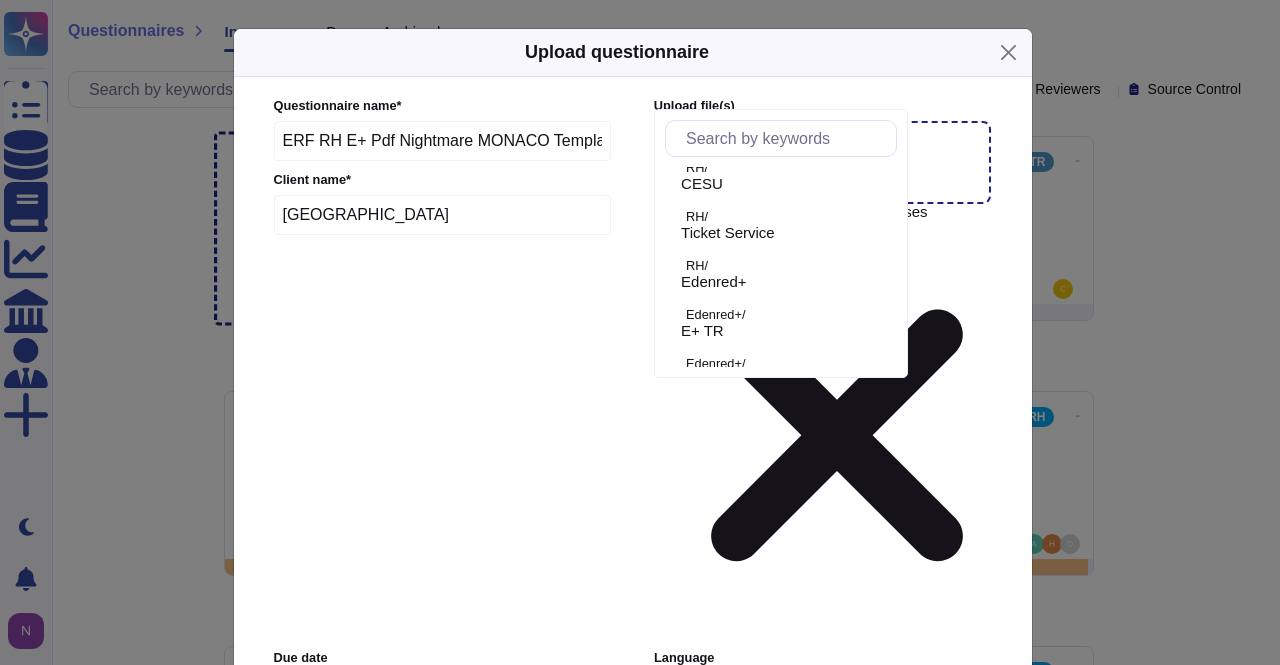 scroll, scrollTop: 160, scrollLeft: 0, axis: vertical 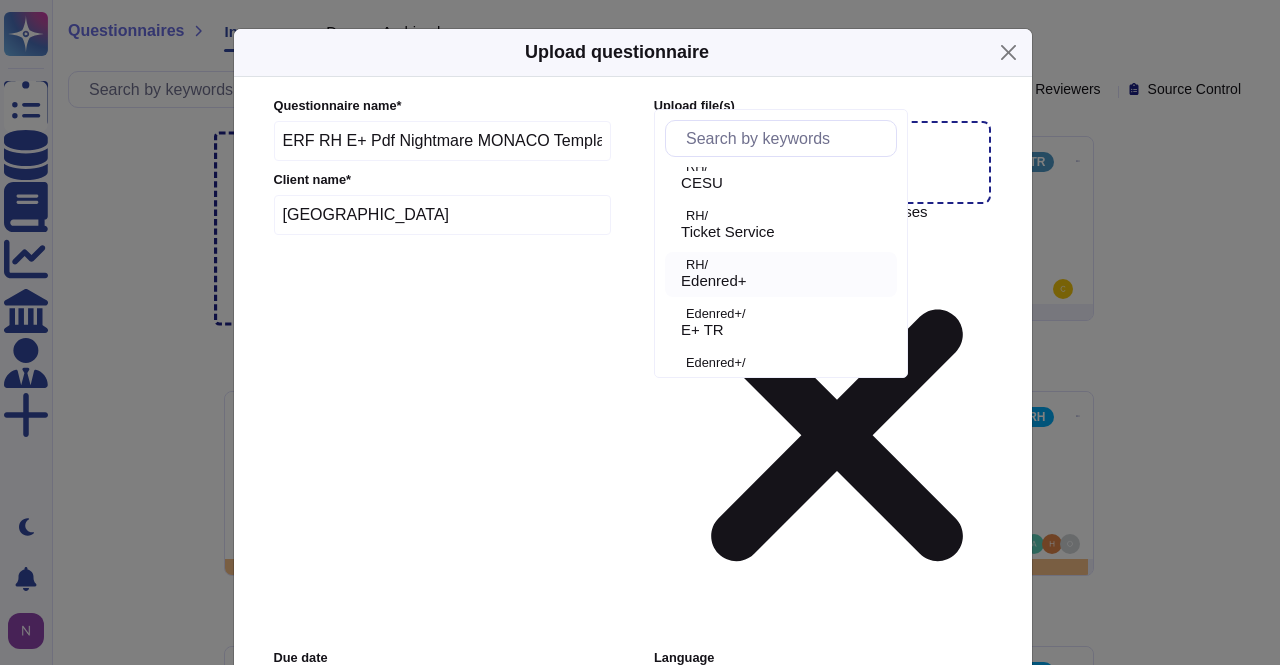 click on "Edenred+" at bounding box center (713, 281) 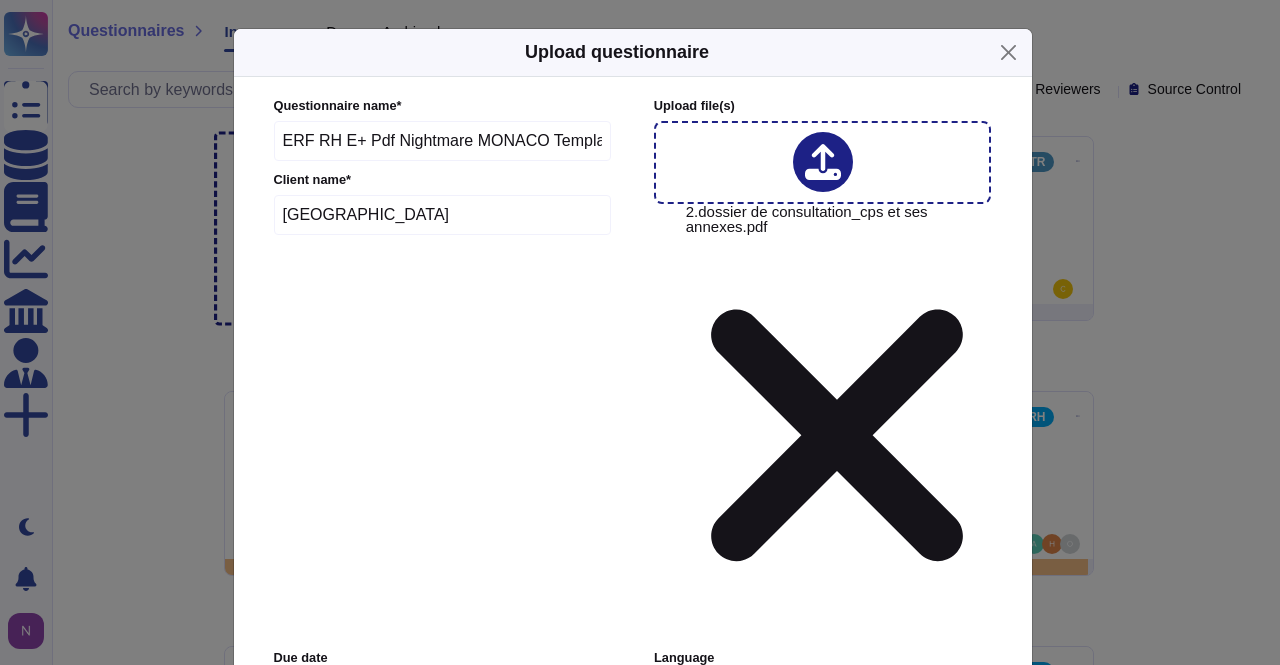 click on "Edenred+" at bounding box center [822, 778] 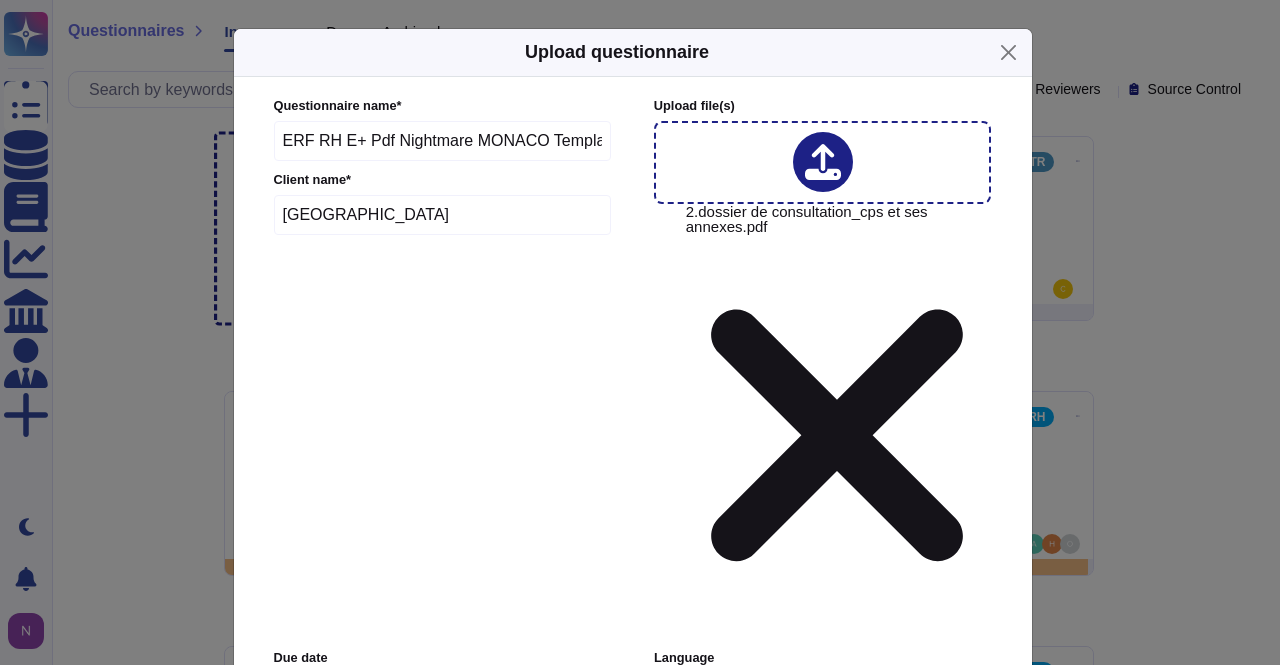 click at bounding box center (837, 778) 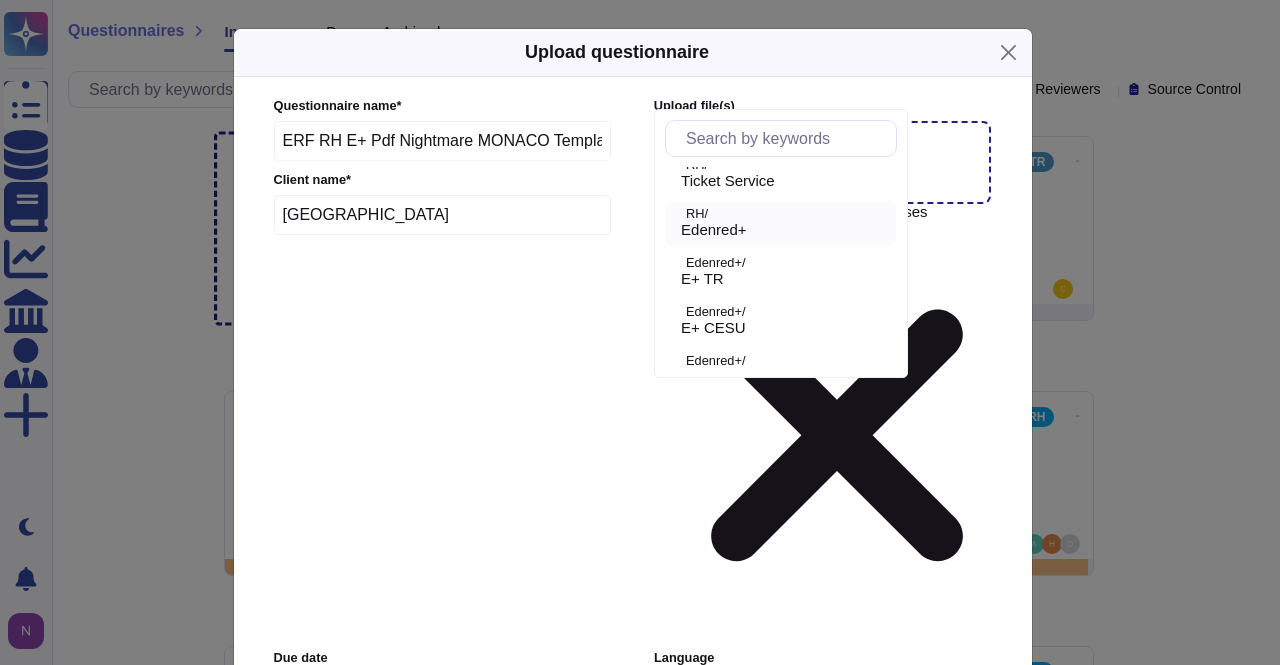 scroll, scrollTop: 214, scrollLeft: 0, axis: vertical 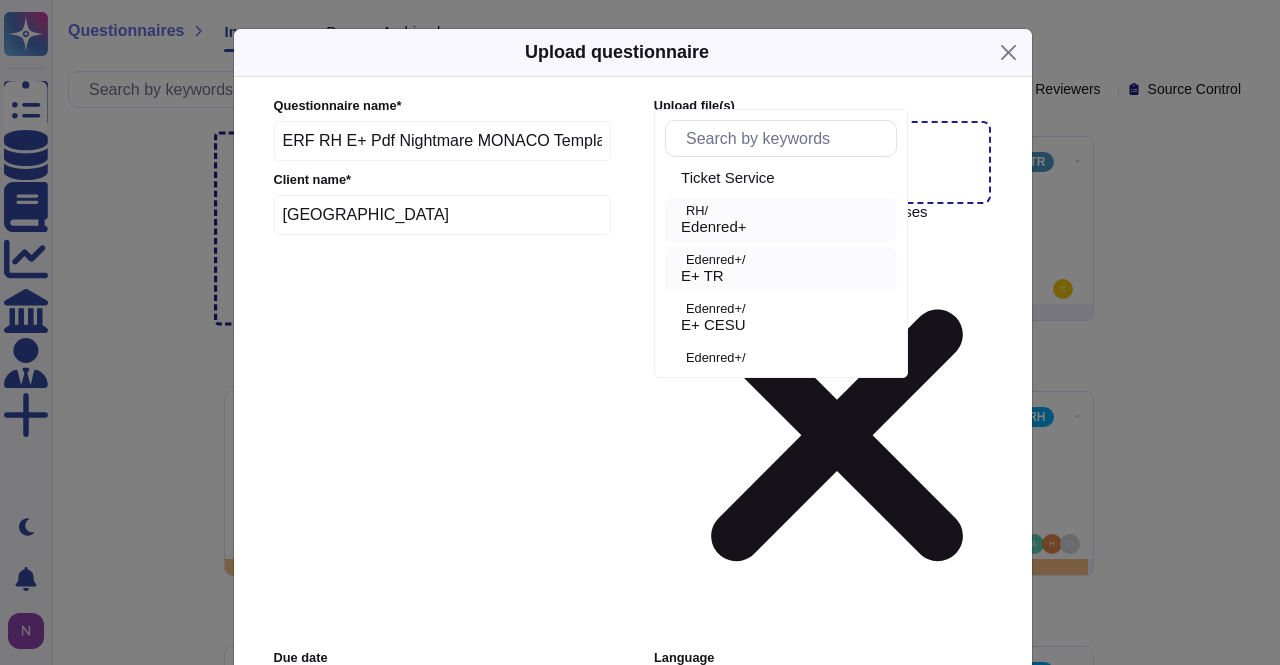click on "Edenred+/" at bounding box center (787, 260) 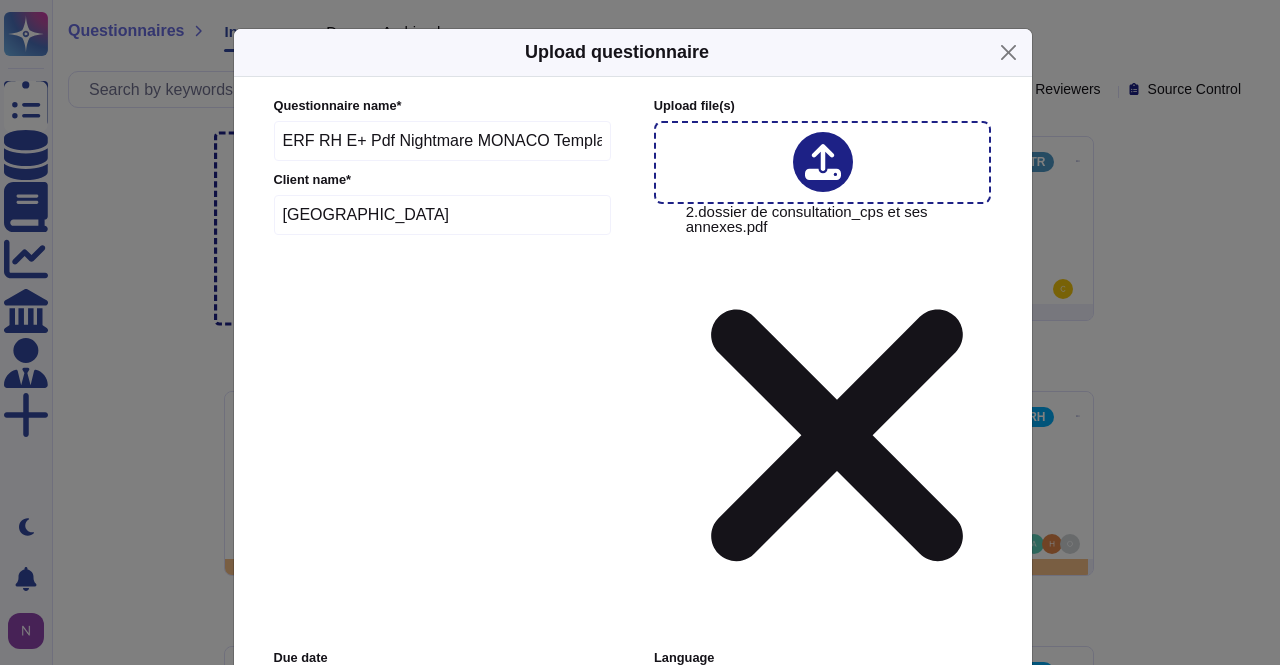 click 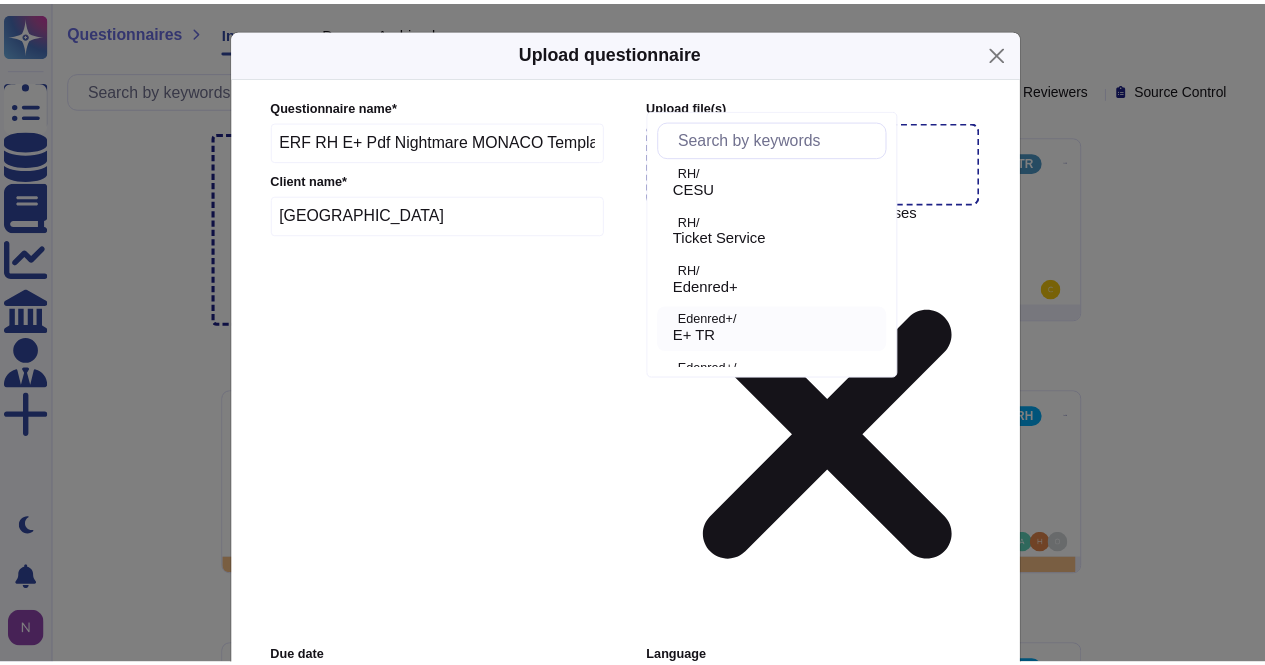 scroll, scrollTop: 150, scrollLeft: 0, axis: vertical 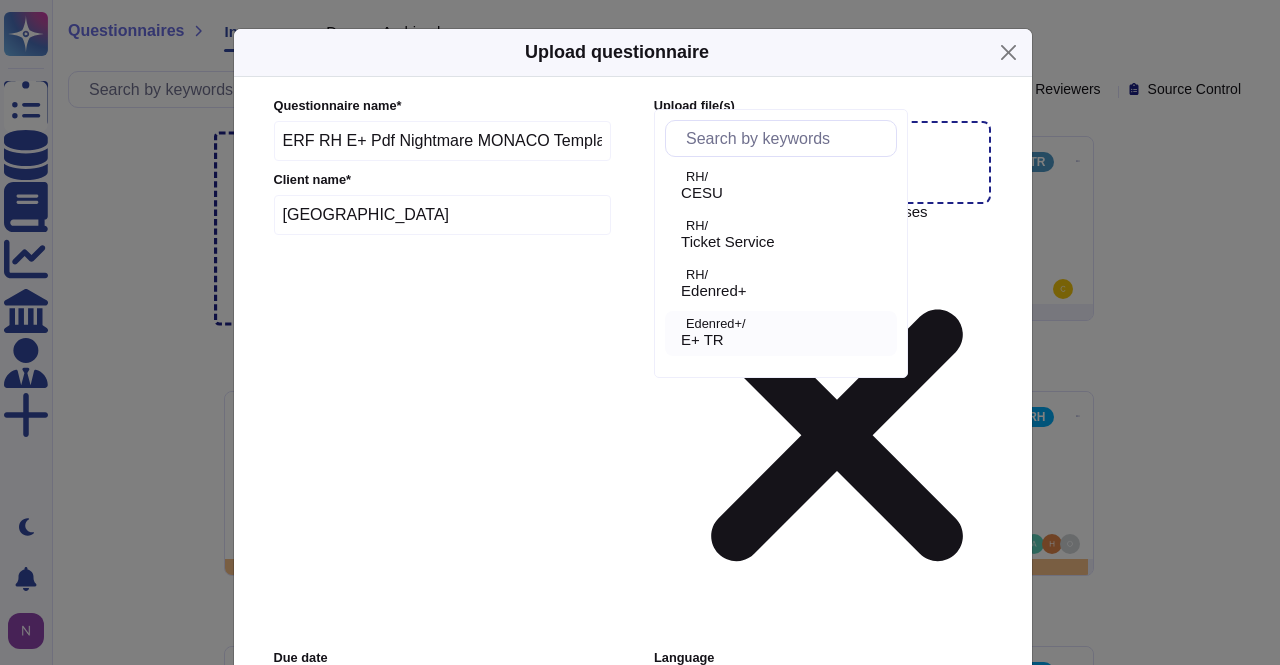 click on "Questionnaire name * ERF RH E+ Pdf Nightmare MONACO Template Client name * MONACO     Upload file (s) 2.dossier de consultation_cps et ses annexes.pdf     Due date Language French Deal value Product E+ TR Reviewers Users Tags Tags More options Automatically format file when possible Automatically assign teams on questions Keep existing answers from the file Require a review of existing answers (recommended for questionnaires to be filled out) Auto-approve existing answers (recommended for already filled out questionnaires) Use this questionnaire as a source of suggestions Use anonymization filter on the suggestions File Password (optional)" at bounding box center (633, 515) 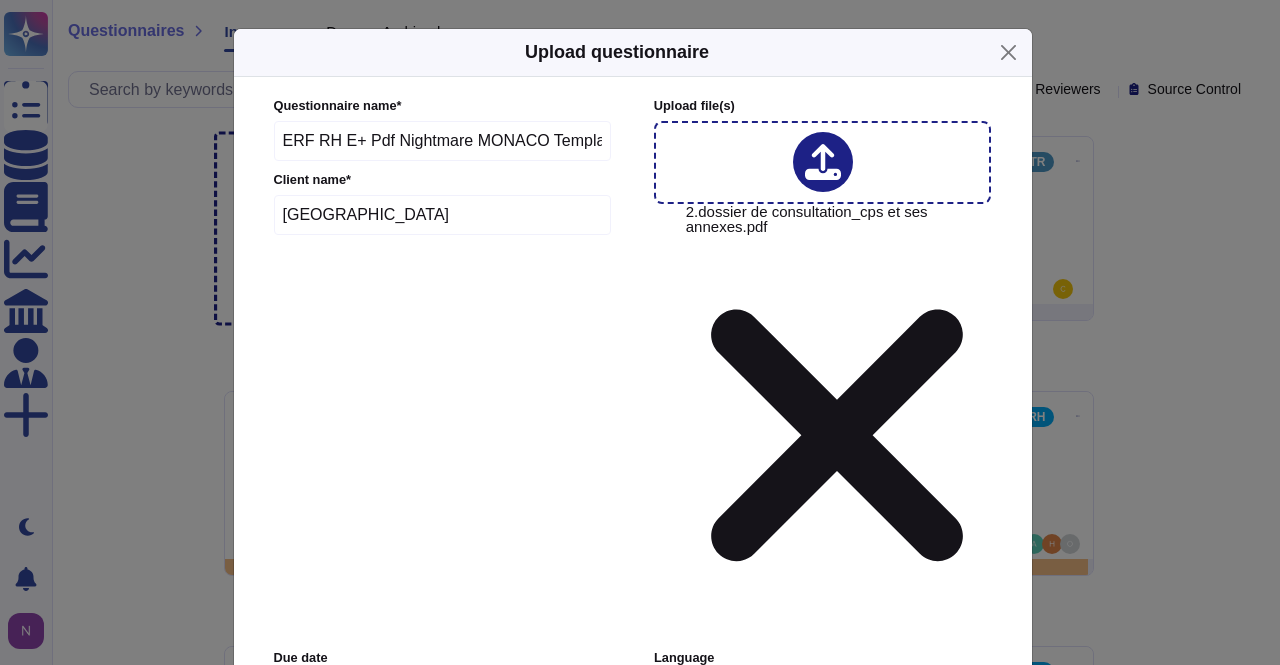 click on "ERF RH E+ Pdf Nightmare MONACO Template" at bounding box center [443, 141] 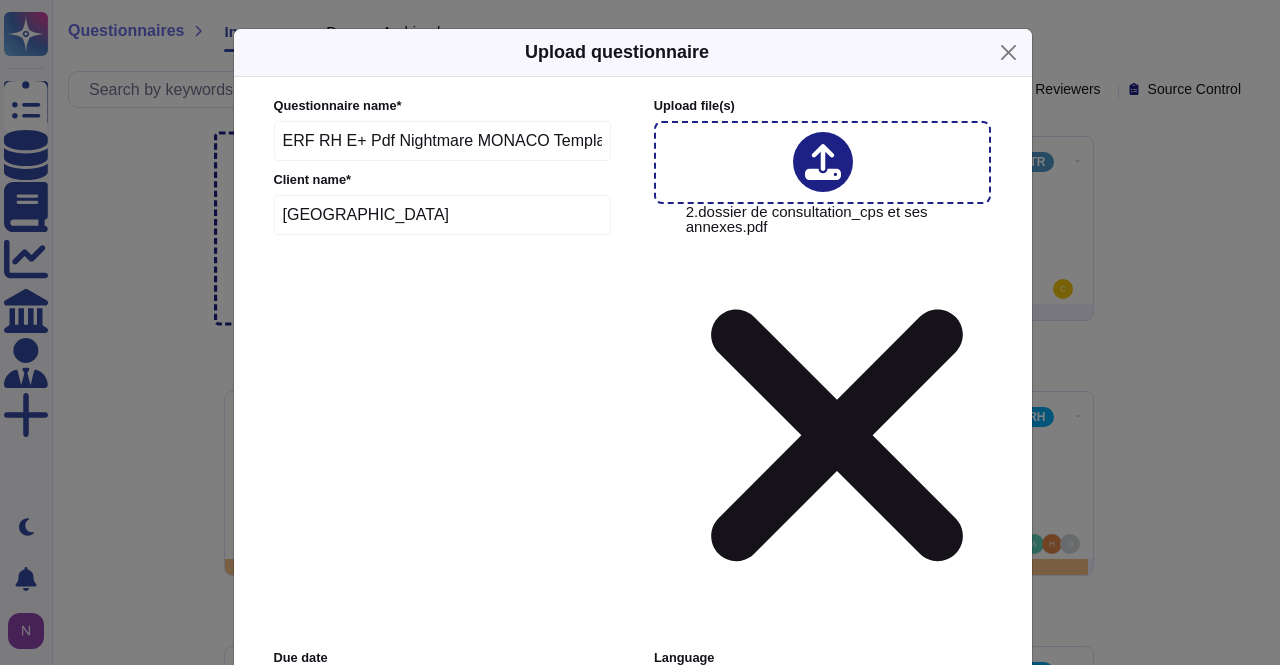 click on "ERF RH E+ Pdf Nightmare MONACO Template" at bounding box center [443, 141] 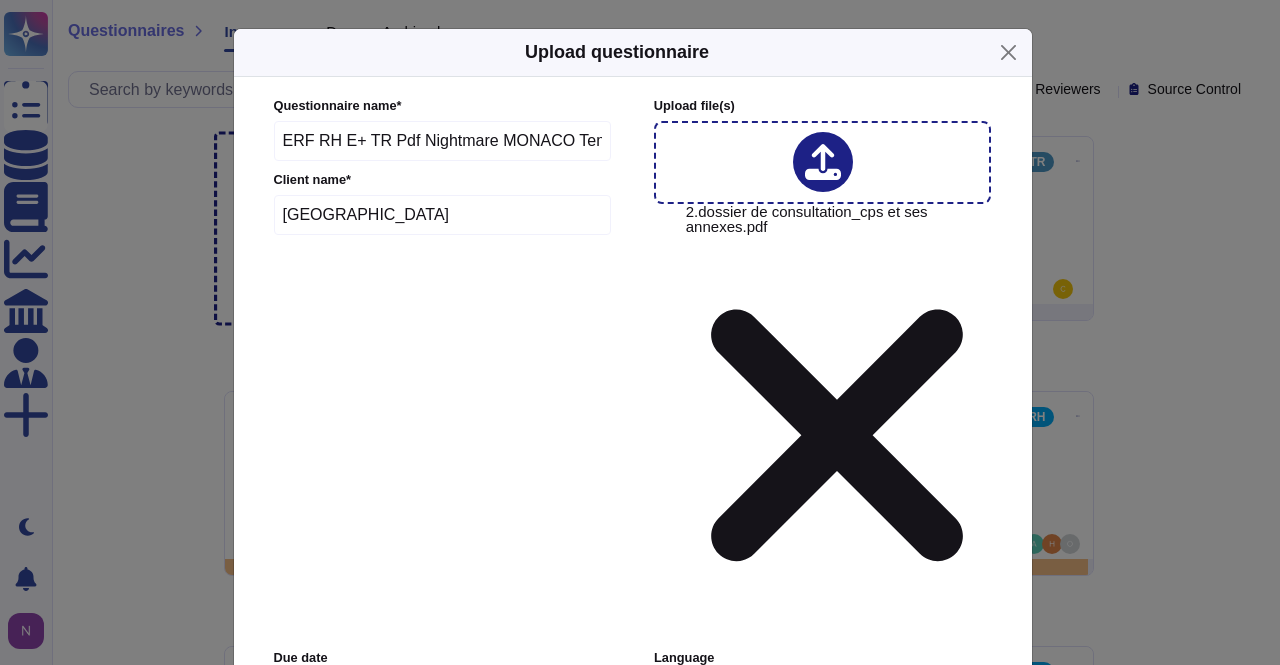type on "ERF RH E+ TR Pdf Nightmare MONACO Template" 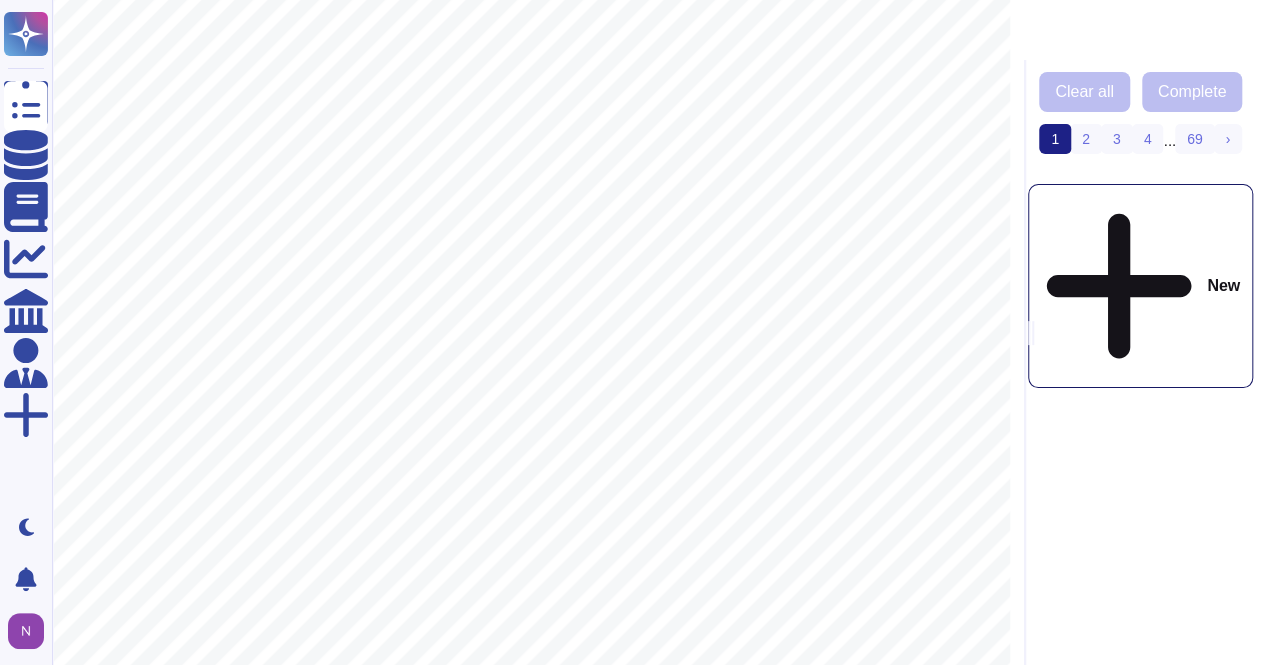 scroll, scrollTop: 690, scrollLeft: 0, axis: vertical 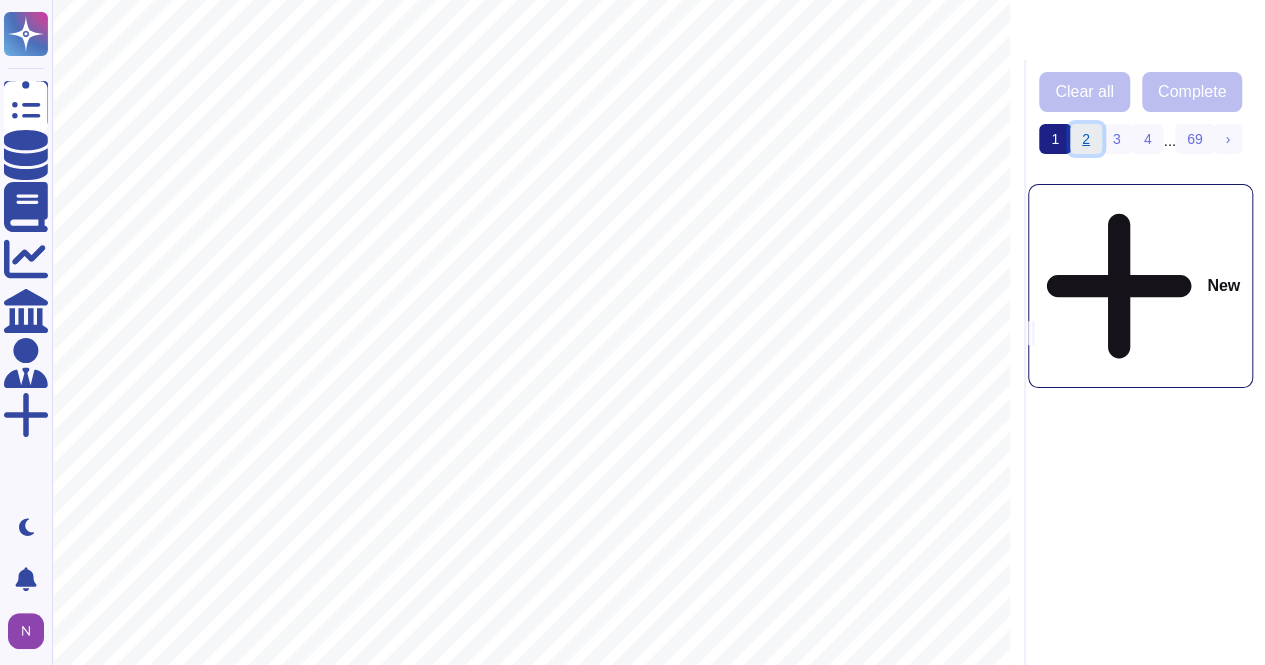 click on "2" at bounding box center (1086, 139) 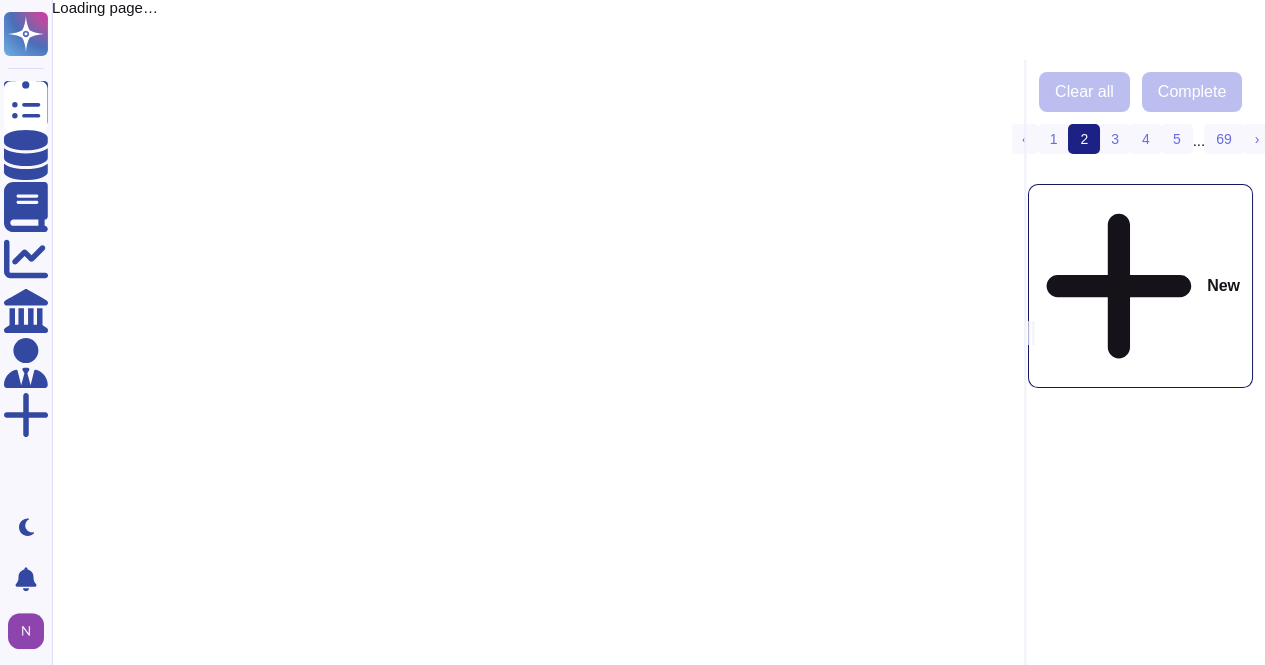scroll, scrollTop: 0, scrollLeft: 0, axis: both 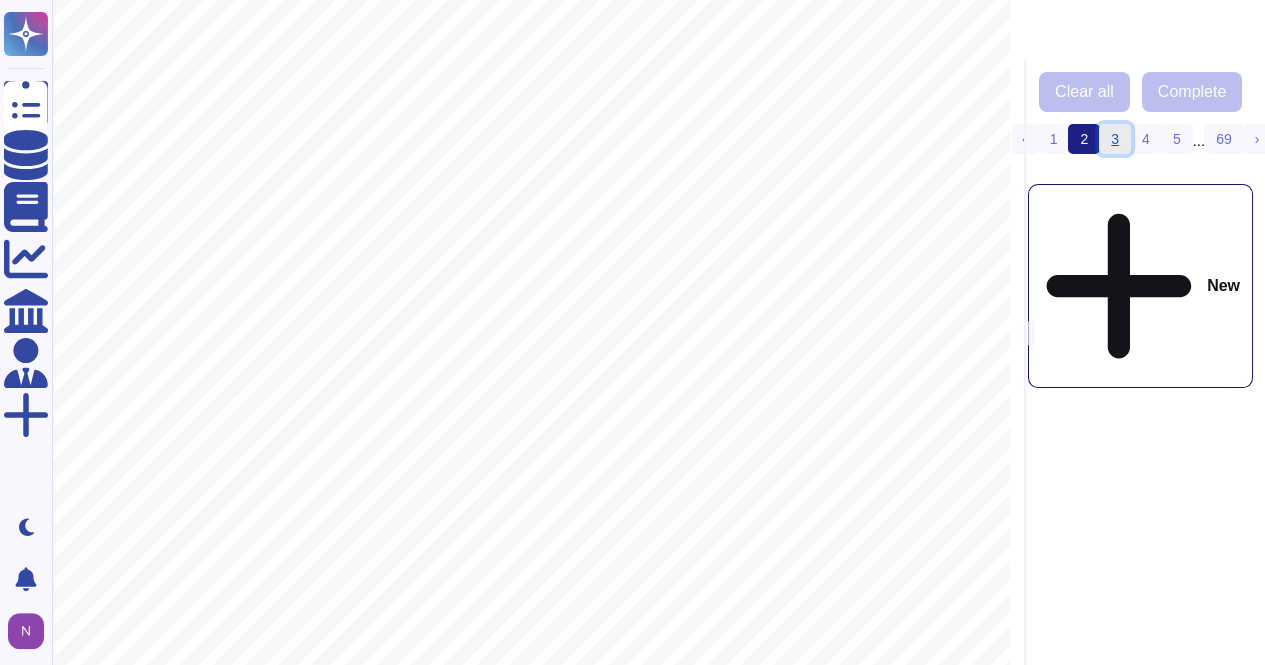click on "3" at bounding box center [1115, 139] 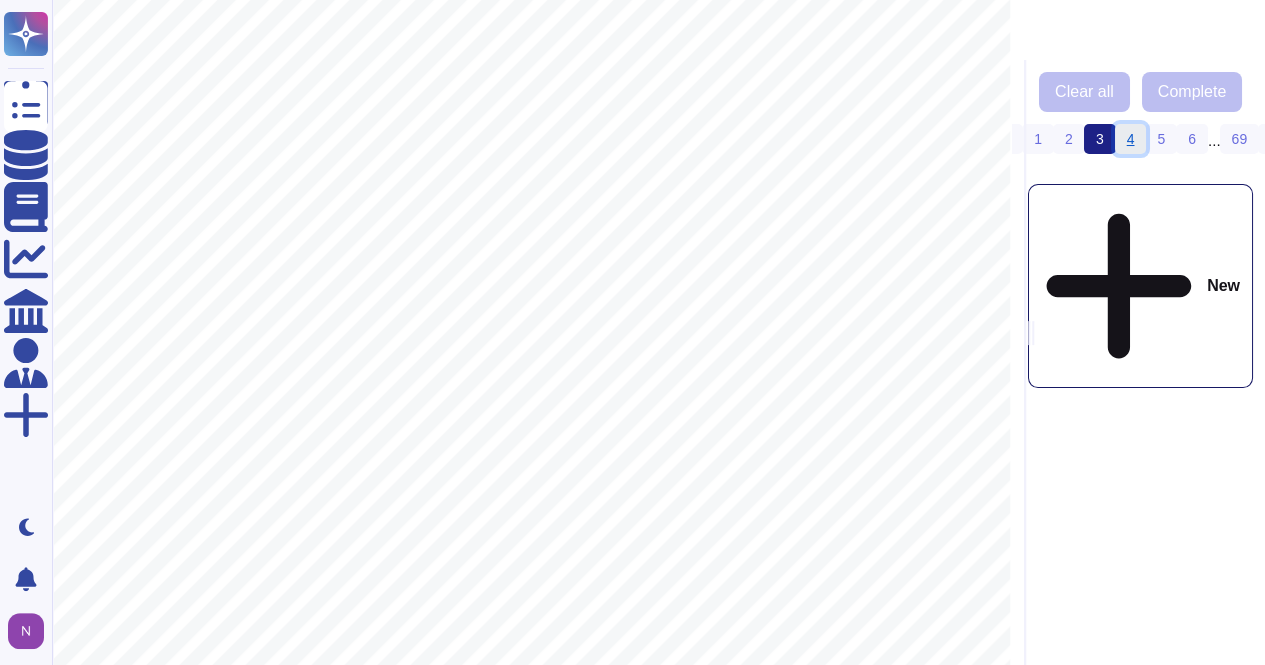 click on "4" at bounding box center [1131, 139] 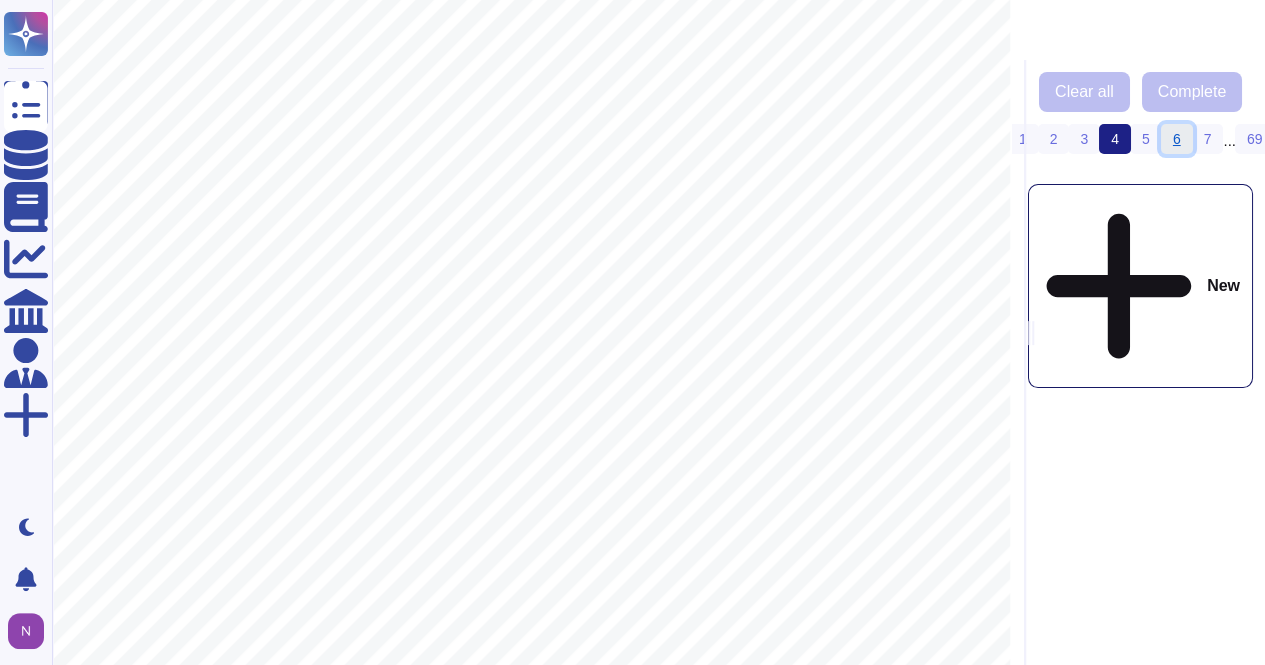 click on "6" at bounding box center (1177, 139) 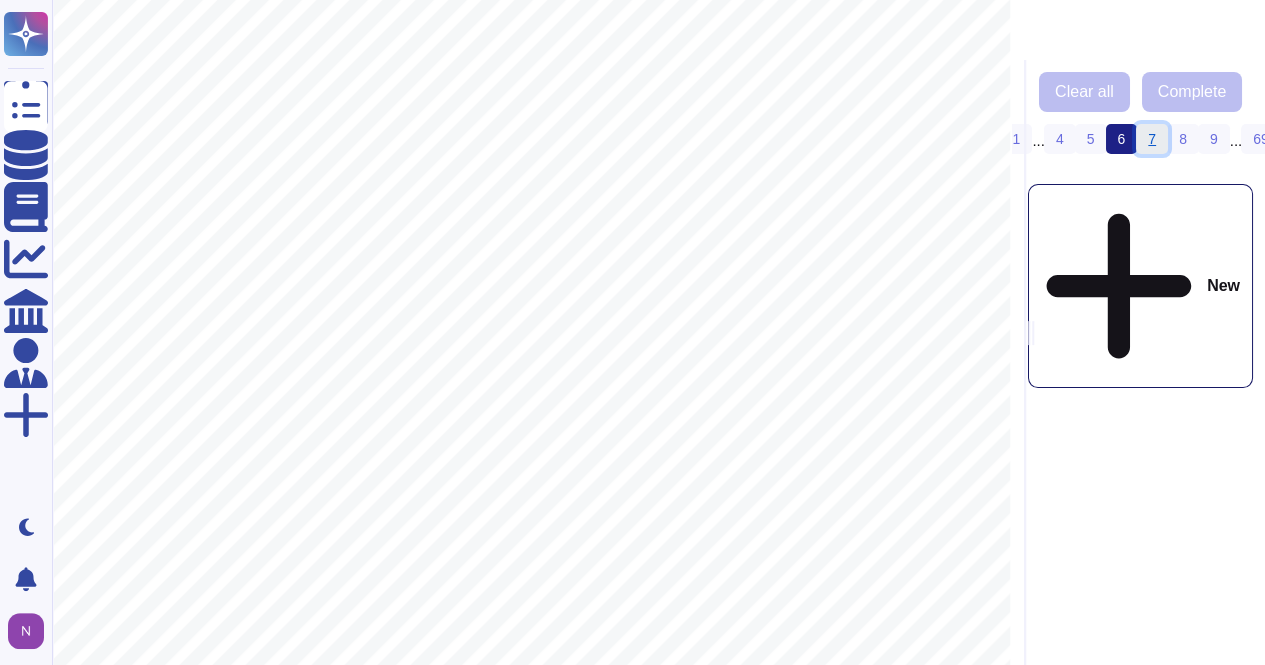 click on "7" at bounding box center (1152, 139) 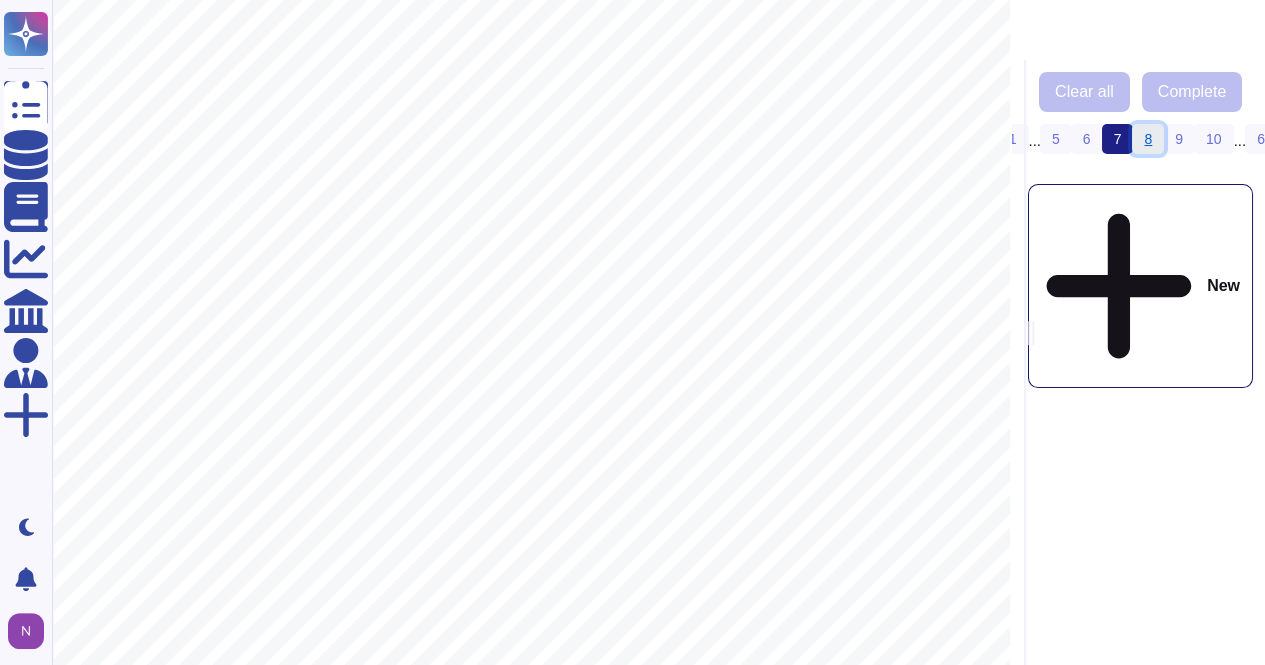 click on "8" at bounding box center (1148, 139) 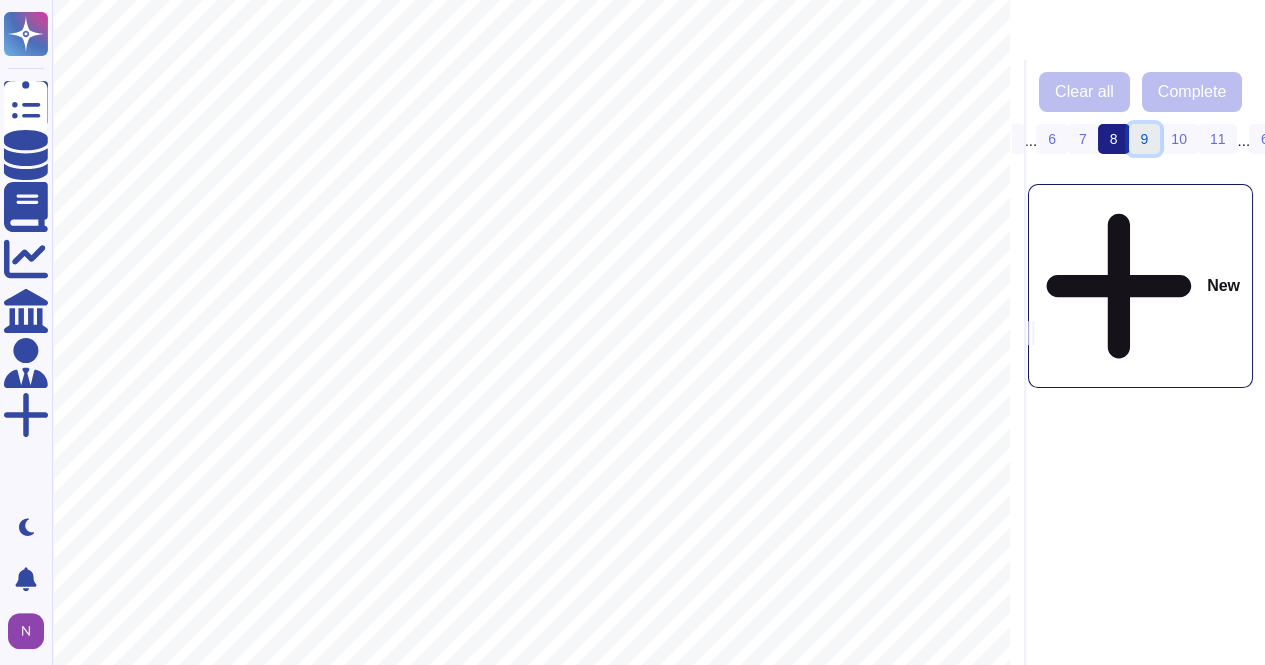 click on "9" at bounding box center [1145, 139] 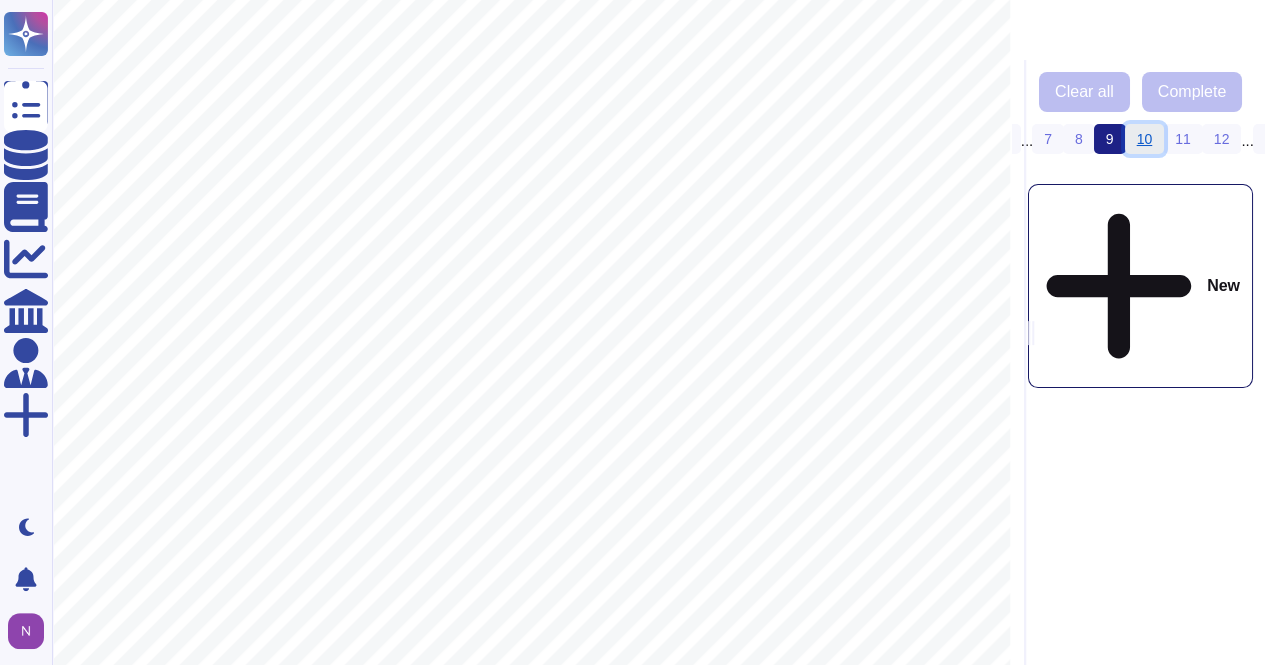 click on "10" at bounding box center (1145, 139) 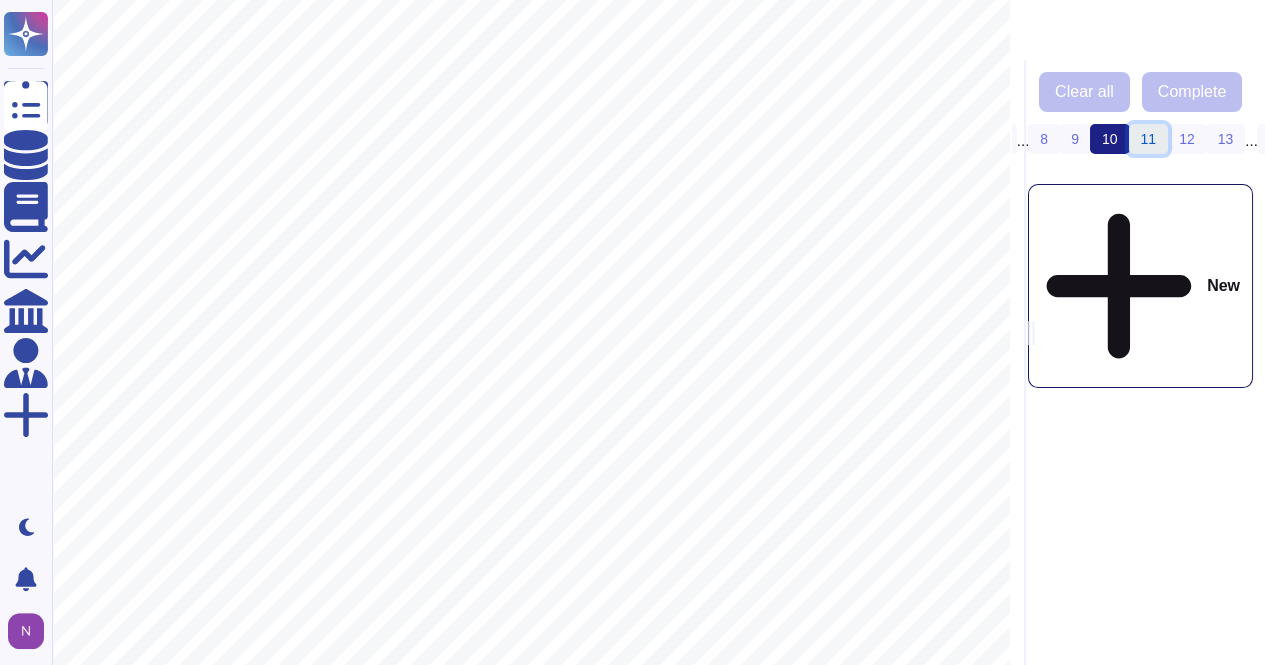 click on "11" at bounding box center [1149, 139] 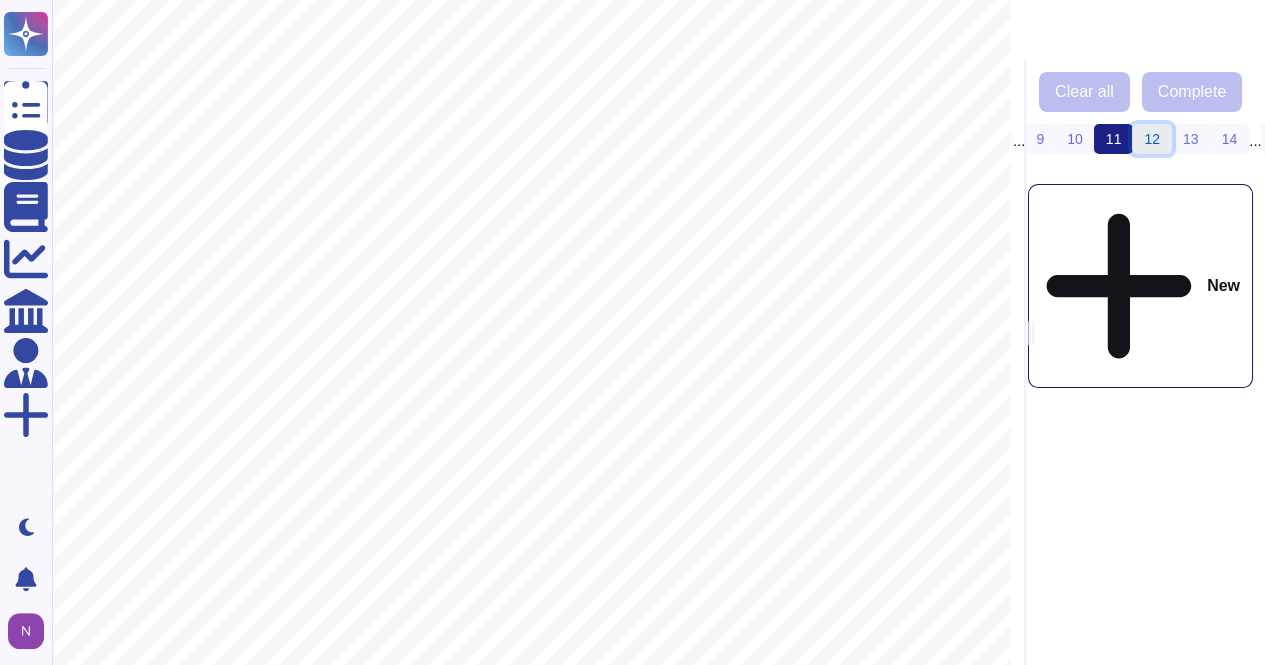 click on "12" at bounding box center (1152, 139) 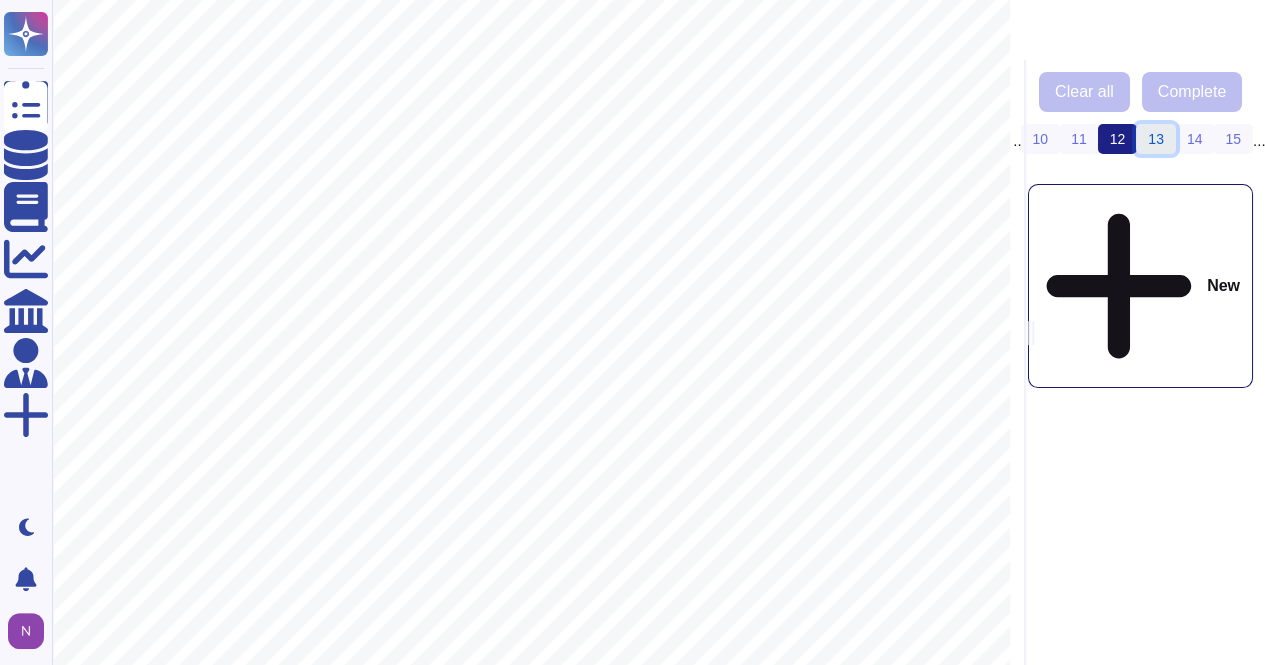 click on "13" at bounding box center [1156, 139] 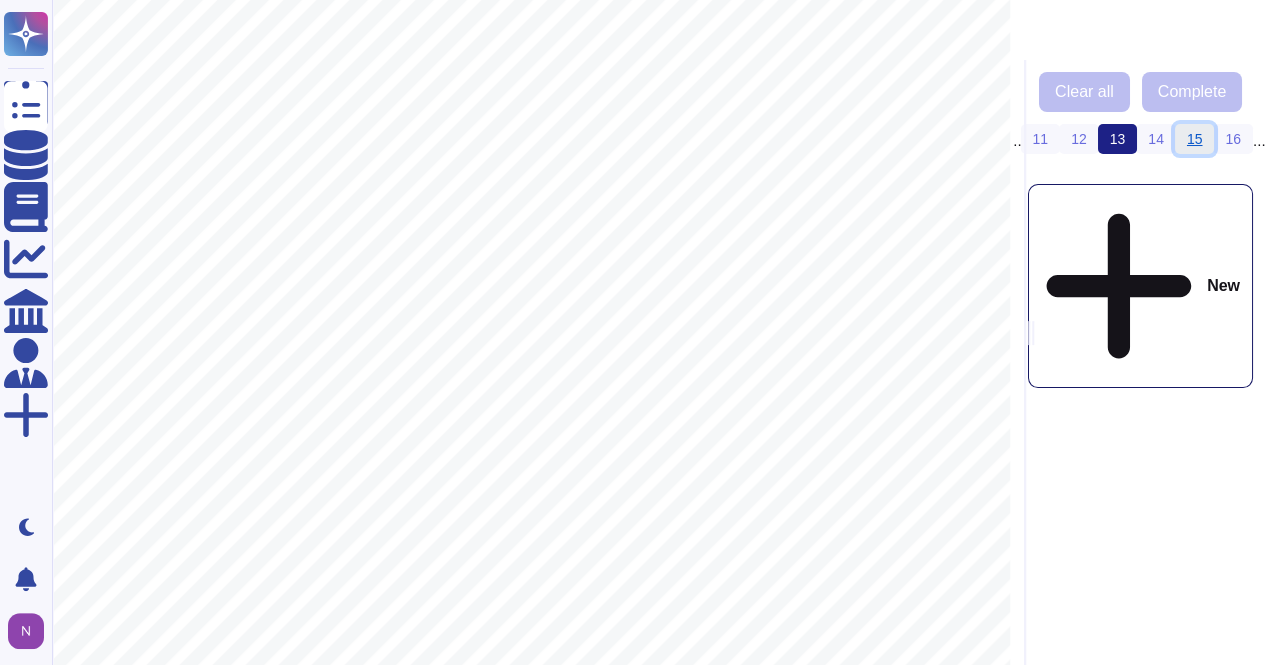 click on "15" at bounding box center [1195, 139] 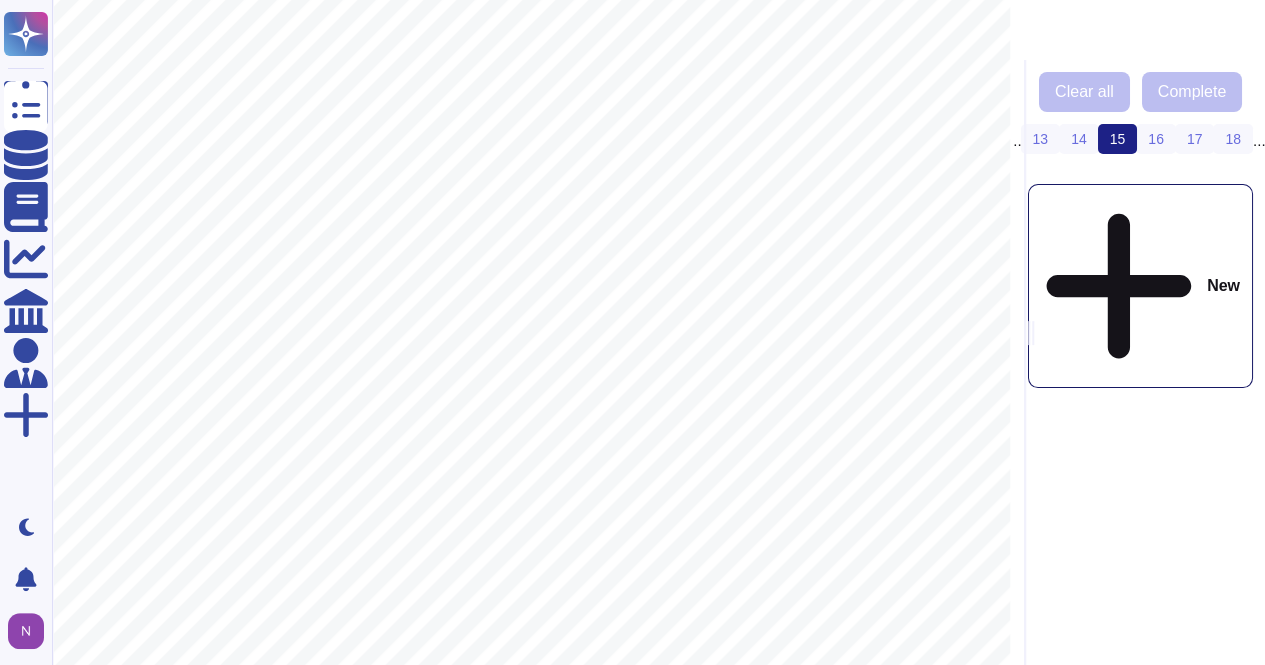 scroll, scrollTop: 0, scrollLeft: 0, axis: both 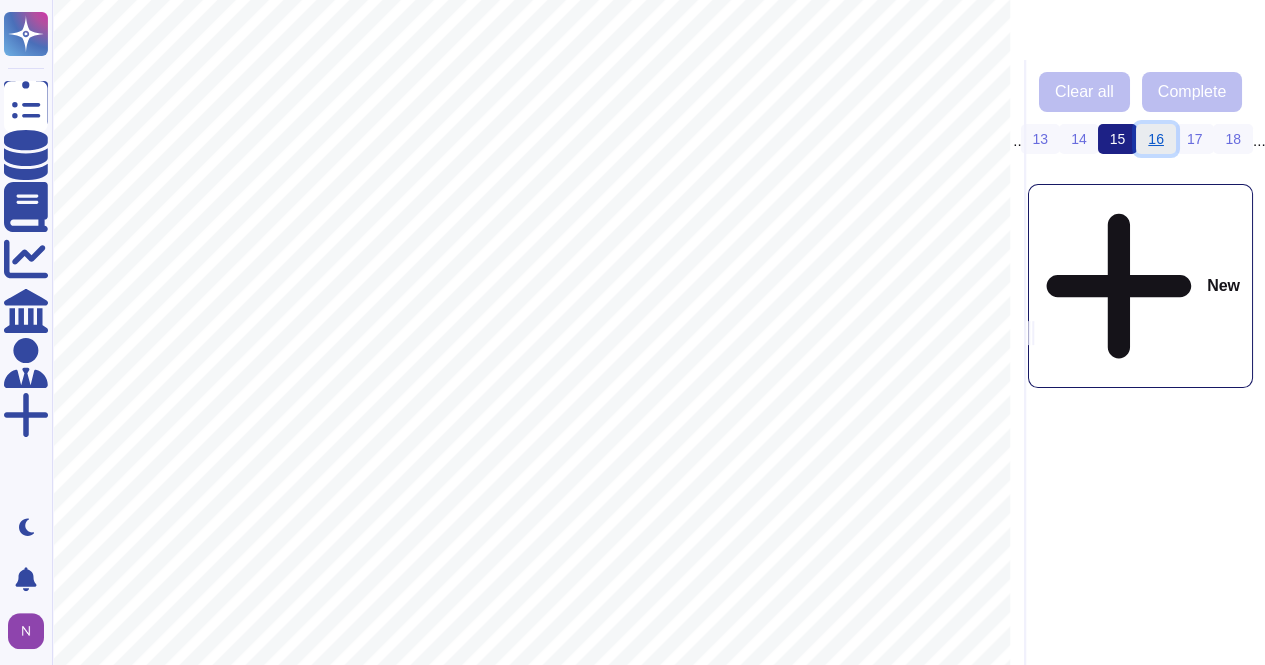 click on "16" at bounding box center (1156, 139) 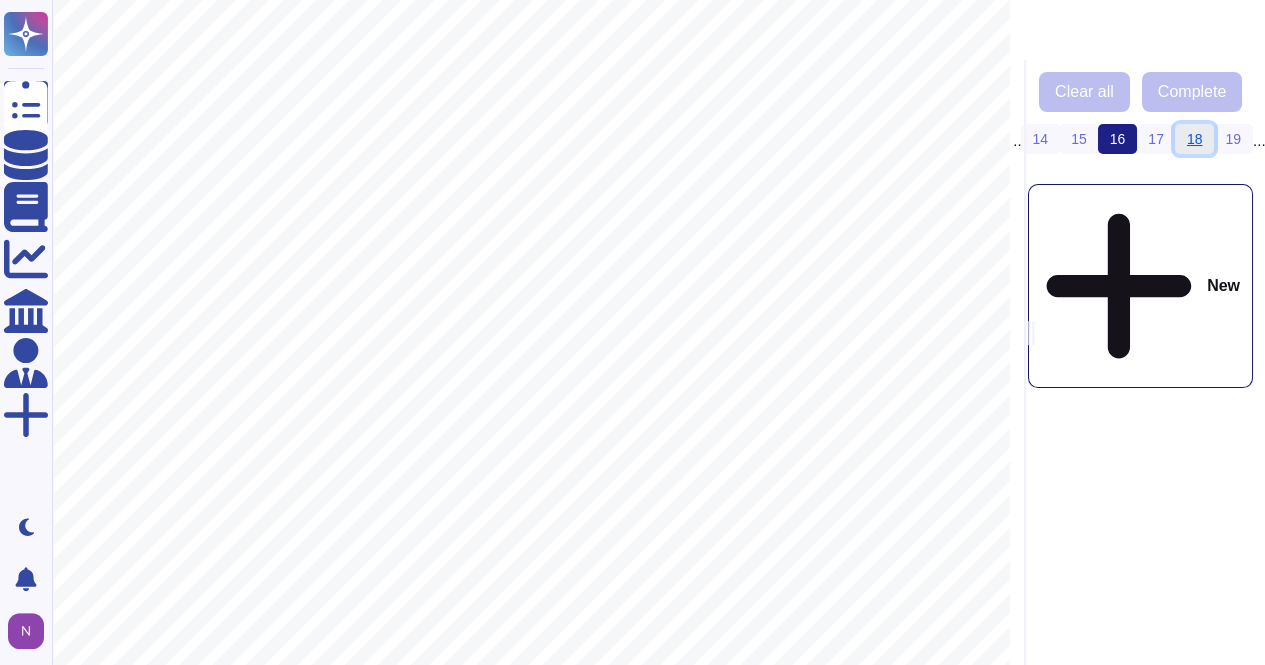click on "18" at bounding box center (1195, 139) 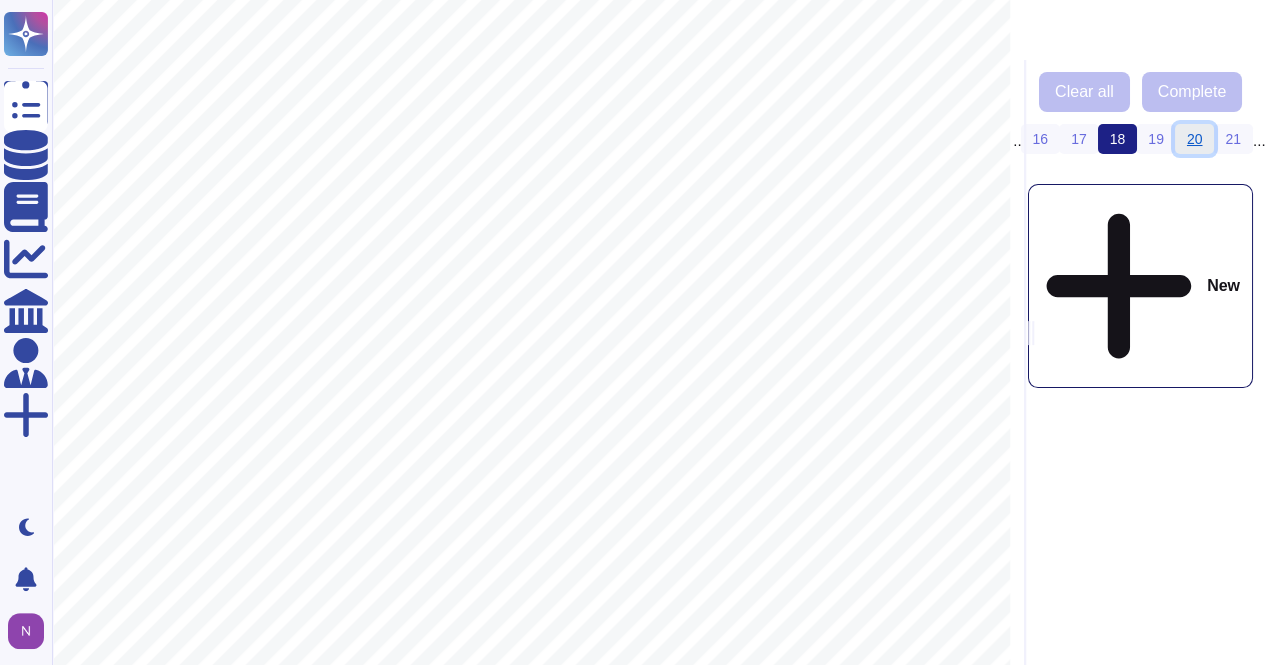 click on "20" at bounding box center [1195, 139] 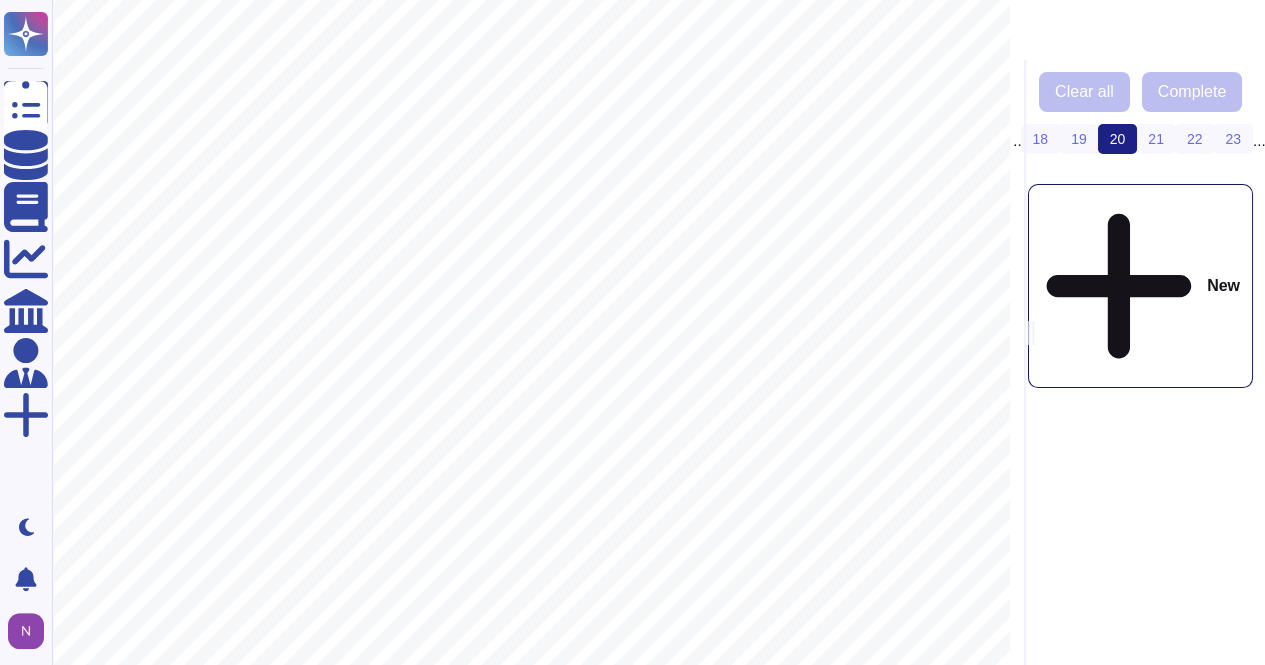 scroll, scrollTop: 0, scrollLeft: 0, axis: both 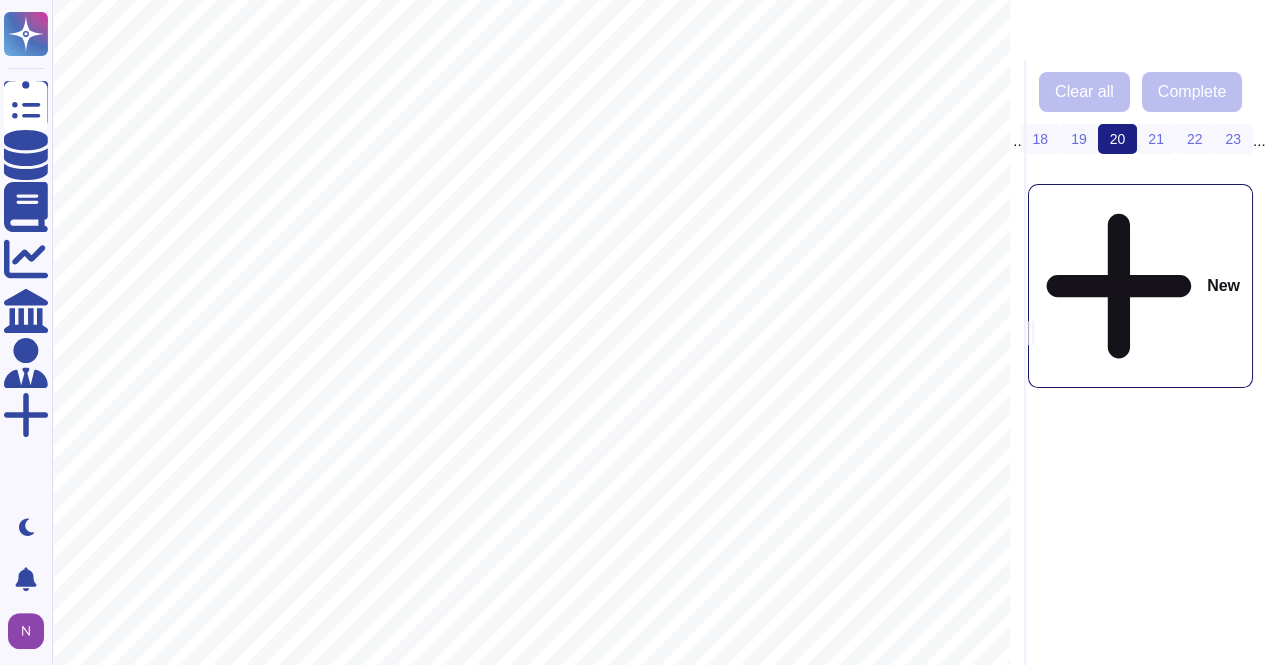 click at bounding box center (531, 677) 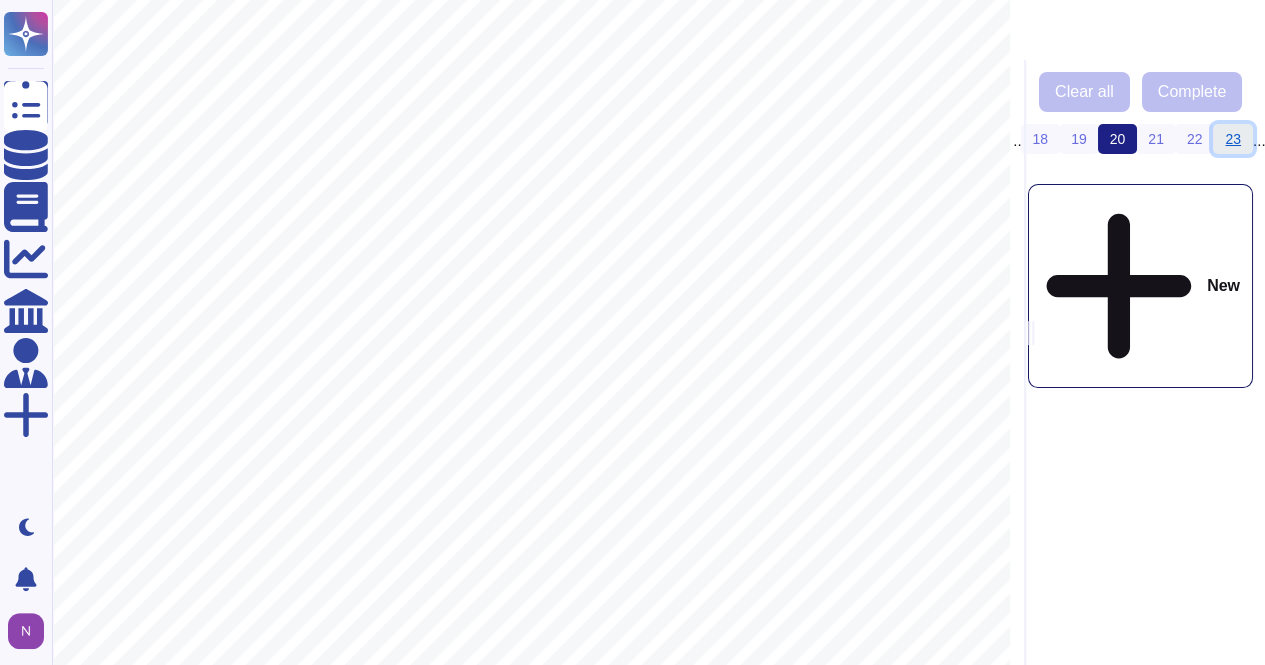 click on "23" at bounding box center [1233, 139] 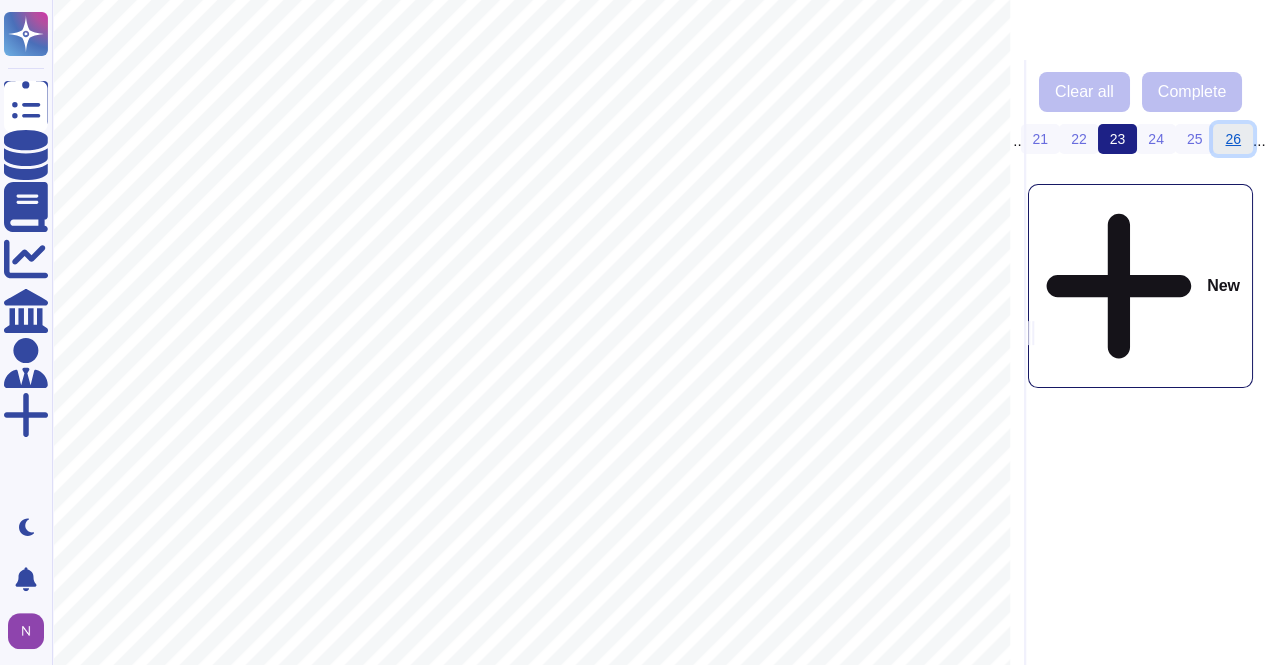 click on "26" at bounding box center (1233, 139) 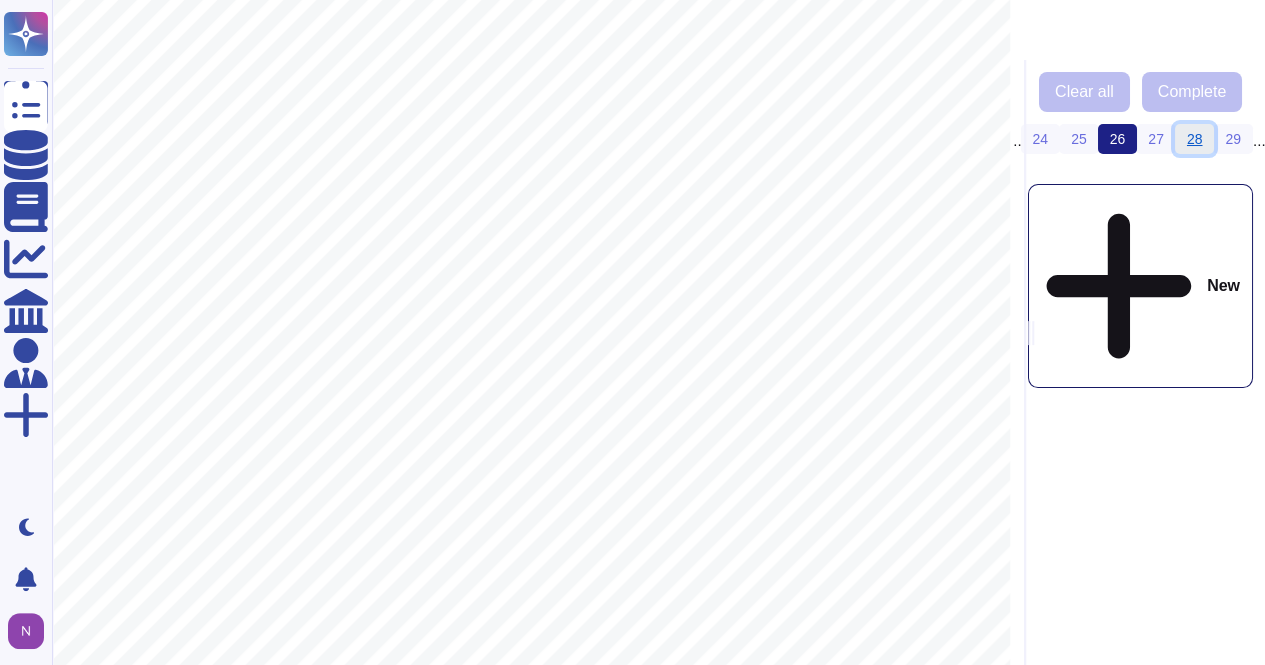 click on "28" at bounding box center (1195, 139) 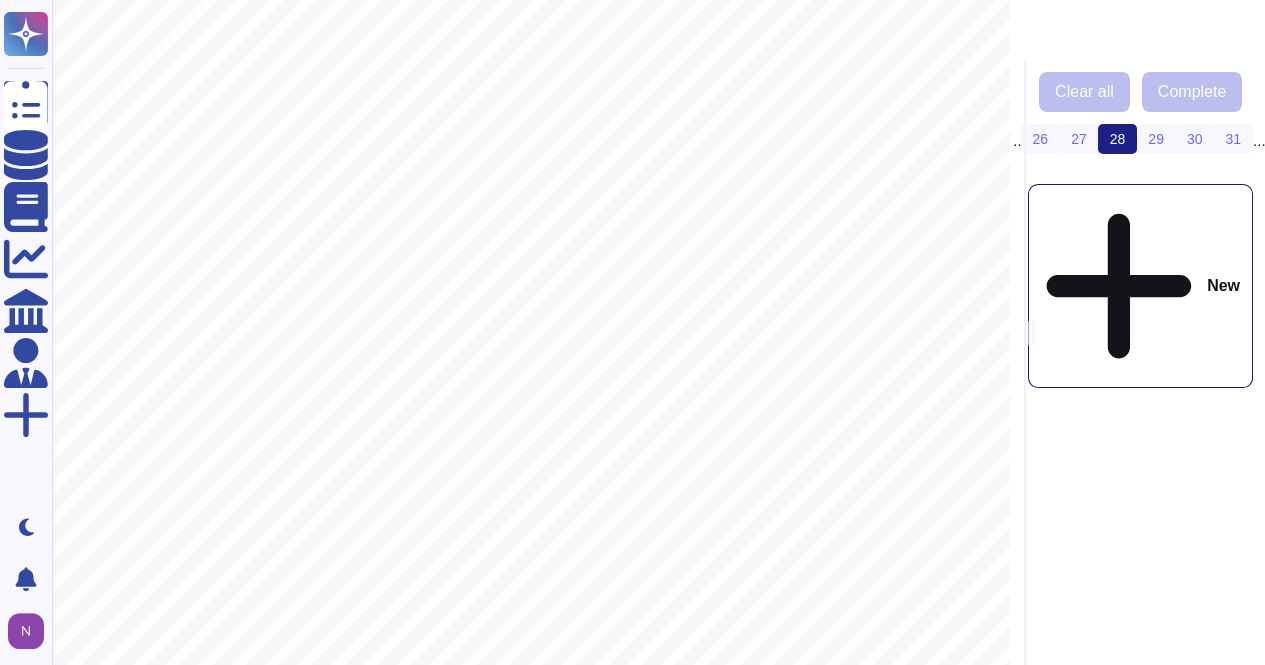 click on "New" at bounding box center (1140, 286) 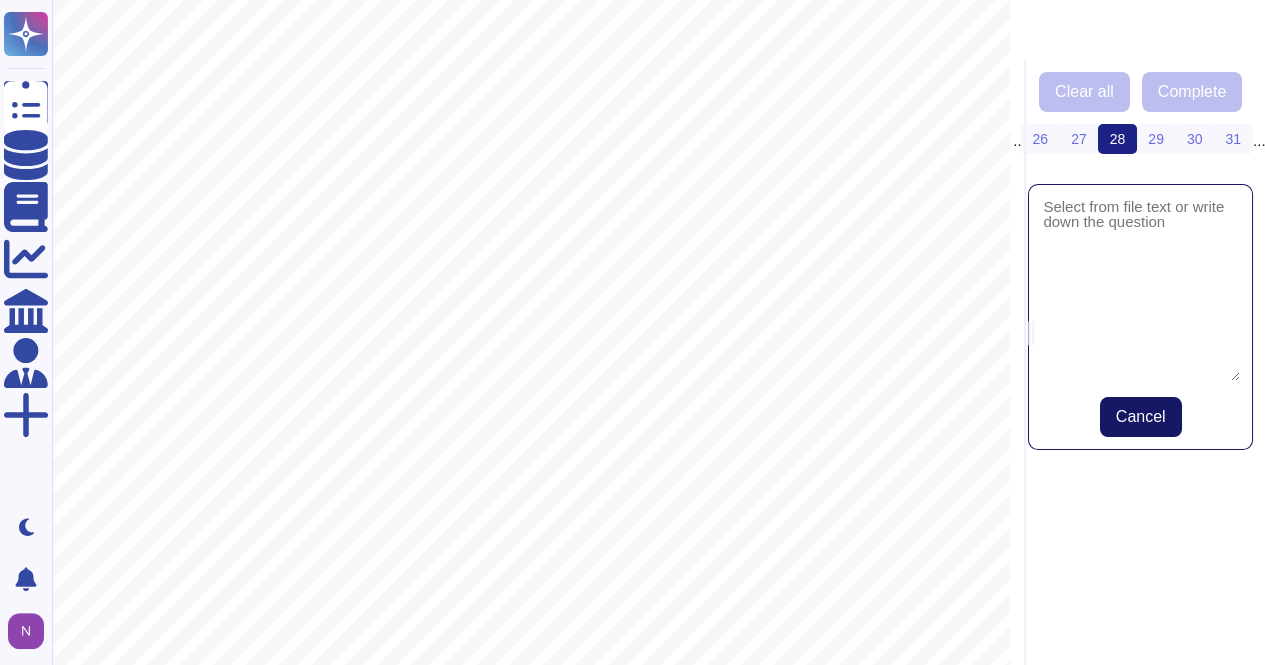 click on "Cancel" at bounding box center (1141, 417) 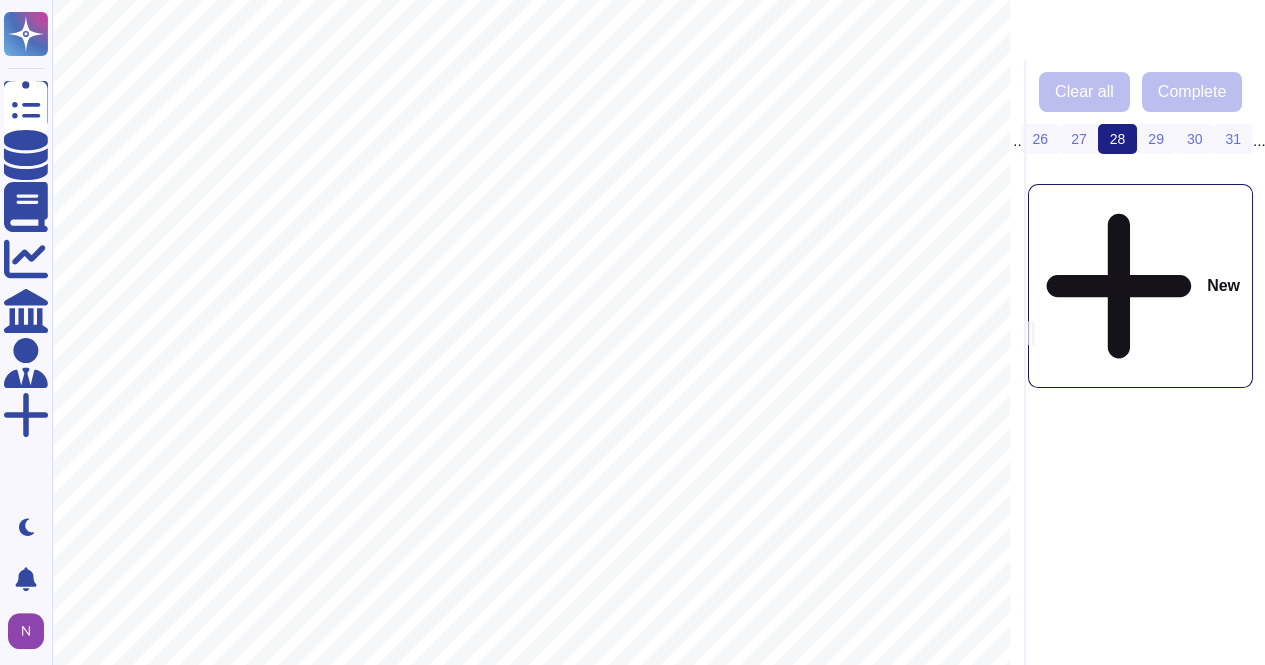 click on "Clear all Complete ‹ Previous 1 ... 26 27 28 (current) 29 30 31 ... 69 › Next New" at bounding box center [1138, 362] 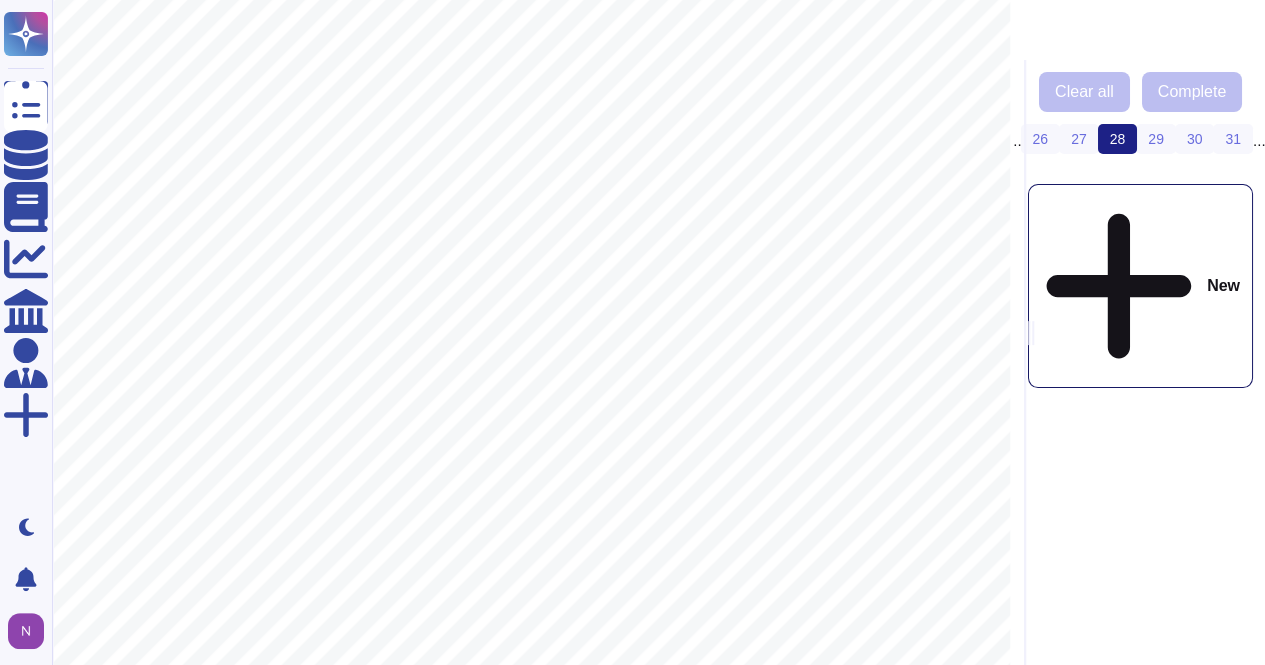 scroll, scrollTop: 0, scrollLeft: 0, axis: both 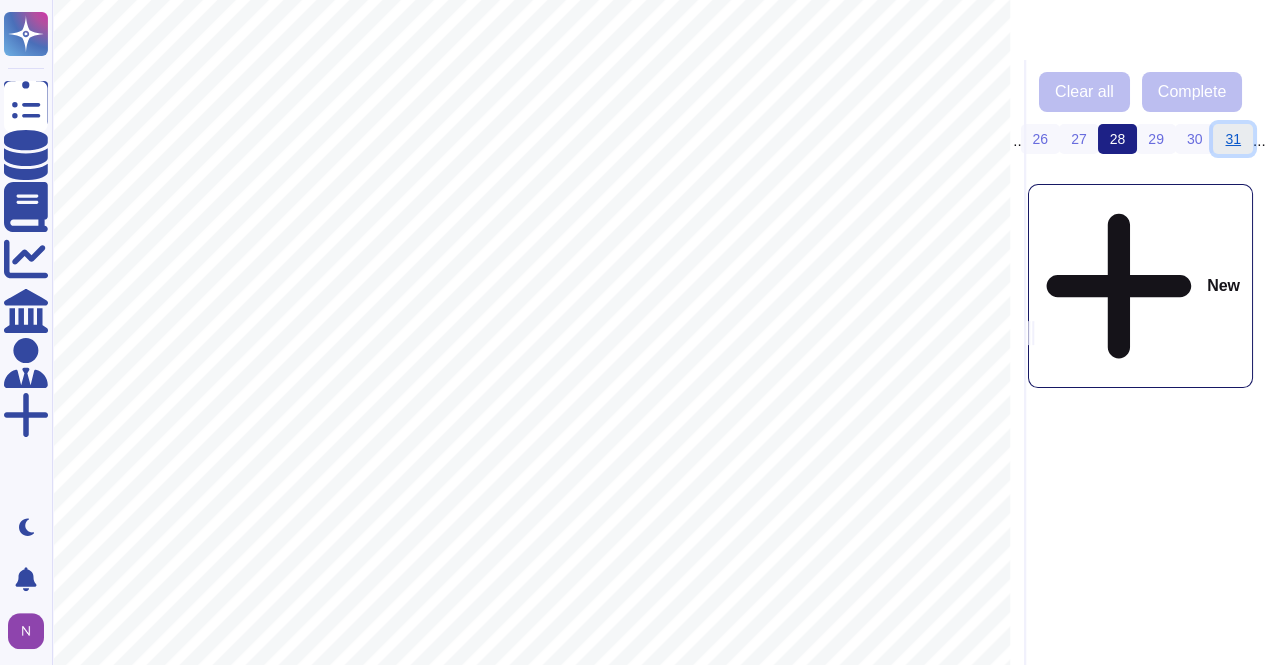 click on "31" at bounding box center [1233, 139] 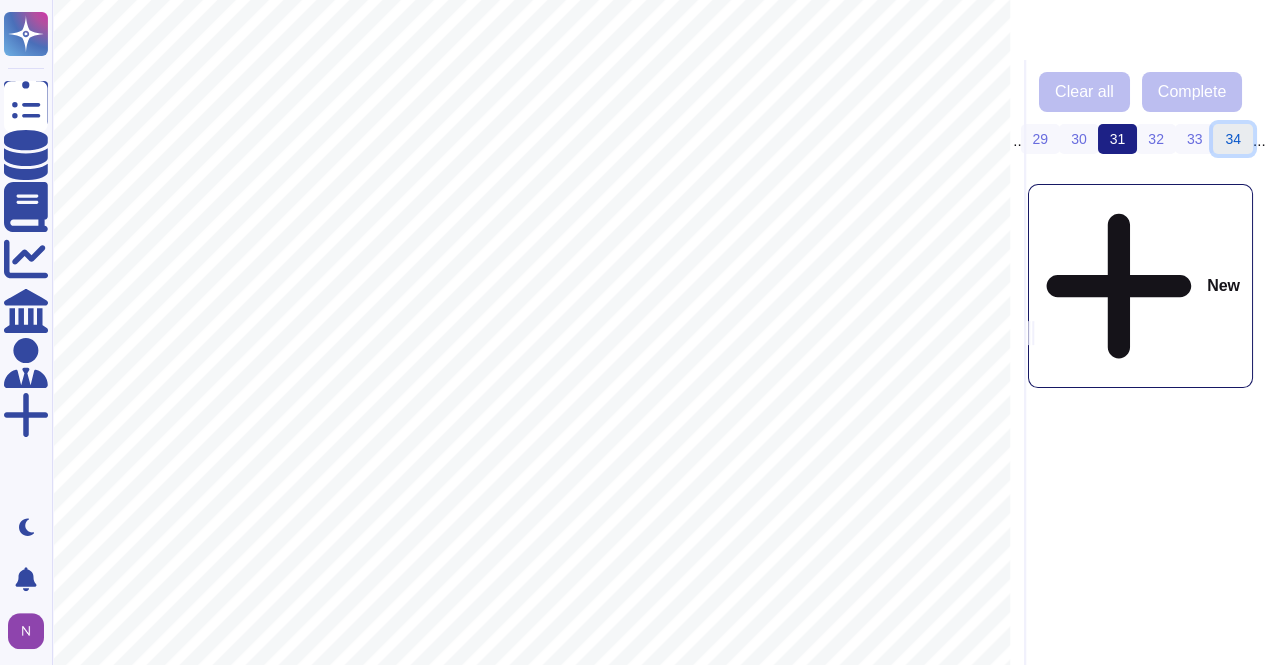click on "34" at bounding box center (1233, 139) 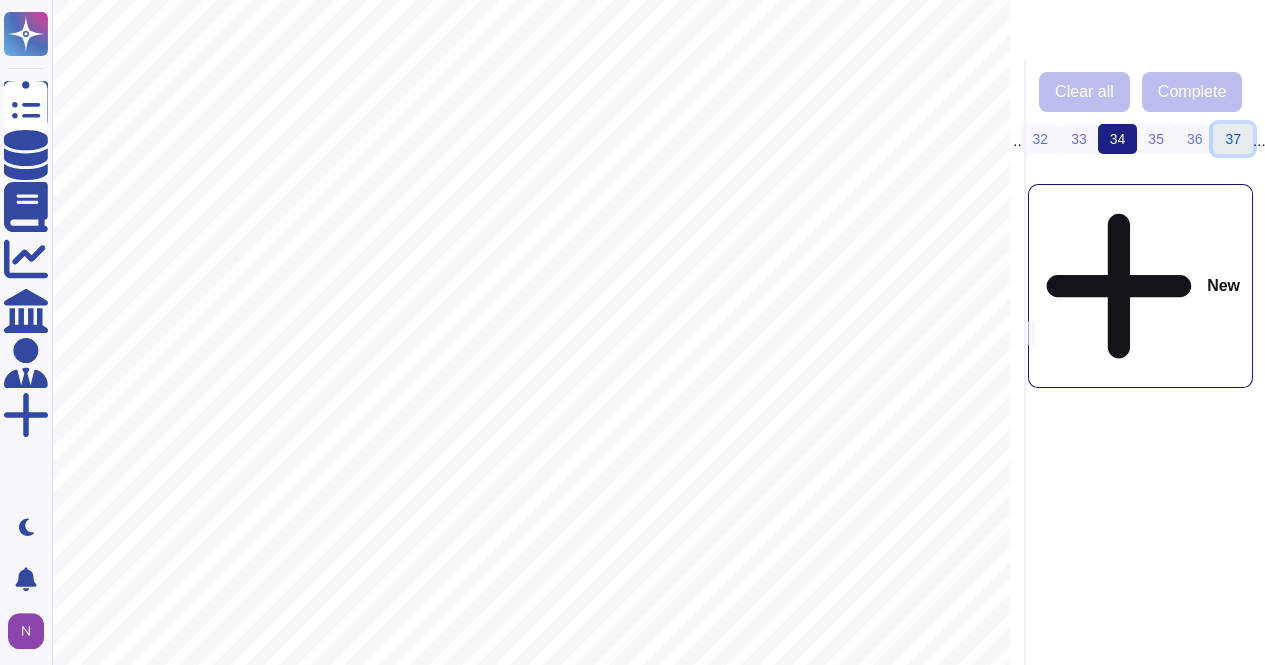 click on "37" at bounding box center [1233, 139] 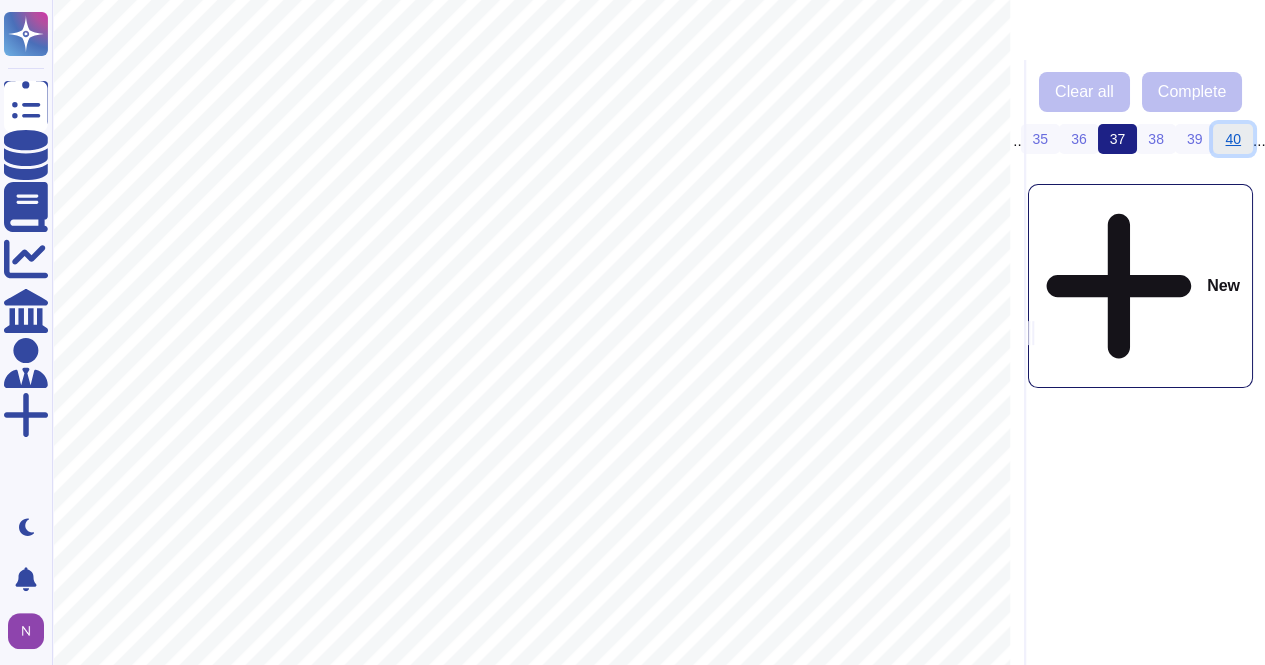 click on "40" at bounding box center (1233, 139) 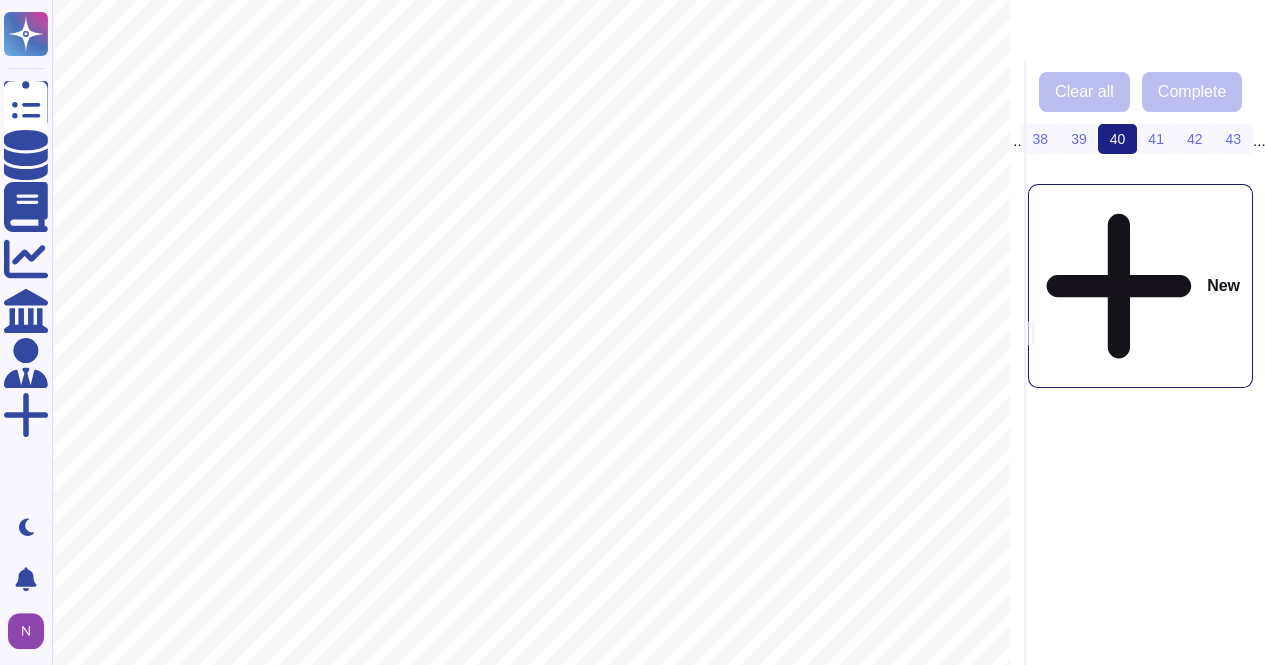 click on "Clear all Complete ‹ Previous 1 ... 38 39 40 (current) 41 42 43 ... 69 › Next New" at bounding box center (1138, 362) 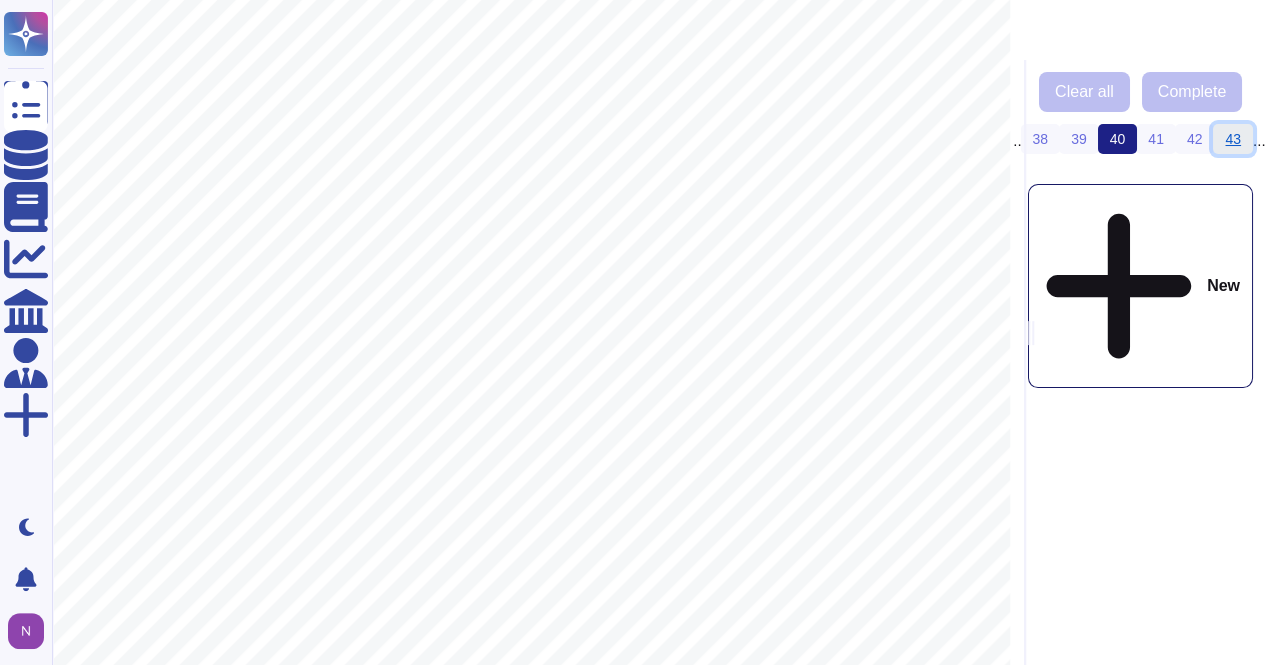 click on "43" at bounding box center (1233, 139) 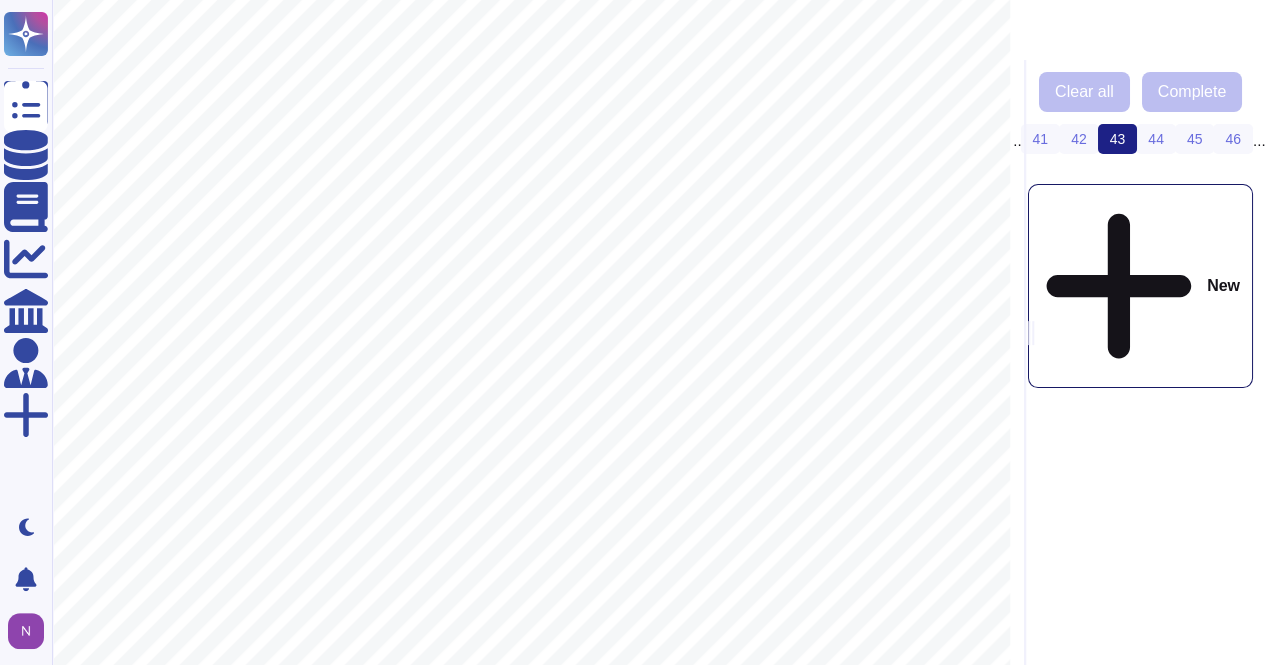 click at bounding box center [531, 677] 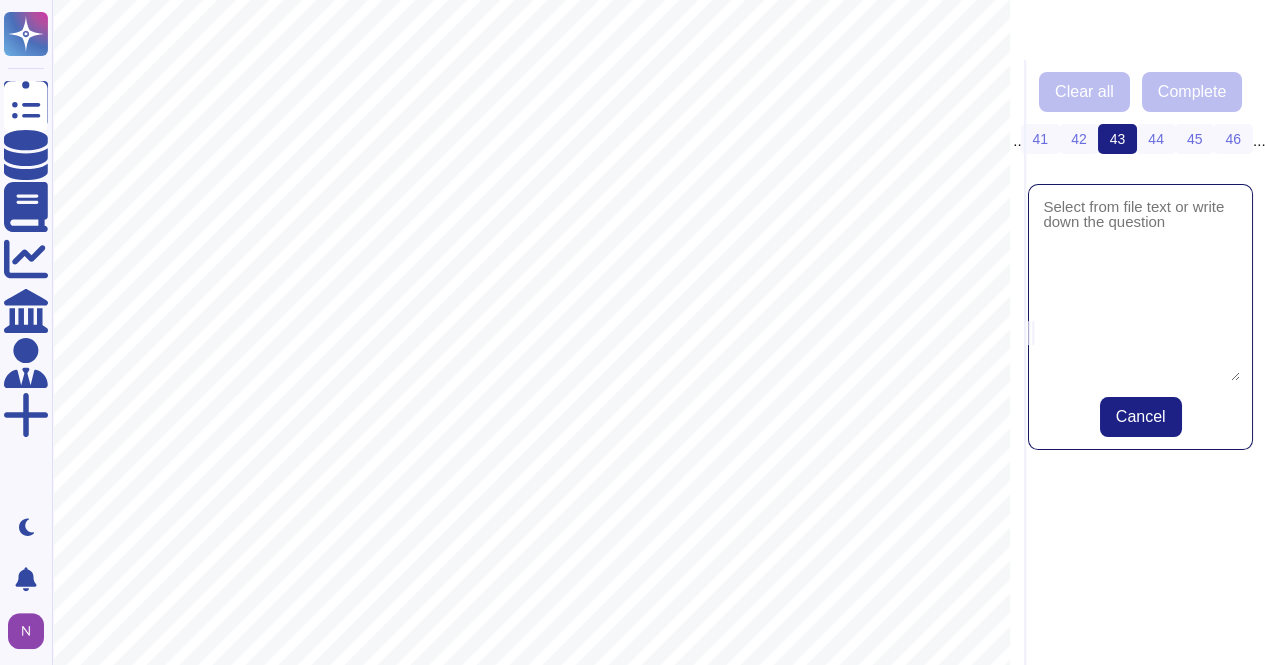 scroll, scrollTop: 3, scrollLeft: 0, axis: vertical 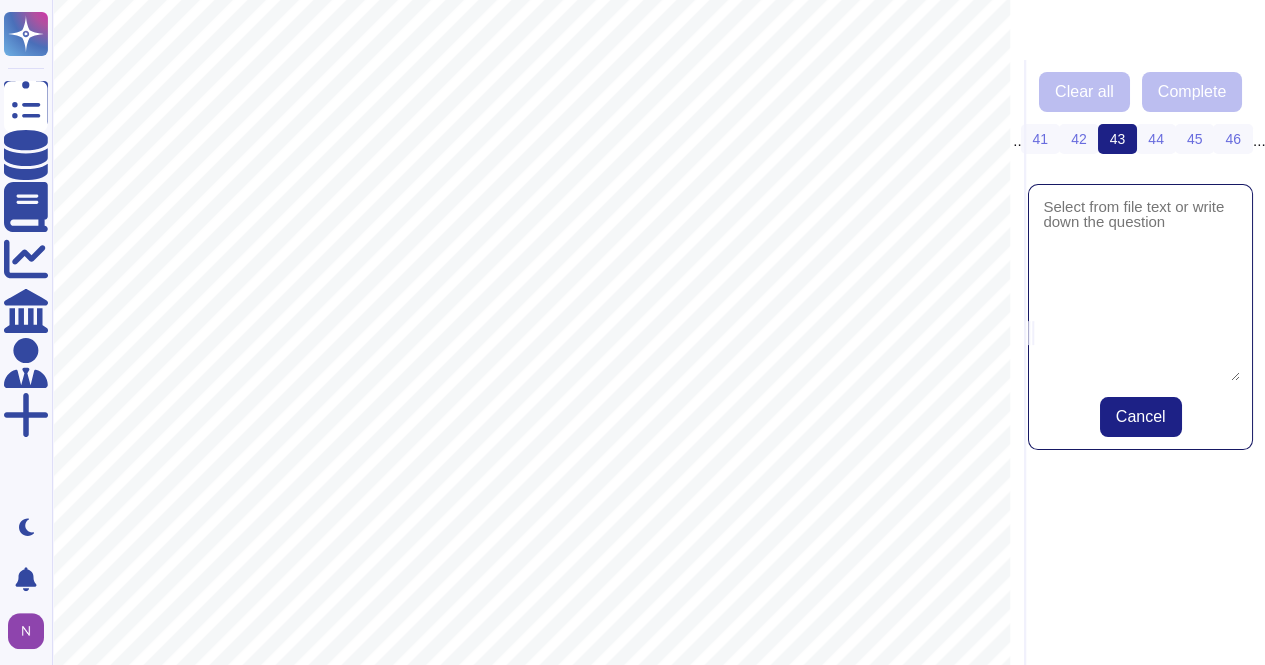 click at bounding box center (1140, 289) 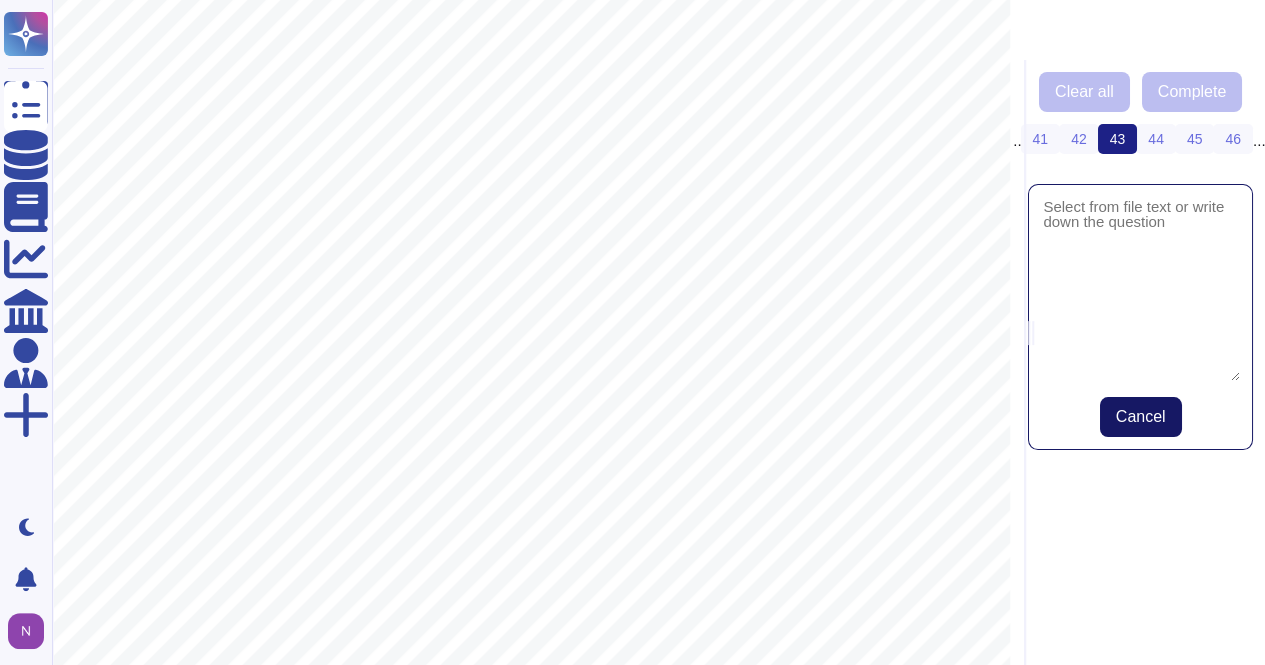 click on "Cancel" at bounding box center (1141, 417) 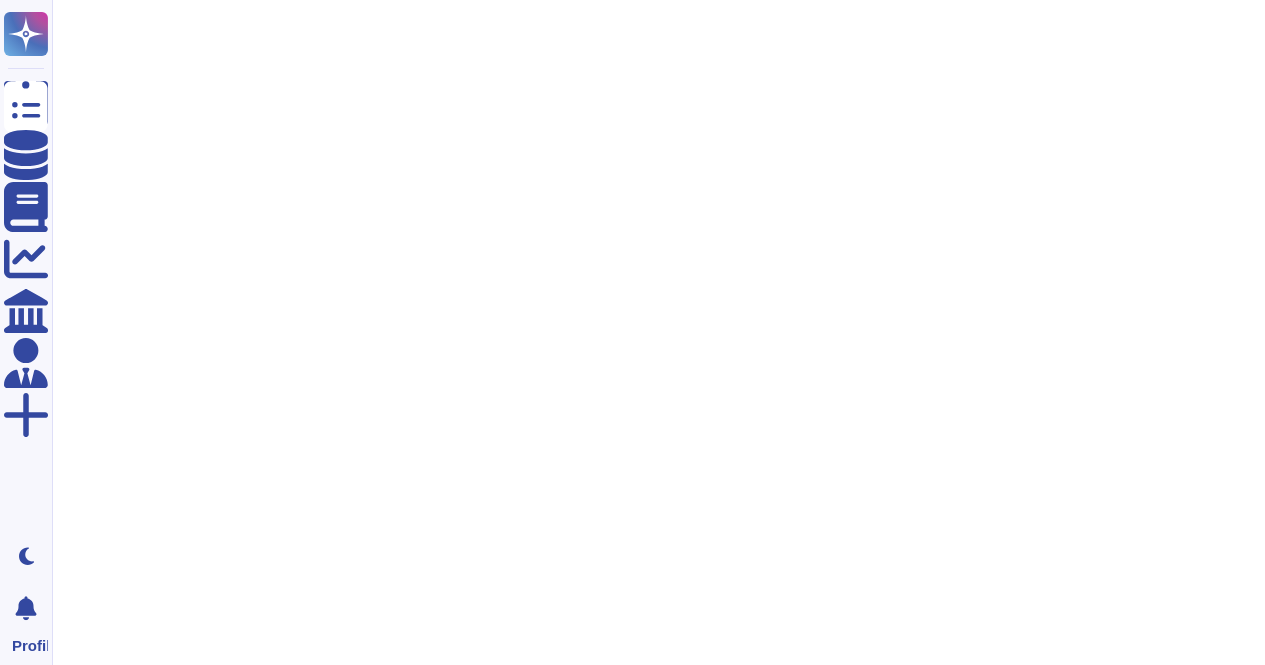 scroll, scrollTop: 0, scrollLeft: 0, axis: both 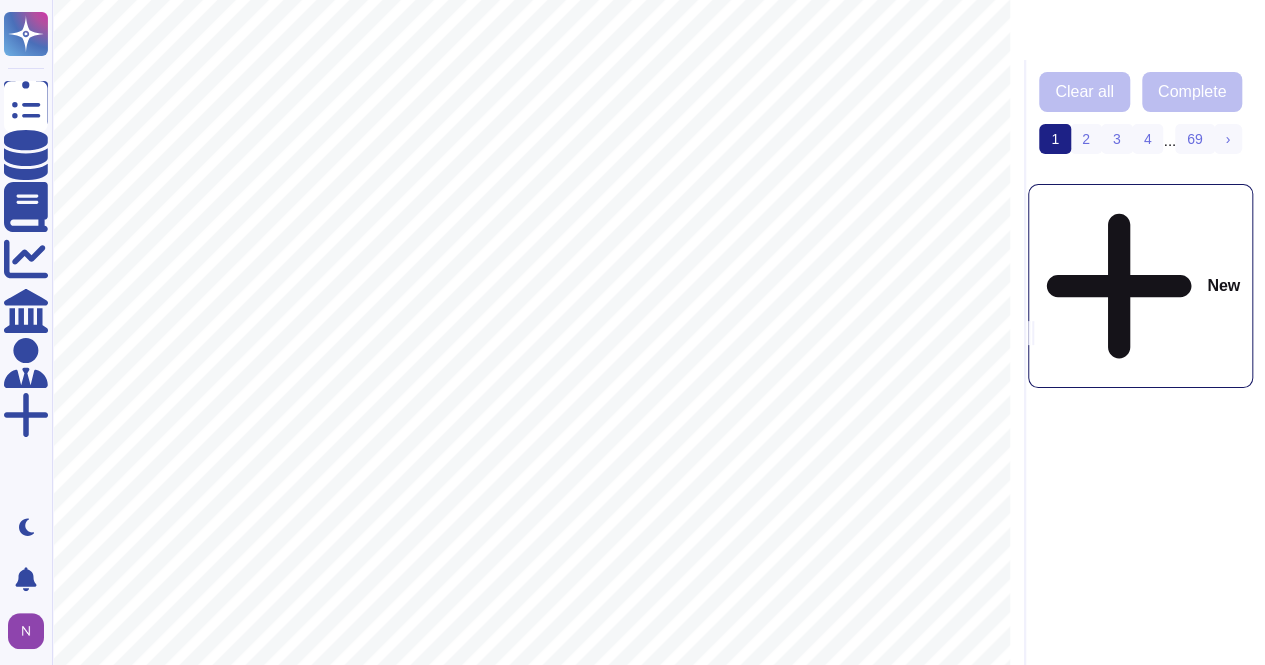 click on "..." at bounding box center [1169, 140] 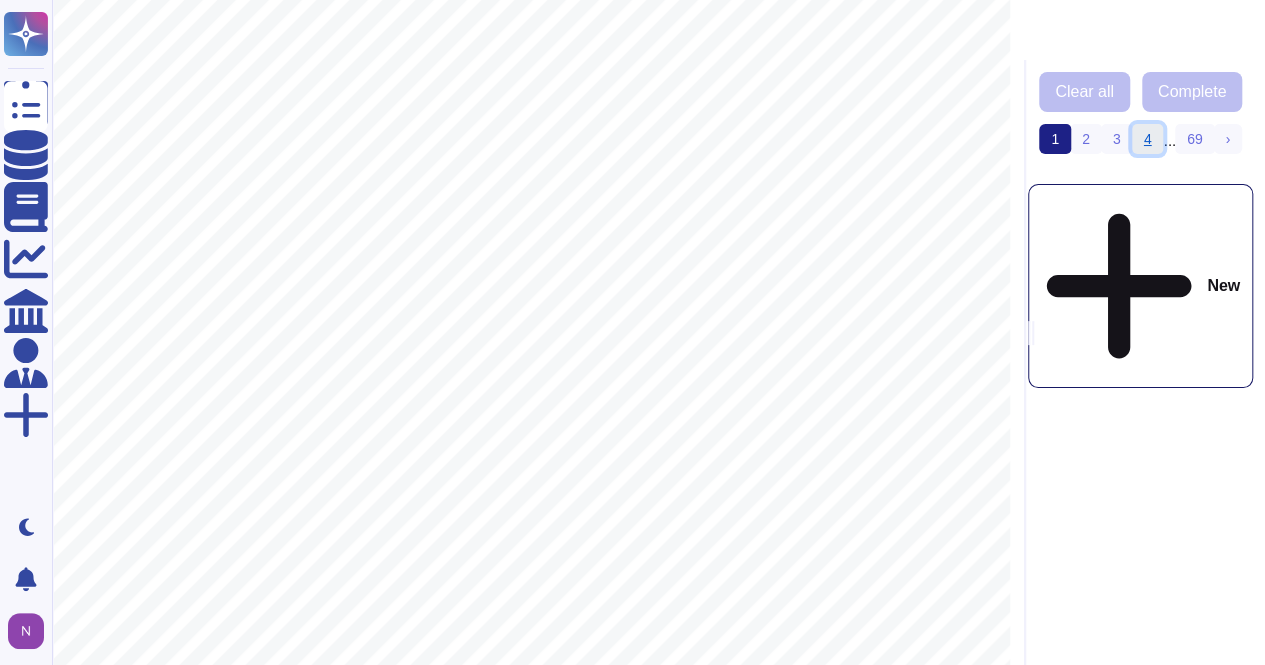 click on "4" at bounding box center (1148, 139) 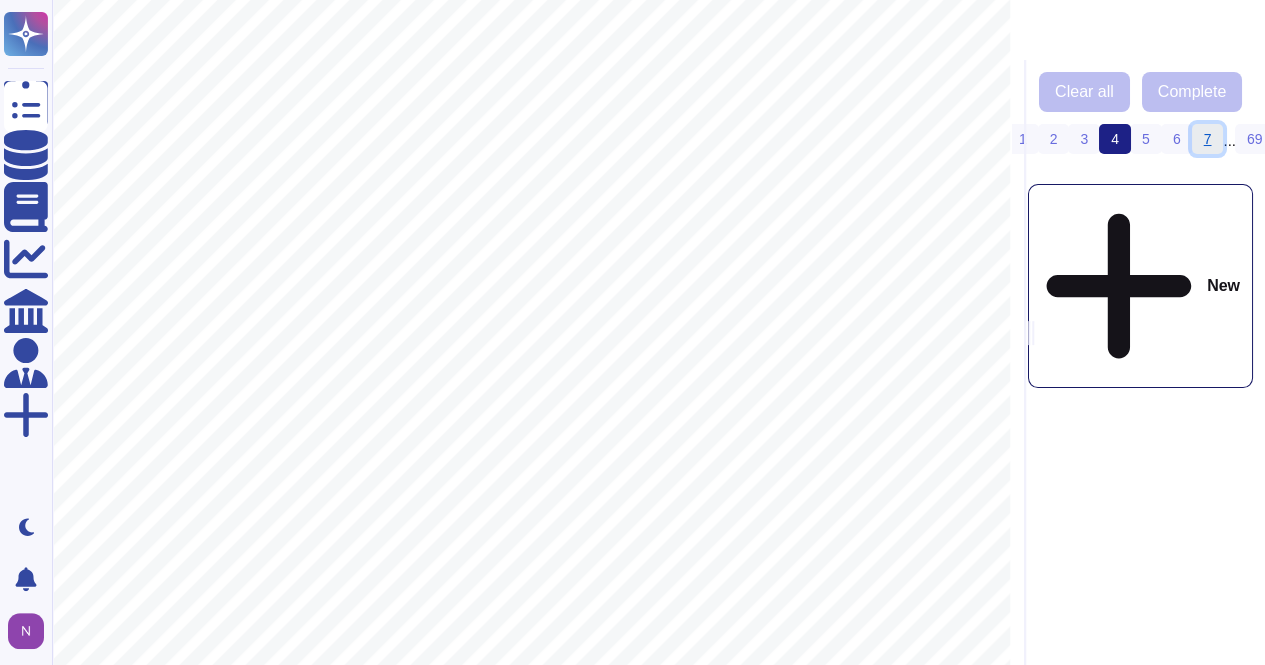 click on "7" at bounding box center (1208, 139) 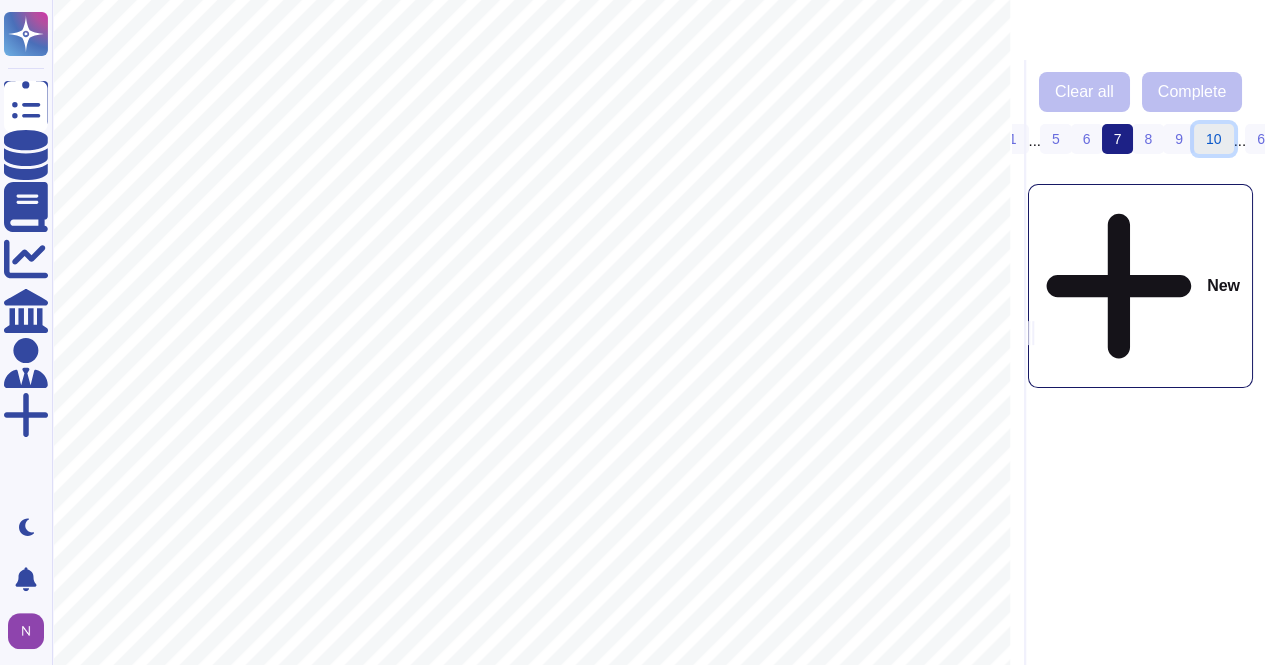click on "10" at bounding box center [1214, 139] 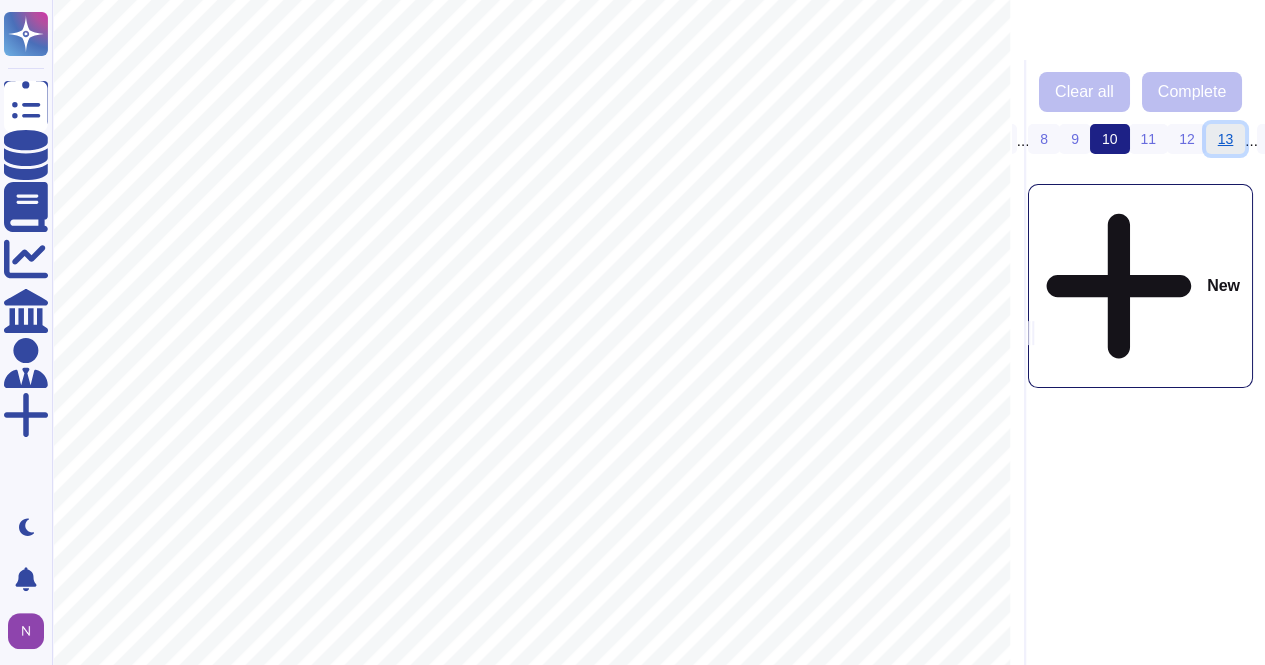 click on "13" at bounding box center [1226, 139] 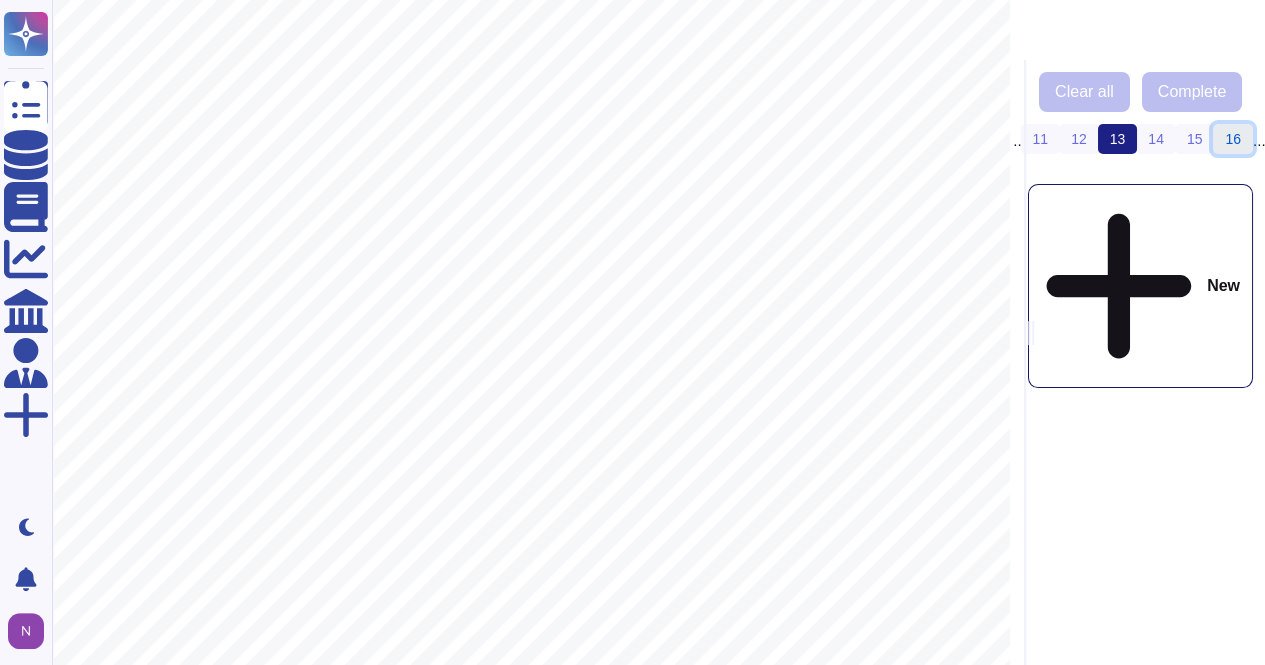 click on "16" at bounding box center [1233, 139] 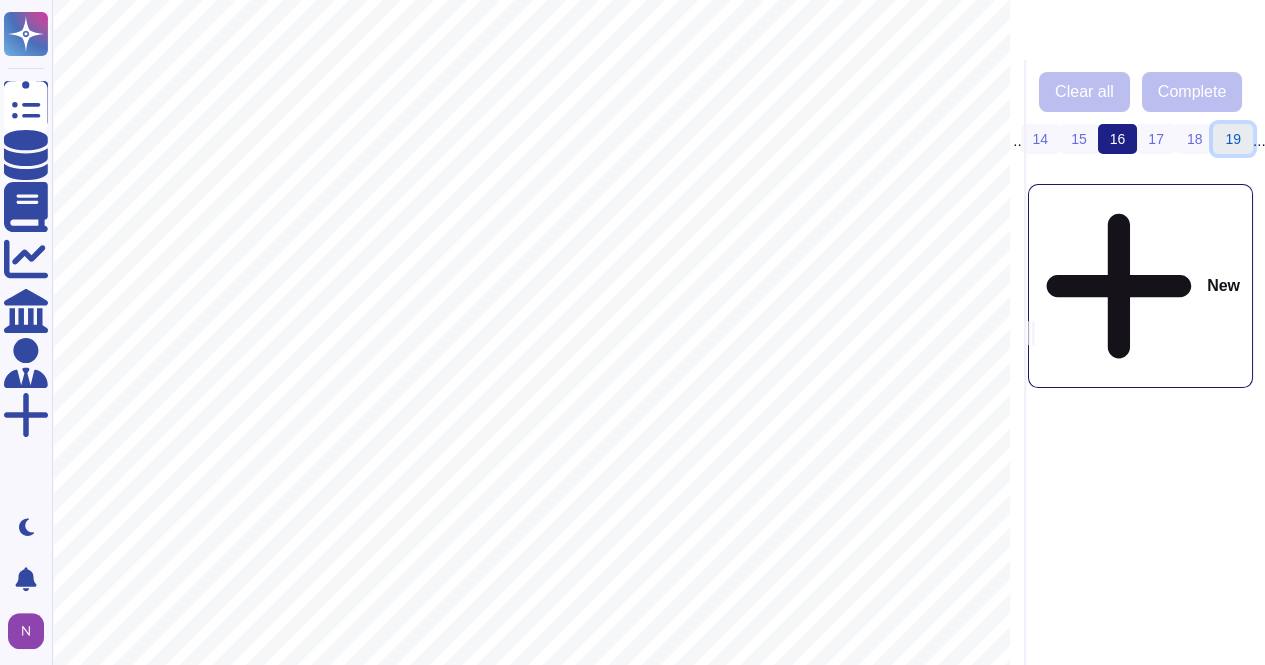 click on "19" at bounding box center (1233, 139) 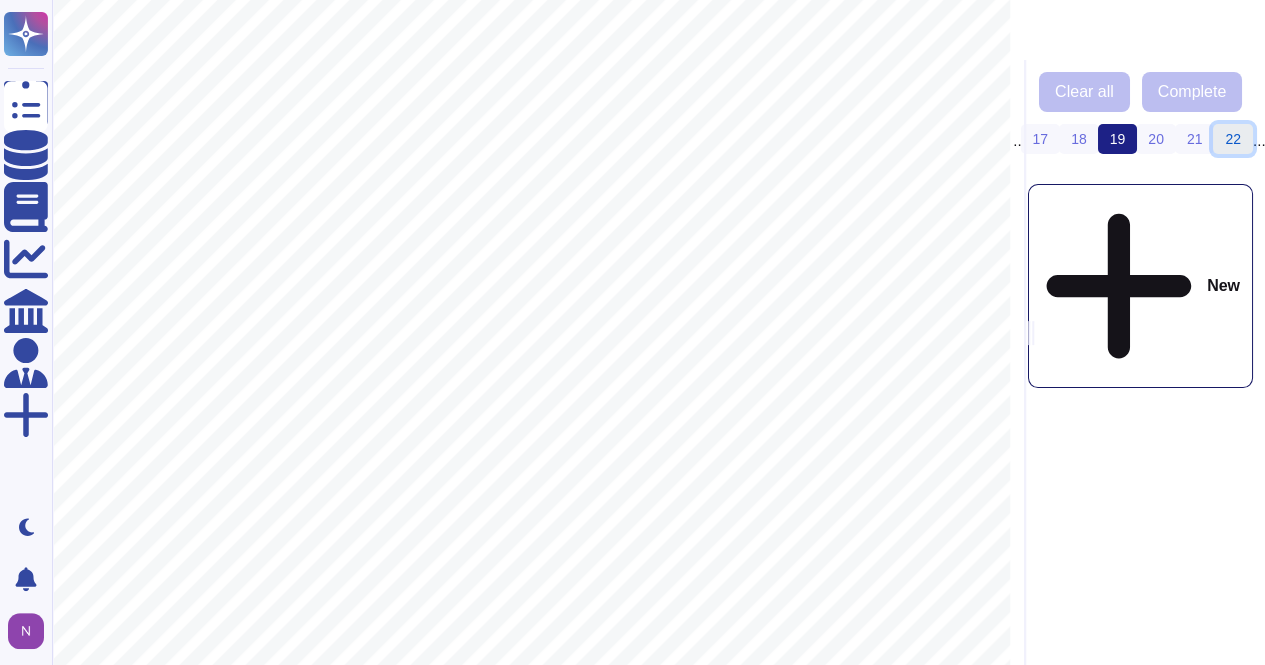 click on "22" at bounding box center [1233, 139] 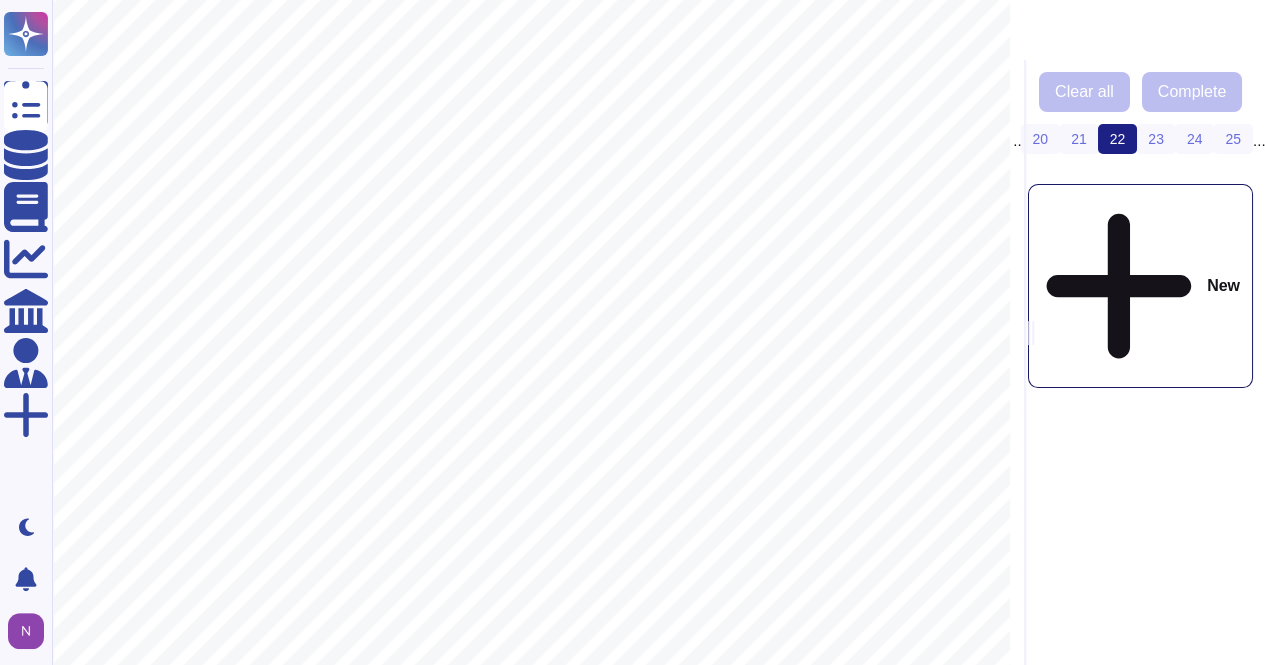 scroll, scrollTop: 690, scrollLeft: 0, axis: vertical 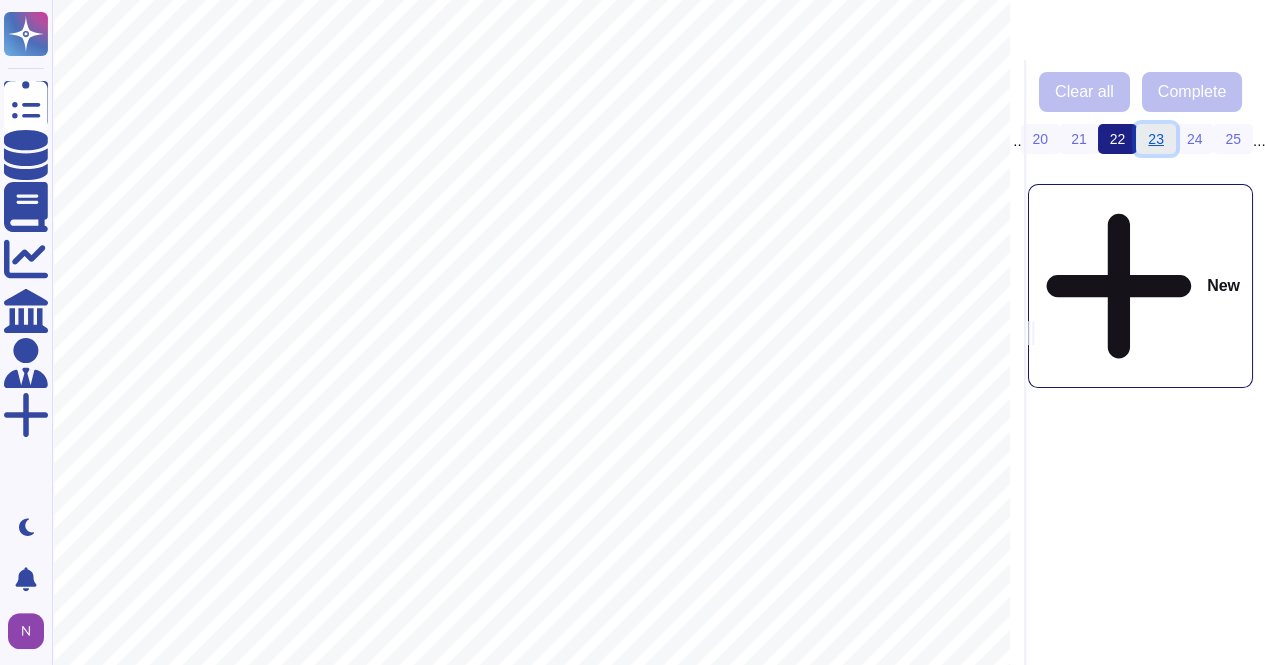 click on "23" at bounding box center (1156, 139) 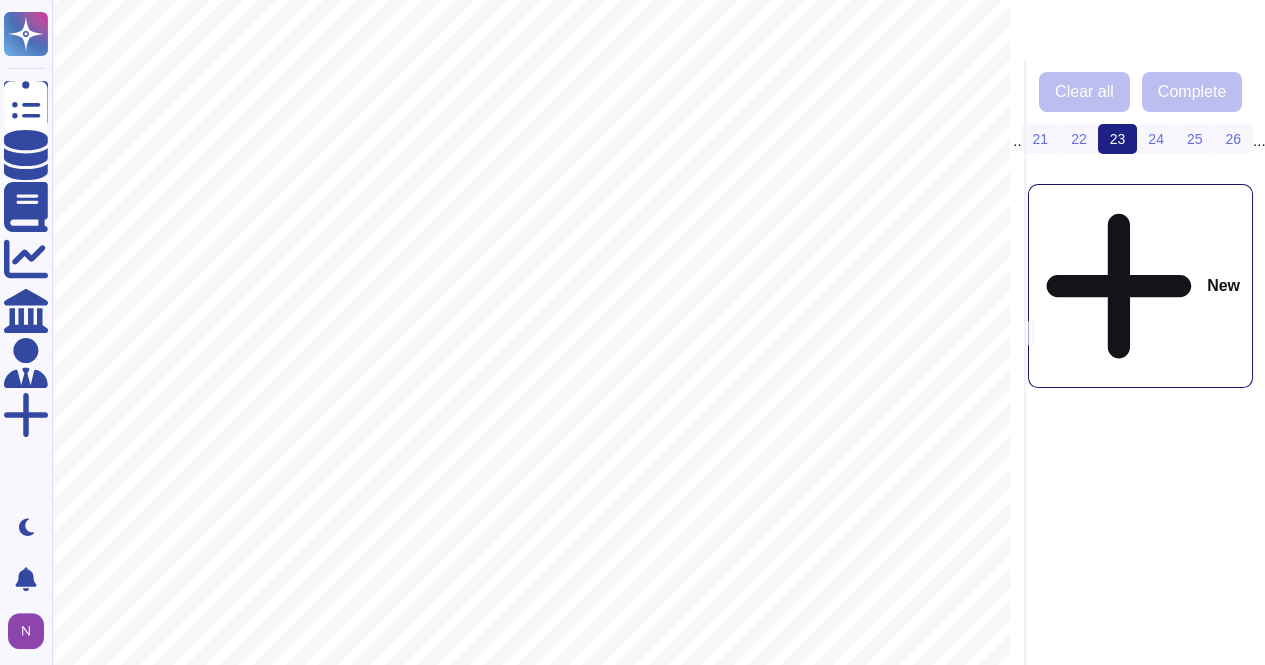 scroll, scrollTop: 690, scrollLeft: 0, axis: vertical 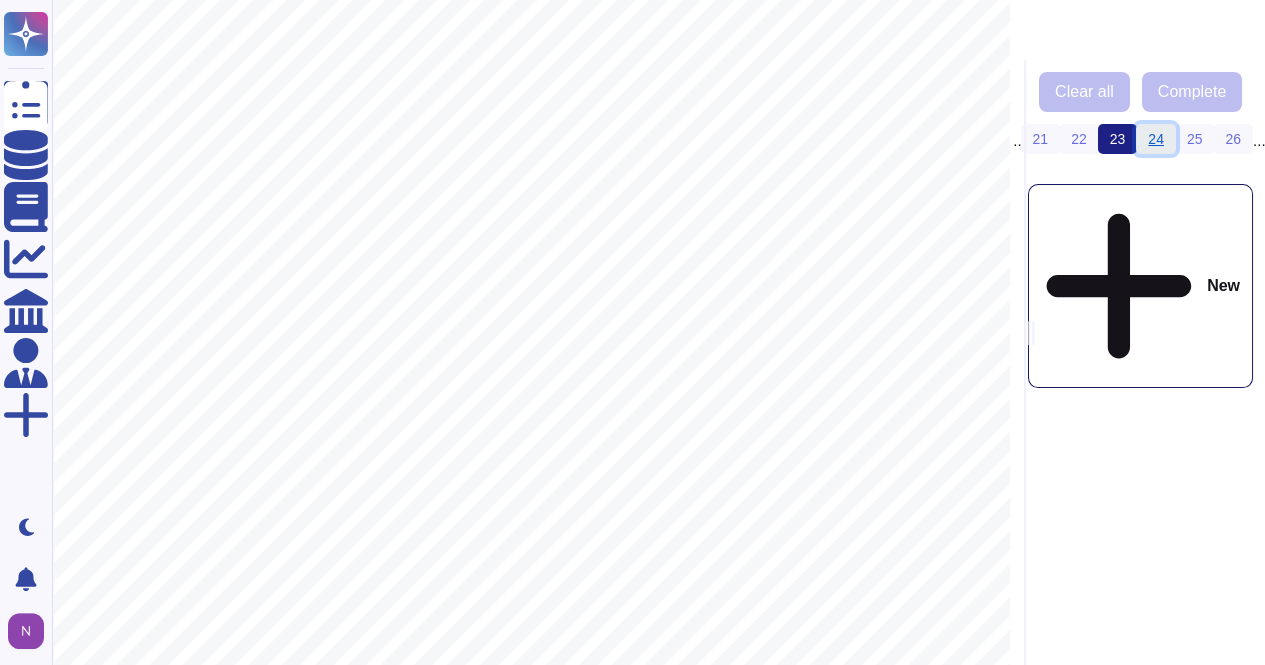 click on "24" at bounding box center (1156, 139) 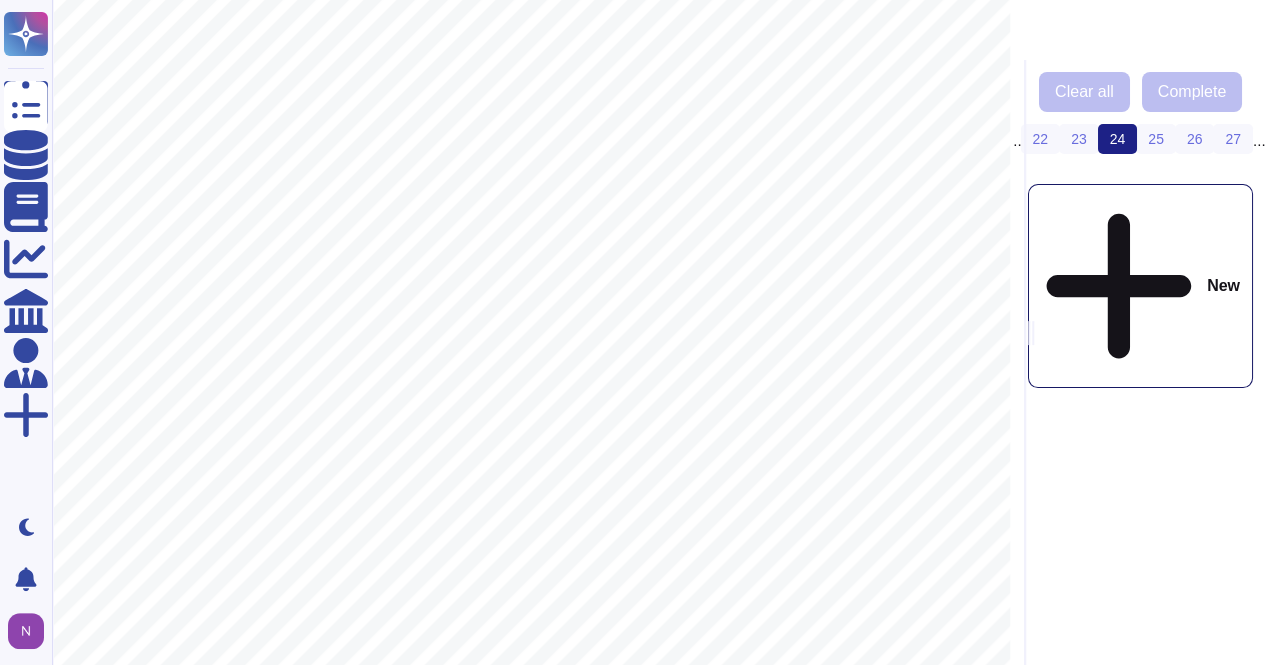 scroll, scrollTop: 213, scrollLeft: 0, axis: vertical 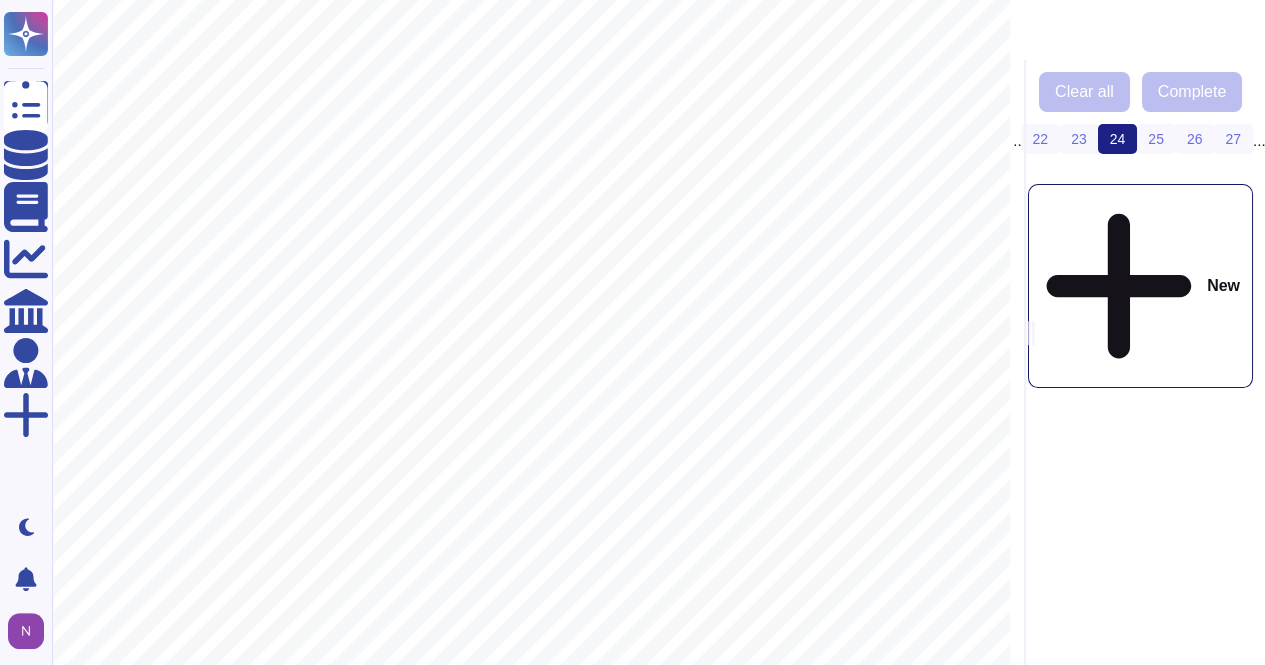 click on "New" at bounding box center (1140, 286) 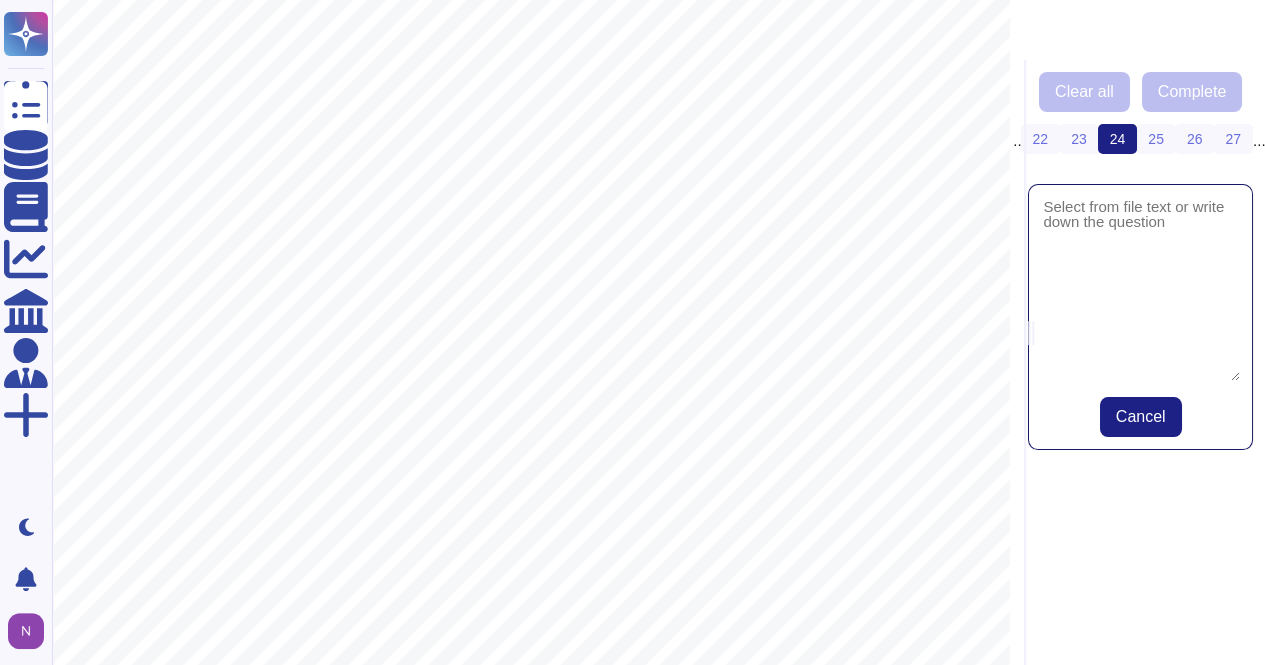 drag, startPoint x: 172, startPoint y: 127, endPoint x: 452, endPoint y: 436, distance: 416.99042 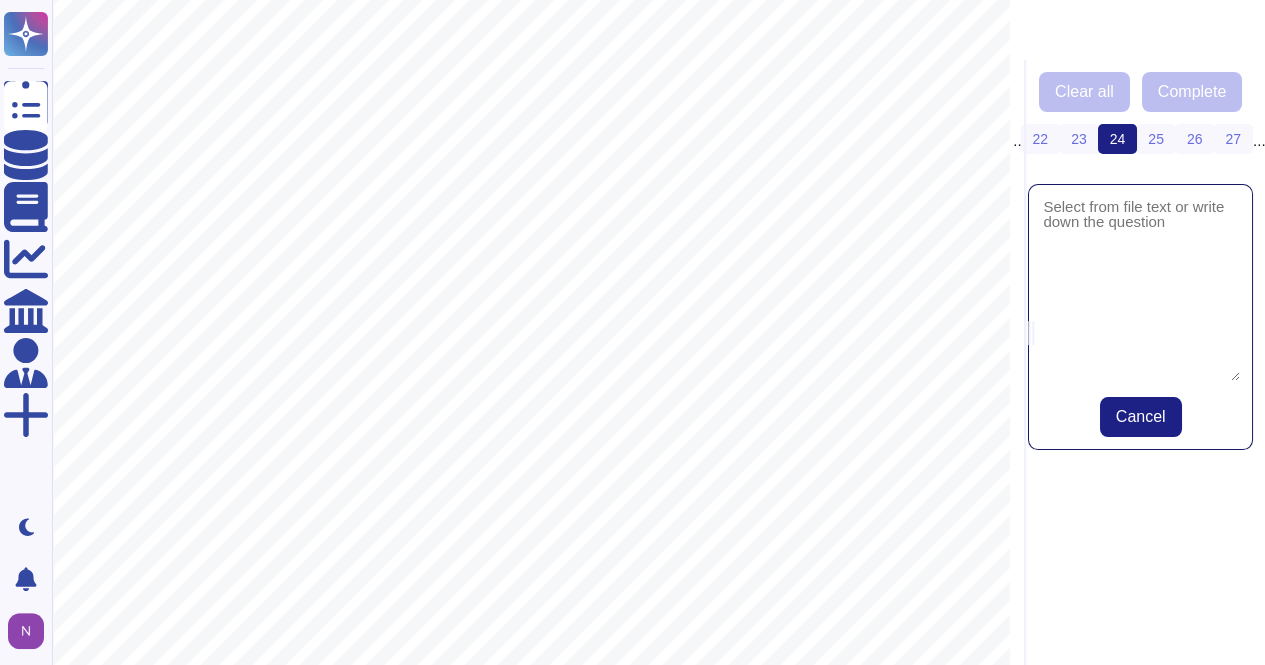 scroll, scrollTop: 209, scrollLeft: 0, axis: vertical 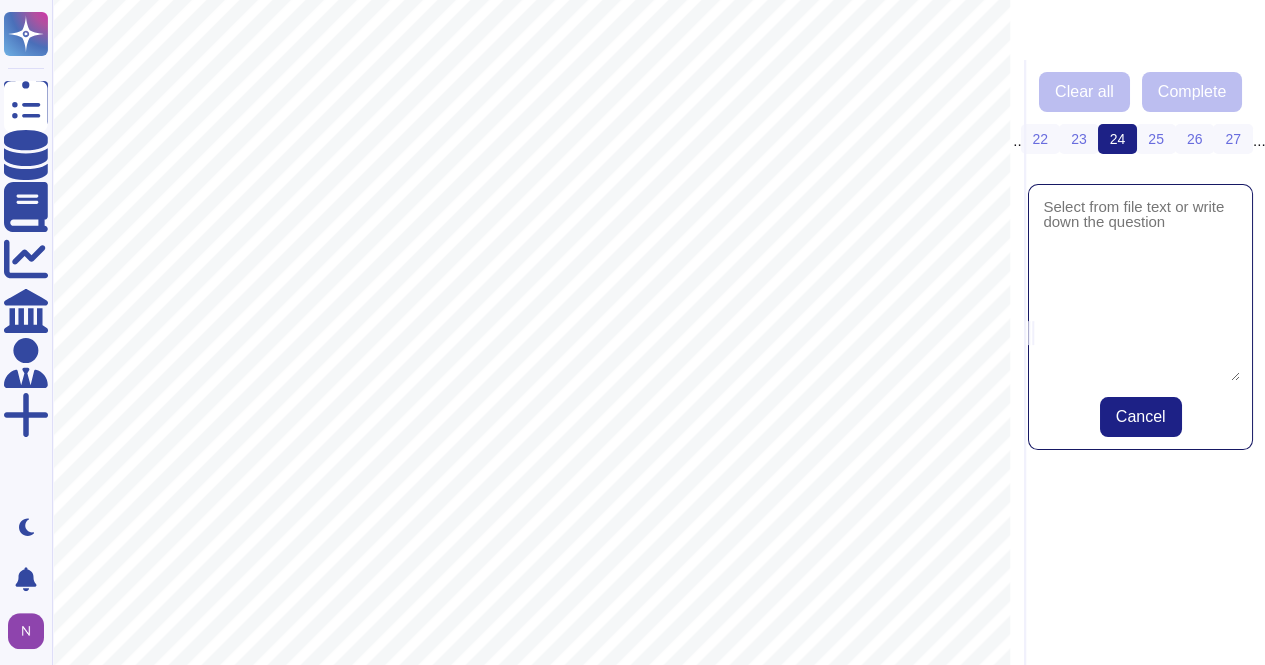 click at bounding box center (1140, 289) 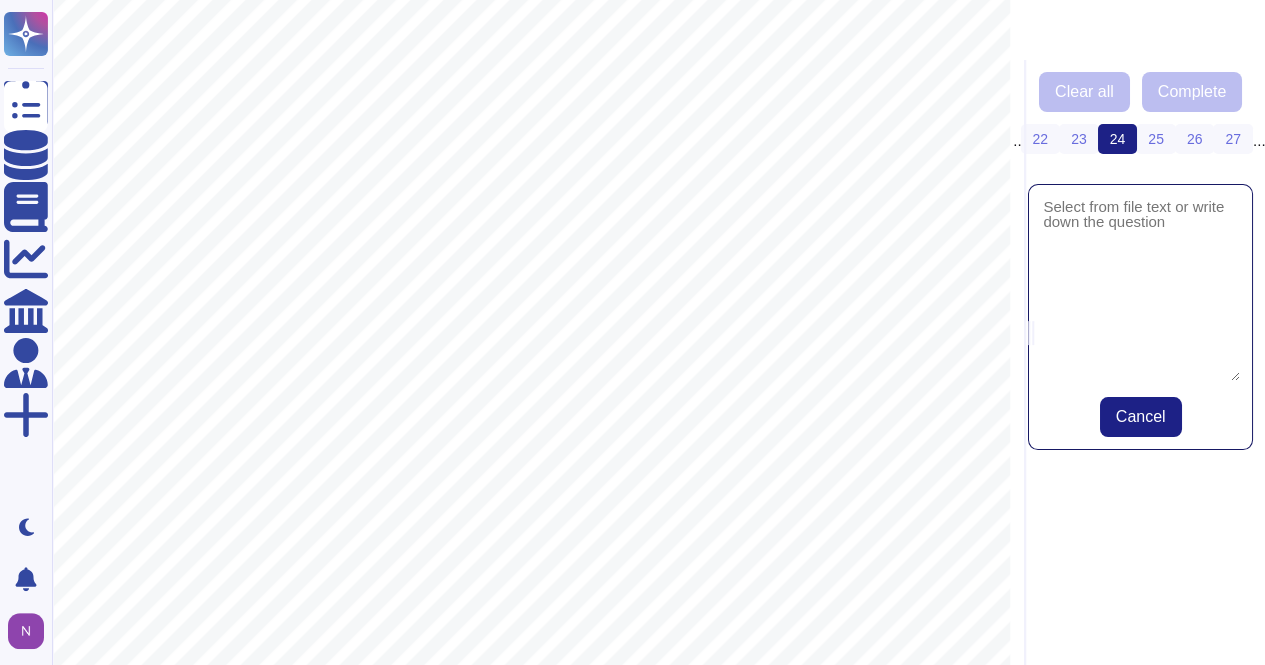 scroll, scrollTop: 436, scrollLeft: 0, axis: vertical 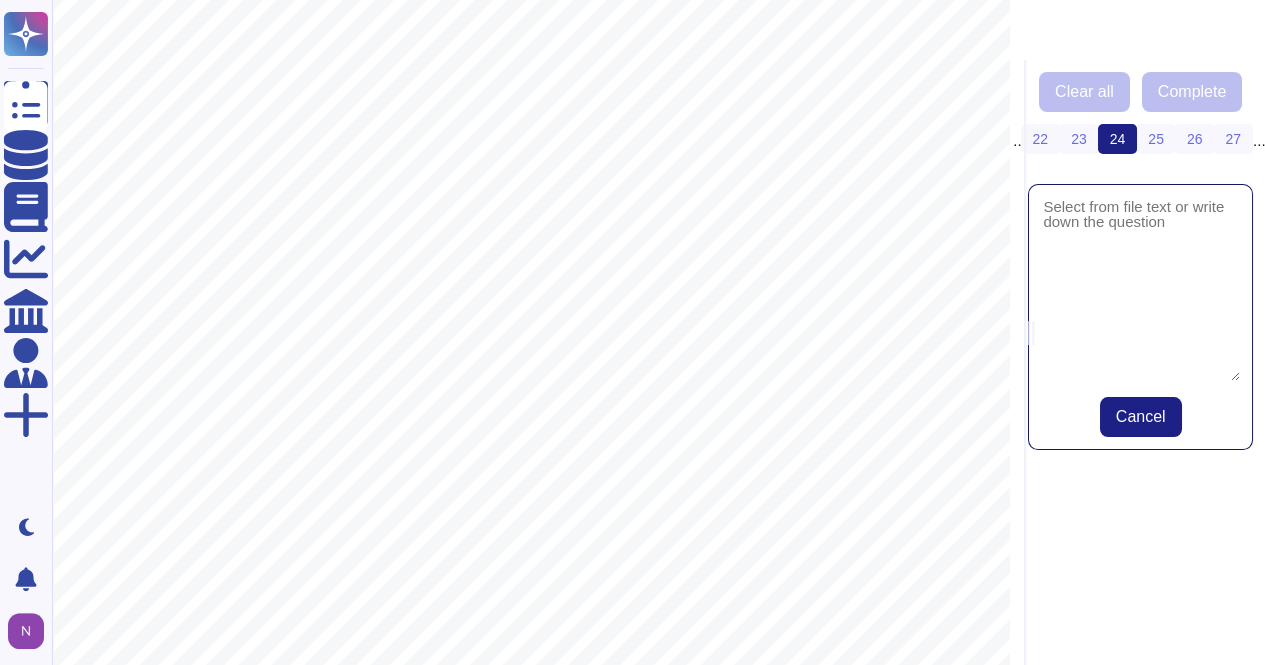 drag, startPoint x: 388, startPoint y: 466, endPoint x: 191, endPoint y: 401, distance: 207.44638 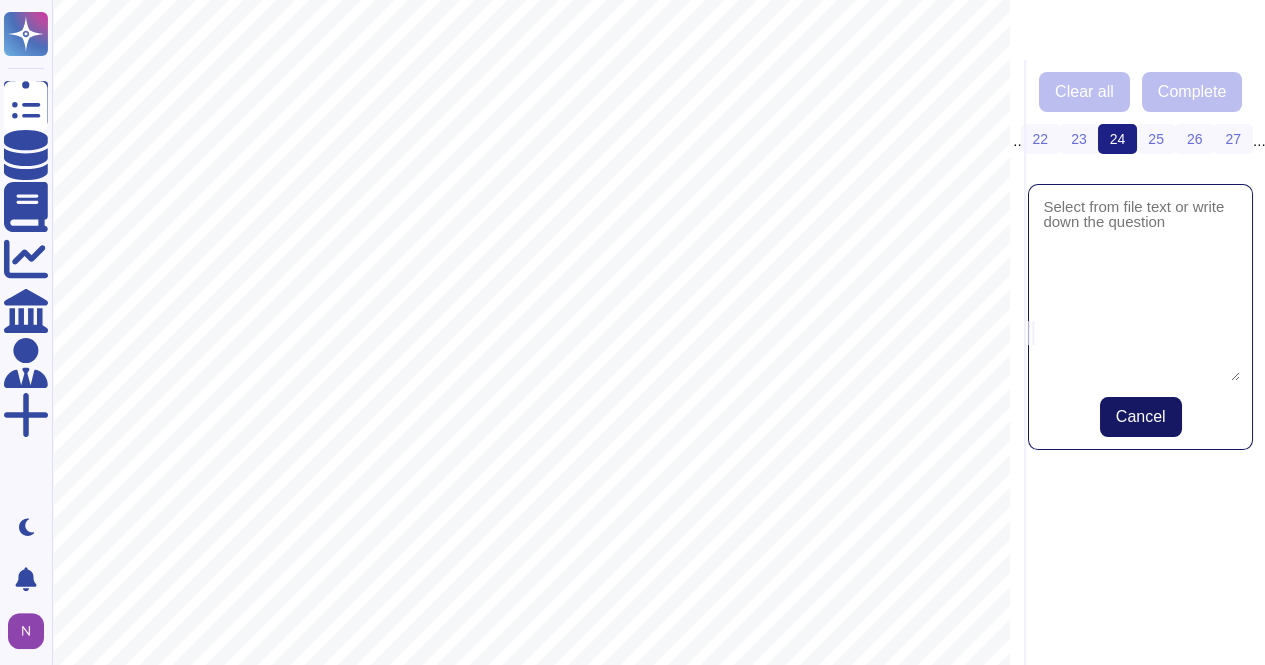 click on "Cancel" at bounding box center [1141, 417] 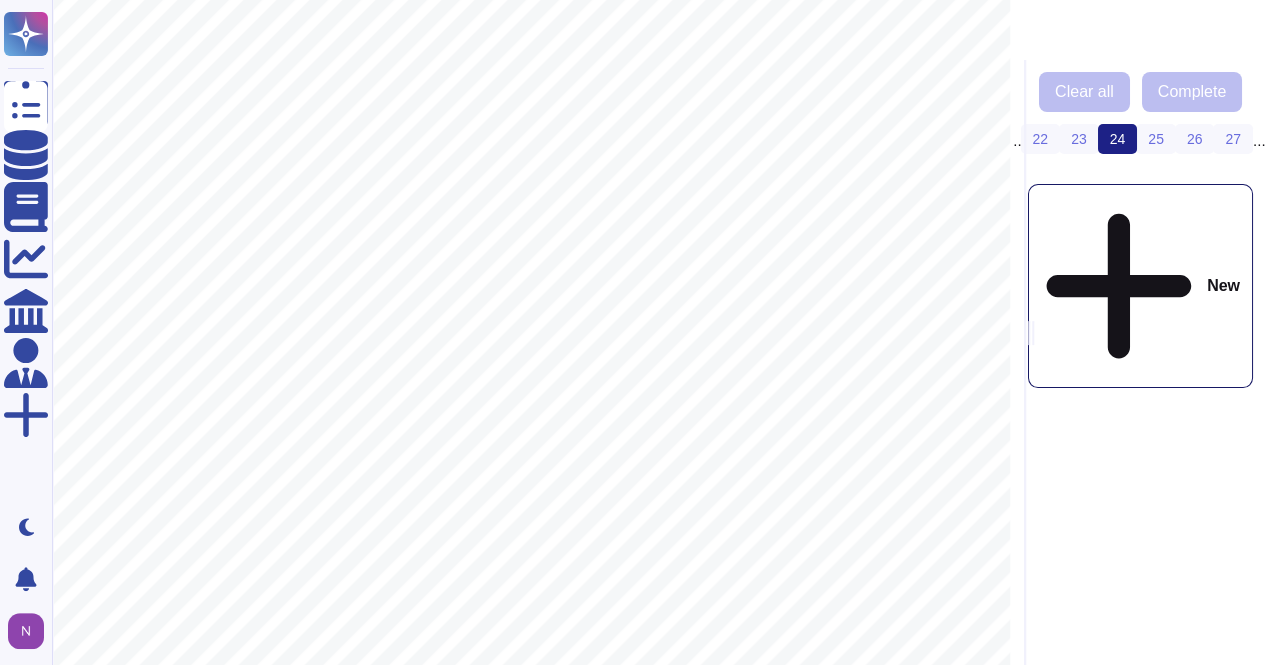 click on "Clear all Complete ‹ Previous 1 ... 22 23 24 (current) 25 26 27 ... 69 › Next New" at bounding box center [658, 241] 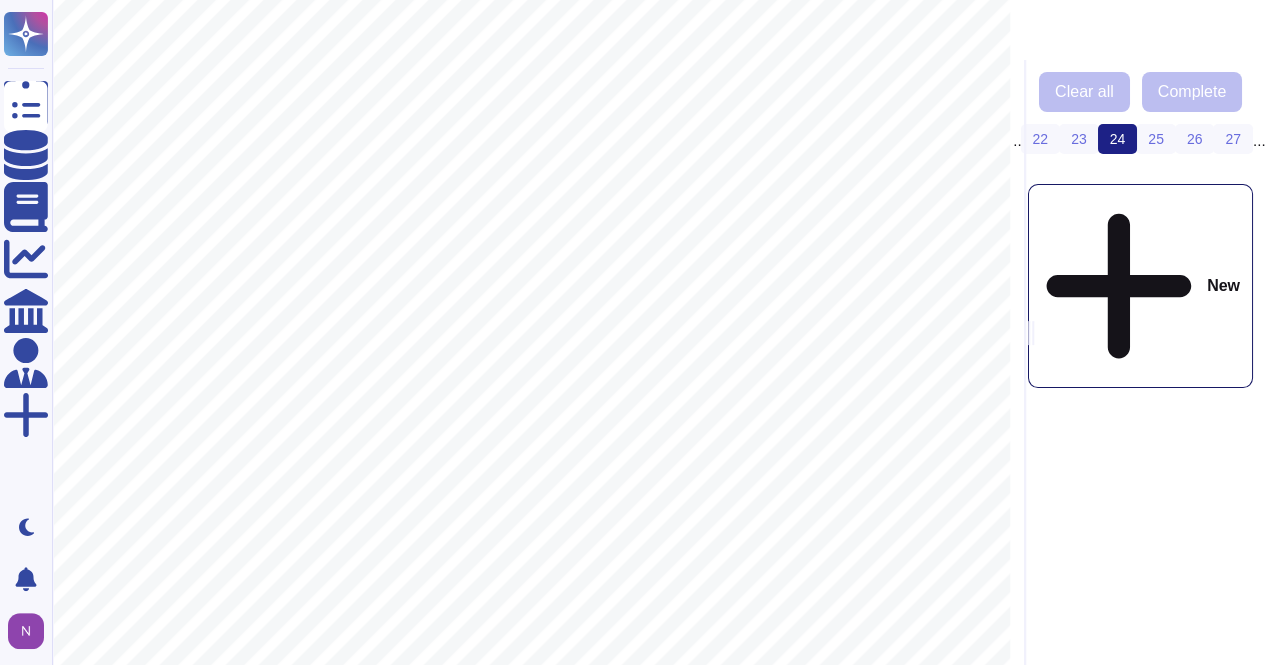 scroll, scrollTop: 690, scrollLeft: 0, axis: vertical 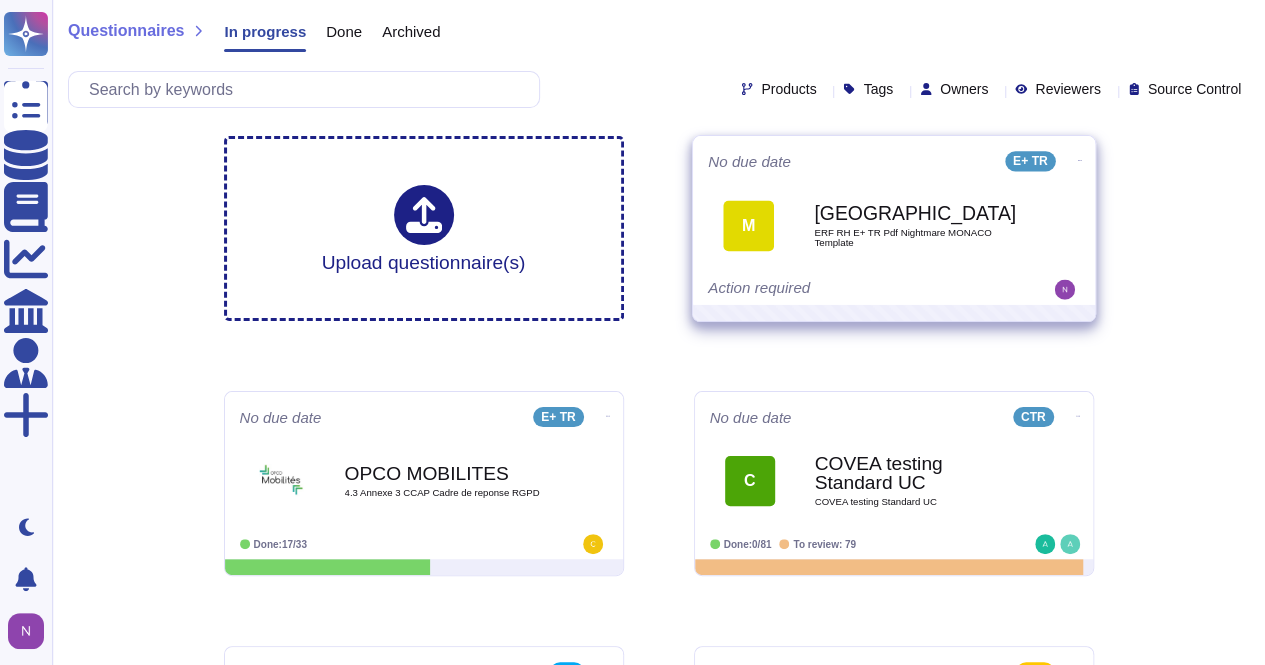 click on "M MONACO ERF RH E+ TR Pdf Nightmare MONACO Template" at bounding box center (894, 225) 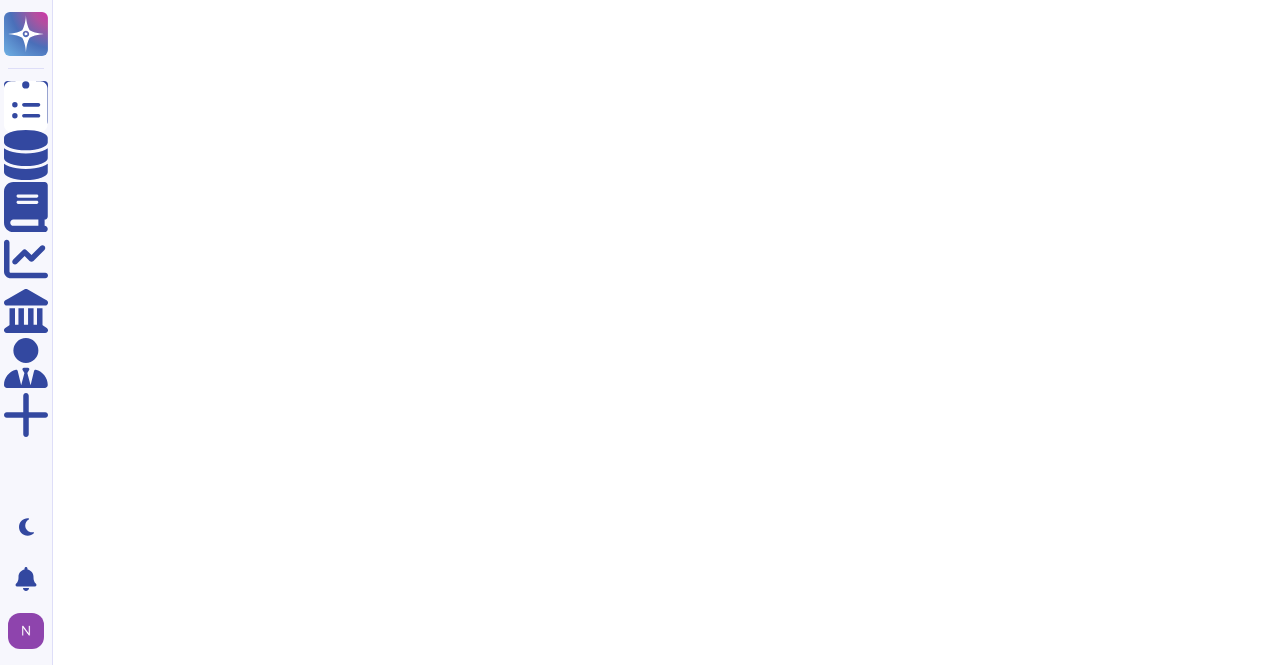 click at bounding box center (666, 70) 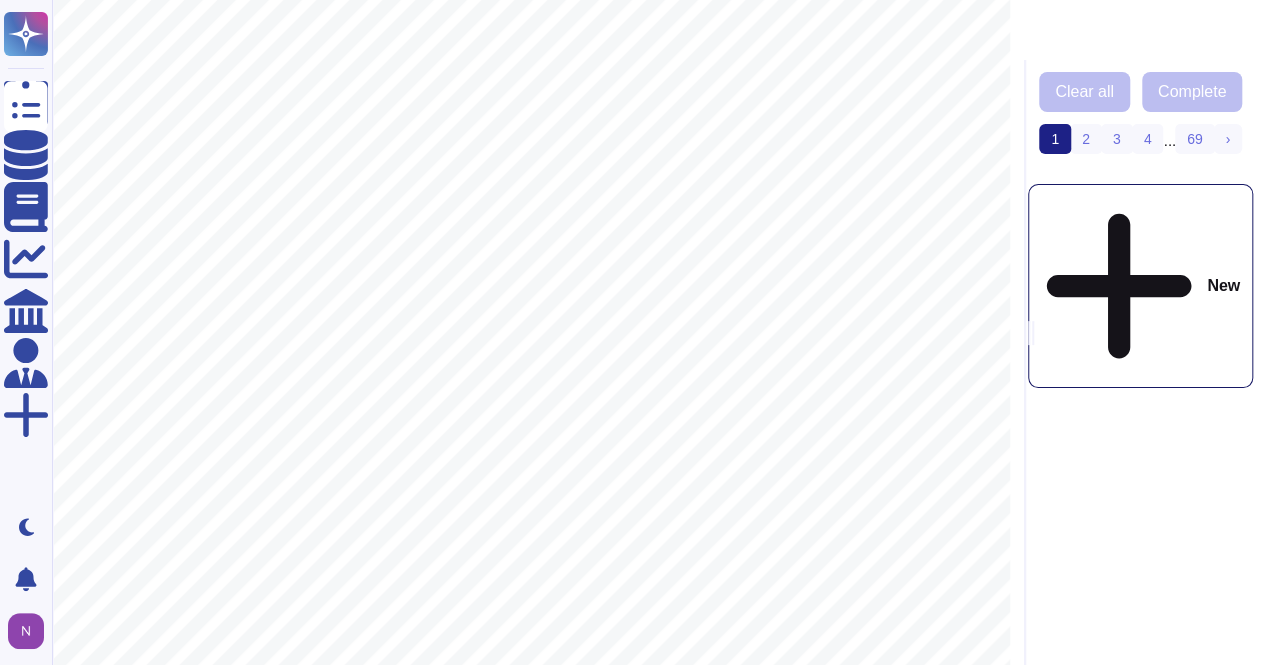 click on "Clear all Complete 1 (current) 2 3 4 ... 69 › Next New" at bounding box center (1138, 362) 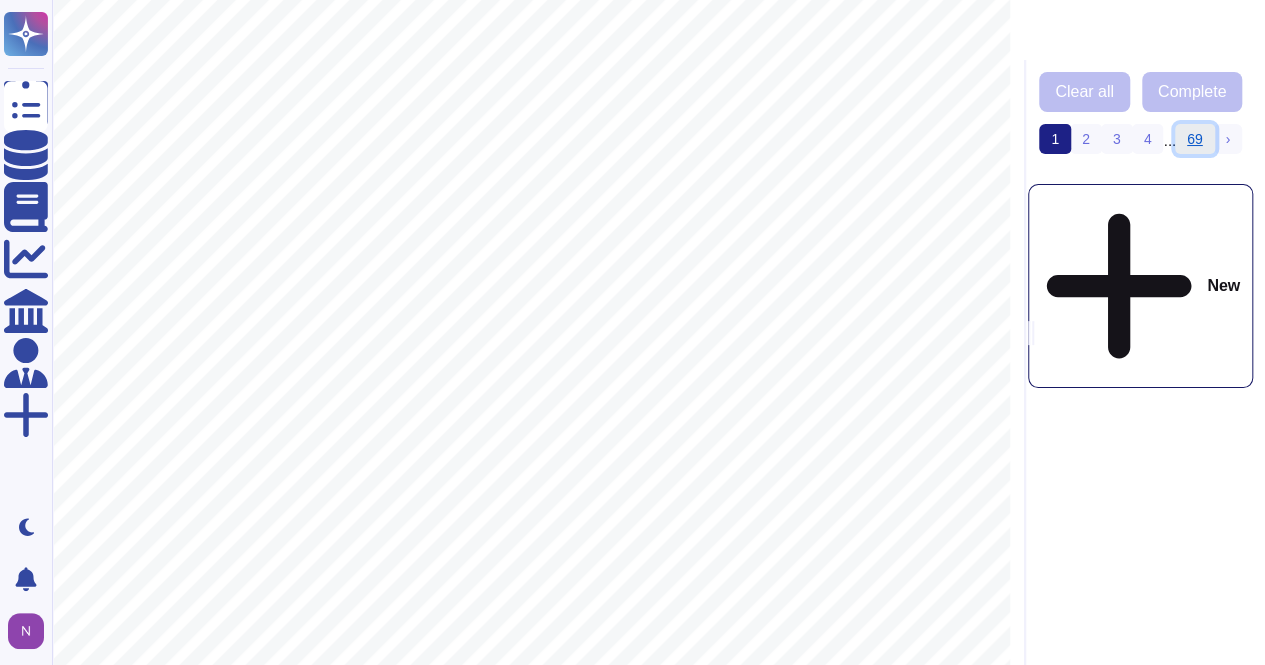 click on "69" at bounding box center (1195, 139) 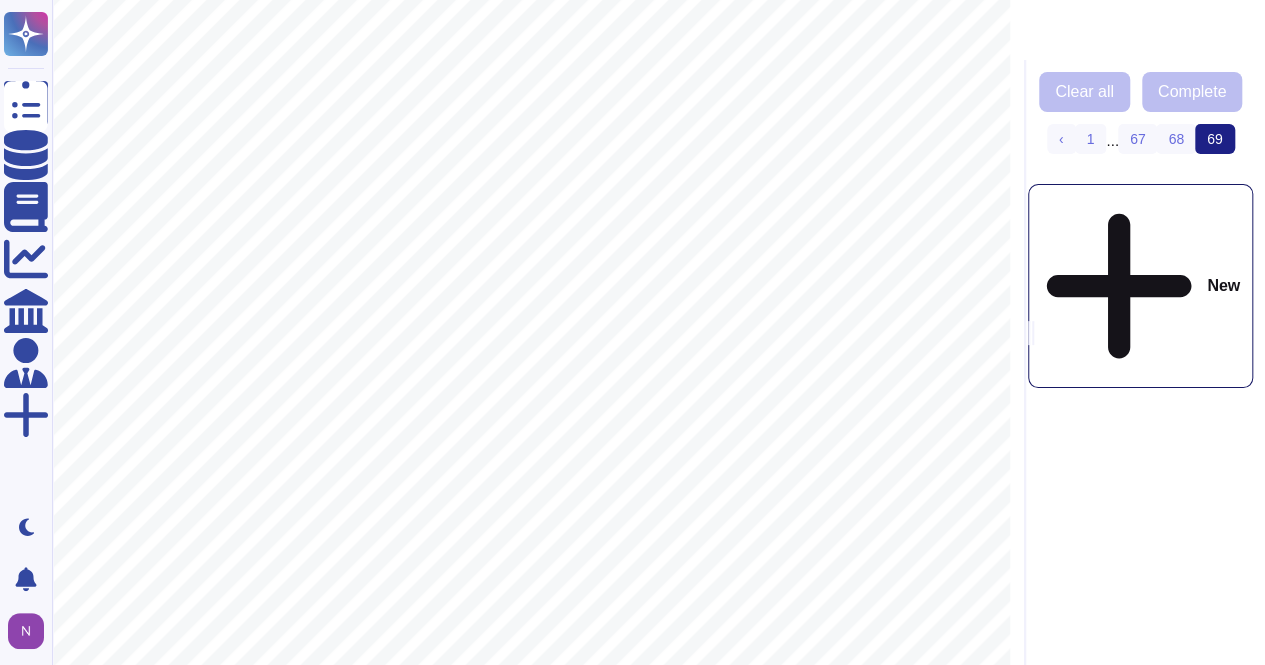 scroll, scrollTop: 0, scrollLeft: 0, axis: both 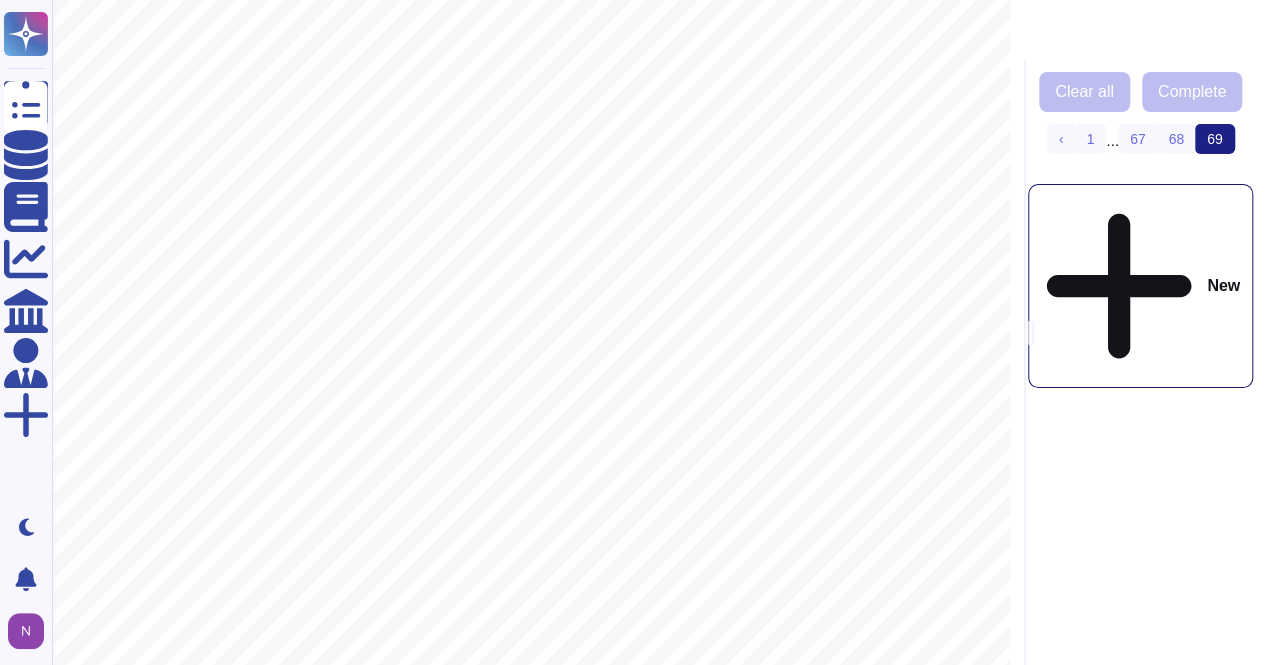 click at bounding box center [531, 677] 